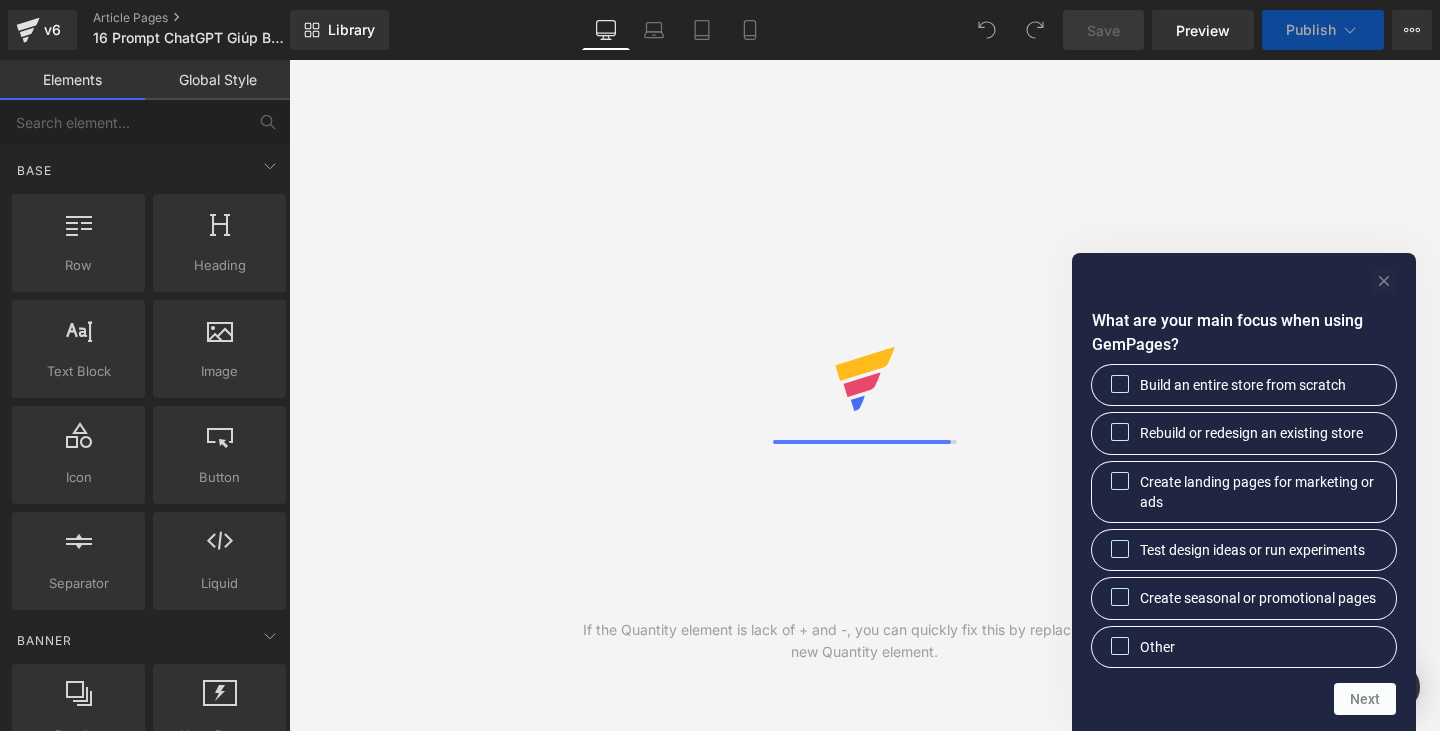 scroll, scrollTop: 0, scrollLeft: 0, axis: both 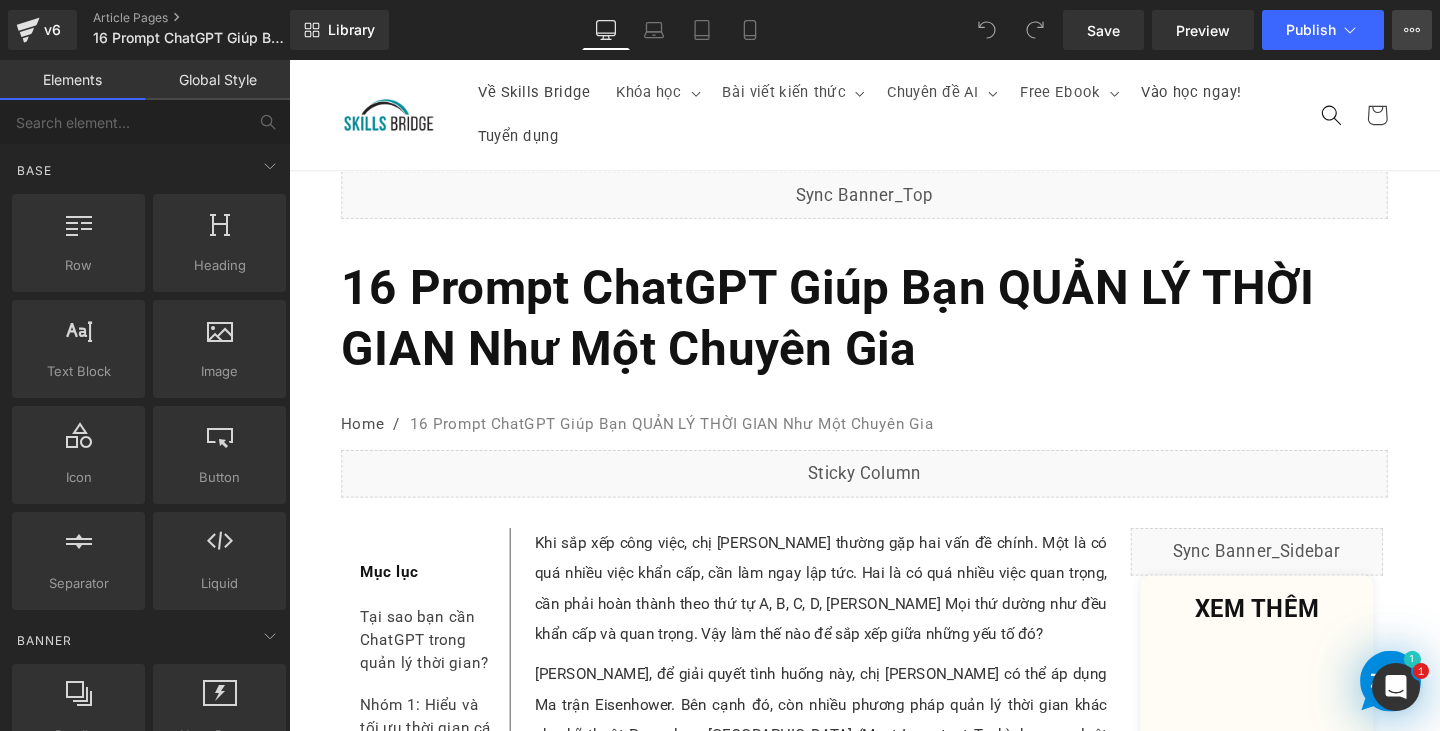 click 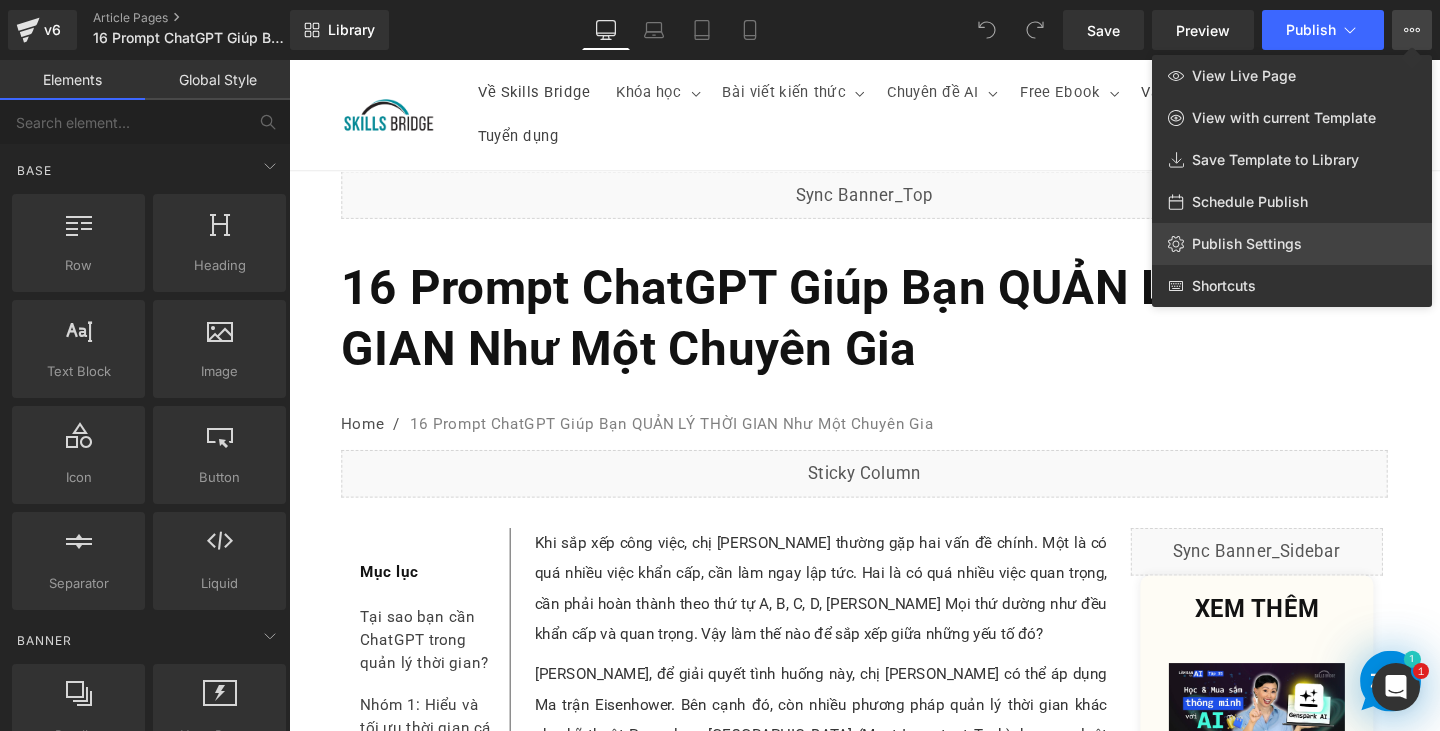click on "Publish Settings" at bounding box center [1247, 244] 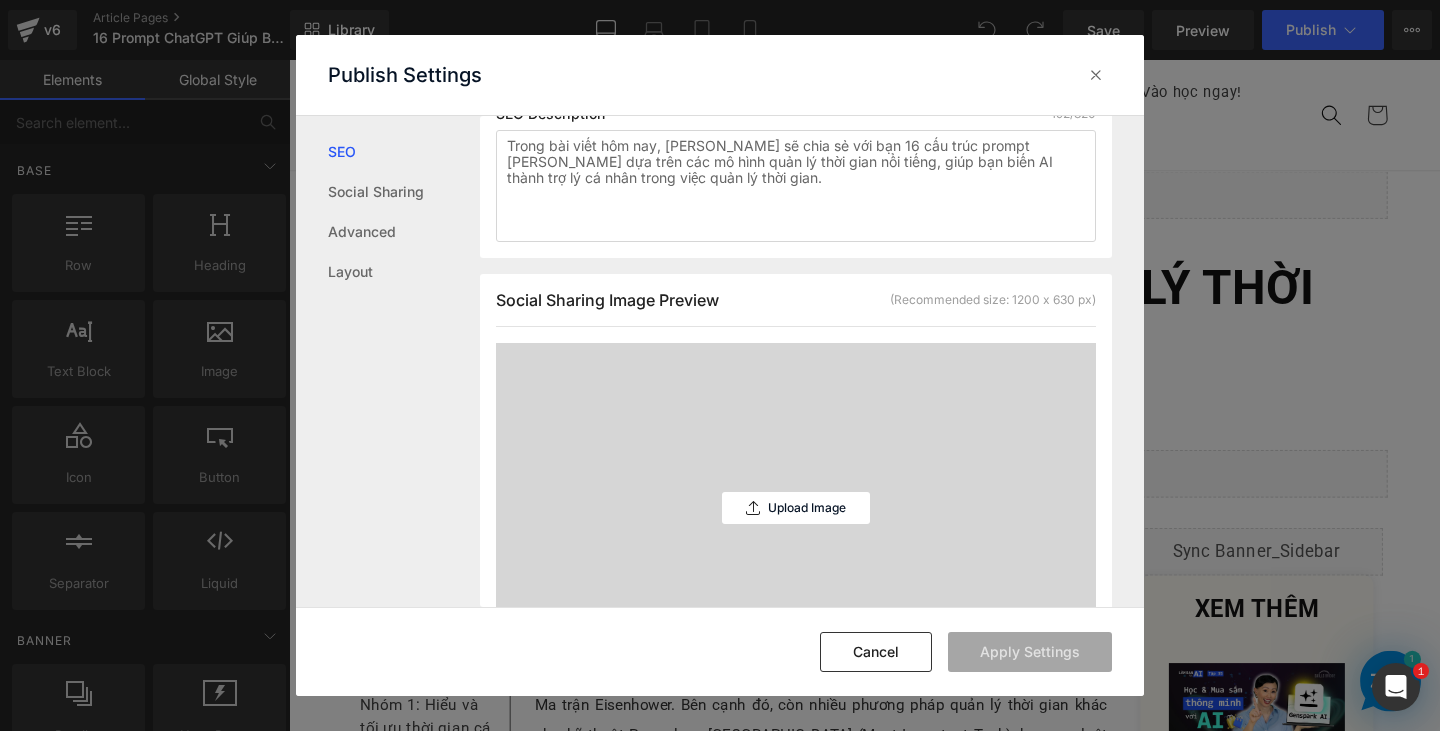 scroll, scrollTop: 601, scrollLeft: 0, axis: vertical 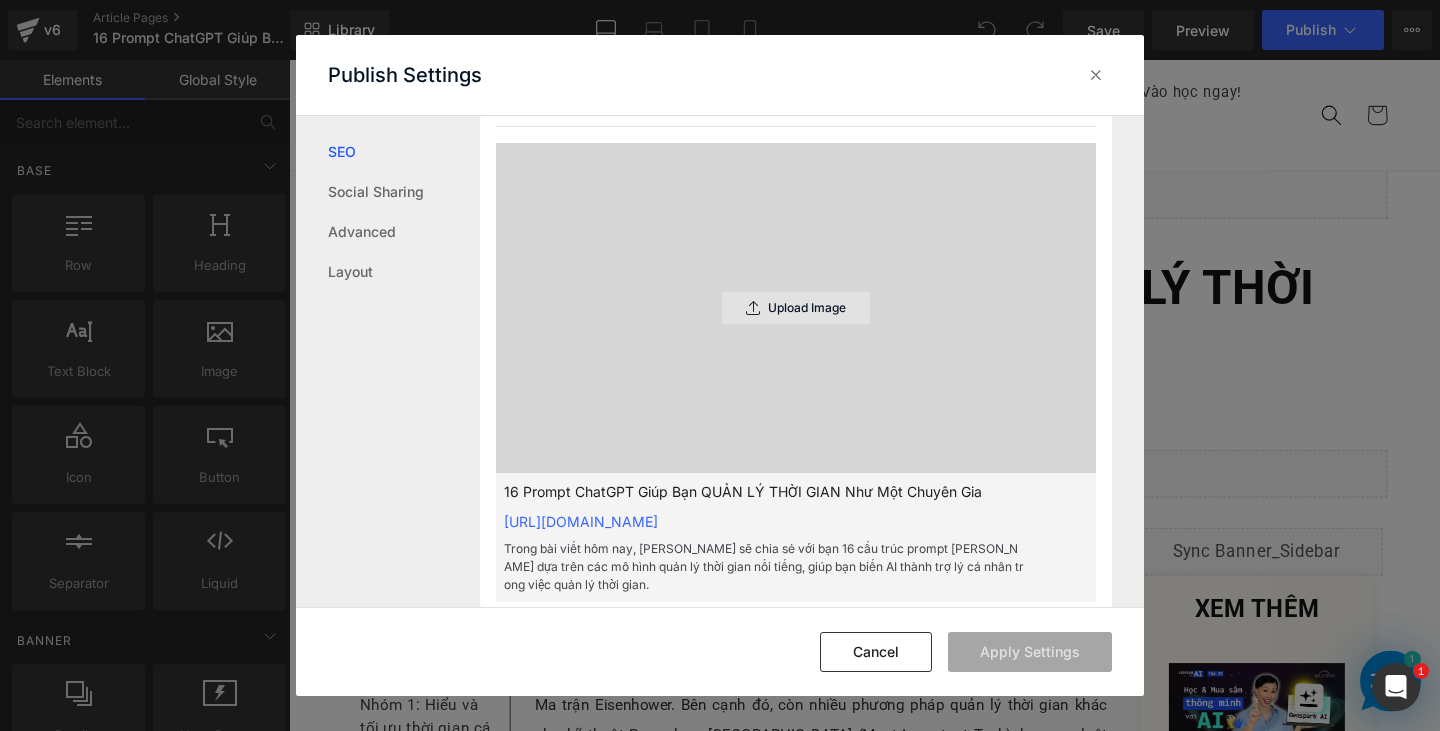 click on "Upload Image" at bounding box center (796, 308) 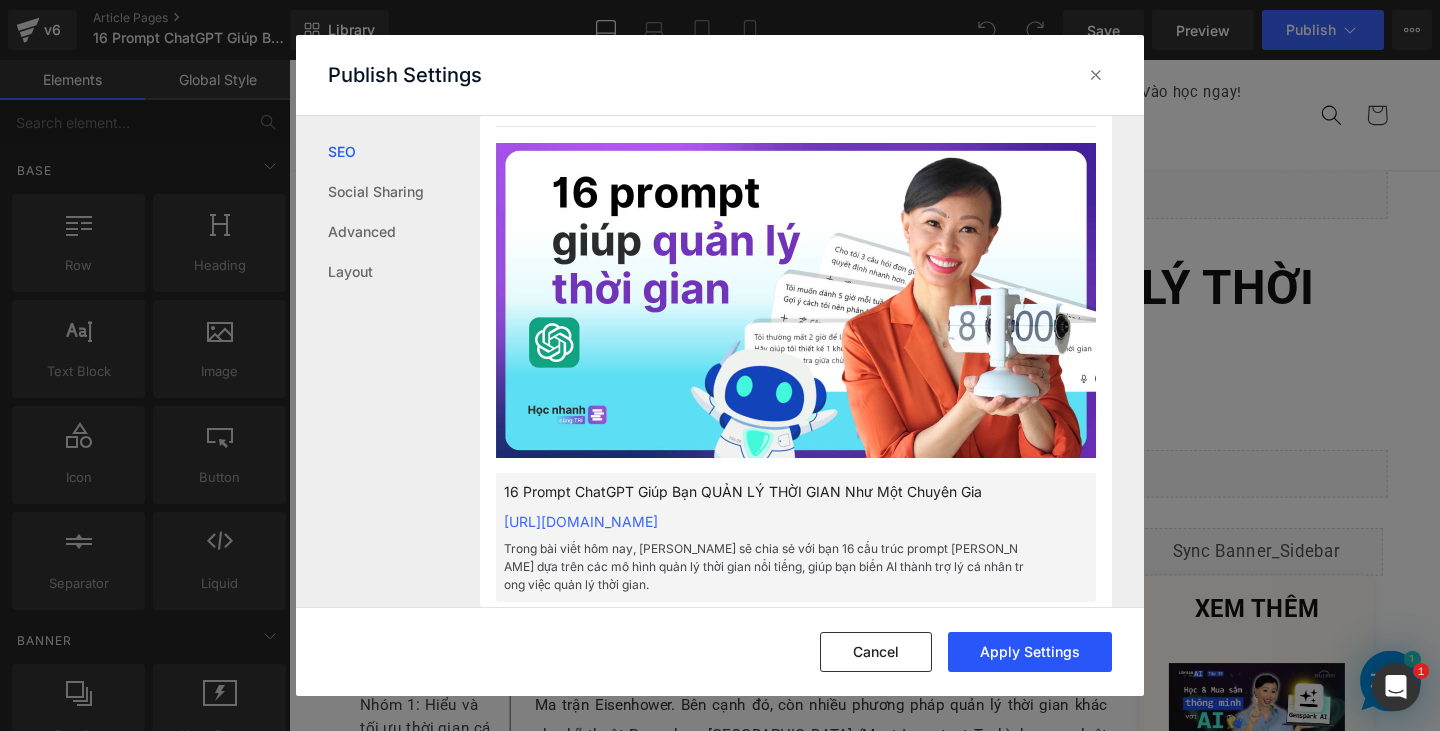 click on "Apply Settings" at bounding box center [1030, 652] 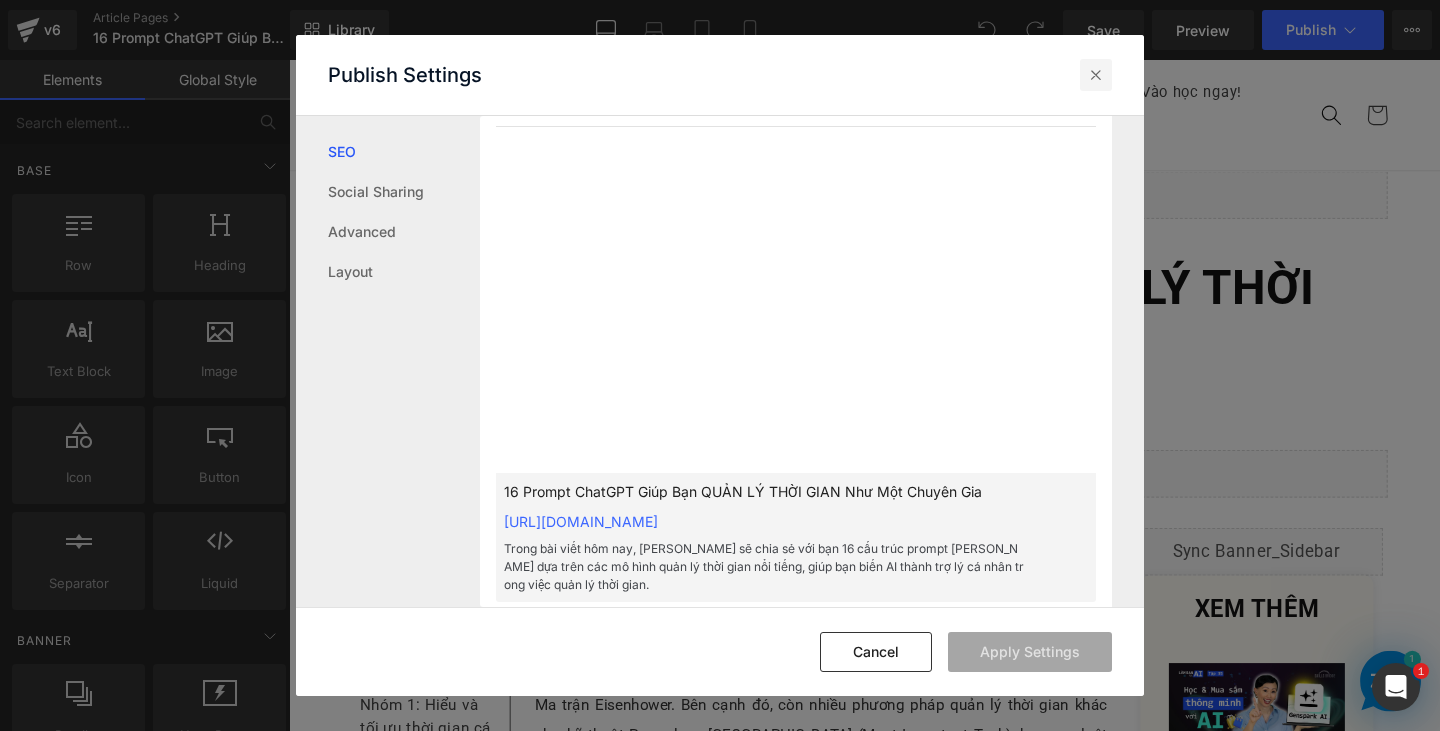 click at bounding box center (1096, 75) 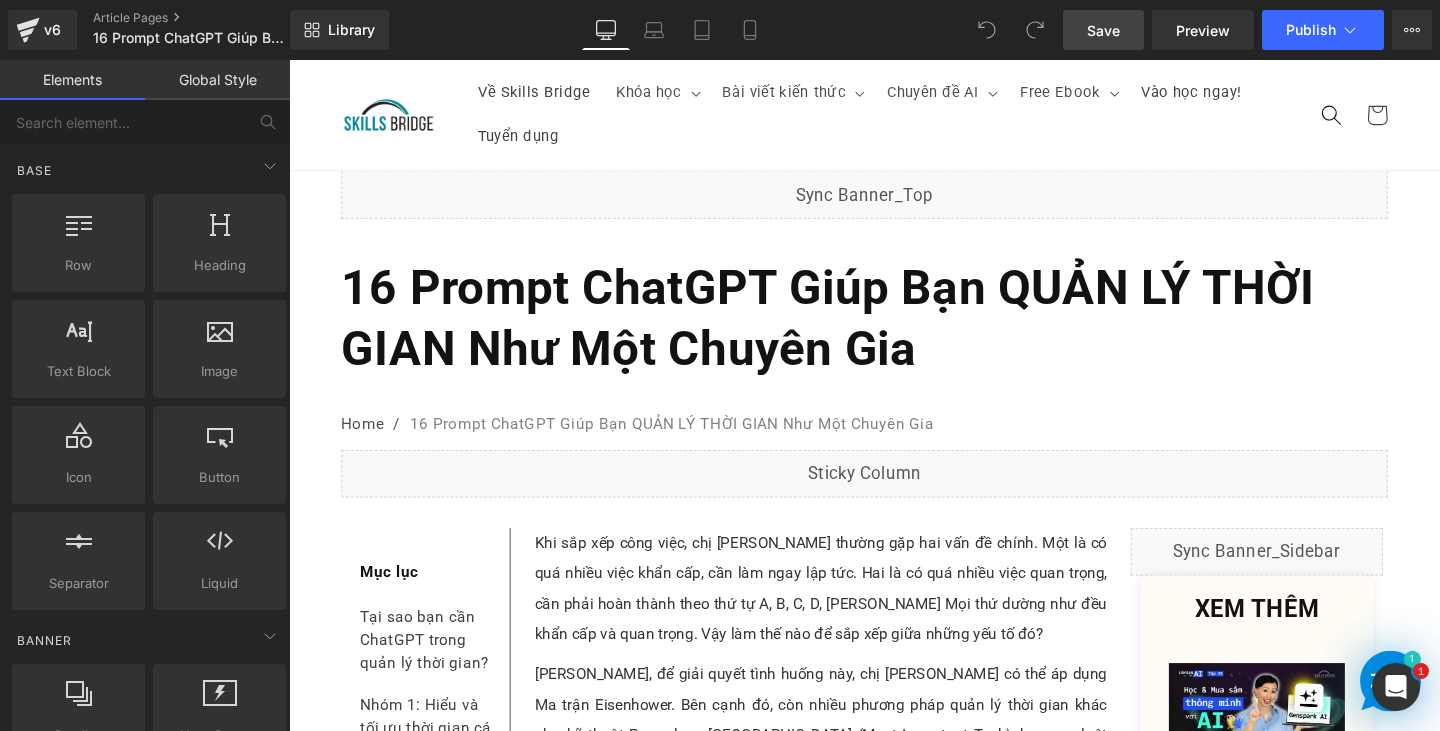 click on "Save" at bounding box center [1103, 30] 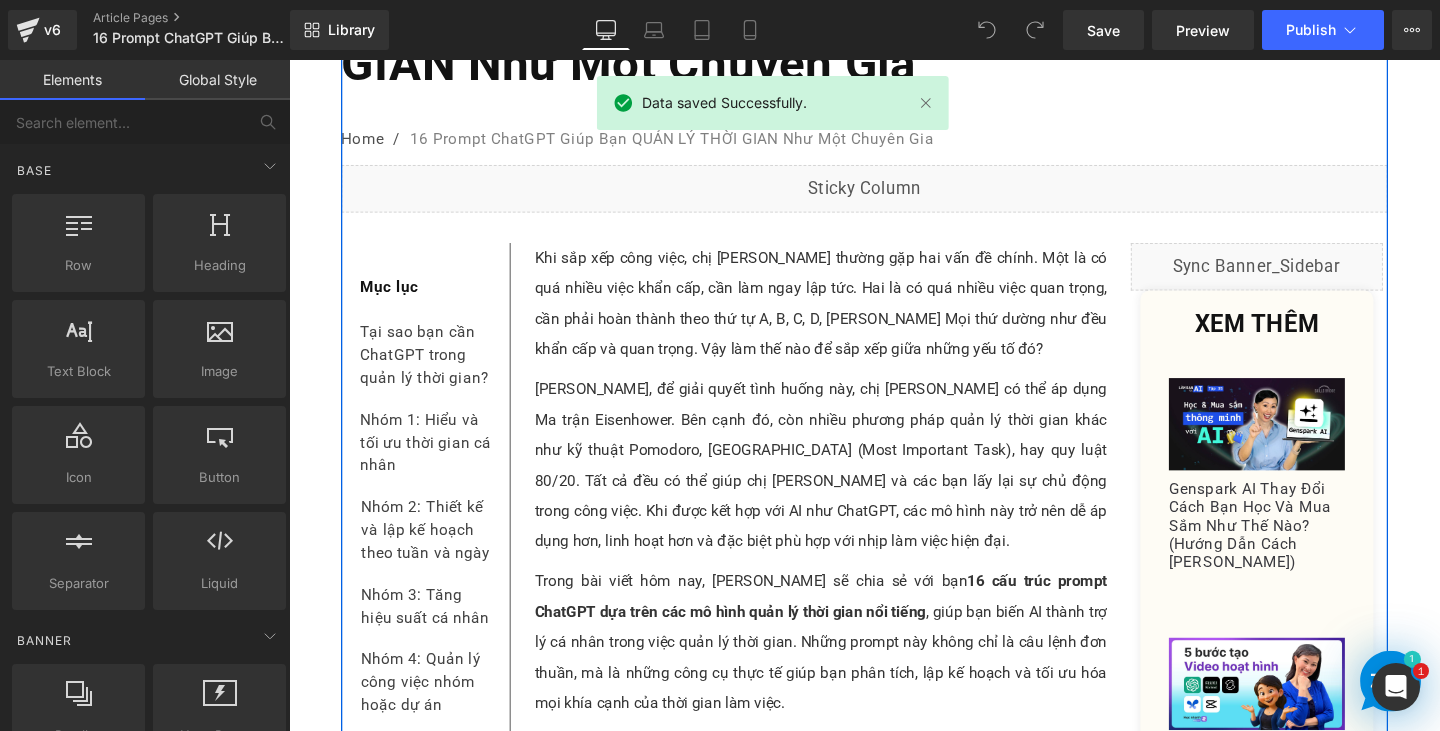 scroll, scrollTop: 0, scrollLeft: 0, axis: both 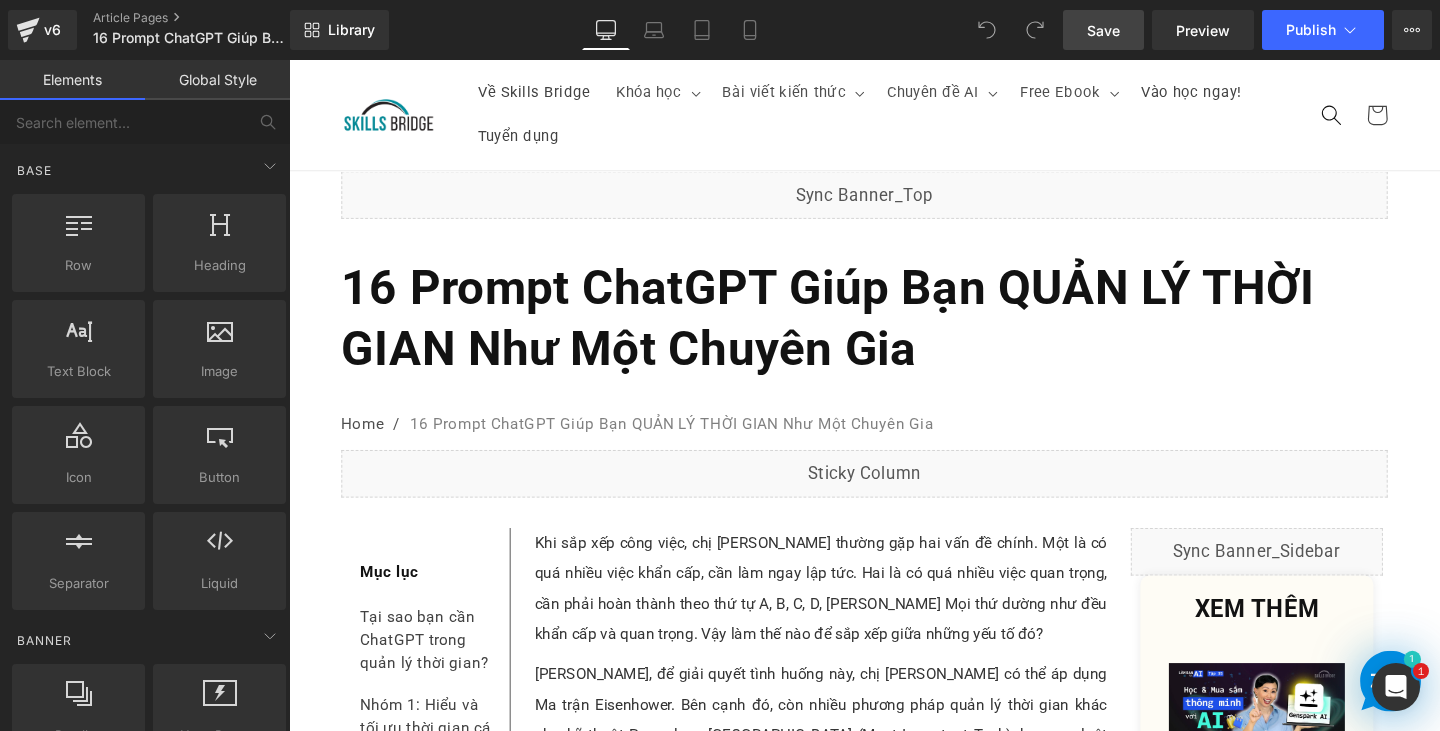 click on "Save" at bounding box center (1103, 30) 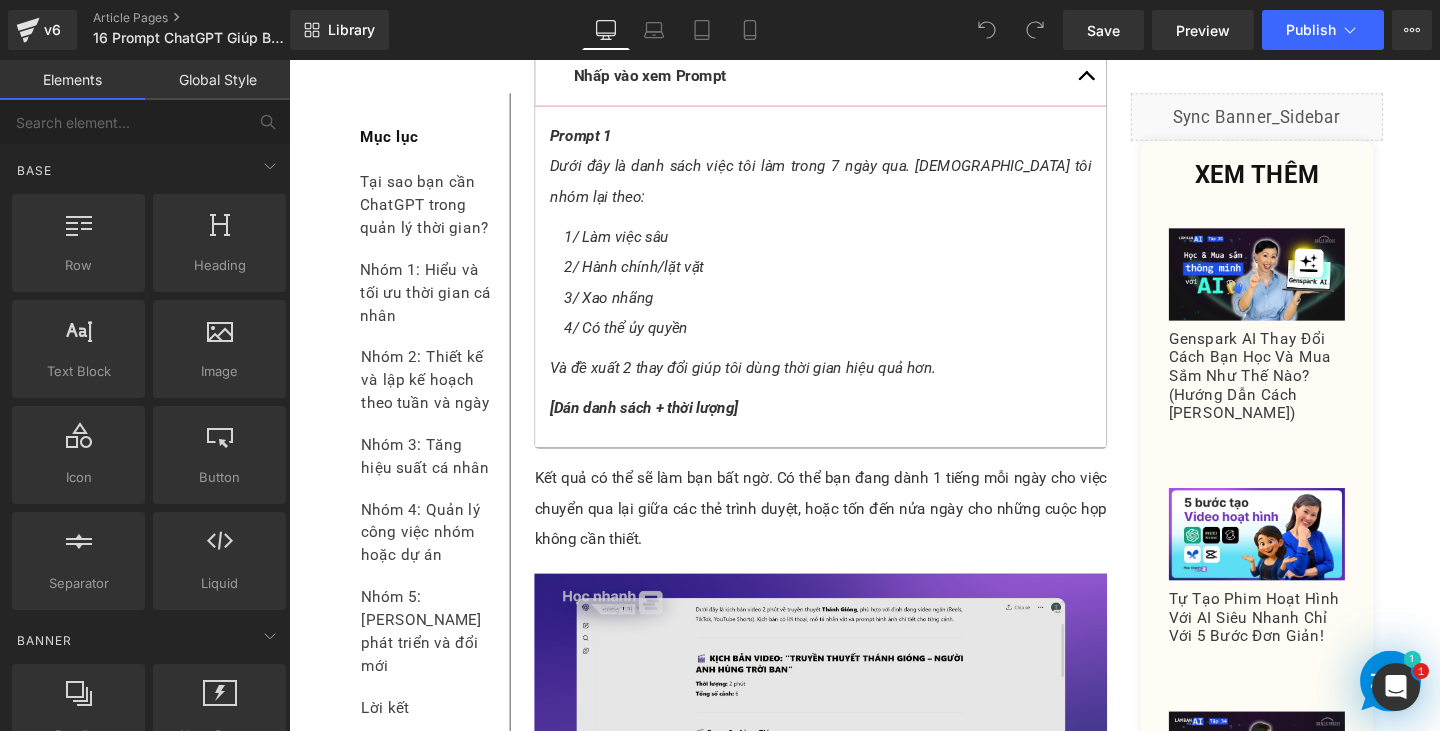 scroll, scrollTop: 2700, scrollLeft: 0, axis: vertical 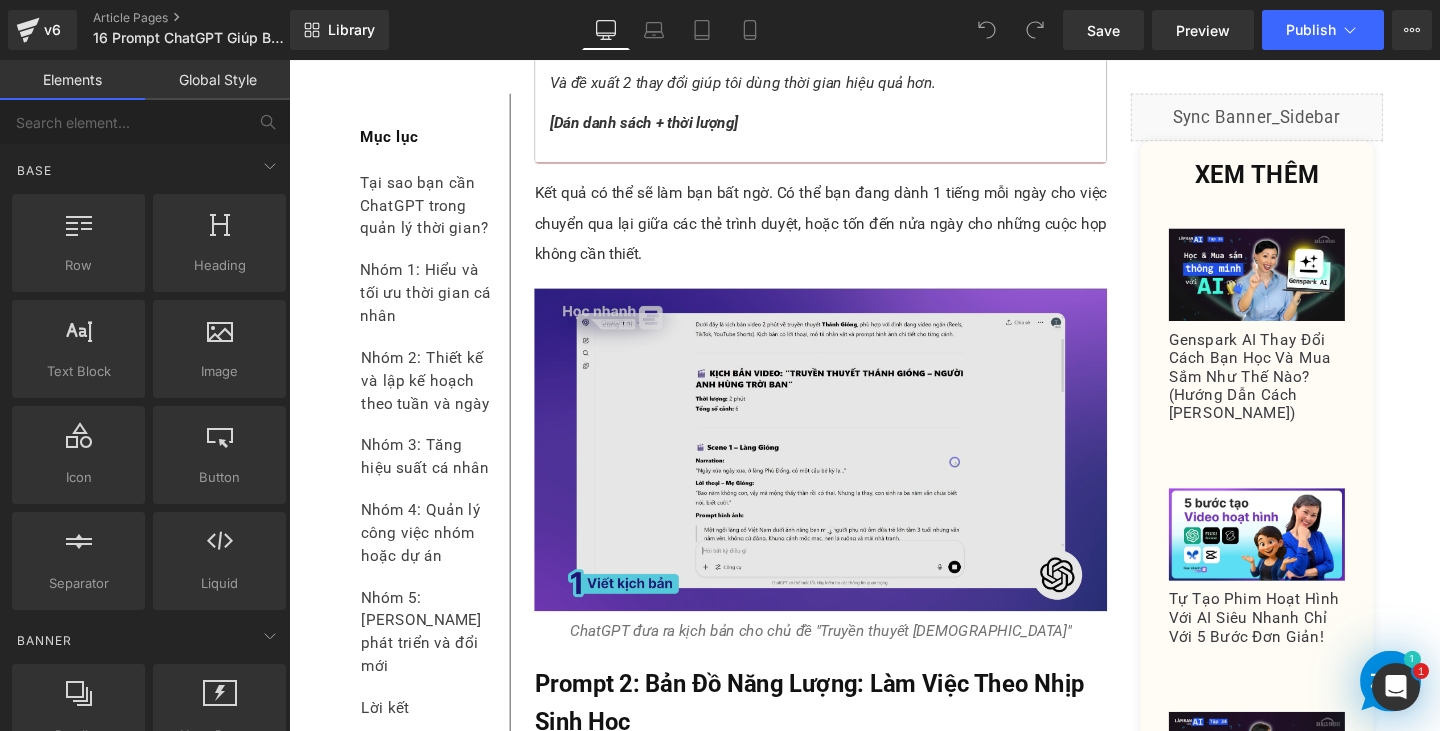 click at bounding box center (848, 469) 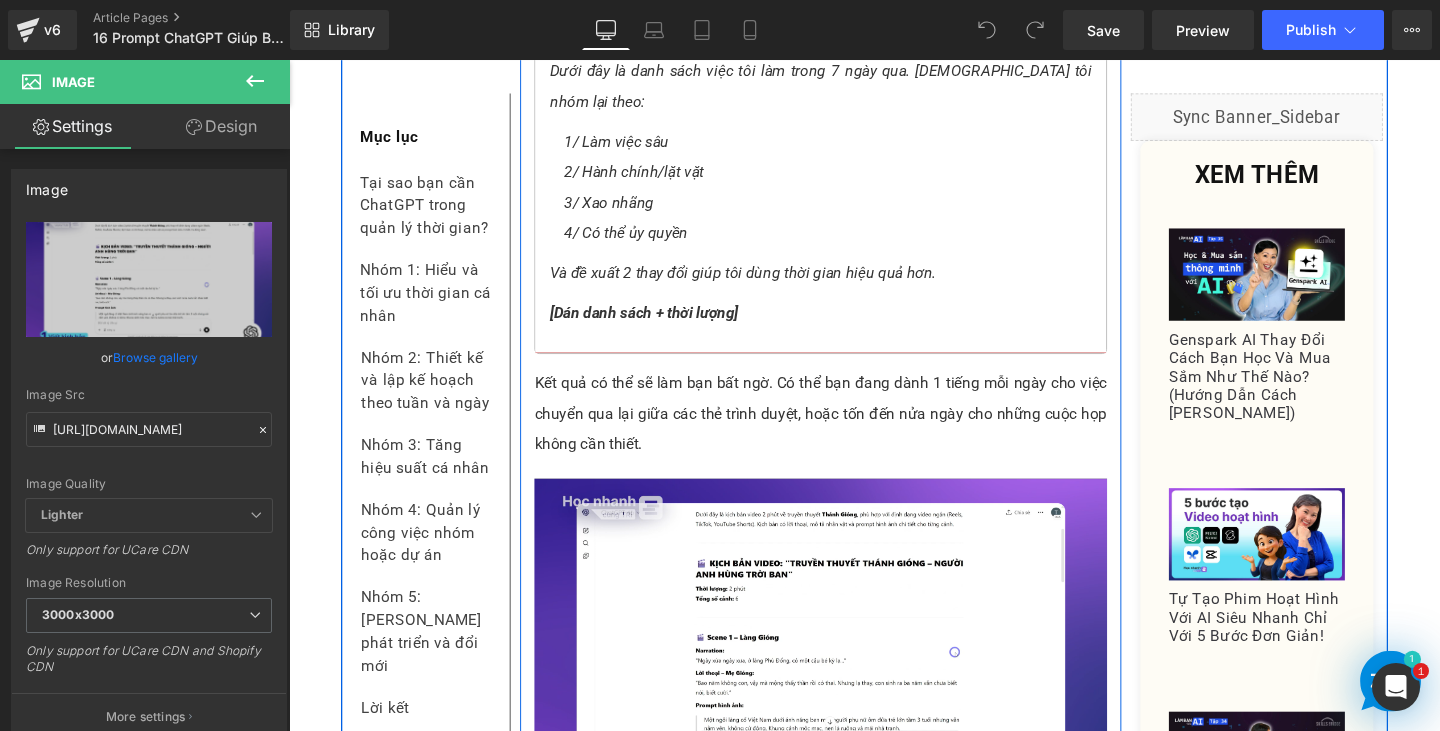 scroll, scrollTop: 3000, scrollLeft: 0, axis: vertical 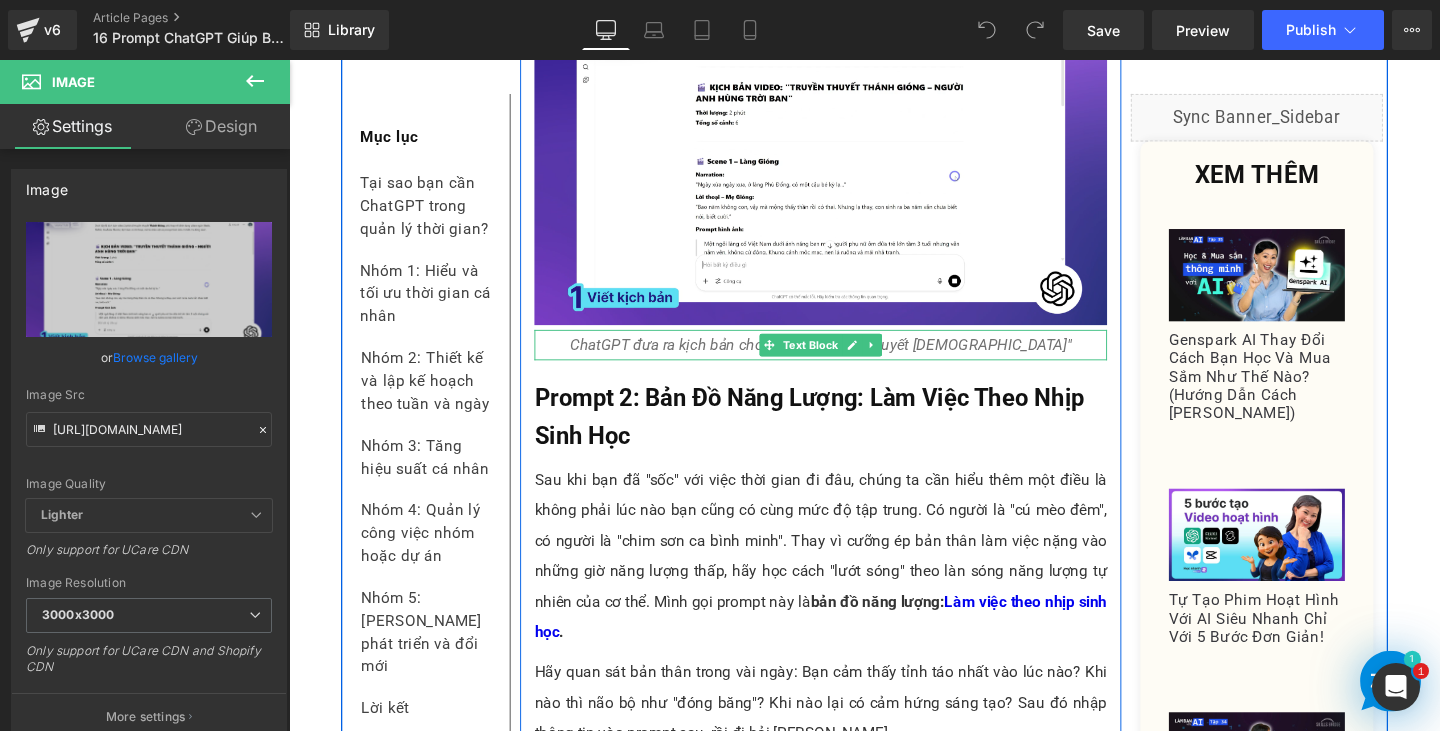 click on "ChatGPT đưa ra kịch bản cho chủ đề "Truyền thuyết Thánh Gióng"" at bounding box center [848, 359] 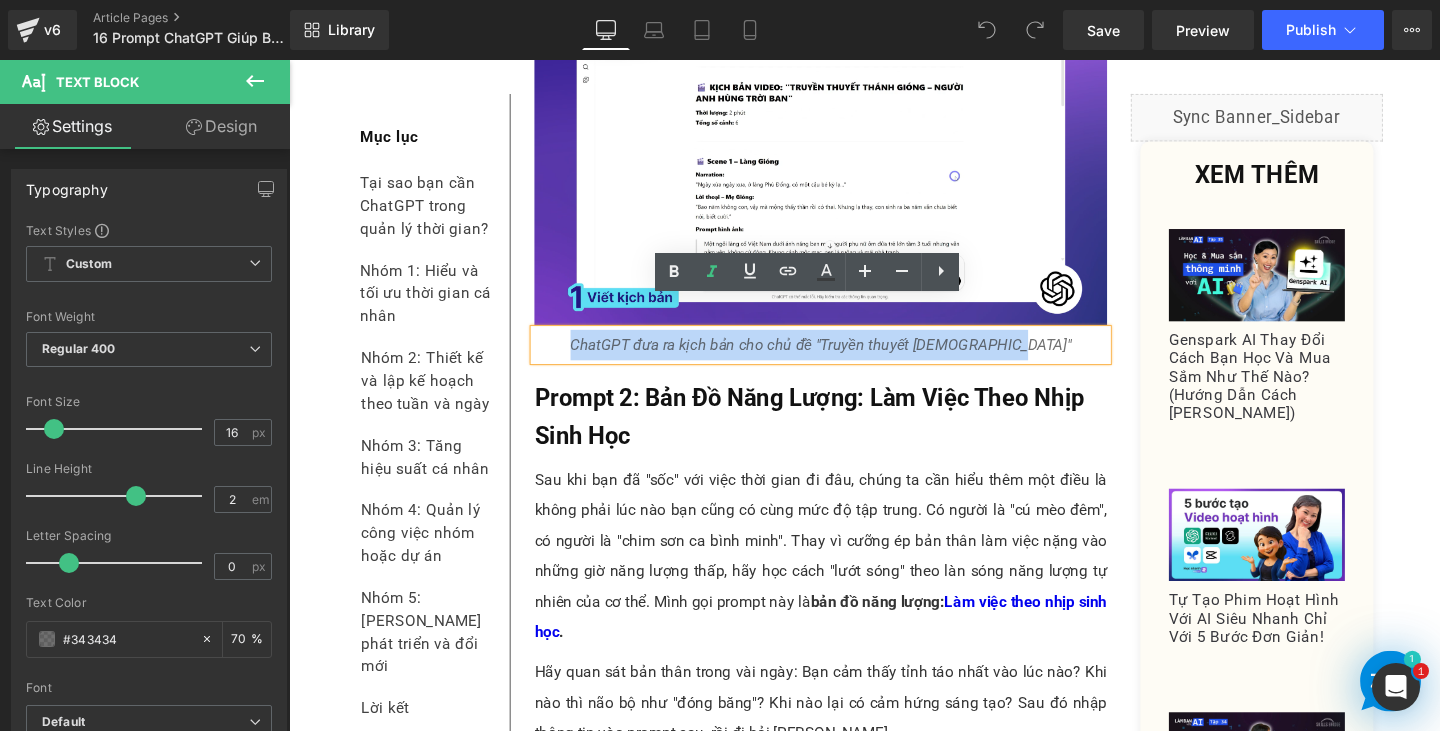 drag, startPoint x: 722, startPoint y: 331, endPoint x: 1077, endPoint y: 326, distance: 355.03522 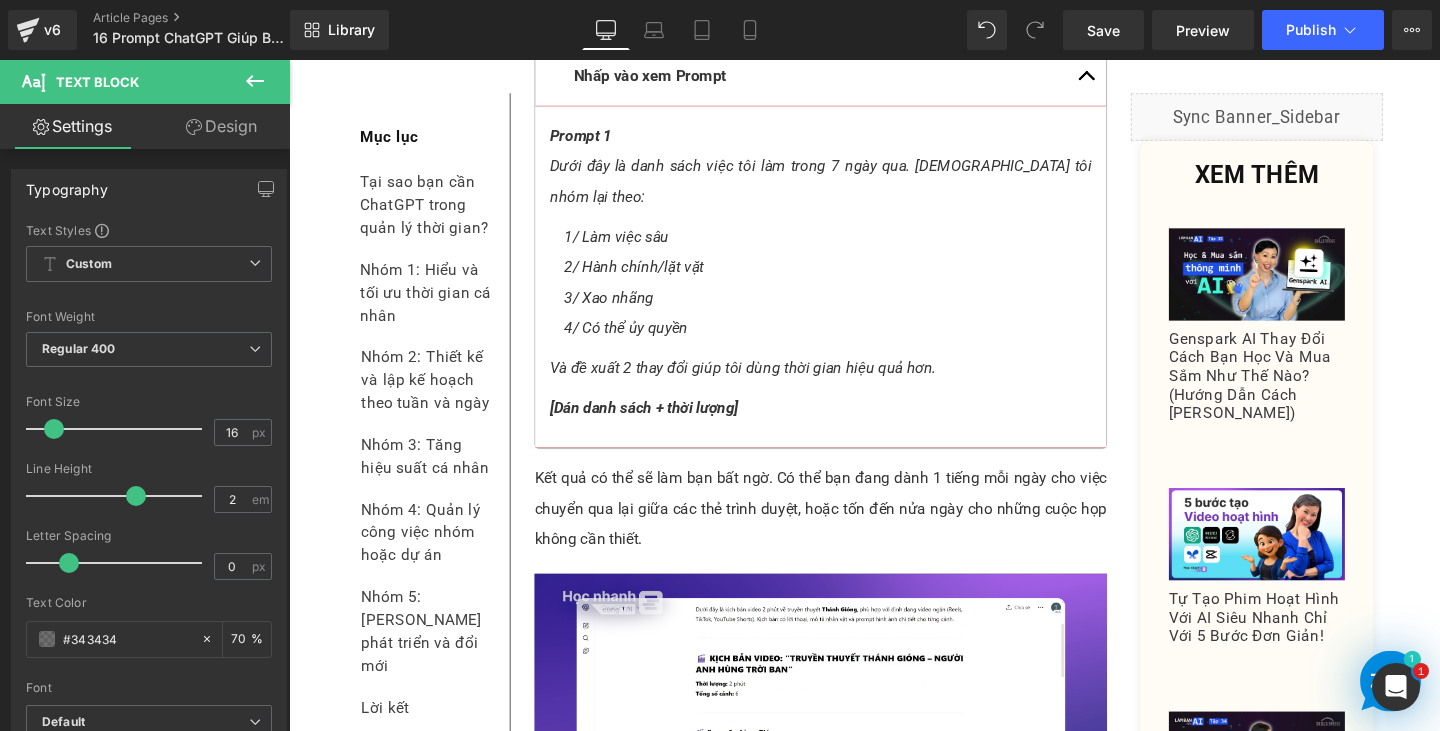 scroll, scrollTop: 2800, scrollLeft: 0, axis: vertical 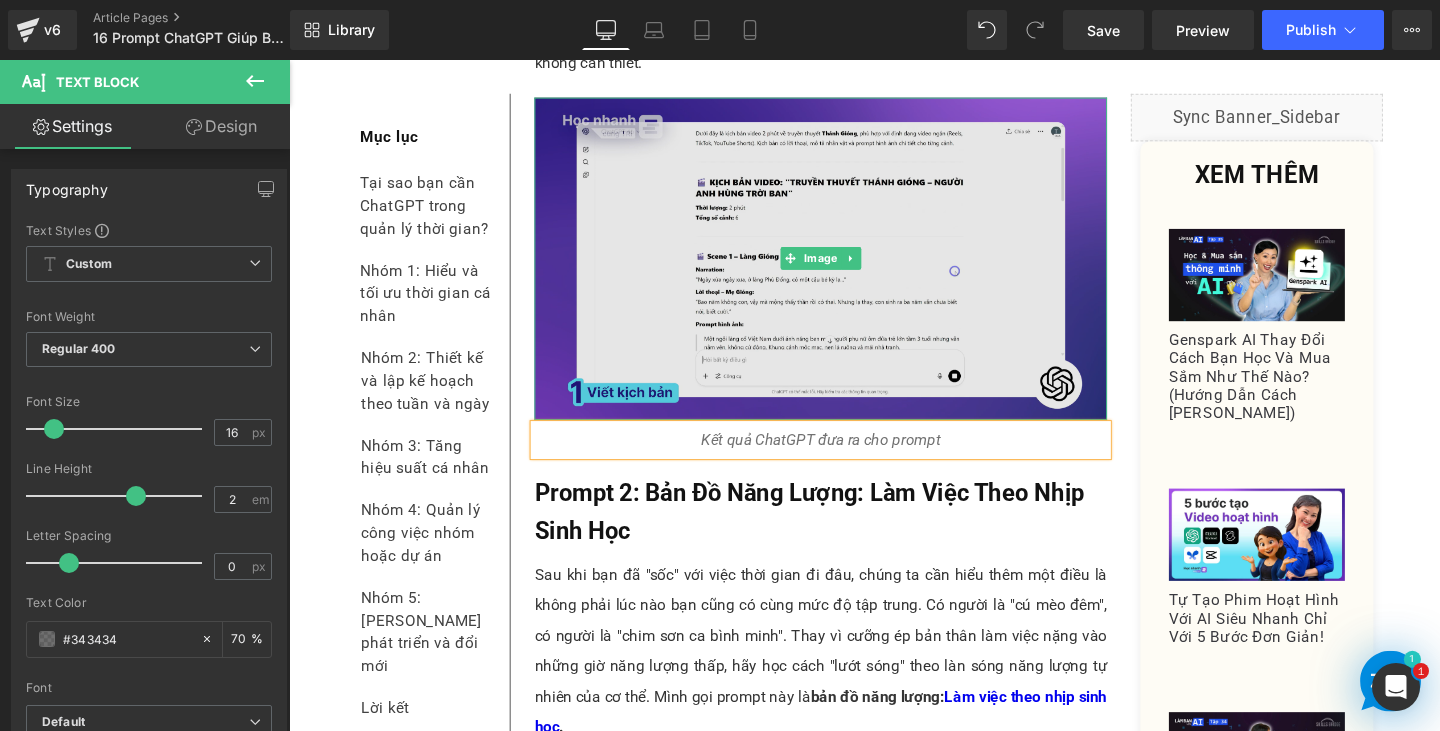 click at bounding box center (848, 269) 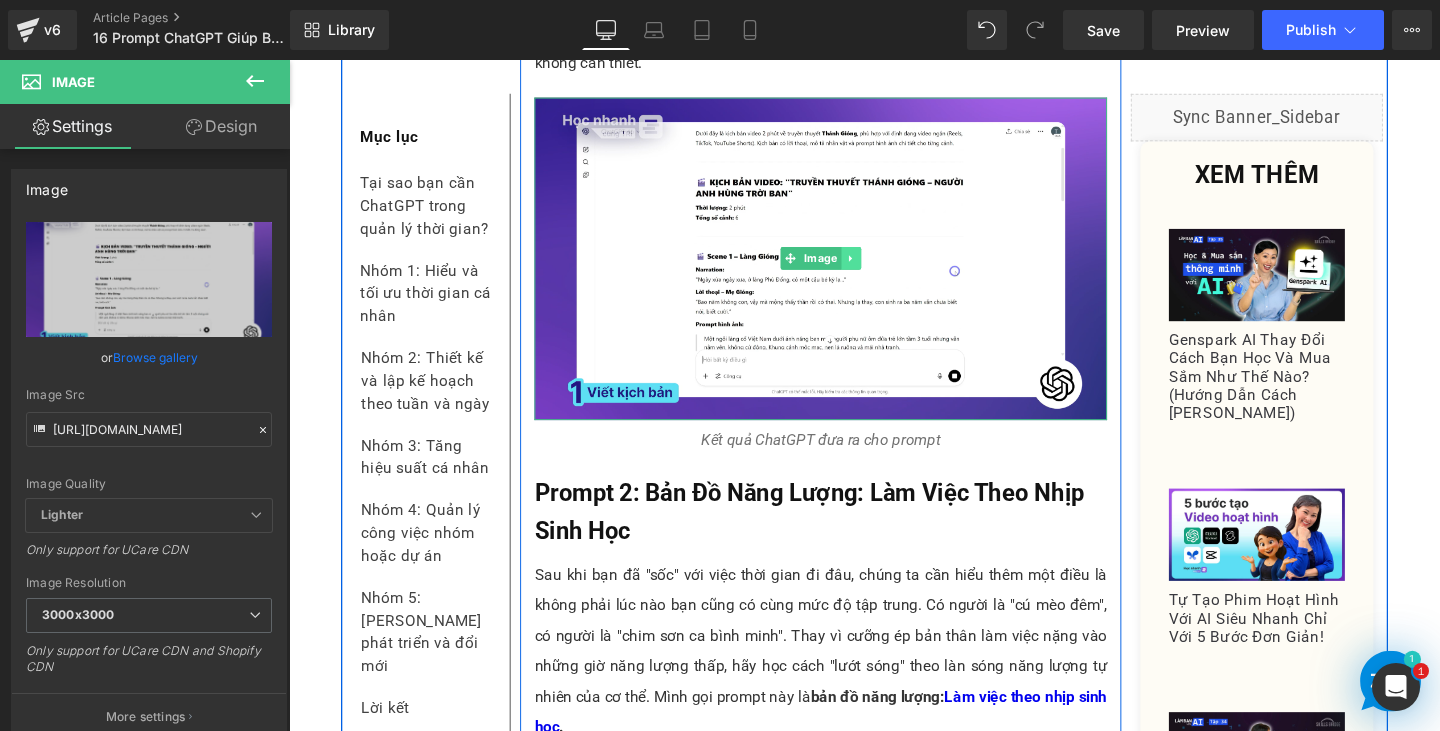 click at bounding box center [880, 269] 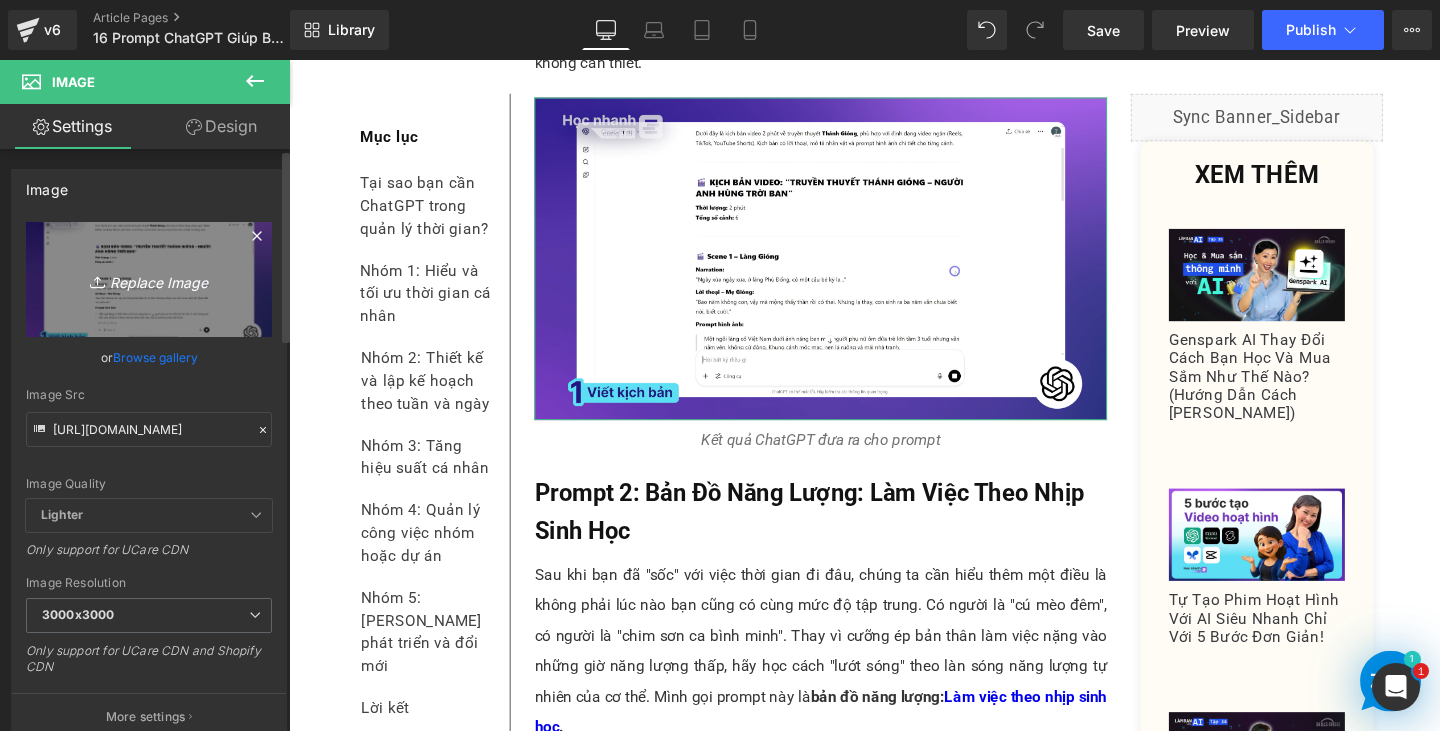 click on "Replace Image" at bounding box center (149, 279) 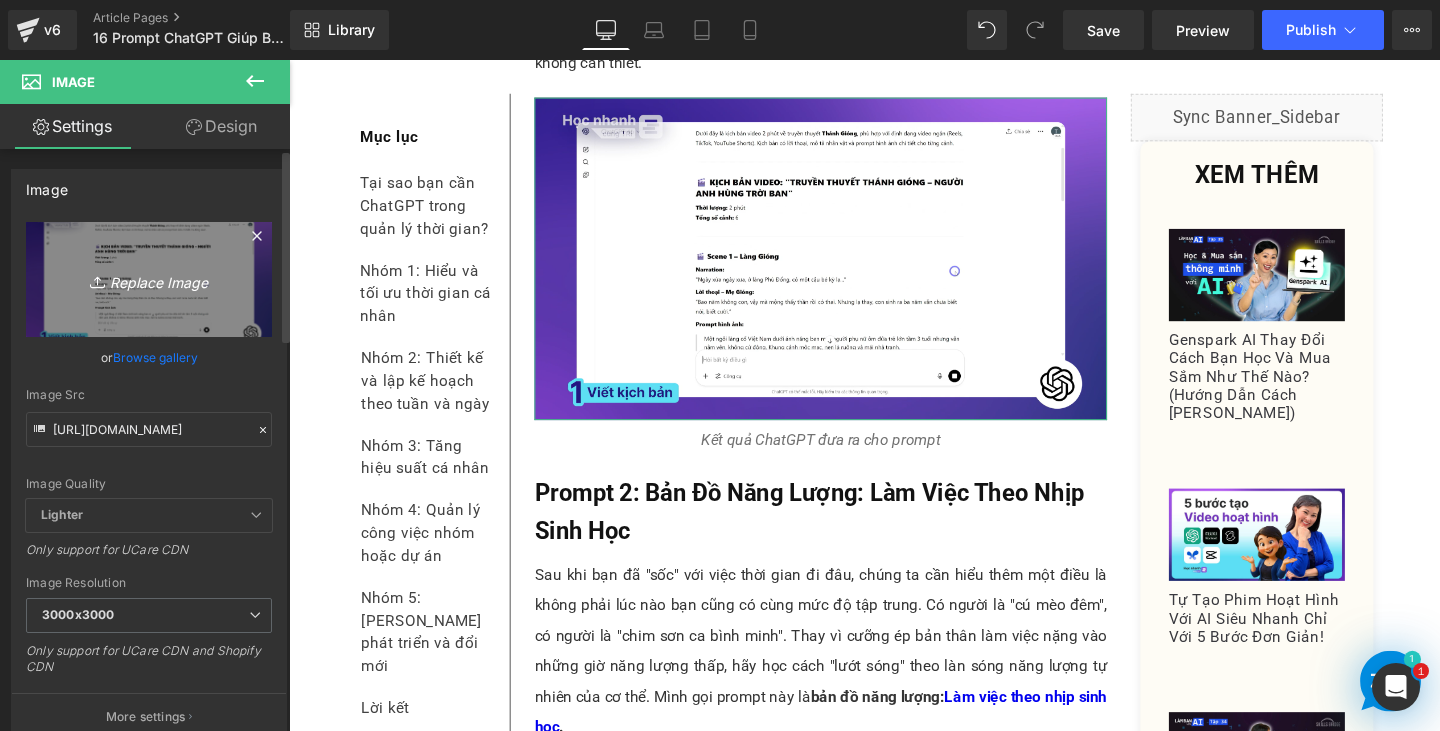 type on "C:\fakepath\Screenshot 2025-07-01 174429.png" 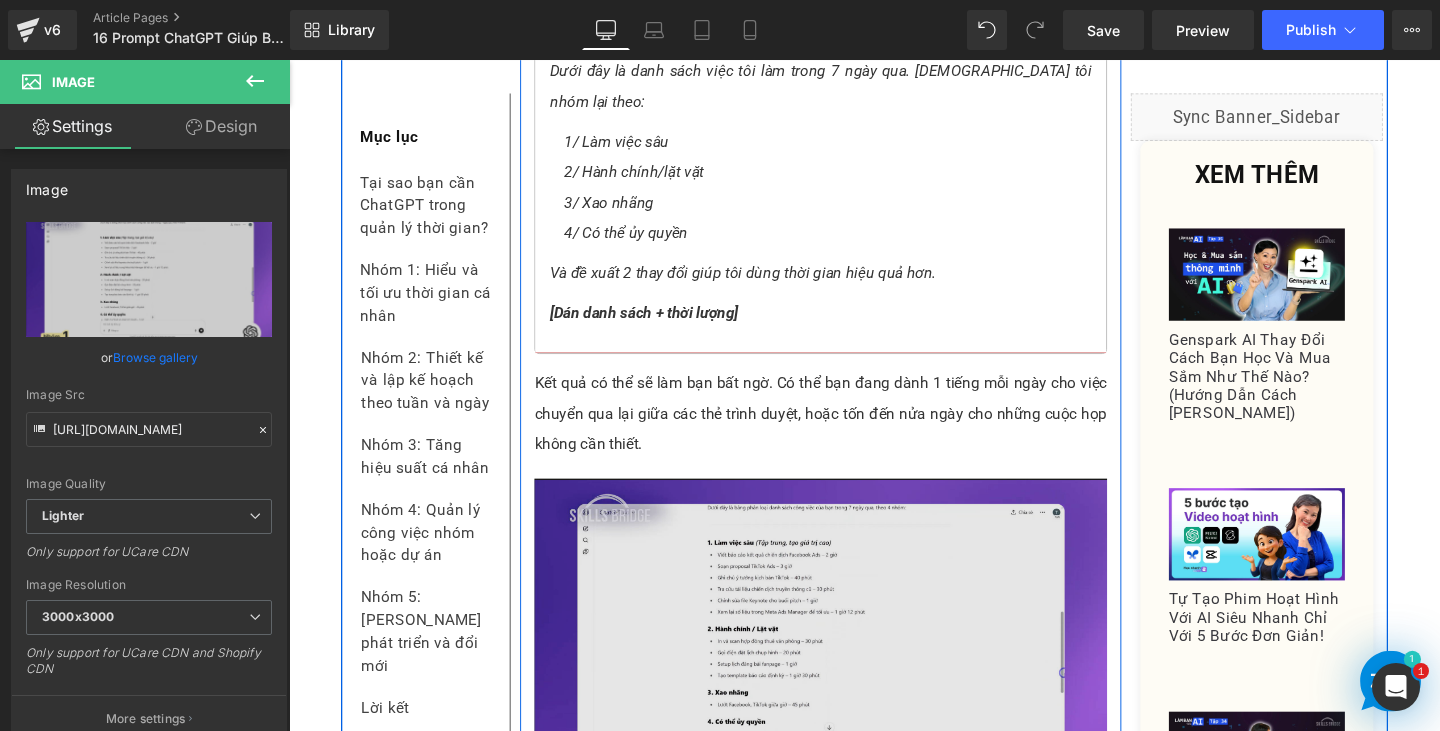 scroll, scrollTop: 2600, scrollLeft: 0, axis: vertical 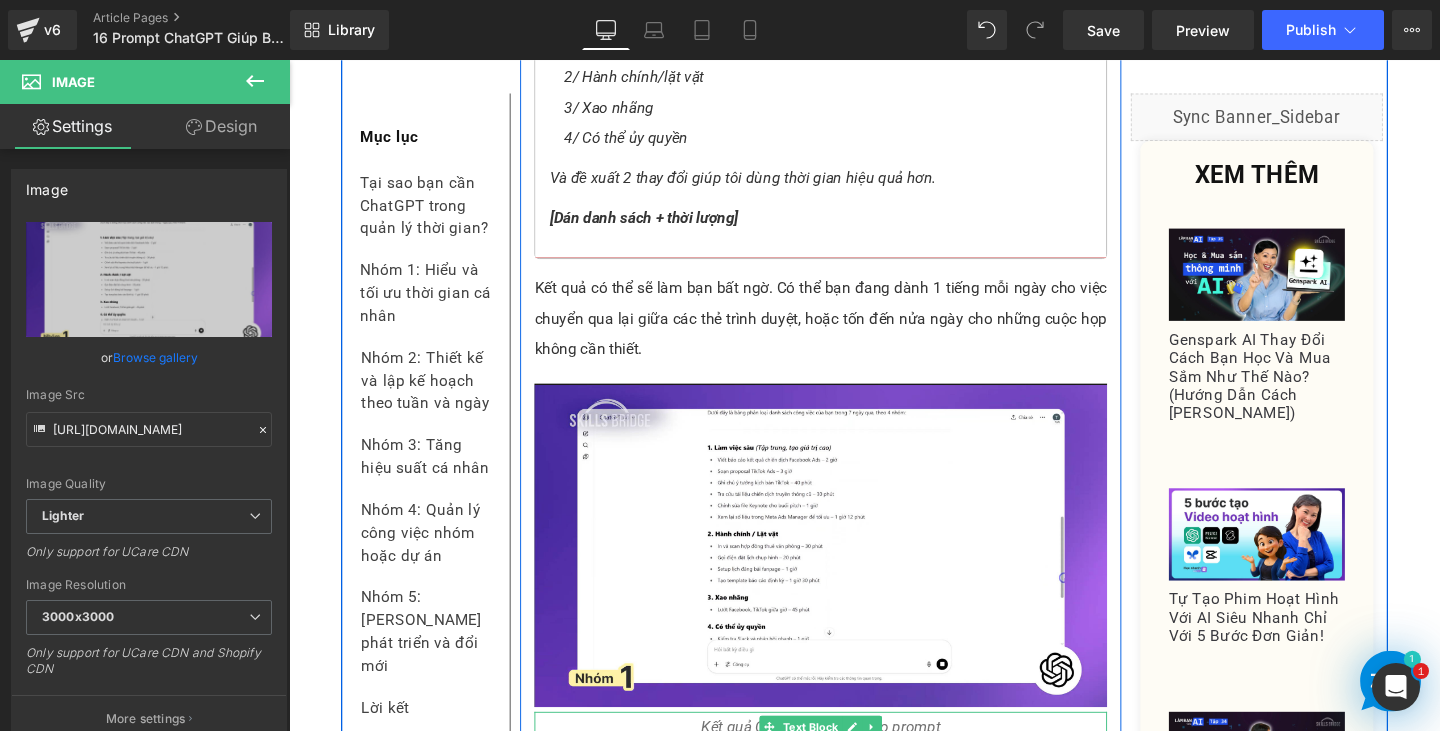 click on "Kết quả ChatGPT đưa ra cho prompt" at bounding box center (848, 761) 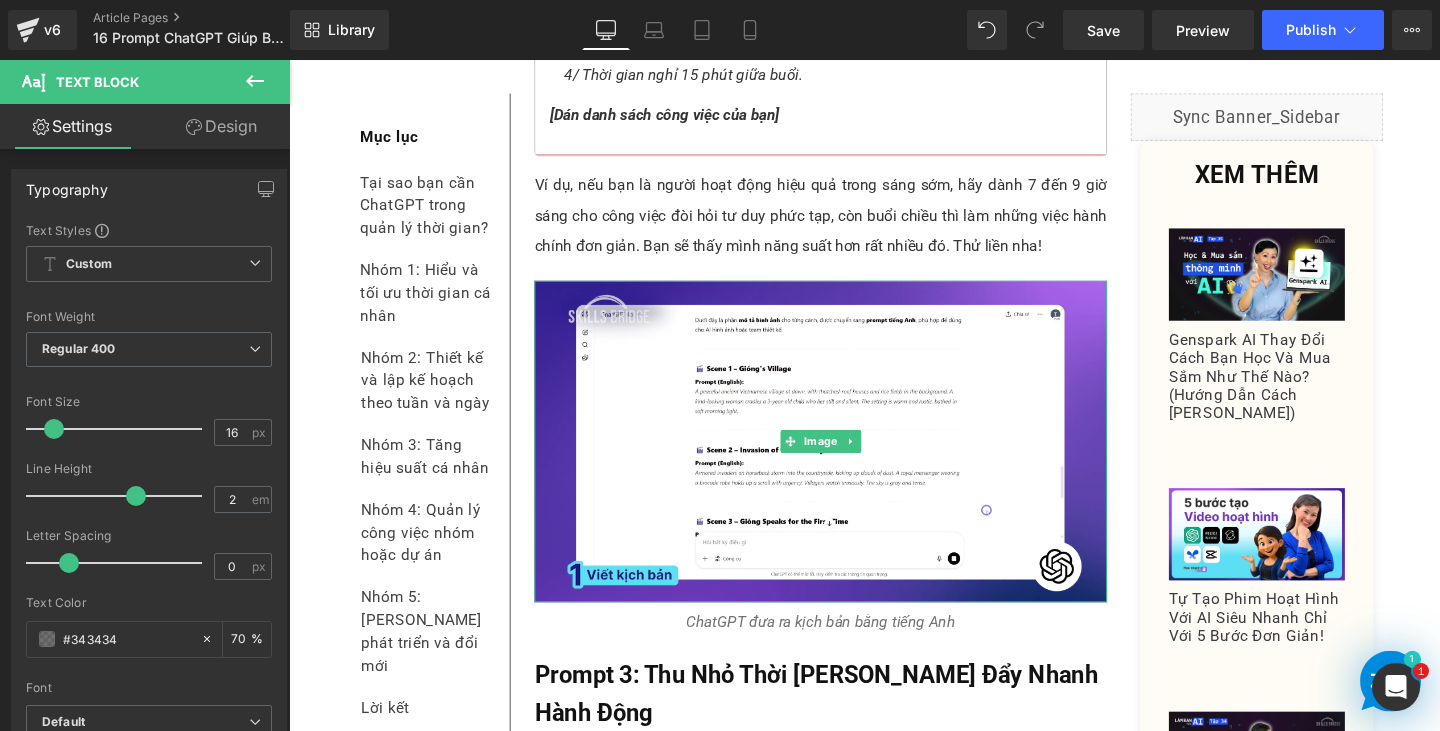 scroll, scrollTop: 3900, scrollLeft: 0, axis: vertical 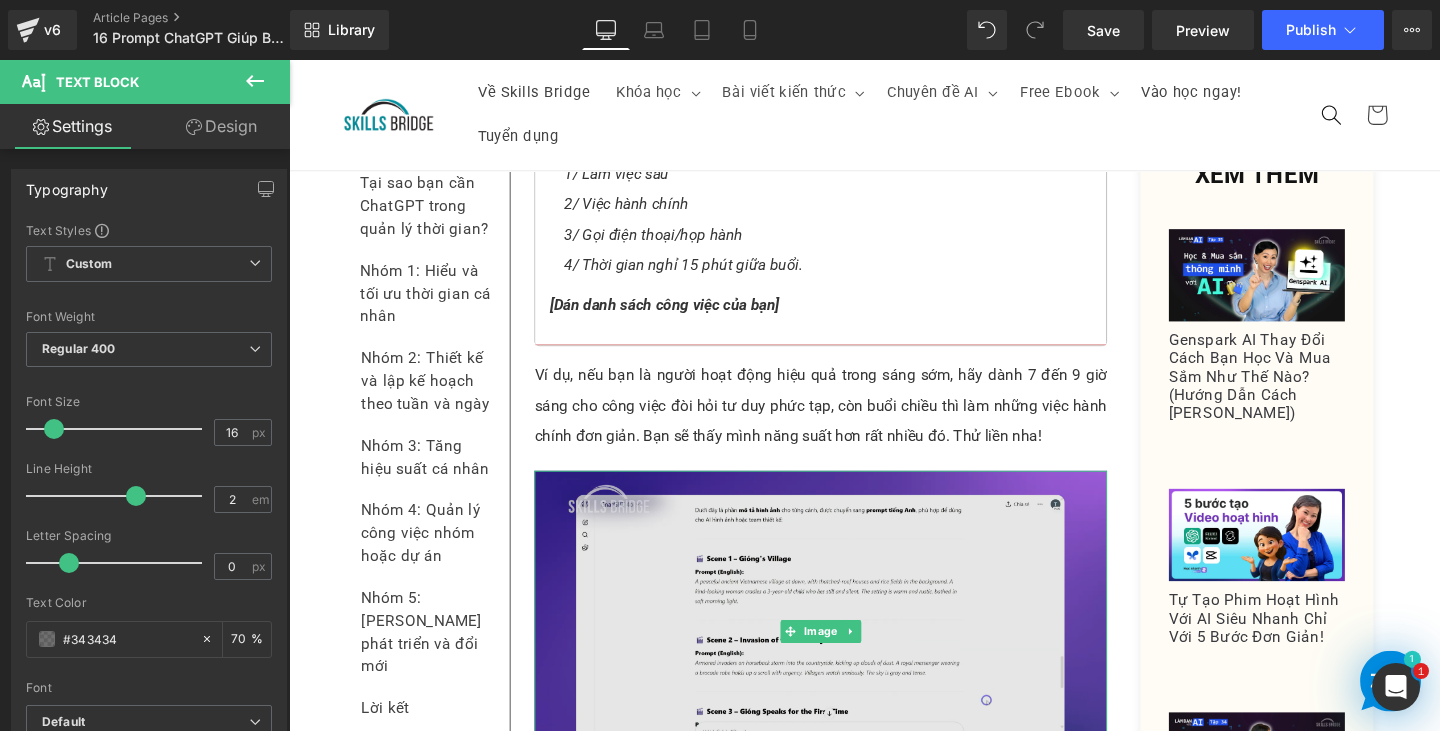 click at bounding box center (848, 661) 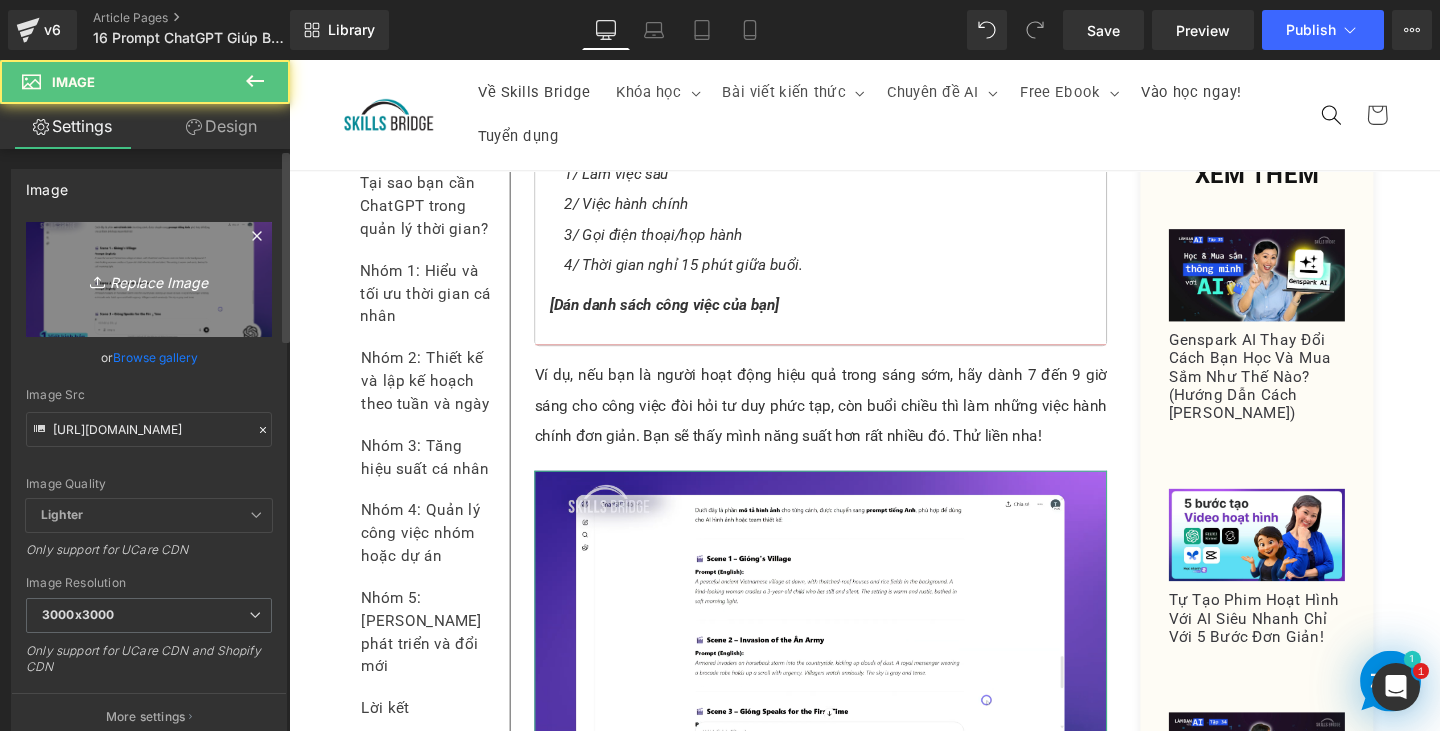 click on "Replace Image" at bounding box center (149, 279) 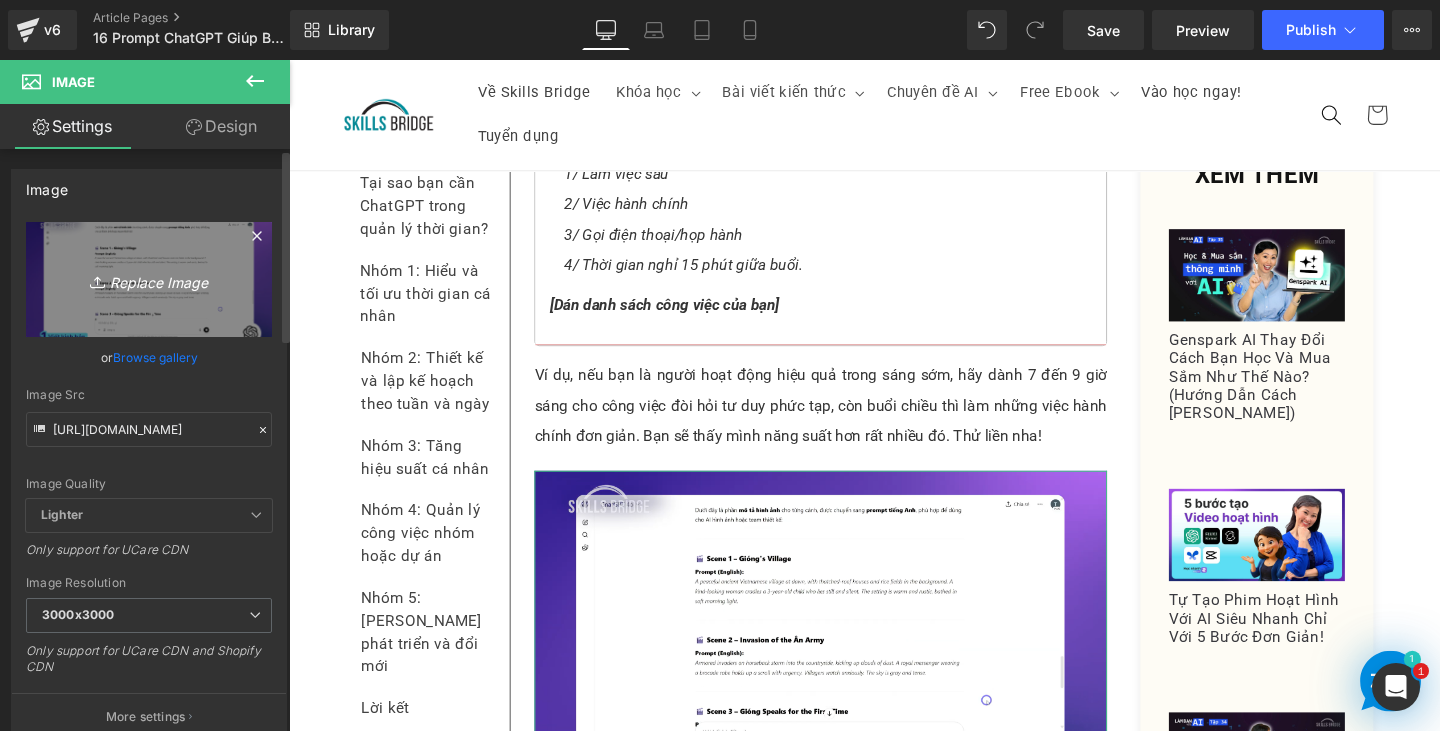 type on "C:\fakepath\Screenshot 2025-07-01 174625.png" 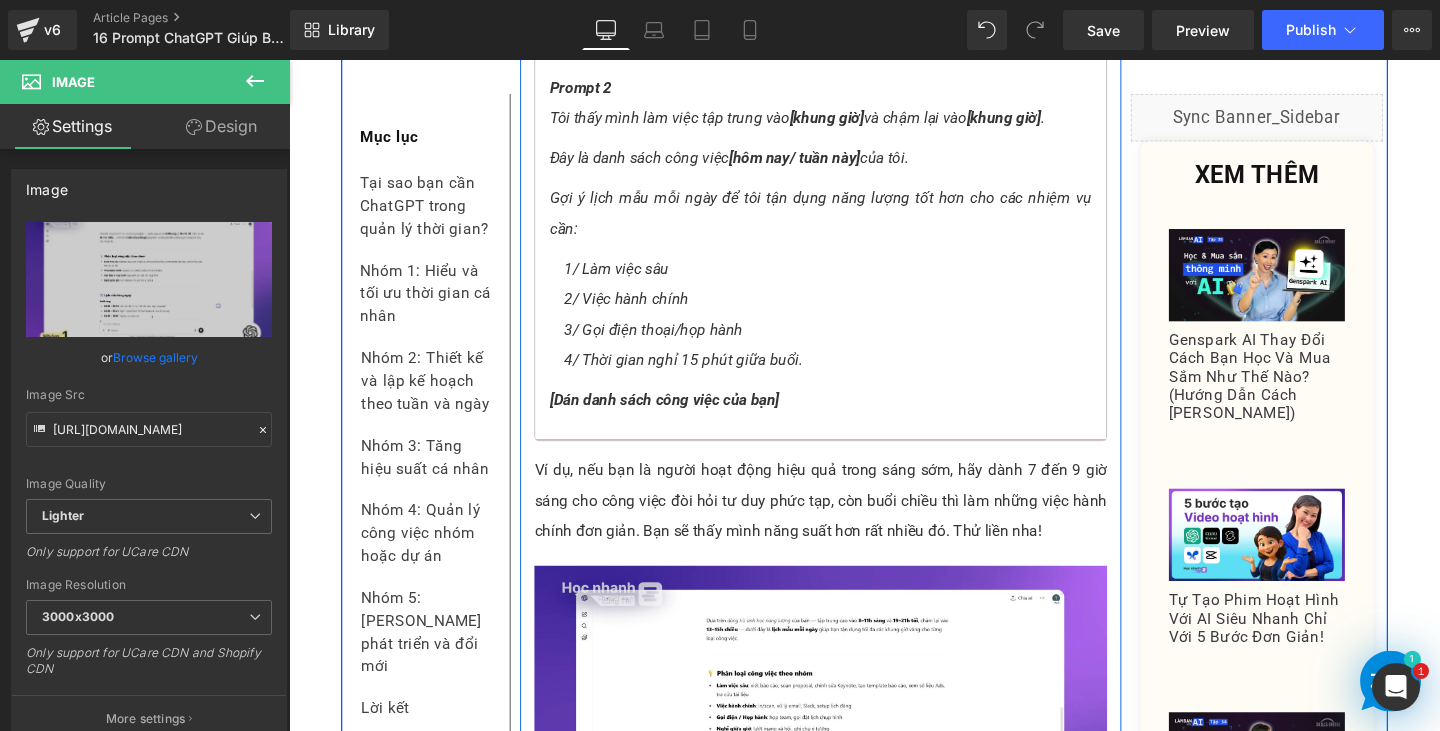 scroll, scrollTop: 4100, scrollLeft: 0, axis: vertical 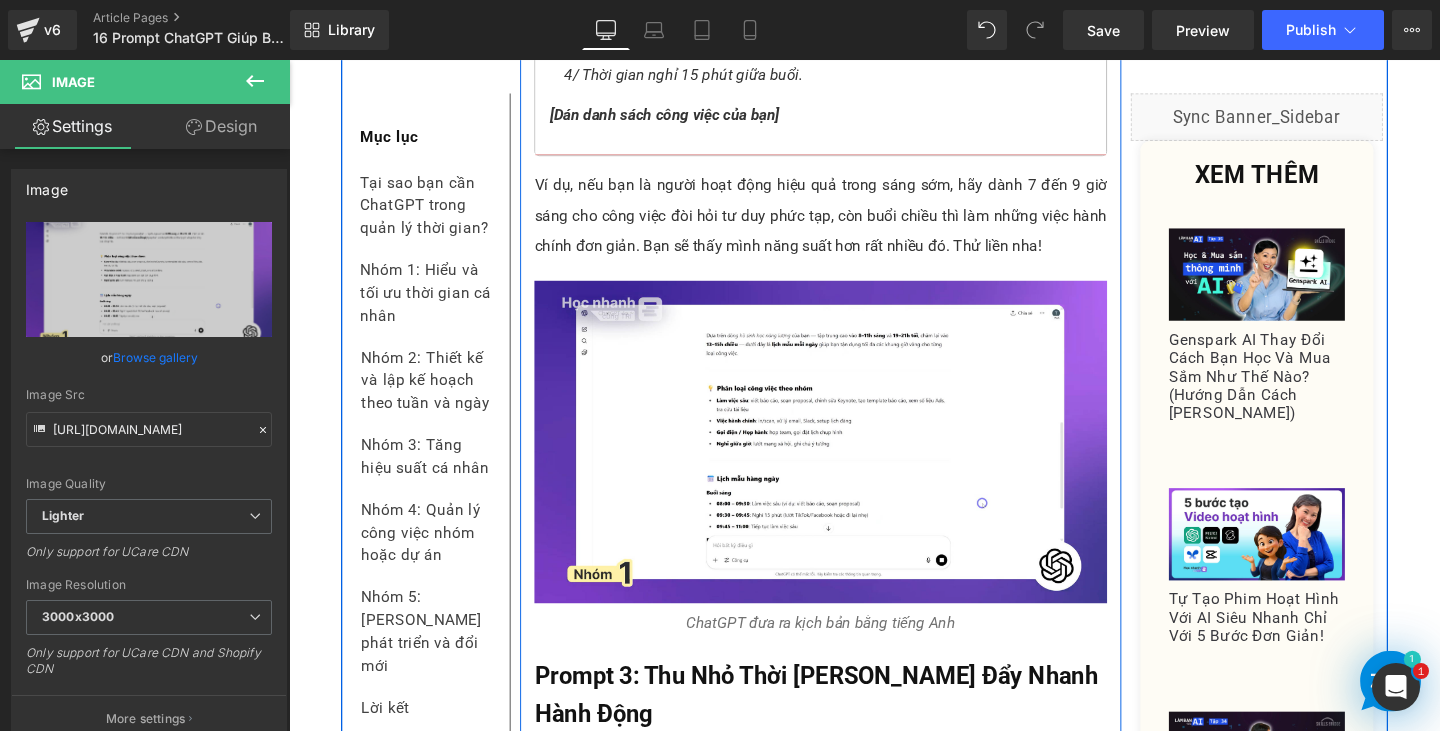 click on "ChatGPT đưa ra kịch bản bằng tiếng Anh" at bounding box center [848, 652] 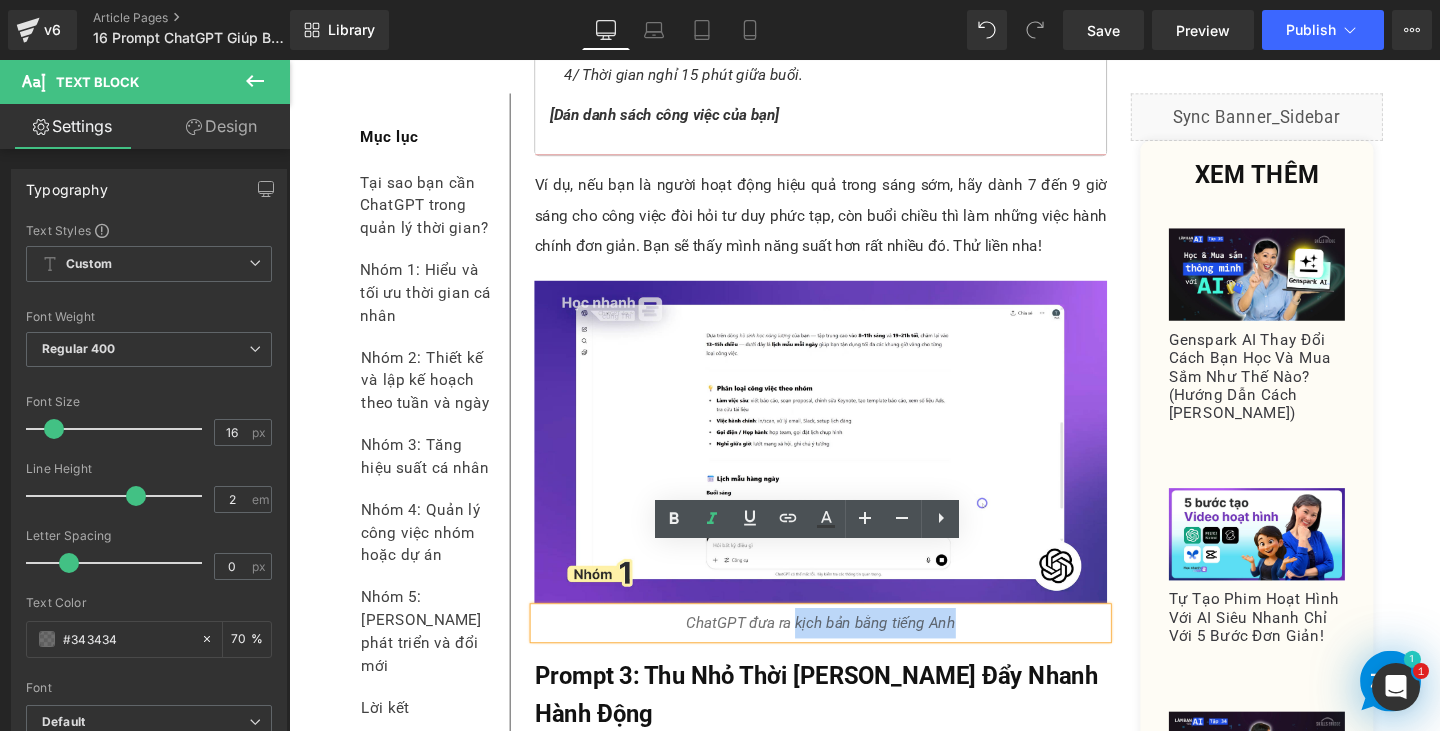 drag, startPoint x: 818, startPoint y: 590, endPoint x: 1003, endPoint y: 594, distance: 185.04324 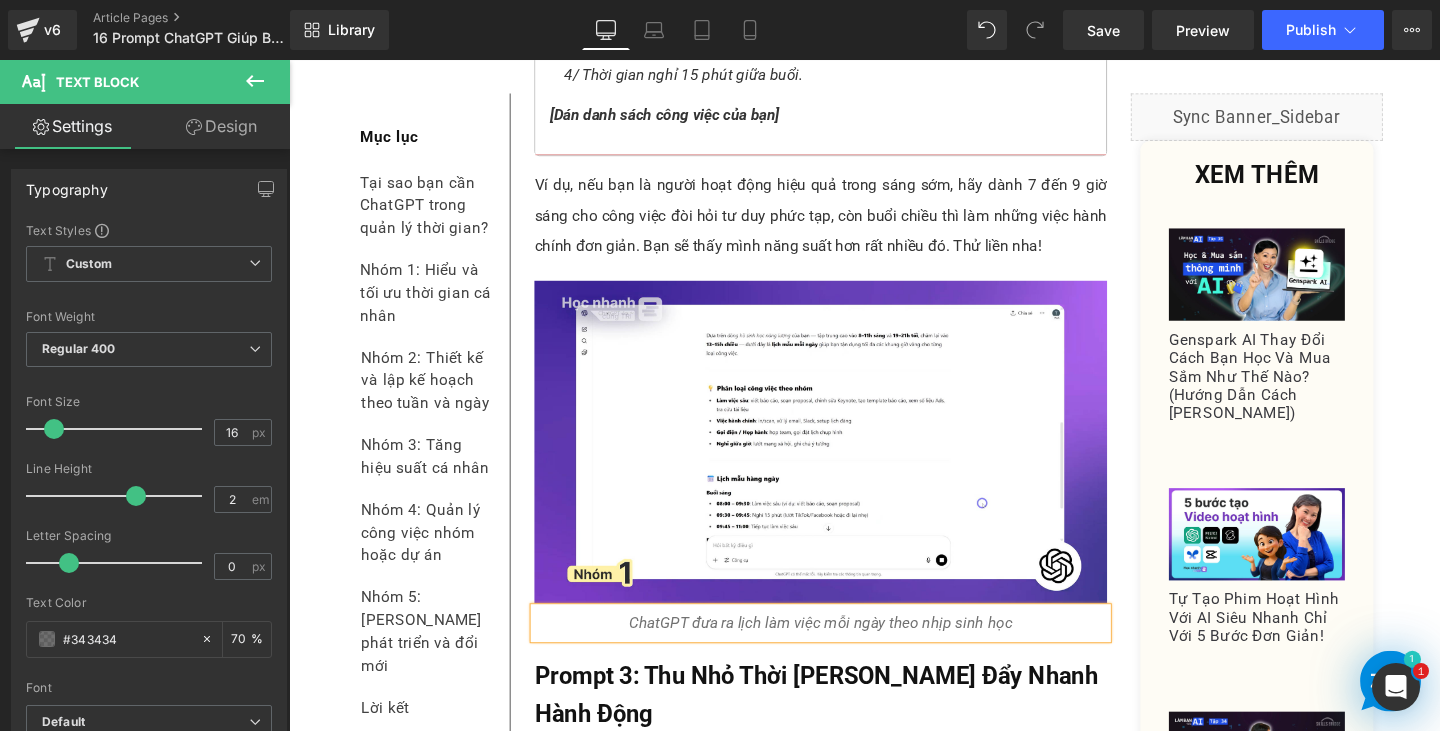 scroll, scrollTop: 4400, scrollLeft: 0, axis: vertical 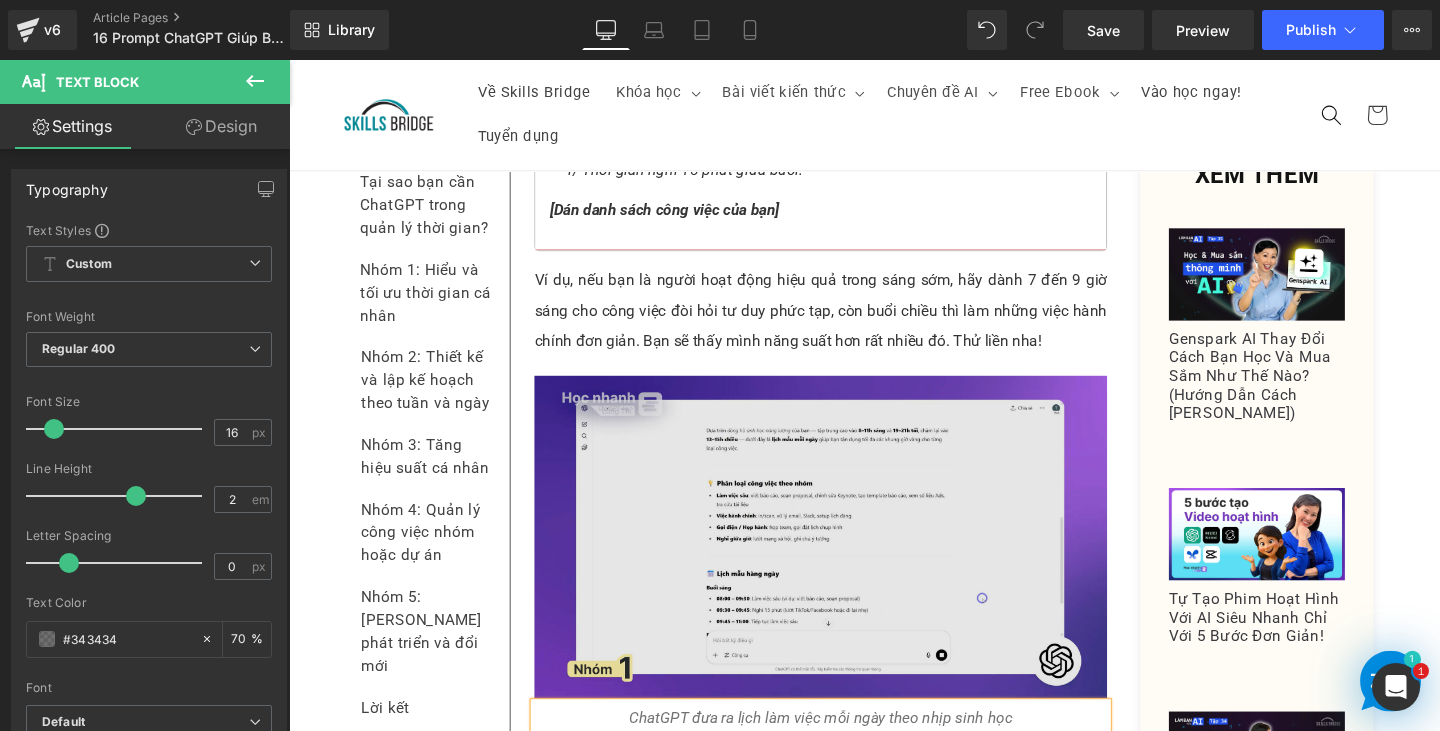 click at bounding box center (848, 561) 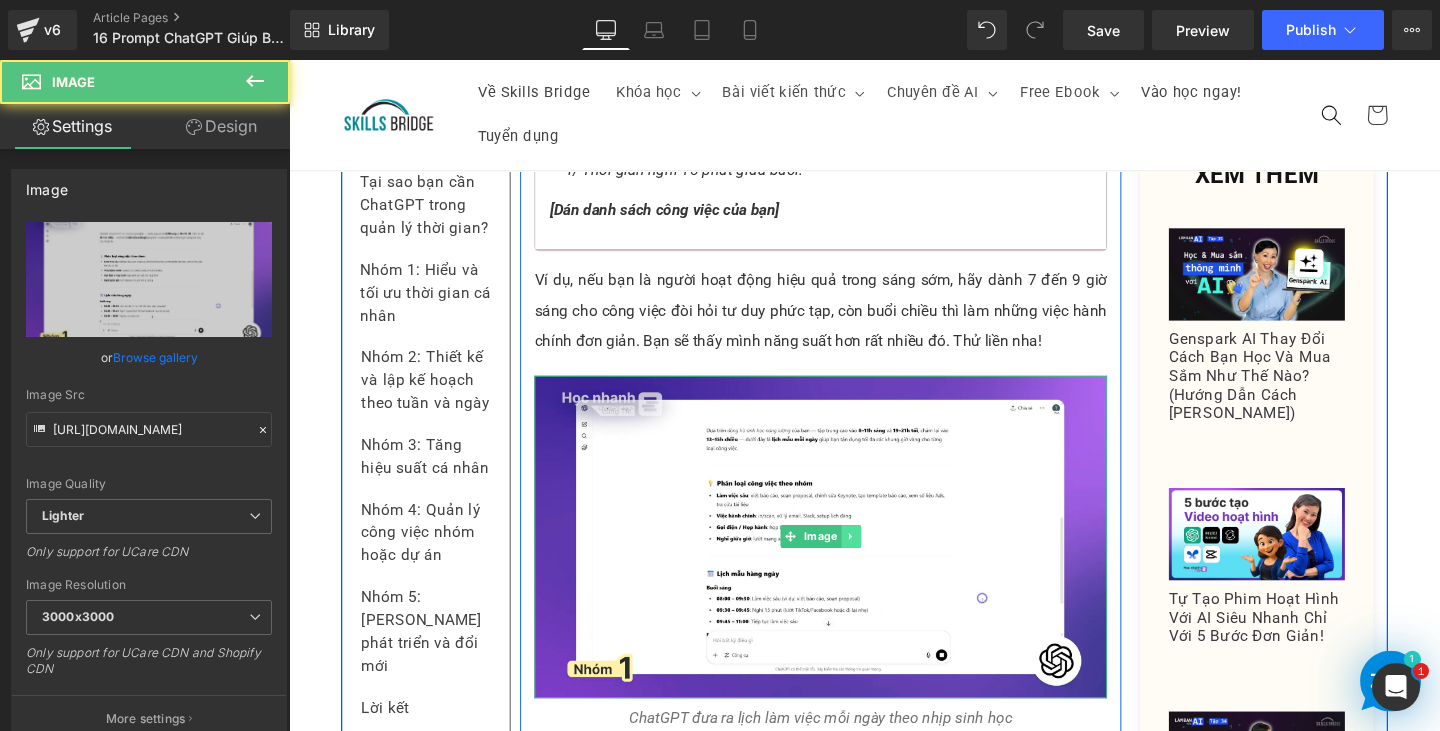 click 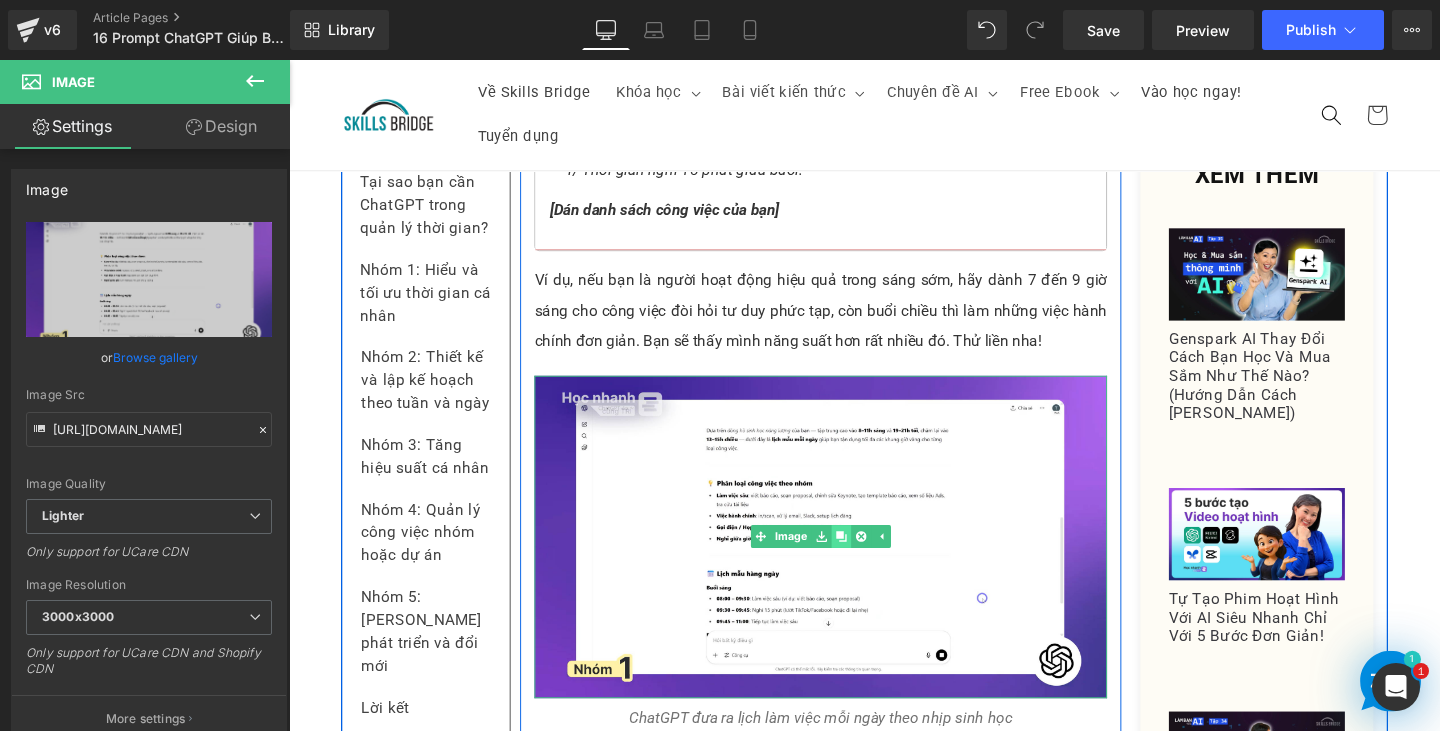 click 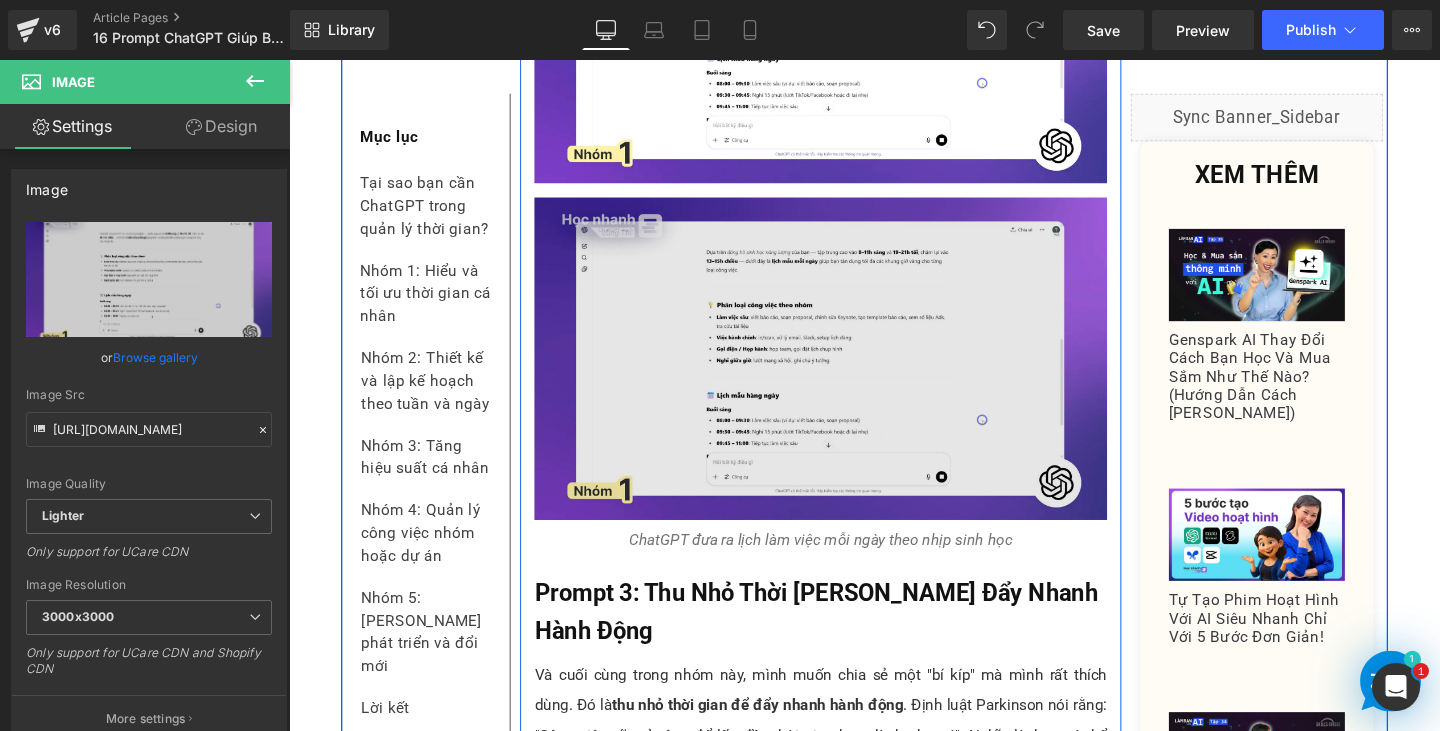 scroll, scrollTop: 4542, scrollLeft: 0, axis: vertical 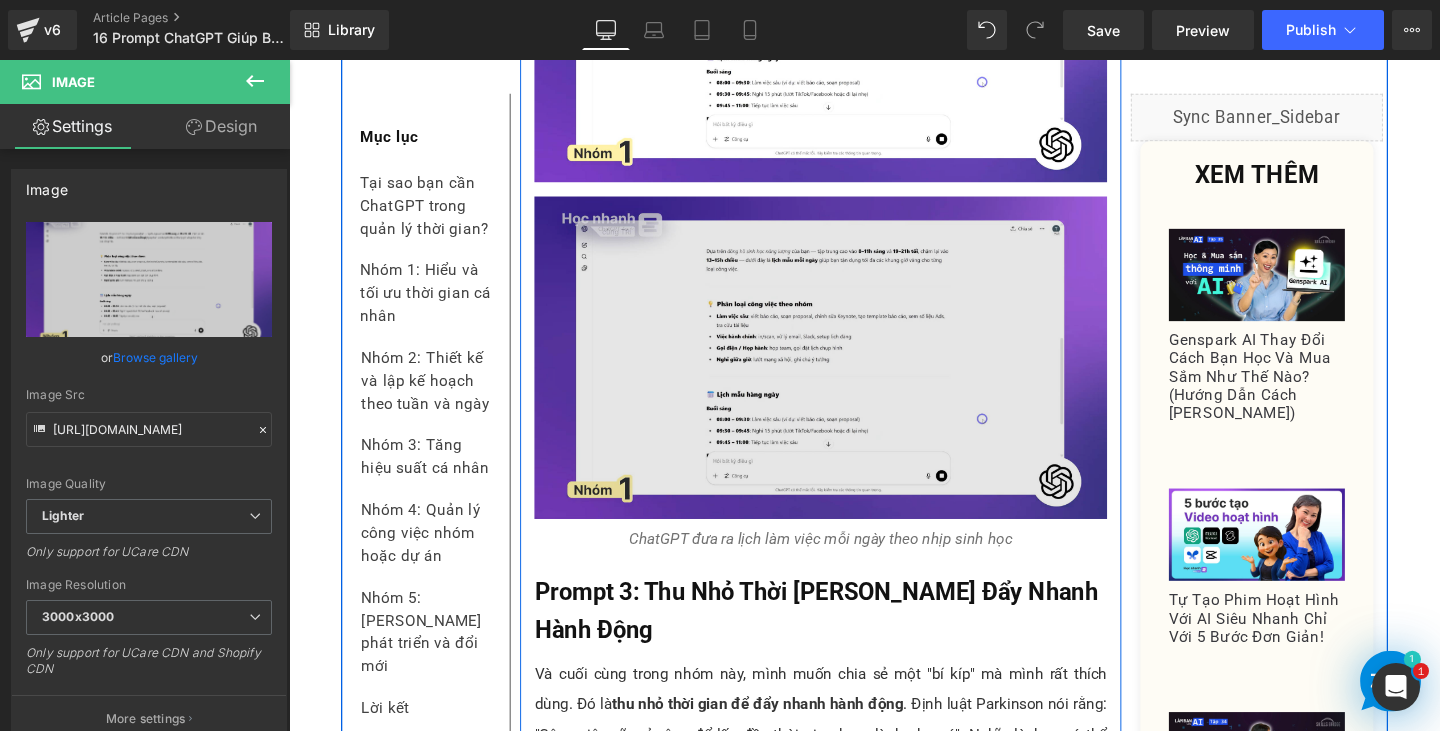 click at bounding box center [848, 373] 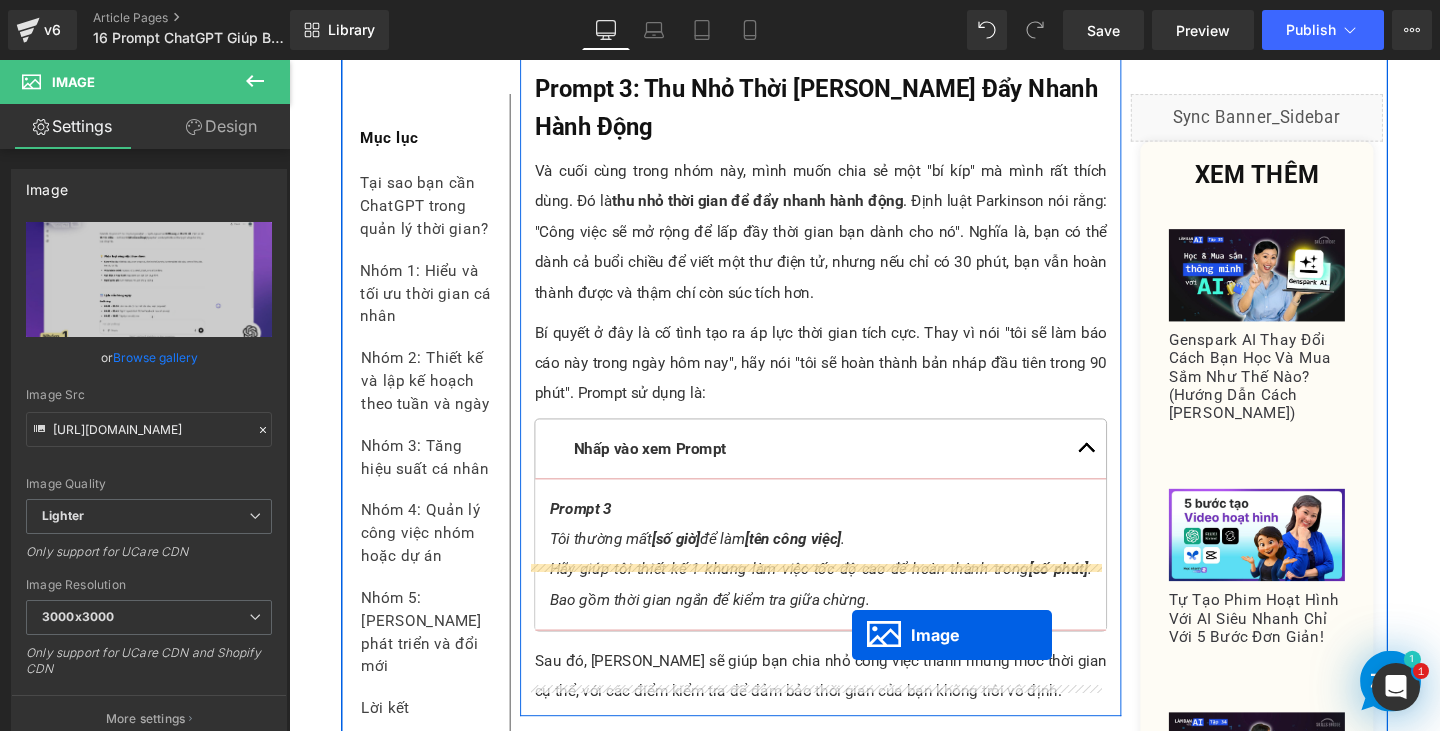 scroll, scrollTop: 5022, scrollLeft: 0, axis: vertical 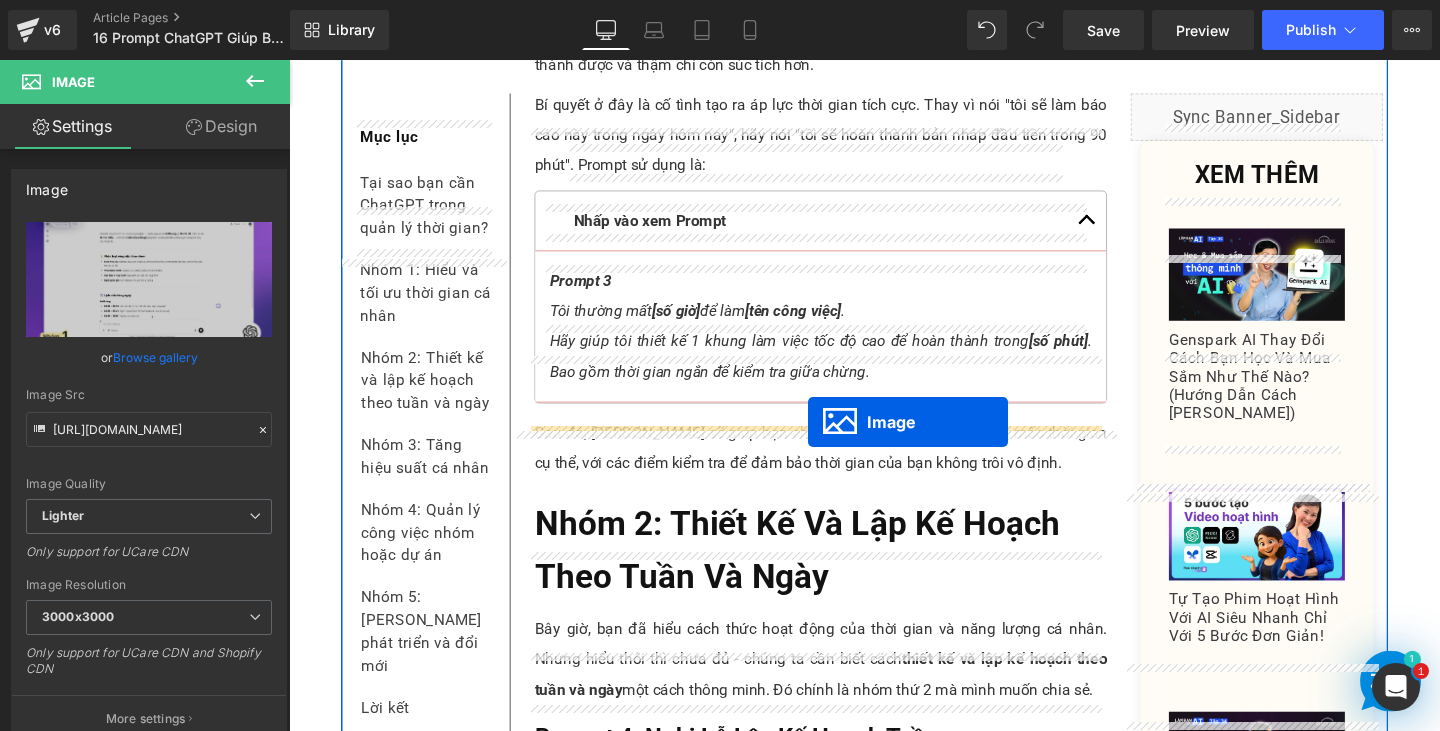 drag, startPoint x: 806, startPoint y: 308, endPoint x: 835, endPoint y: 441, distance: 136.12494 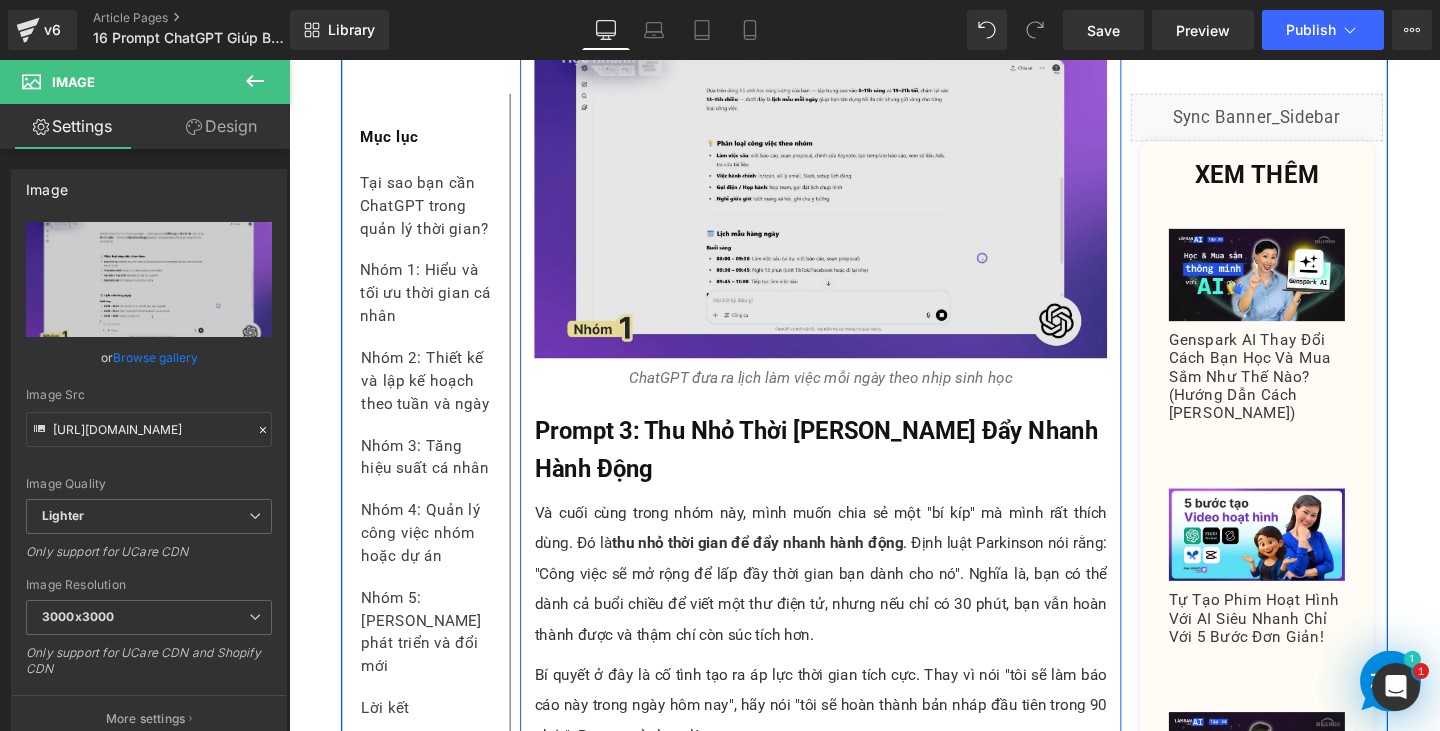 scroll, scrollTop: 4257, scrollLeft: 0, axis: vertical 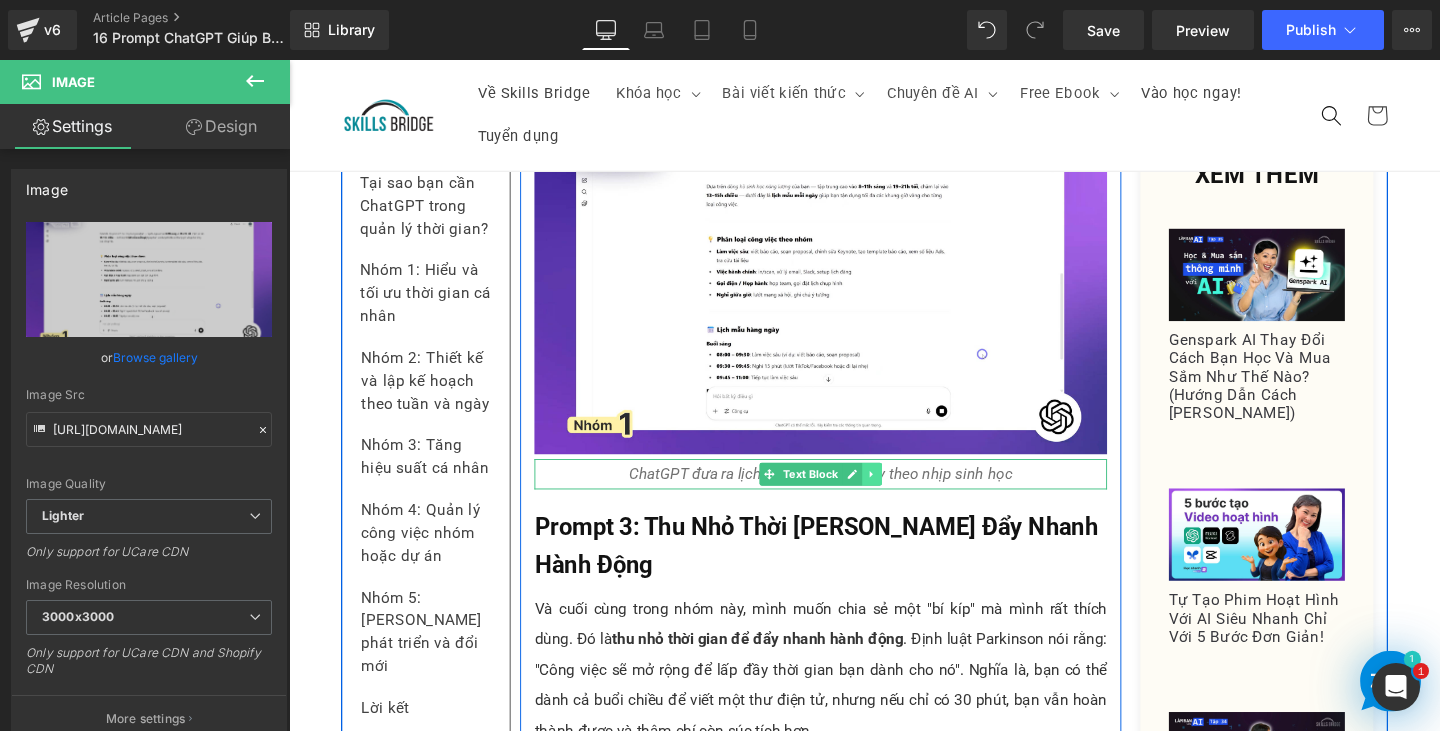 click 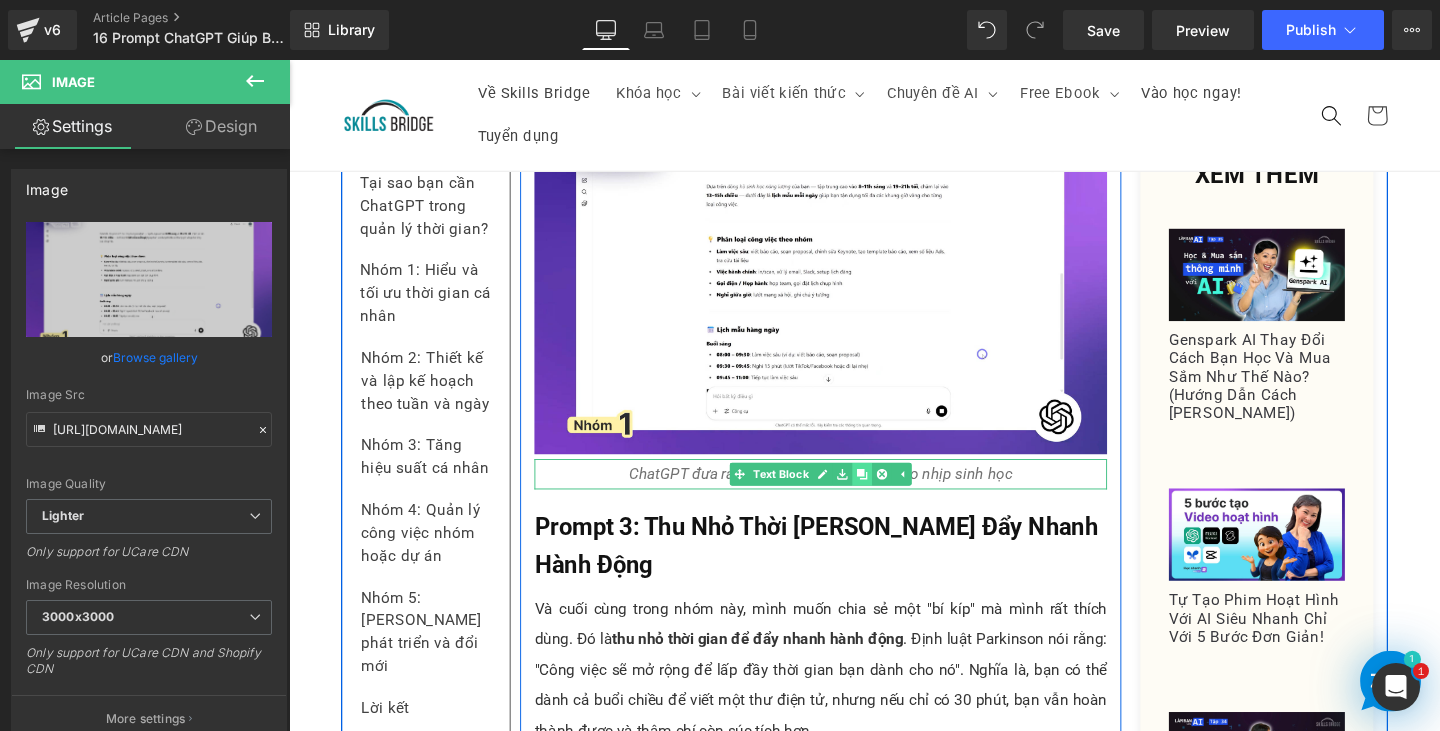 click at bounding box center [891, 495] 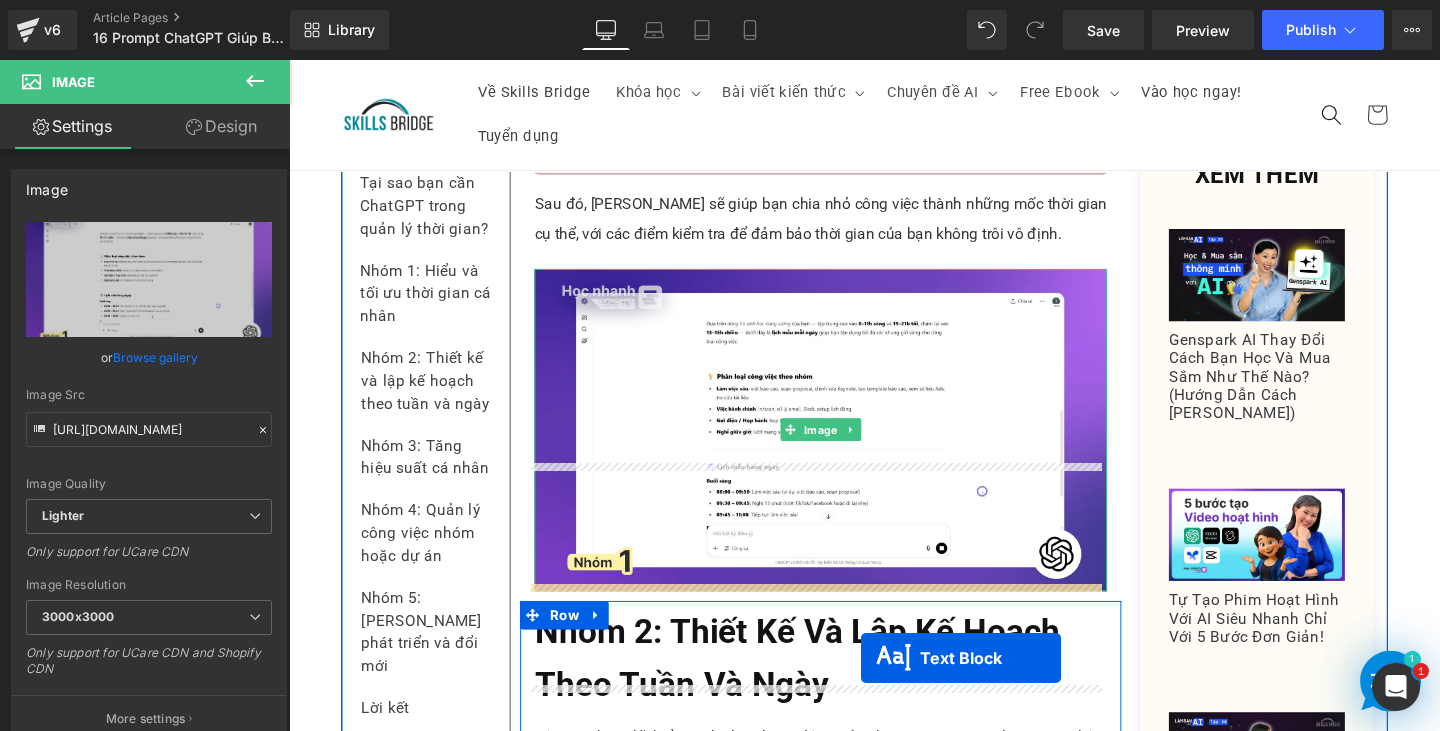 scroll, scrollTop: 5377, scrollLeft: 0, axis: vertical 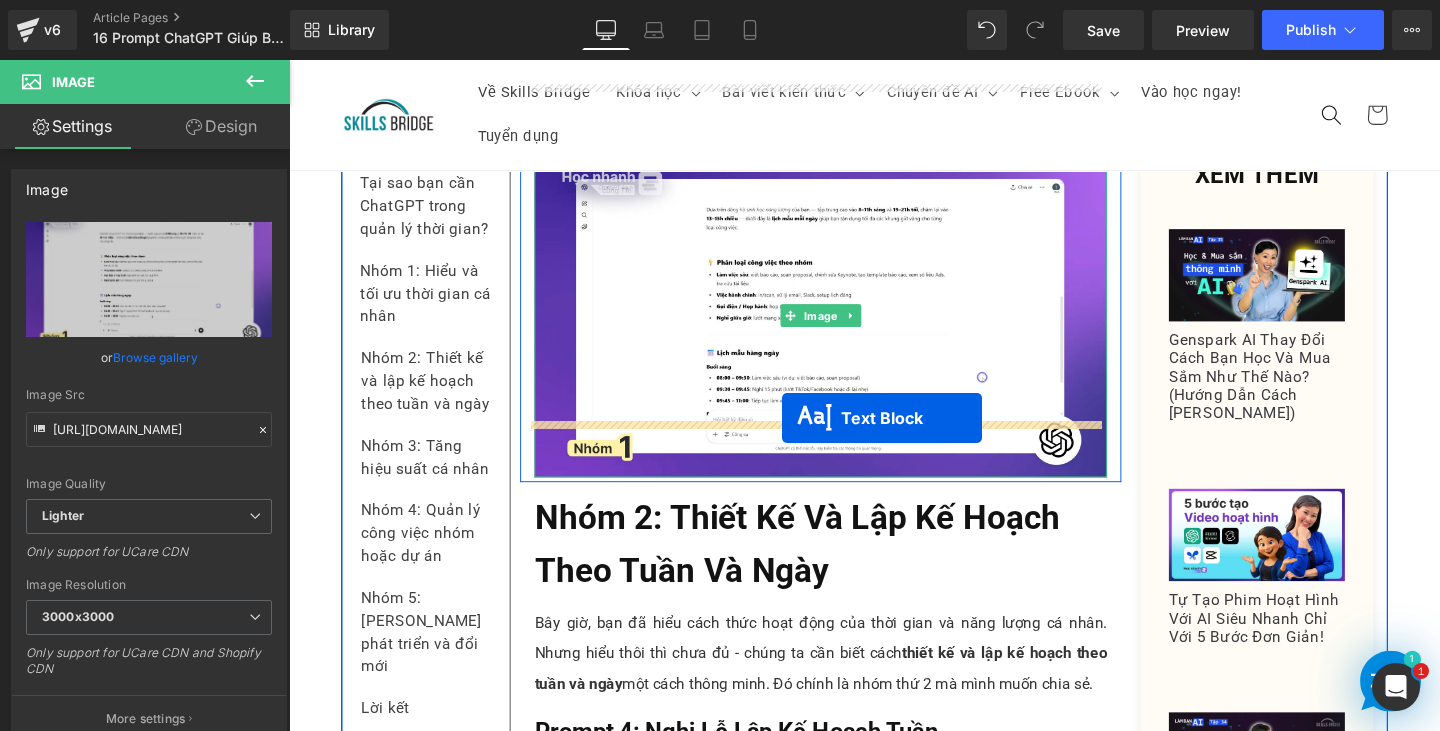 drag, startPoint x: 787, startPoint y: 471, endPoint x: 807, endPoint y: 436, distance: 40.311287 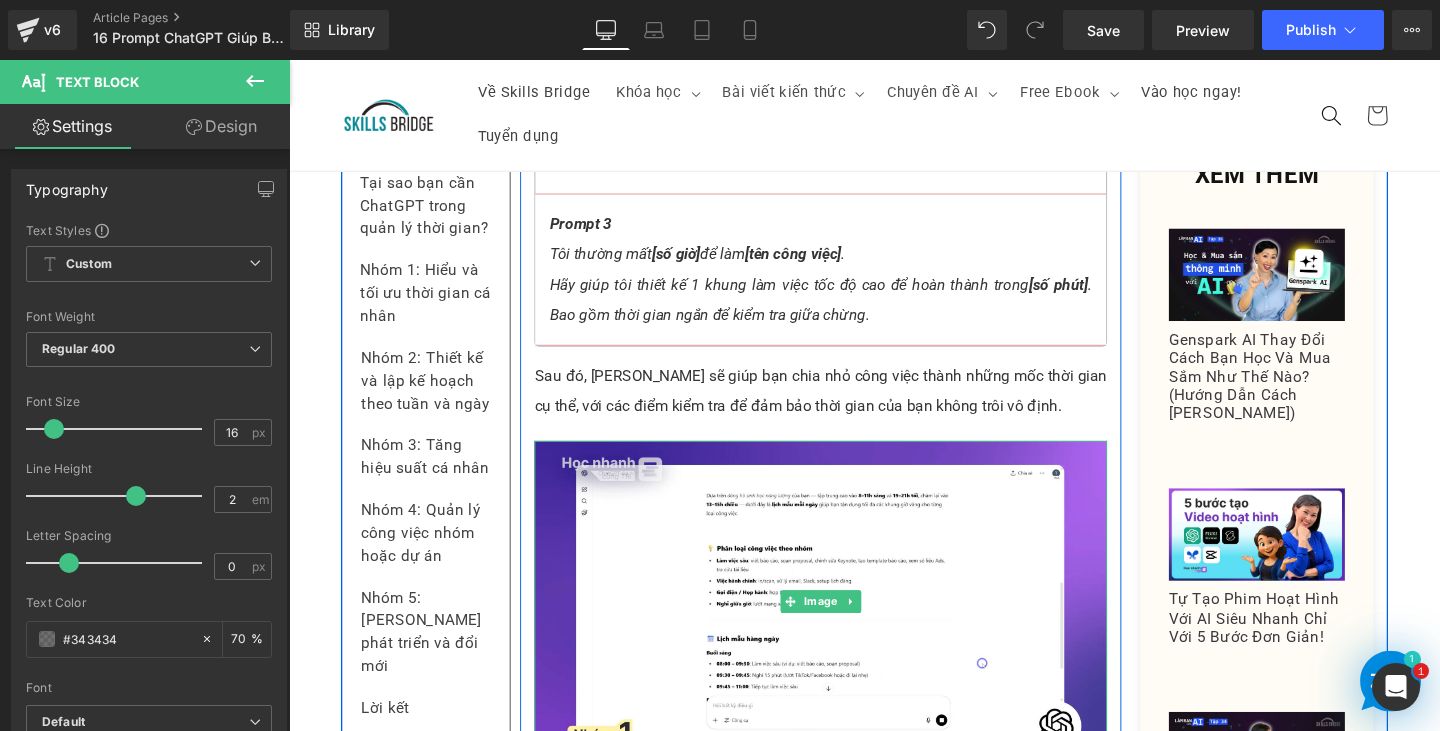 scroll, scrollTop: 5417, scrollLeft: 0, axis: vertical 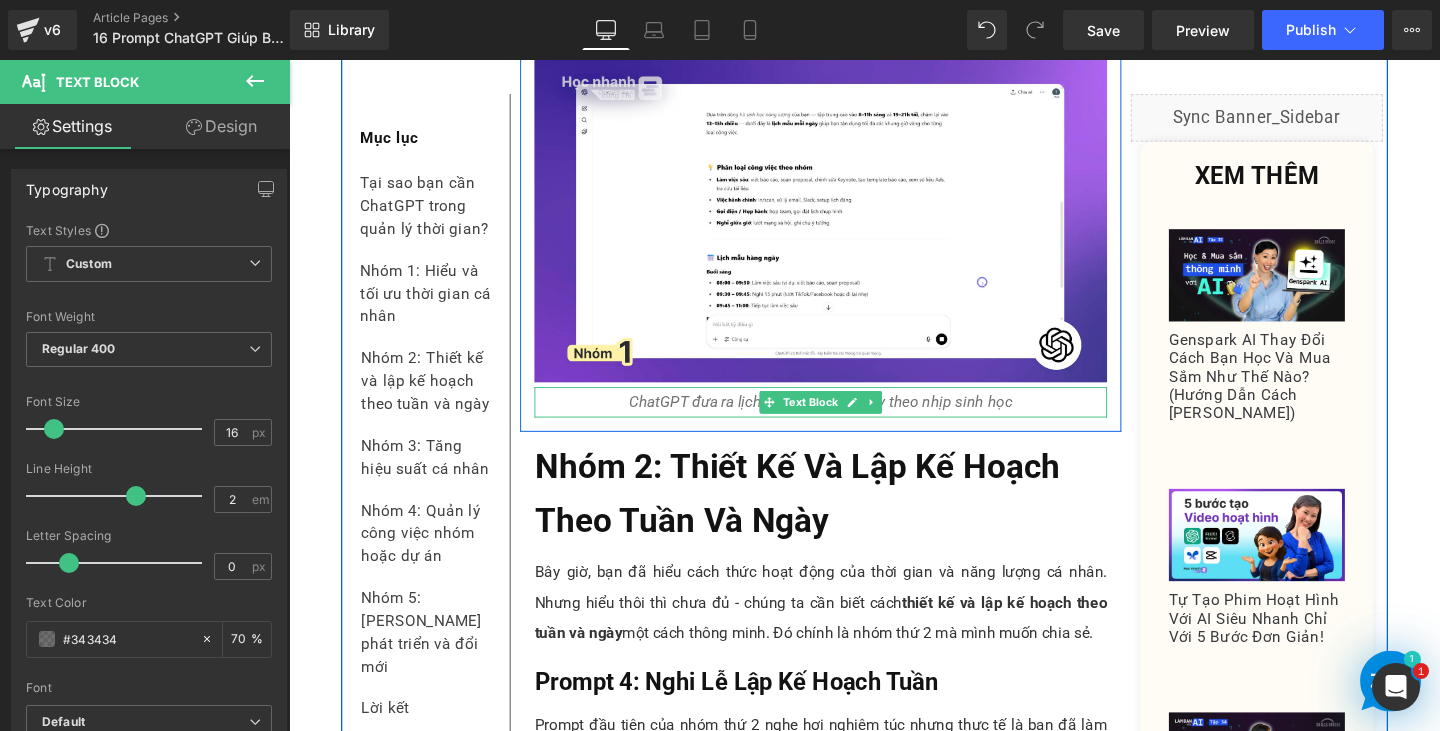 click on "ChatGPT đưa ra lịch làm việc mỗi ngày theo nhịp sinh học" at bounding box center [848, 419] 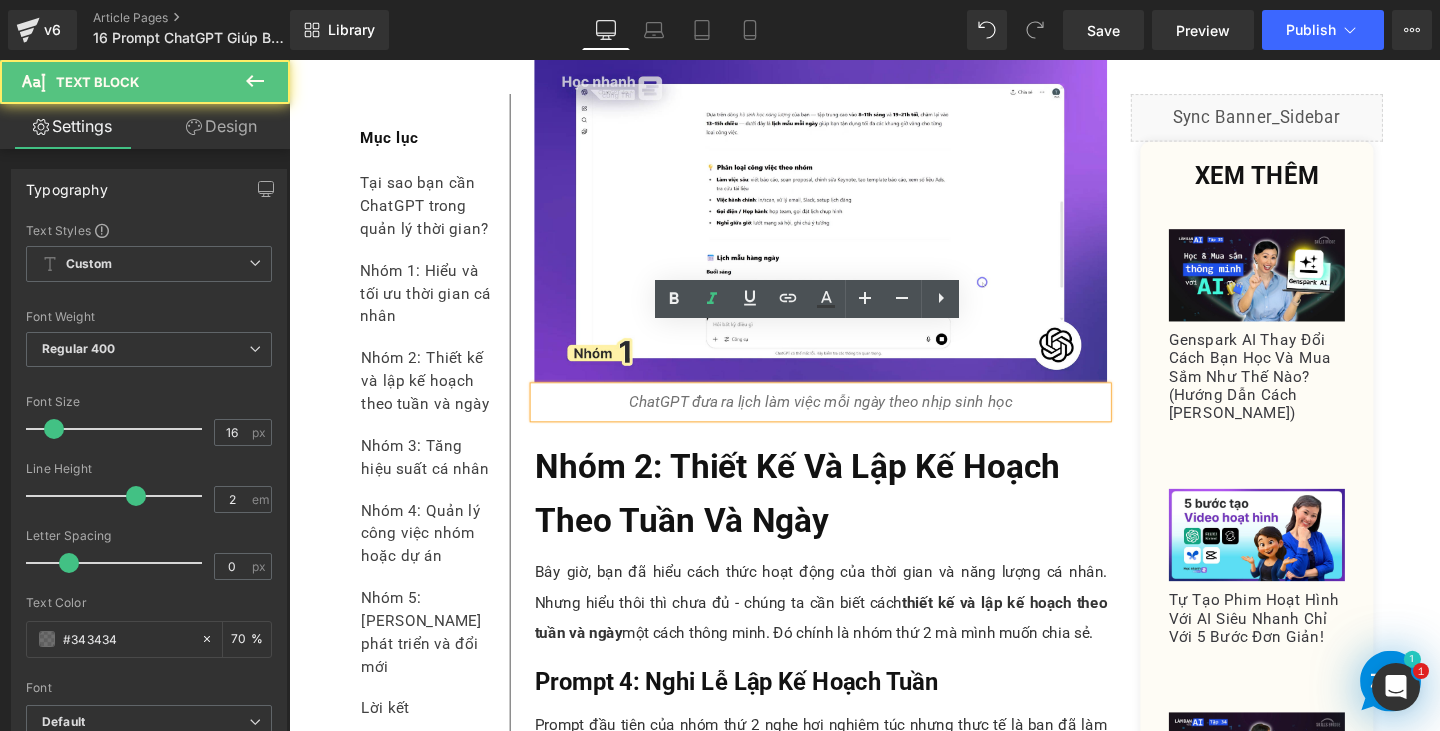drag, startPoint x: 710, startPoint y: 355, endPoint x: 1055, endPoint y: 362, distance: 345.071 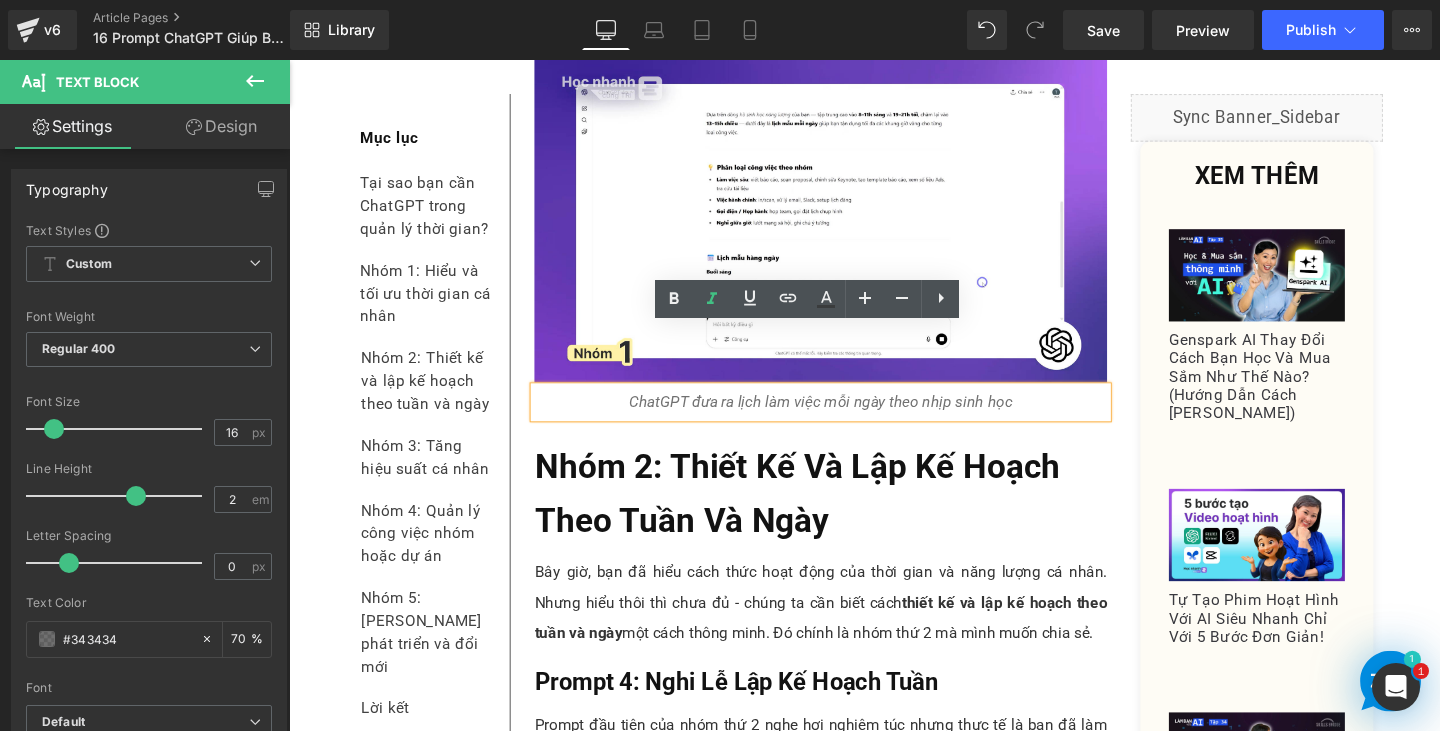 type 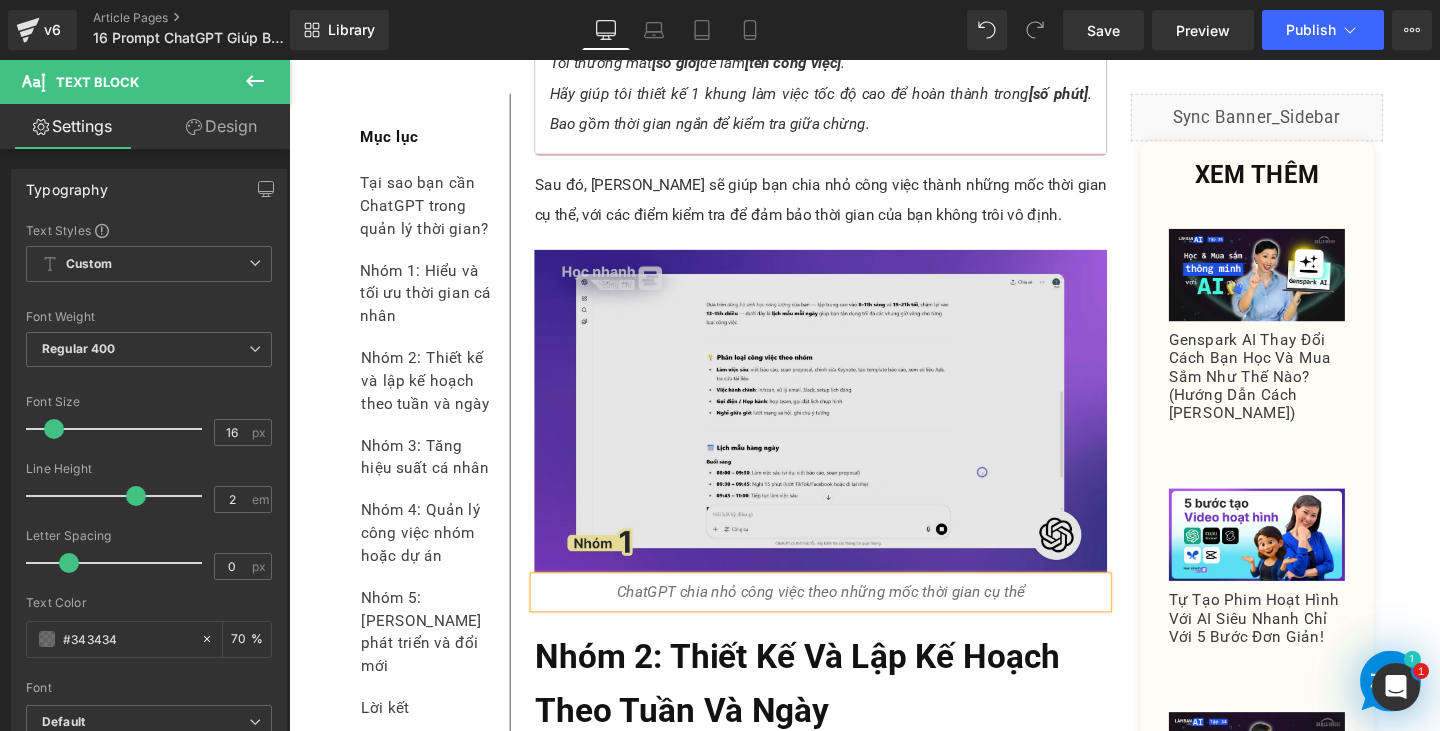 scroll, scrollTop: 5317, scrollLeft: 0, axis: vertical 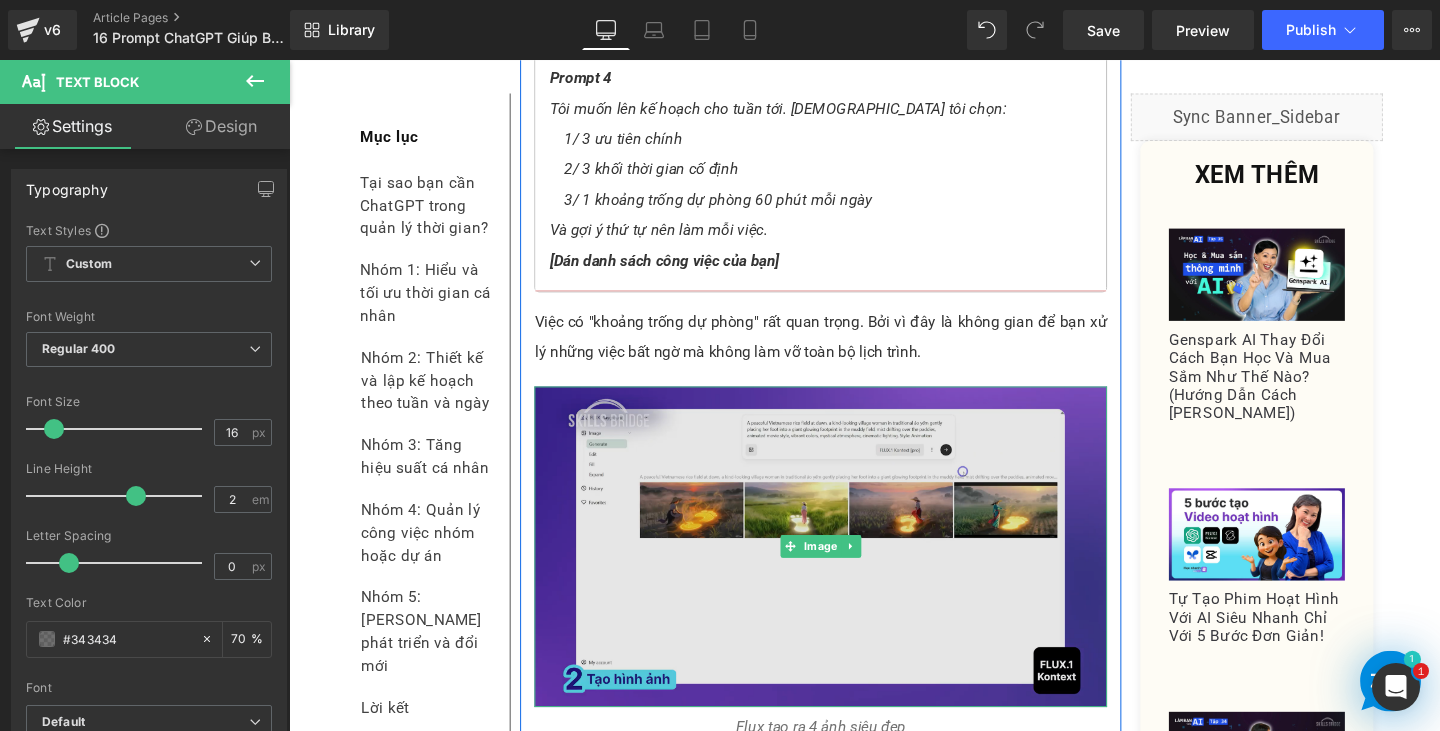 click at bounding box center [848, 571] 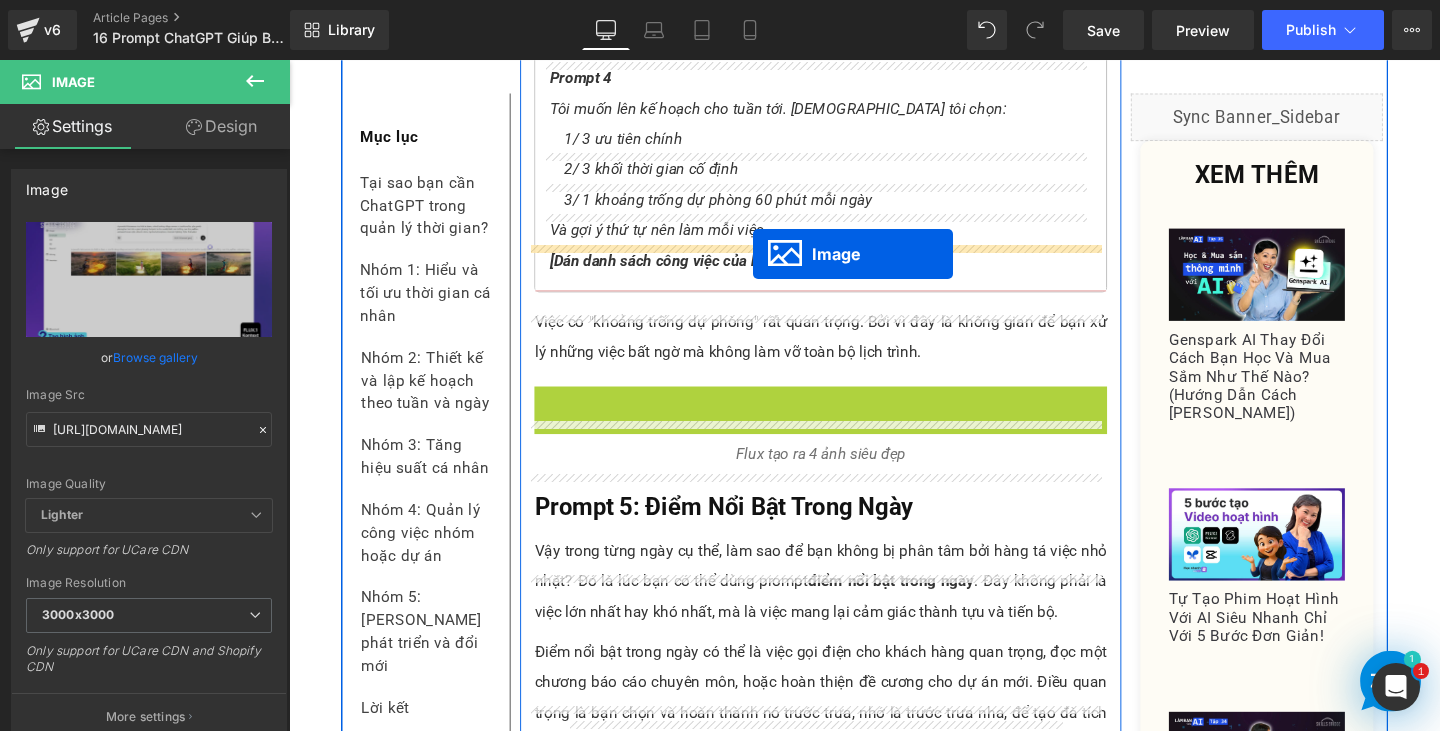 drag, startPoint x: 806, startPoint y: 507, endPoint x: 777, endPoint y: 264, distance: 244.72433 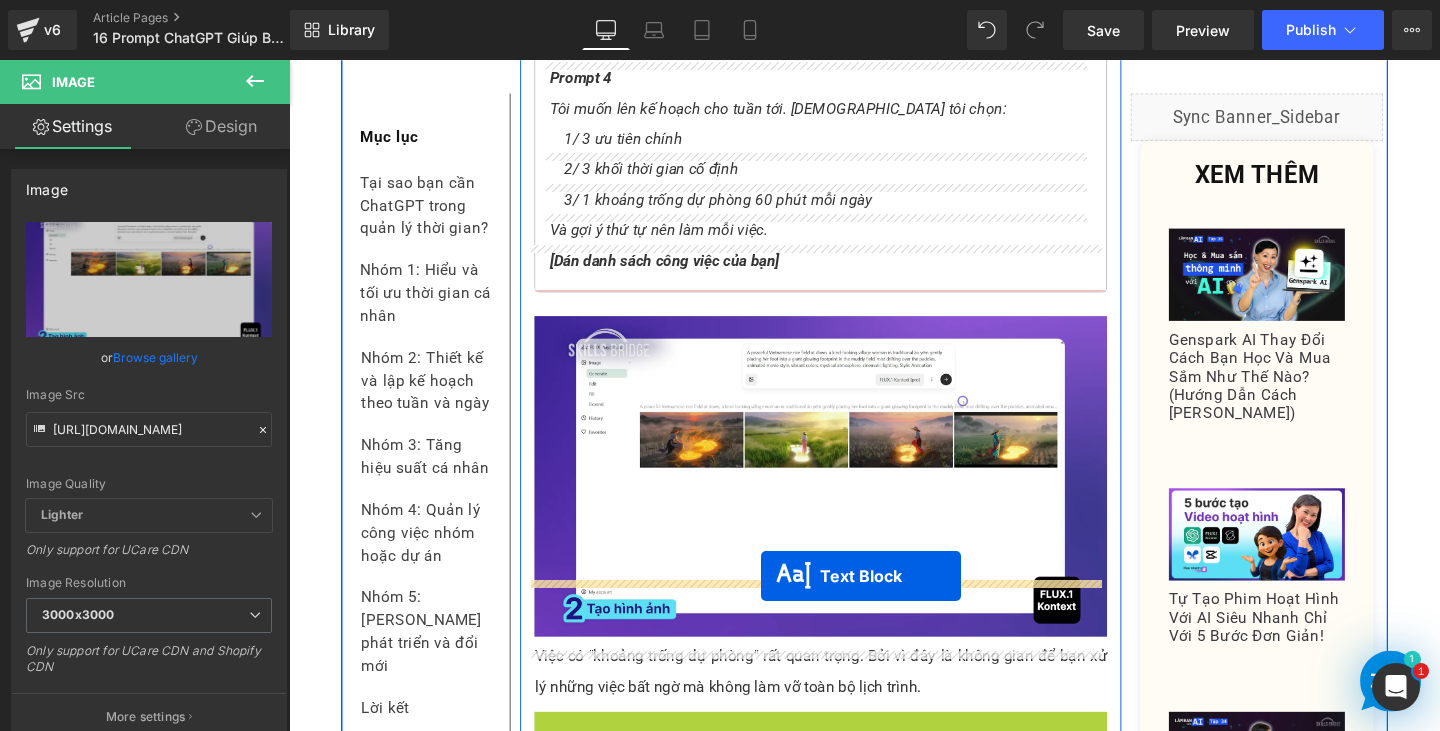 drag, startPoint x: 790, startPoint y: 699, endPoint x: 785, endPoint y: 602, distance: 97.128784 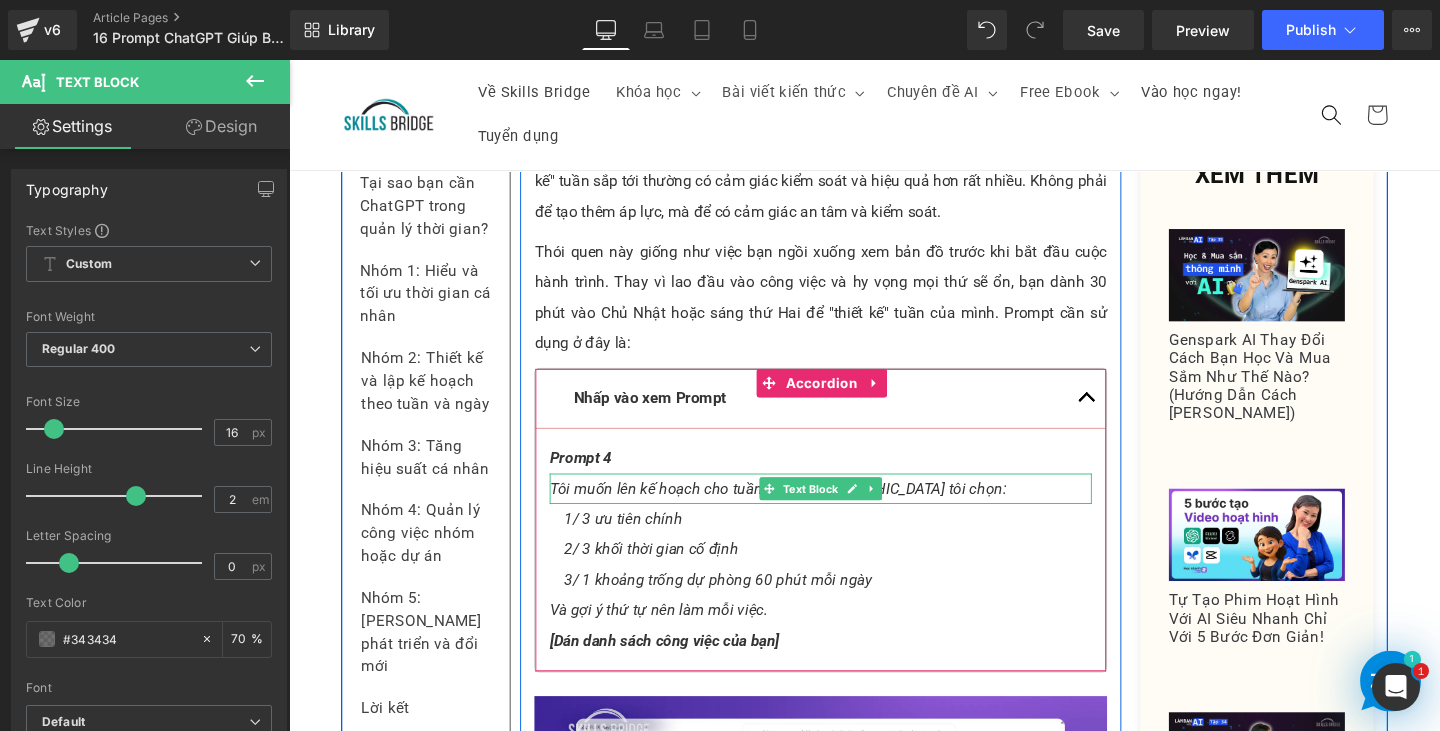 scroll, scrollTop: 6317, scrollLeft: 0, axis: vertical 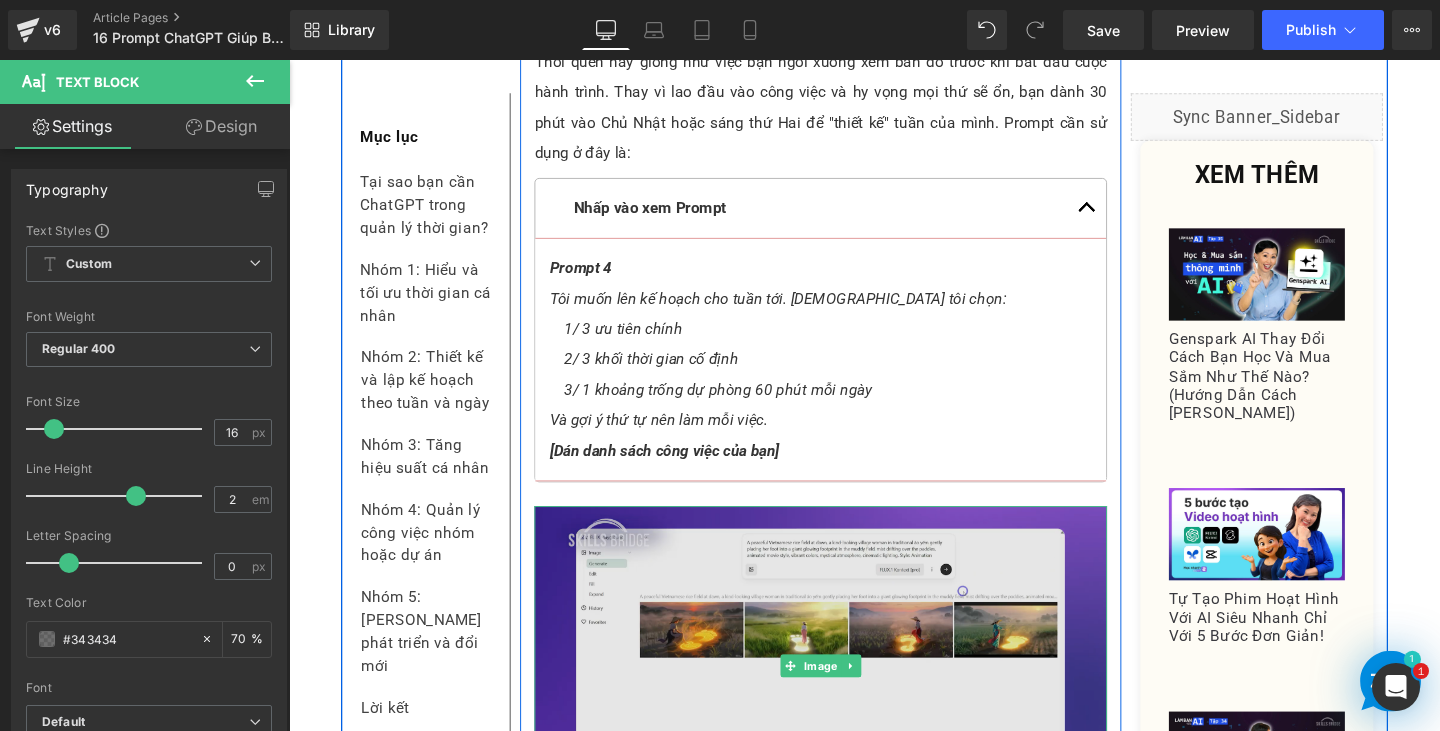 click at bounding box center [848, 697] 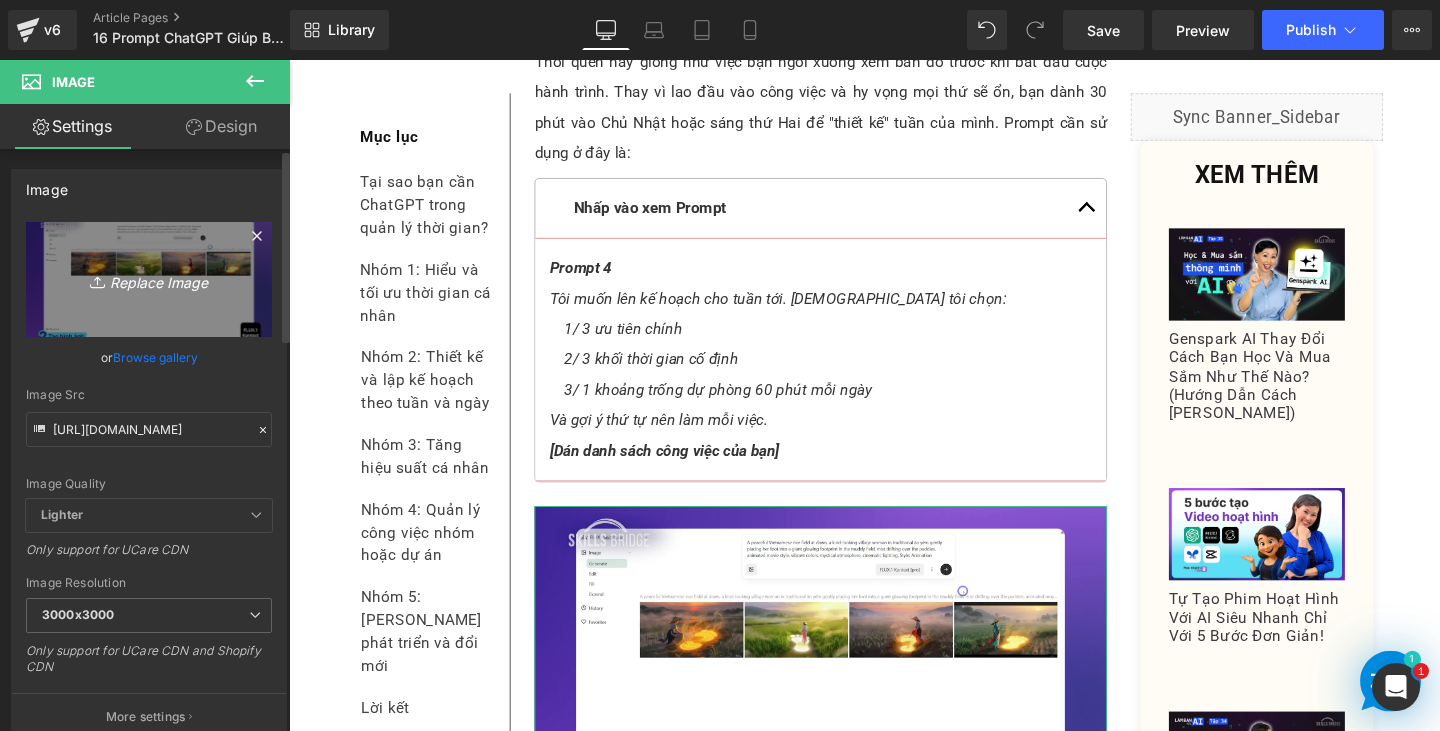 click on "Replace Image" at bounding box center [149, 279] 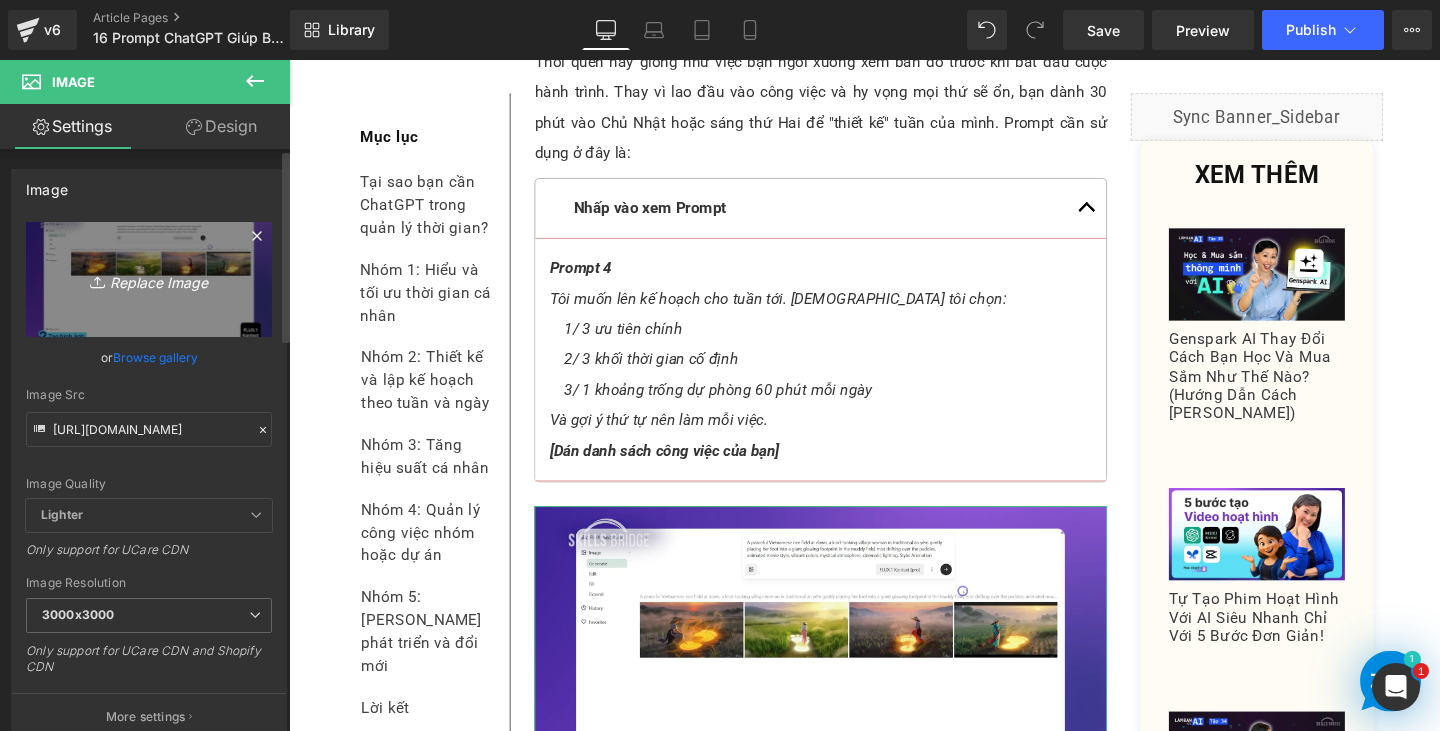 type on "C:\fakepath\Screenshot 2025-07-01 175509.png" 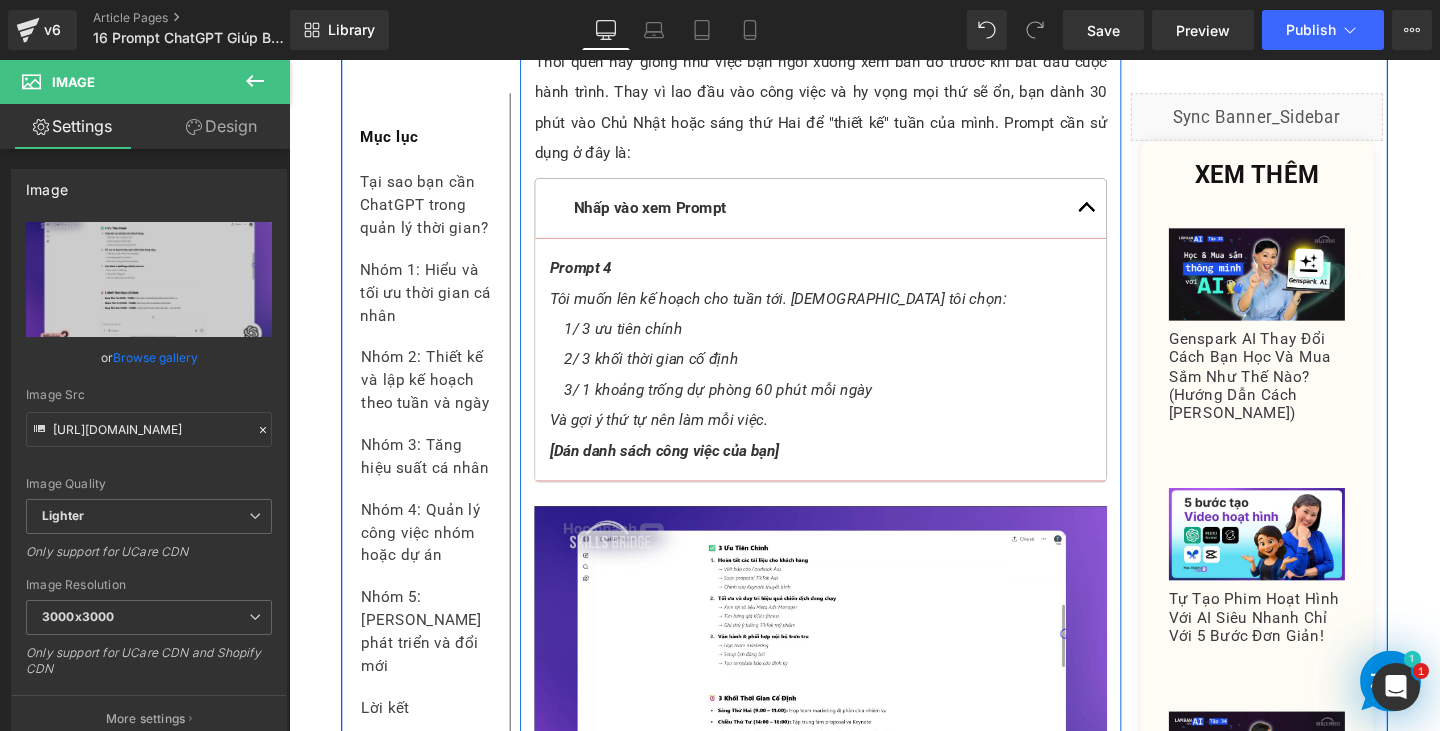 scroll, scrollTop: 6417, scrollLeft: 0, axis: vertical 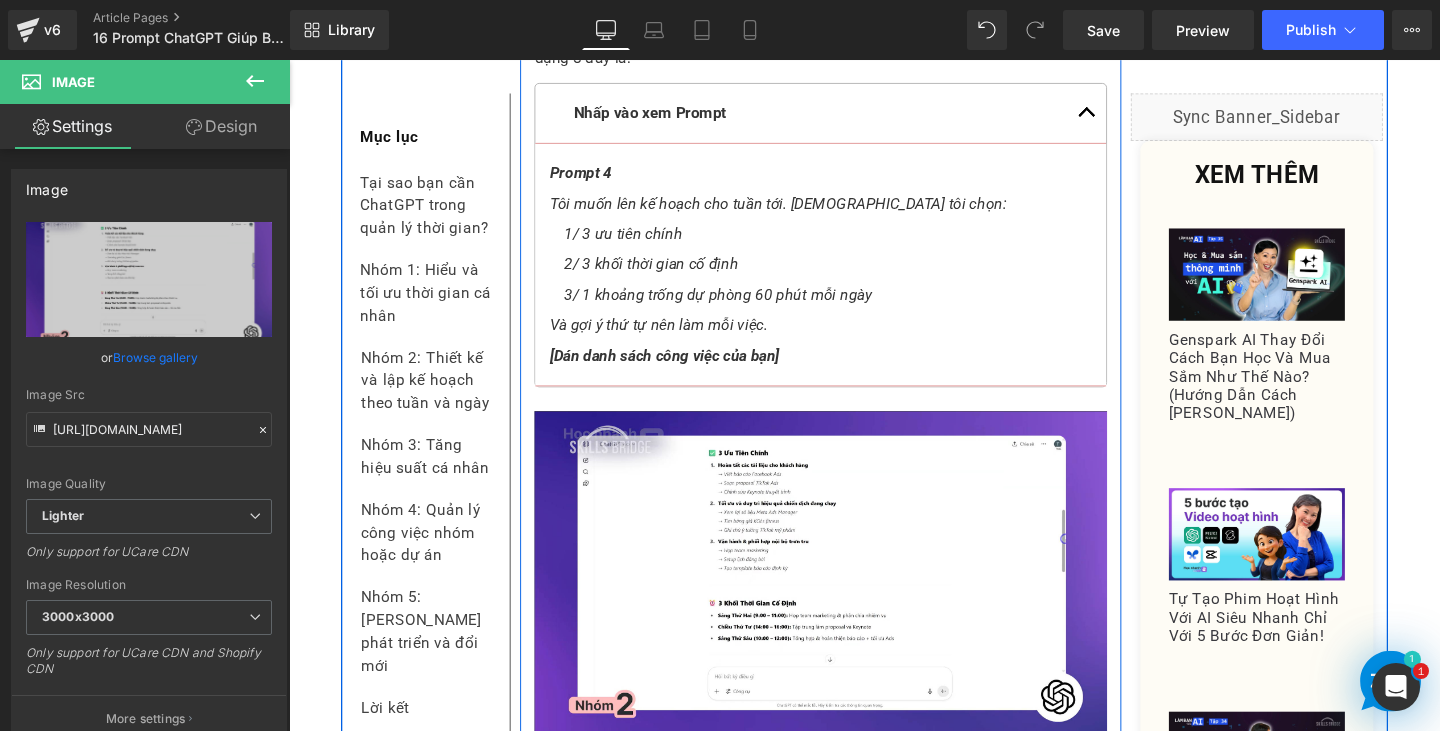 click on "Flux tạo ra 4 ảnh siêu đẹp" at bounding box center [848, 789] 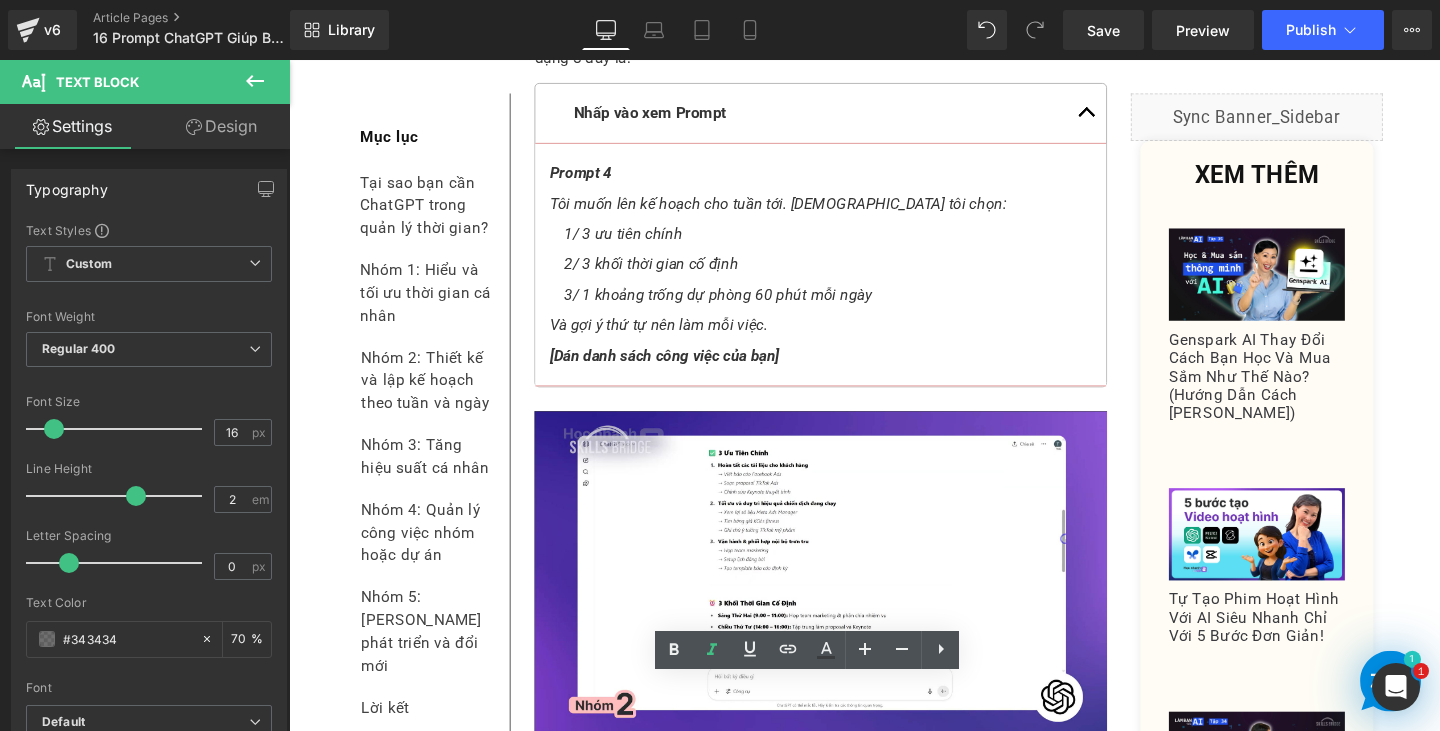 drag, startPoint x: 734, startPoint y: 719, endPoint x: 951, endPoint y: 733, distance: 217.45114 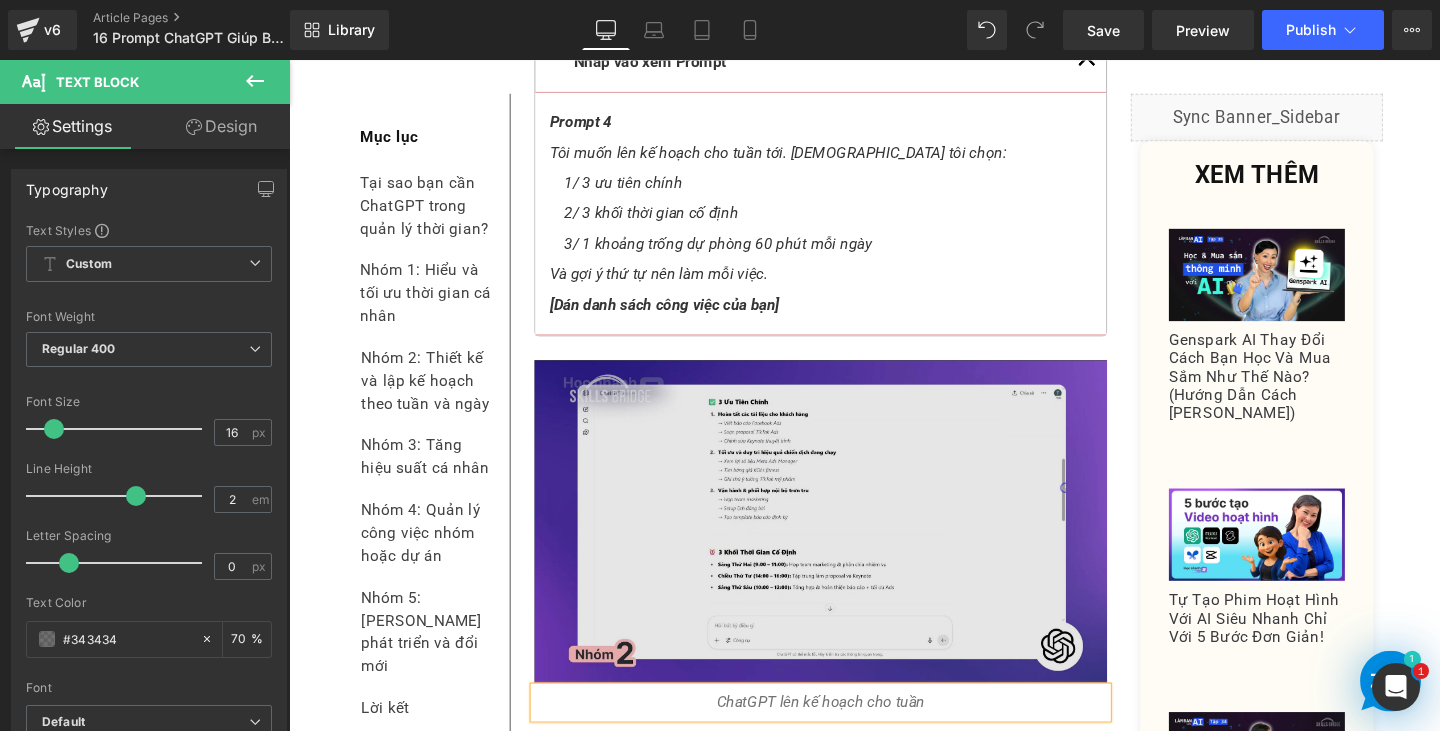scroll, scrollTop: 6473, scrollLeft: 0, axis: vertical 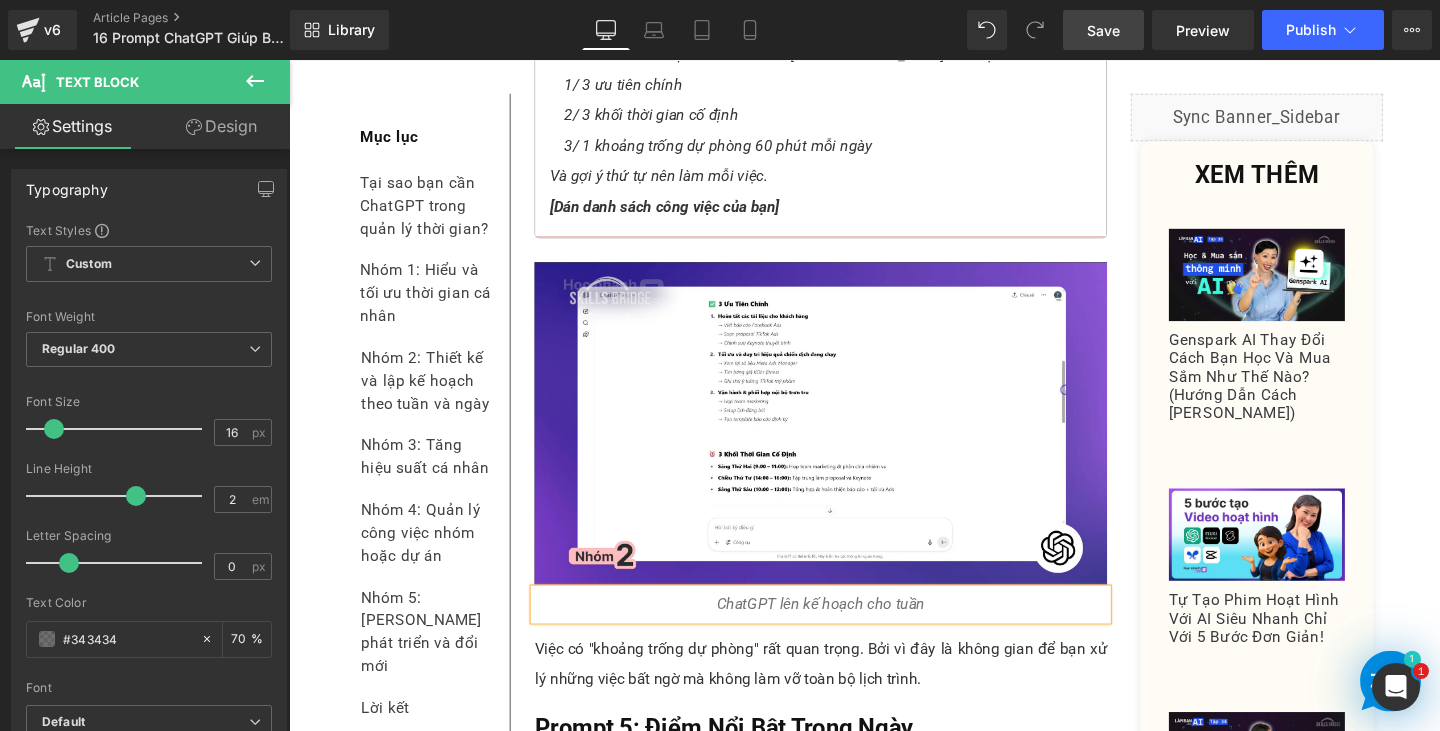 click on "Save" at bounding box center [1103, 30] 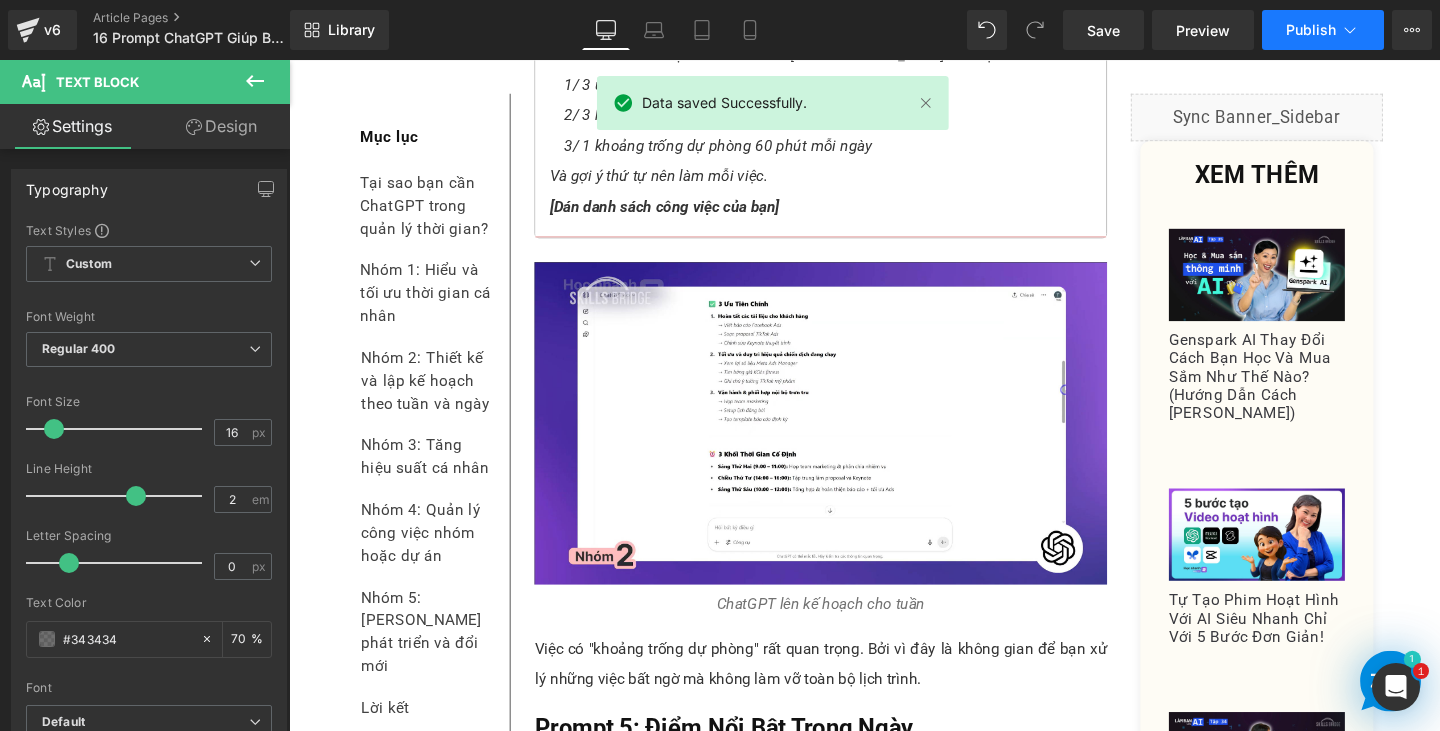 click on "Publish" at bounding box center [1323, 30] 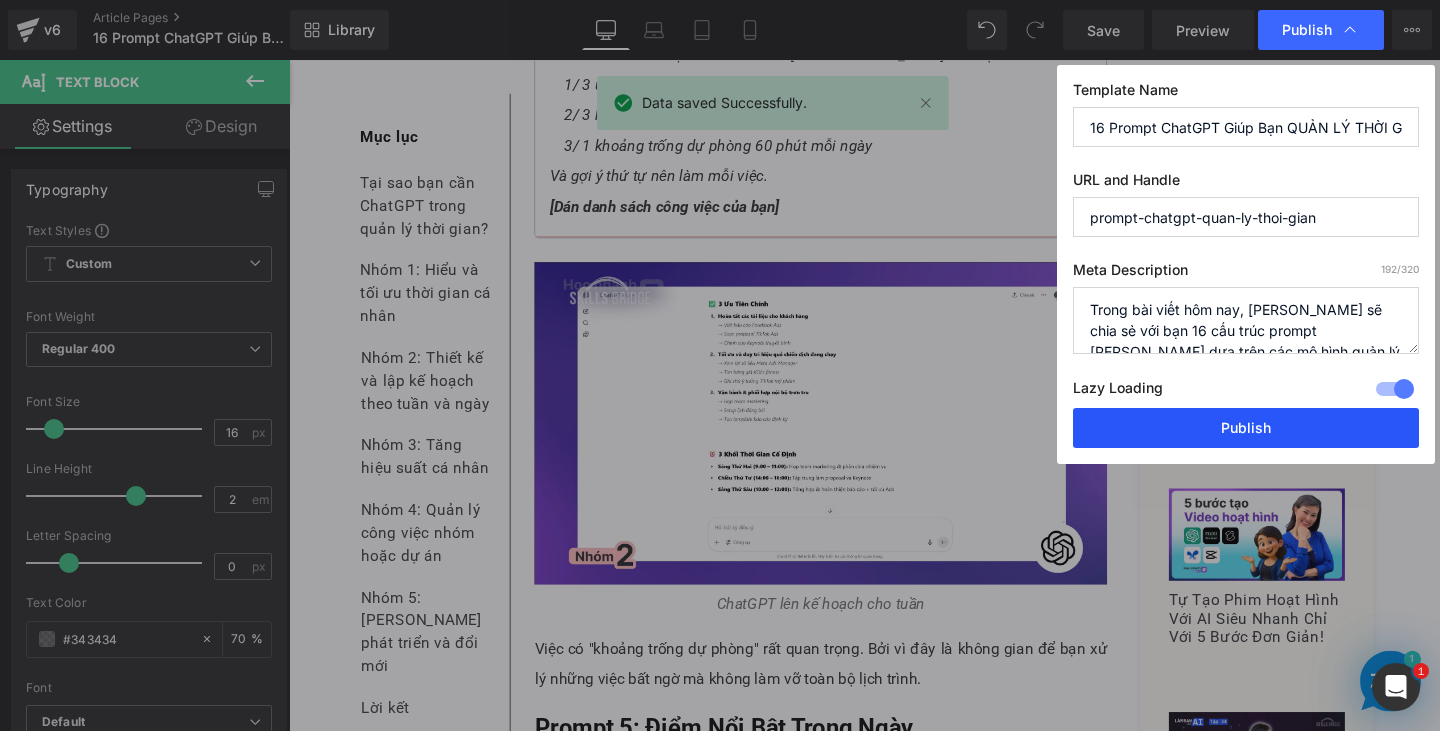 click on "Publish" at bounding box center (1246, 428) 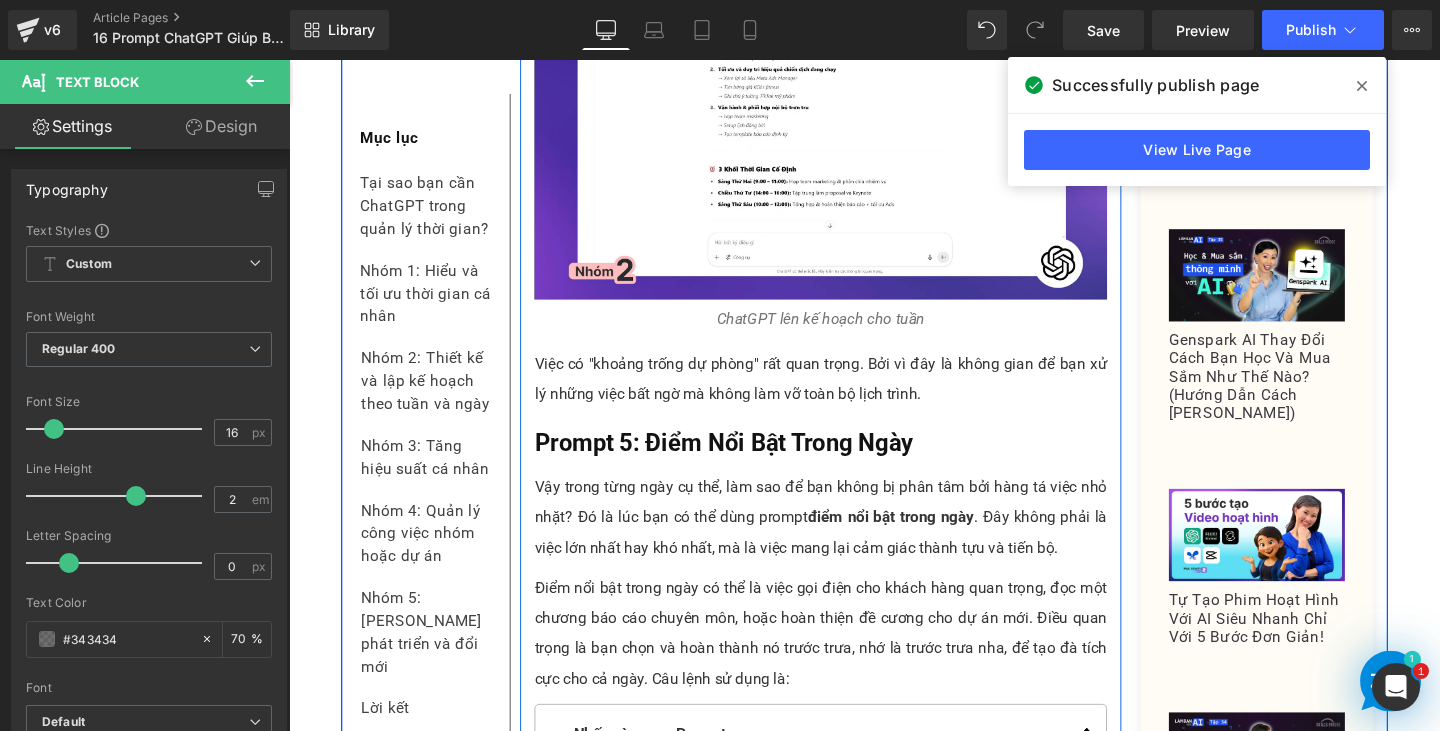 scroll, scrollTop: 7373, scrollLeft: 0, axis: vertical 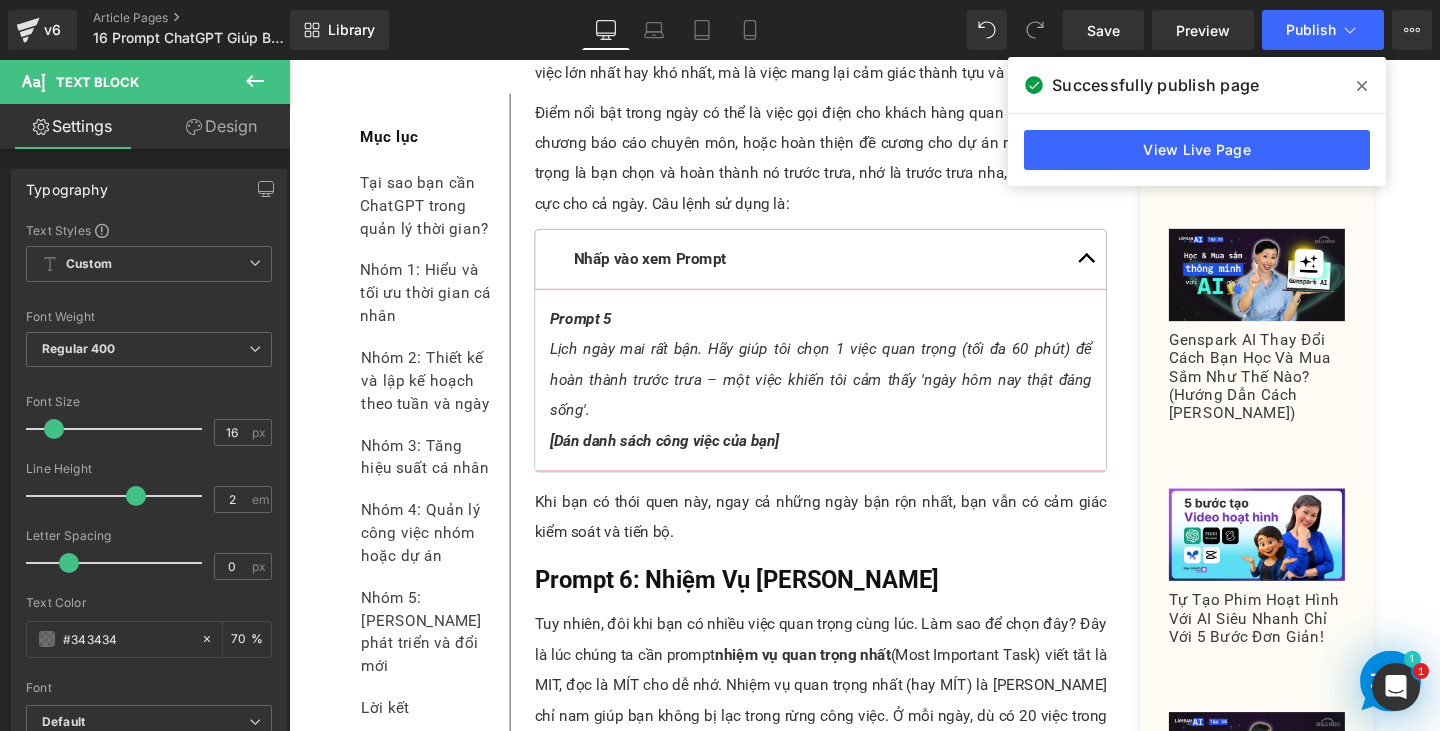 click at bounding box center (1362, 86) 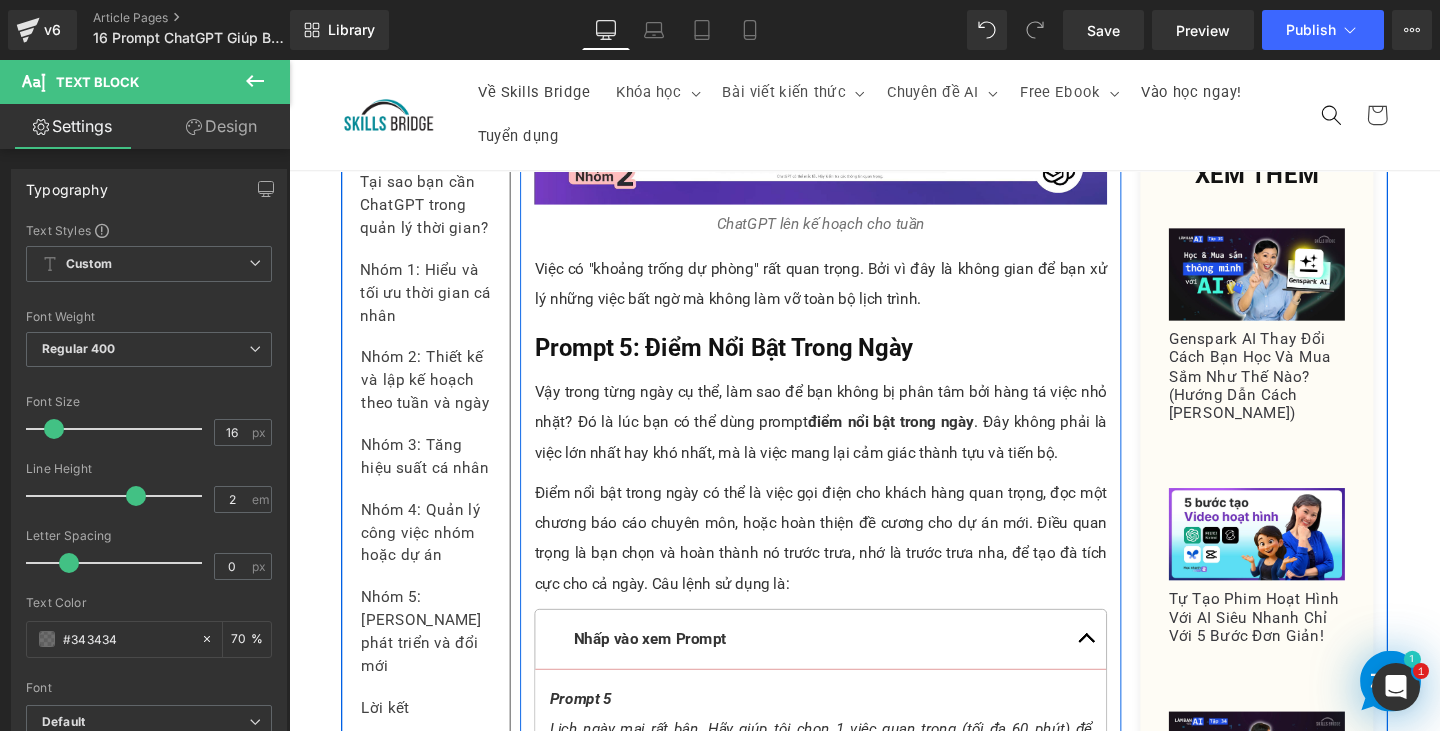 scroll, scrollTop: 6673, scrollLeft: 0, axis: vertical 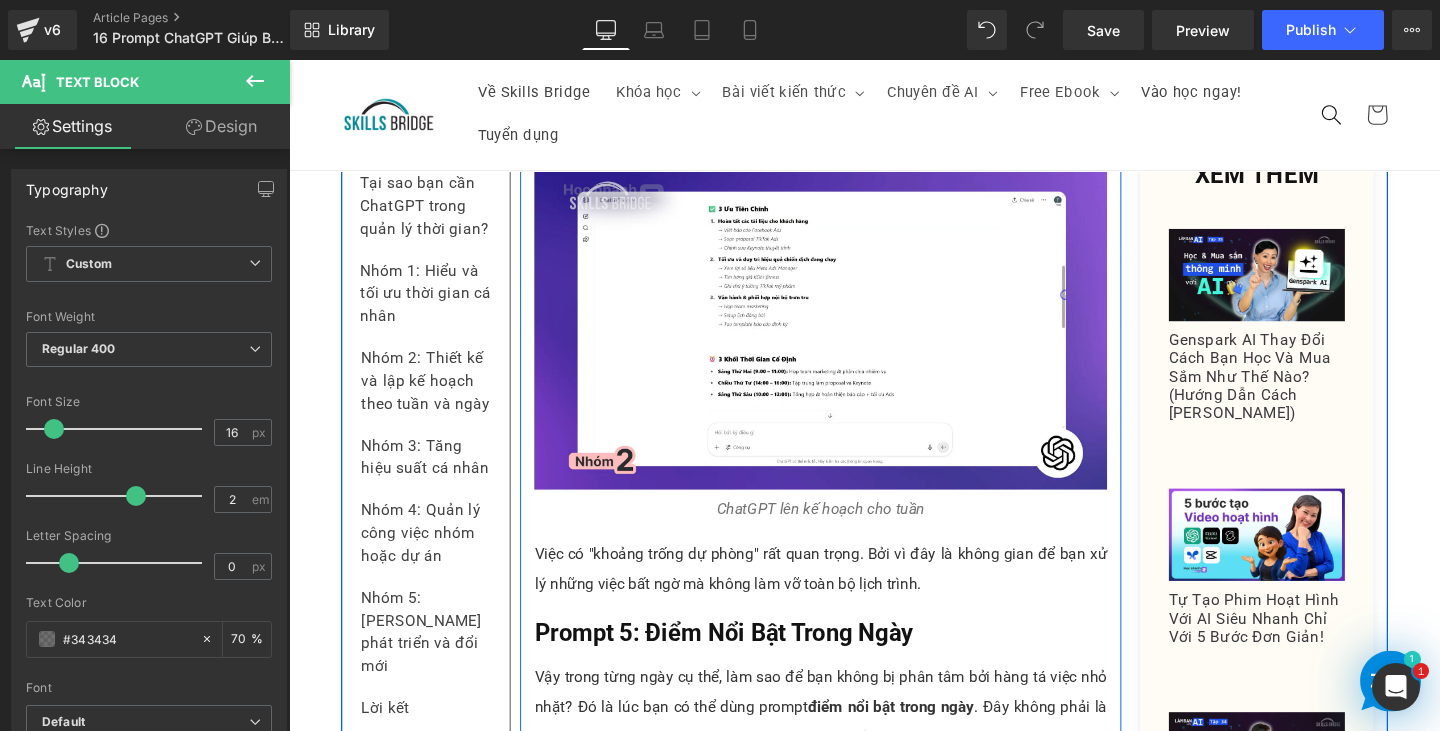 click at bounding box center [848, 342] 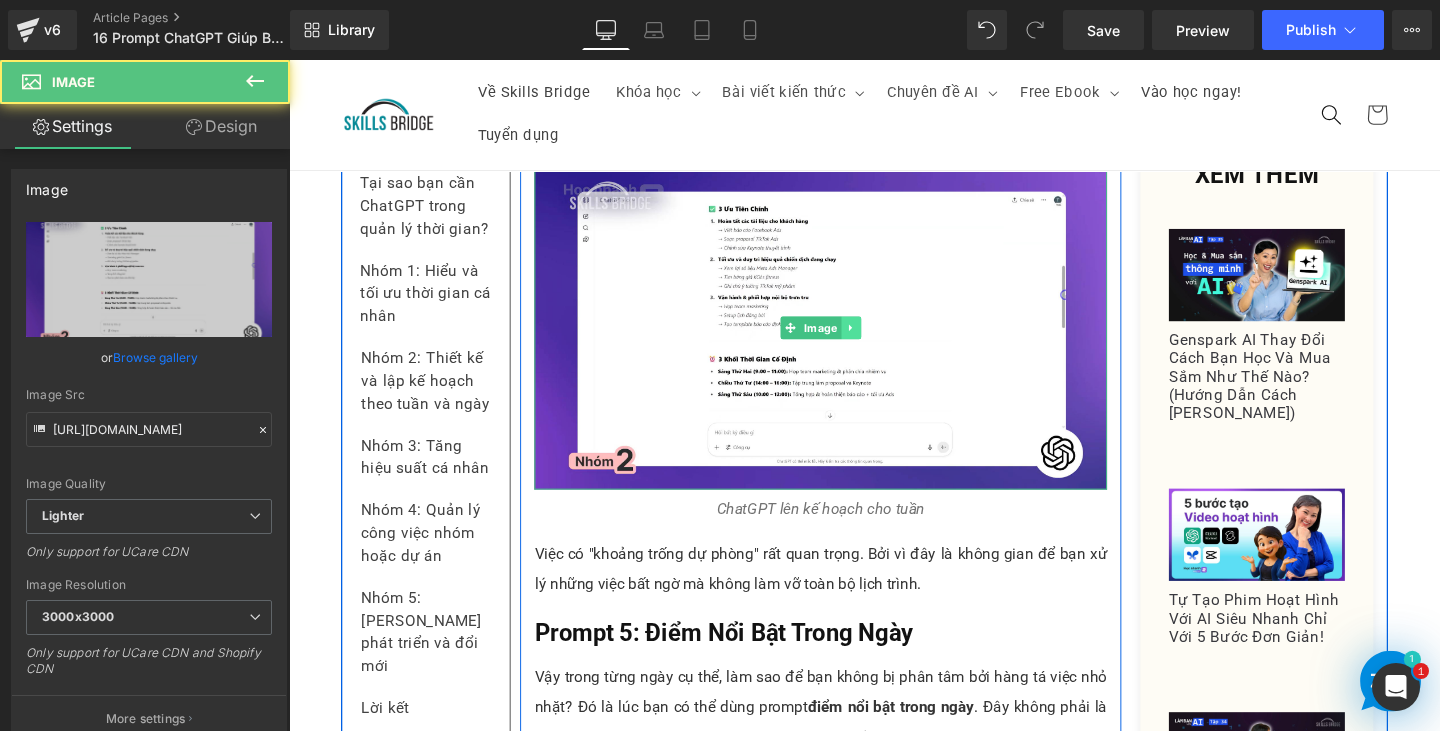 click at bounding box center (880, 342) 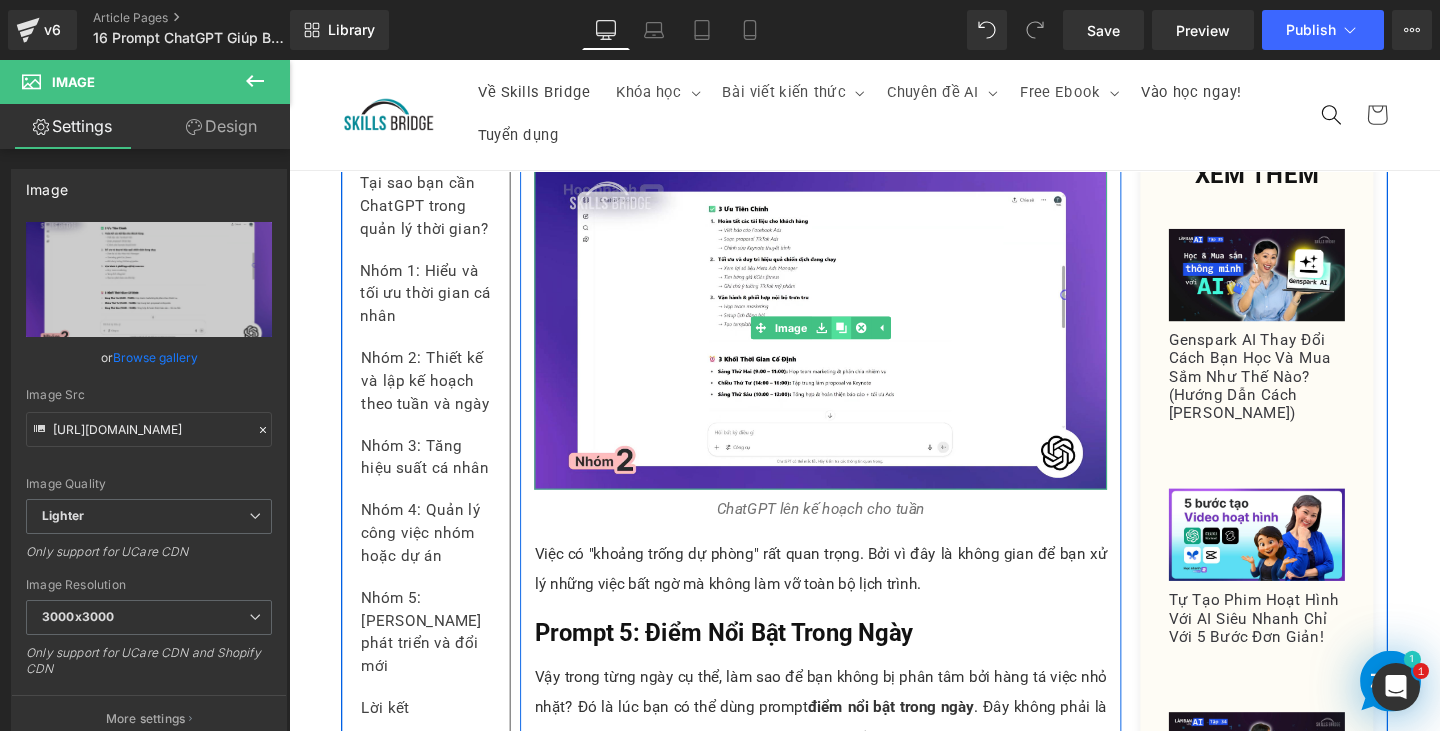 click 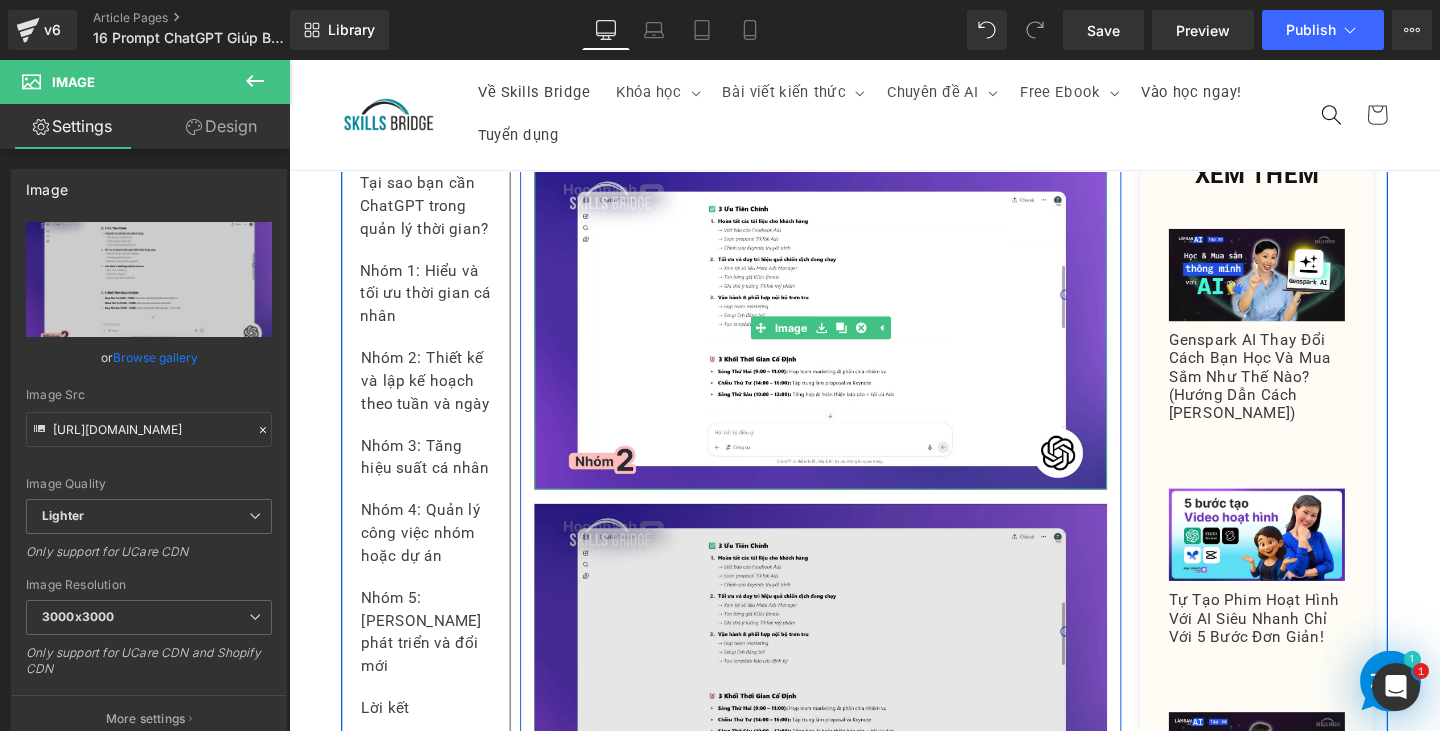 scroll, scrollTop: 6973, scrollLeft: 0, axis: vertical 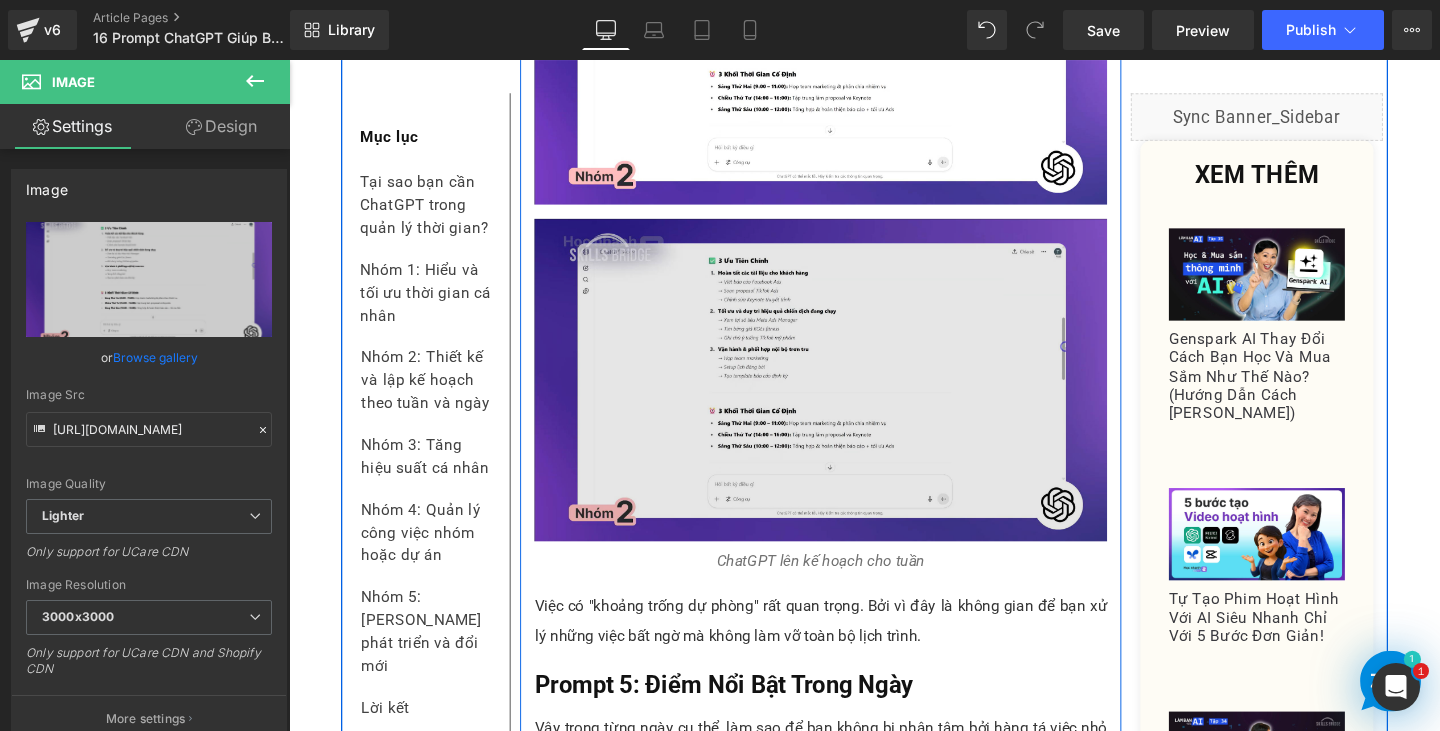 click at bounding box center (848, 396) 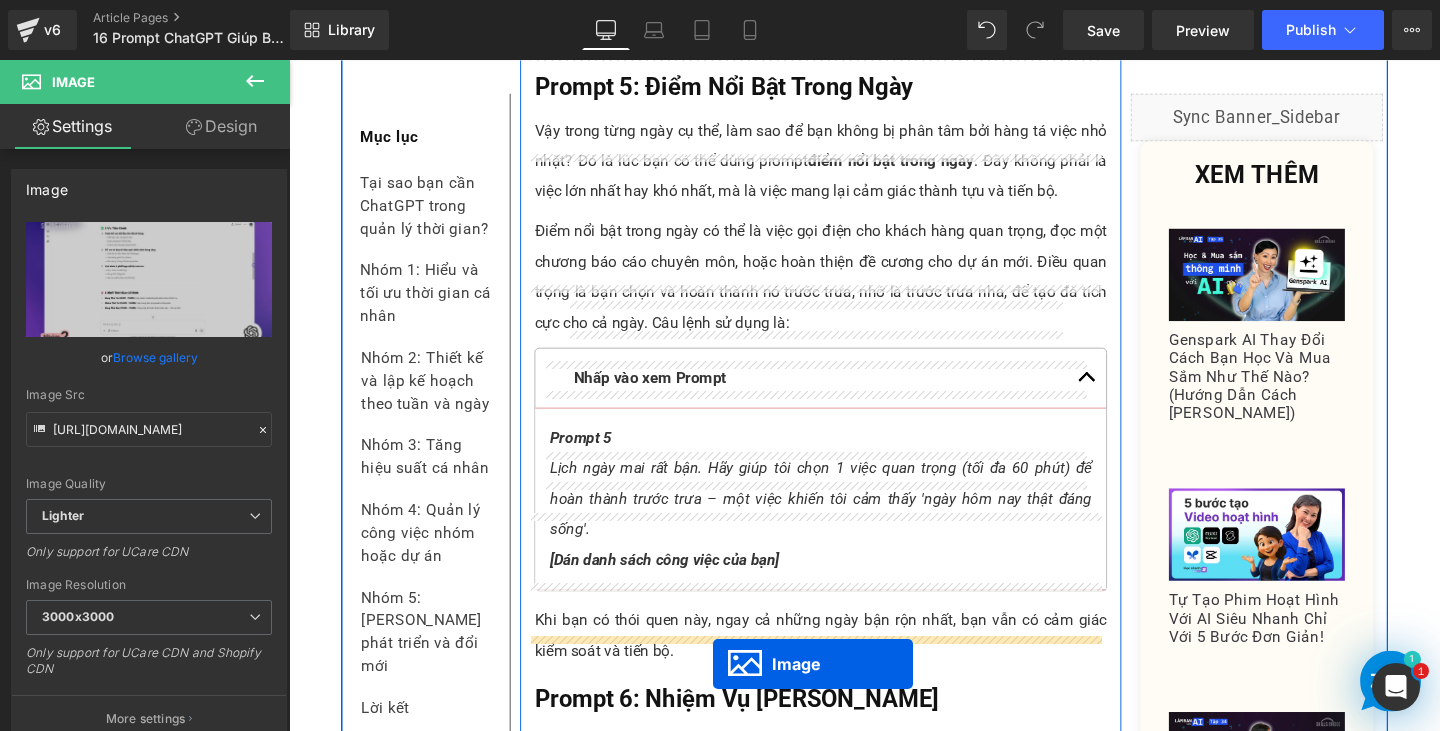 scroll, scrollTop: 7433, scrollLeft: 0, axis: vertical 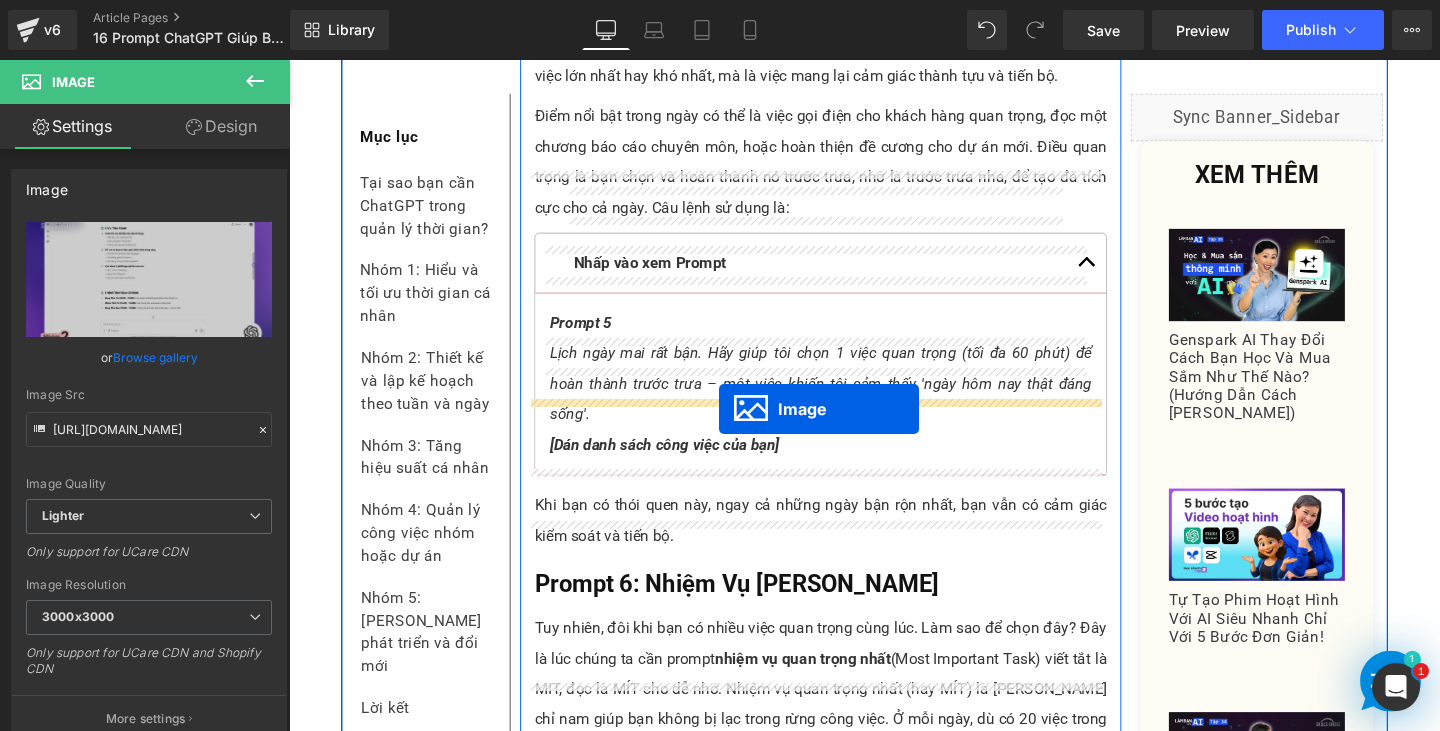 drag, startPoint x: 809, startPoint y: 334, endPoint x: 741, endPoint y: 427, distance: 115.2085 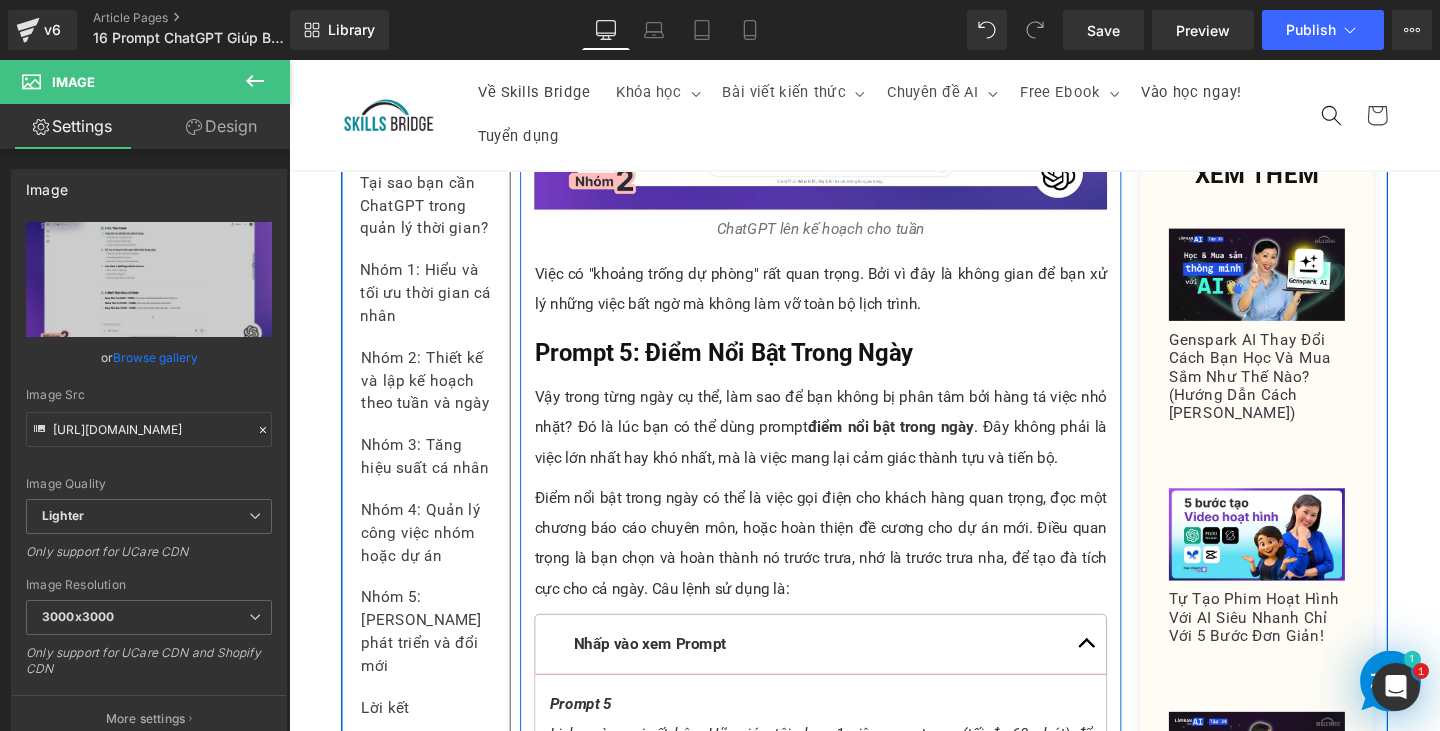 scroll, scrollTop: 6668, scrollLeft: 0, axis: vertical 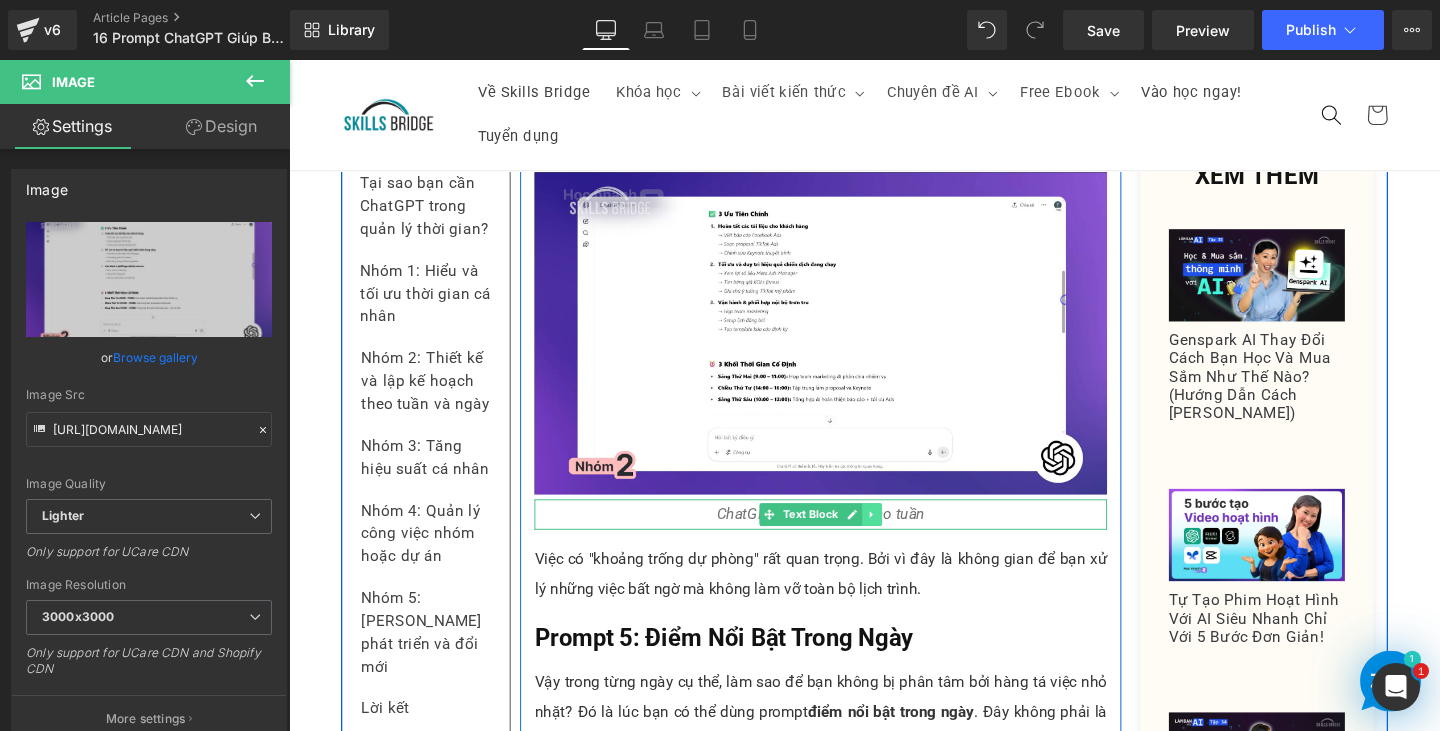click at bounding box center (902, 538) 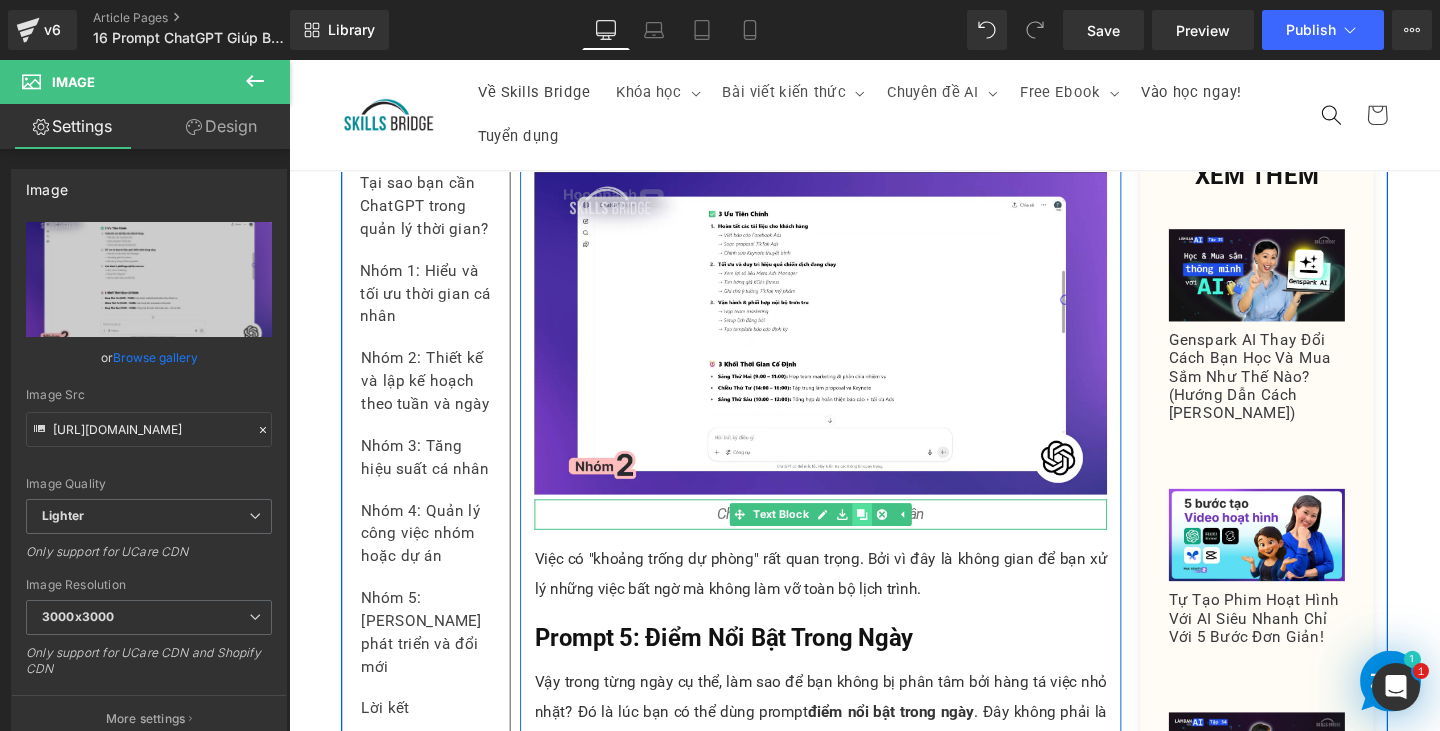 click 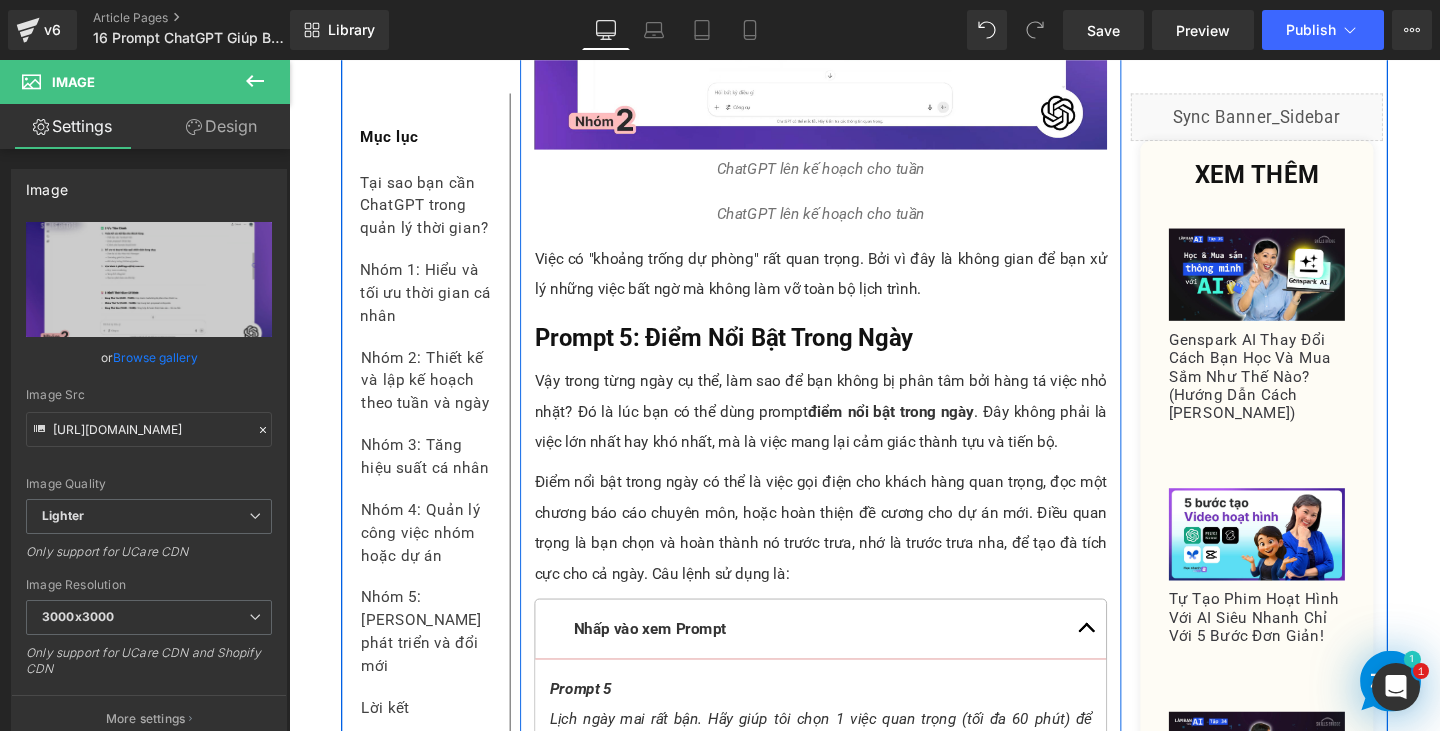scroll, scrollTop: 7033, scrollLeft: 0, axis: vertical 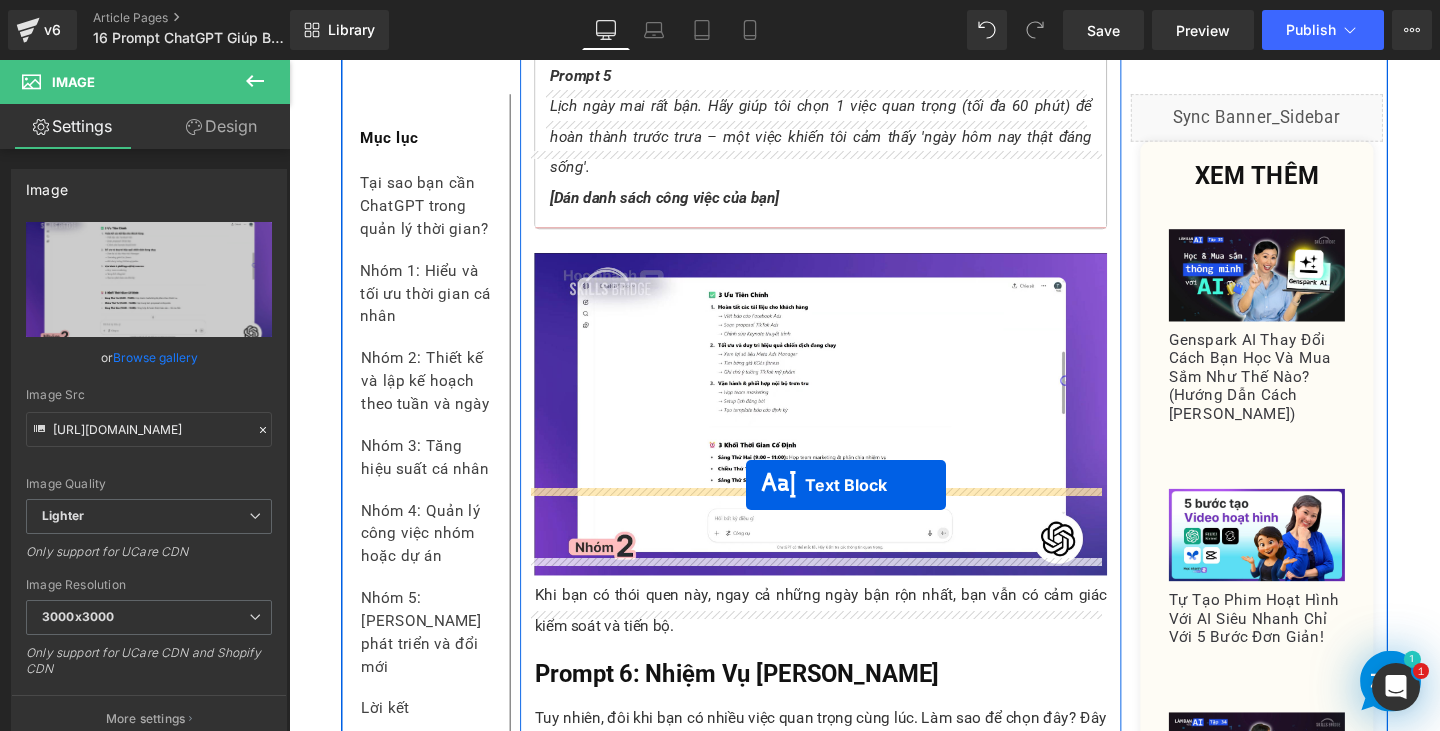 drag, startPoint x: 787, startPoint y: 155, endPoint x: 769, endPoint y: 507, distance: 352.45993 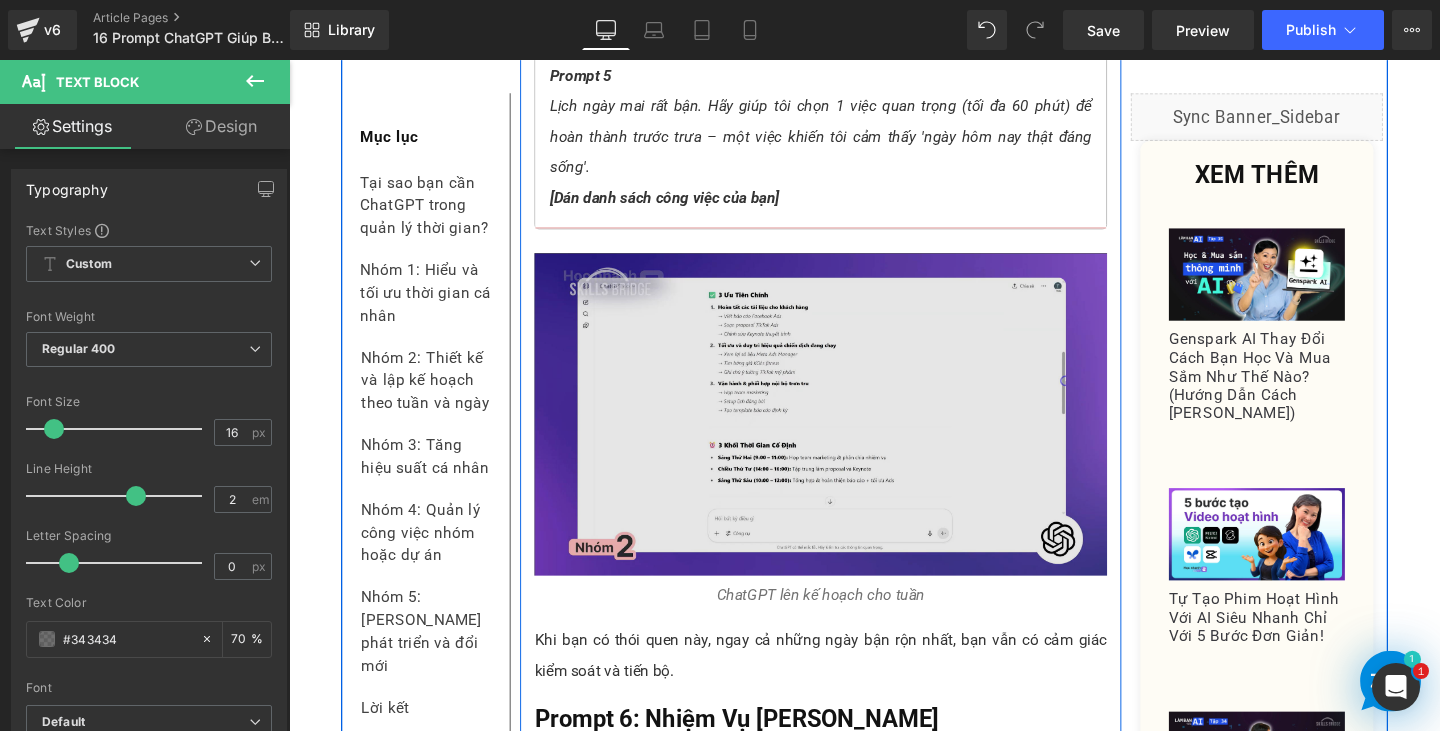 scroll, scrollTop: 7728, scrollLeft: 0, axis: vertical 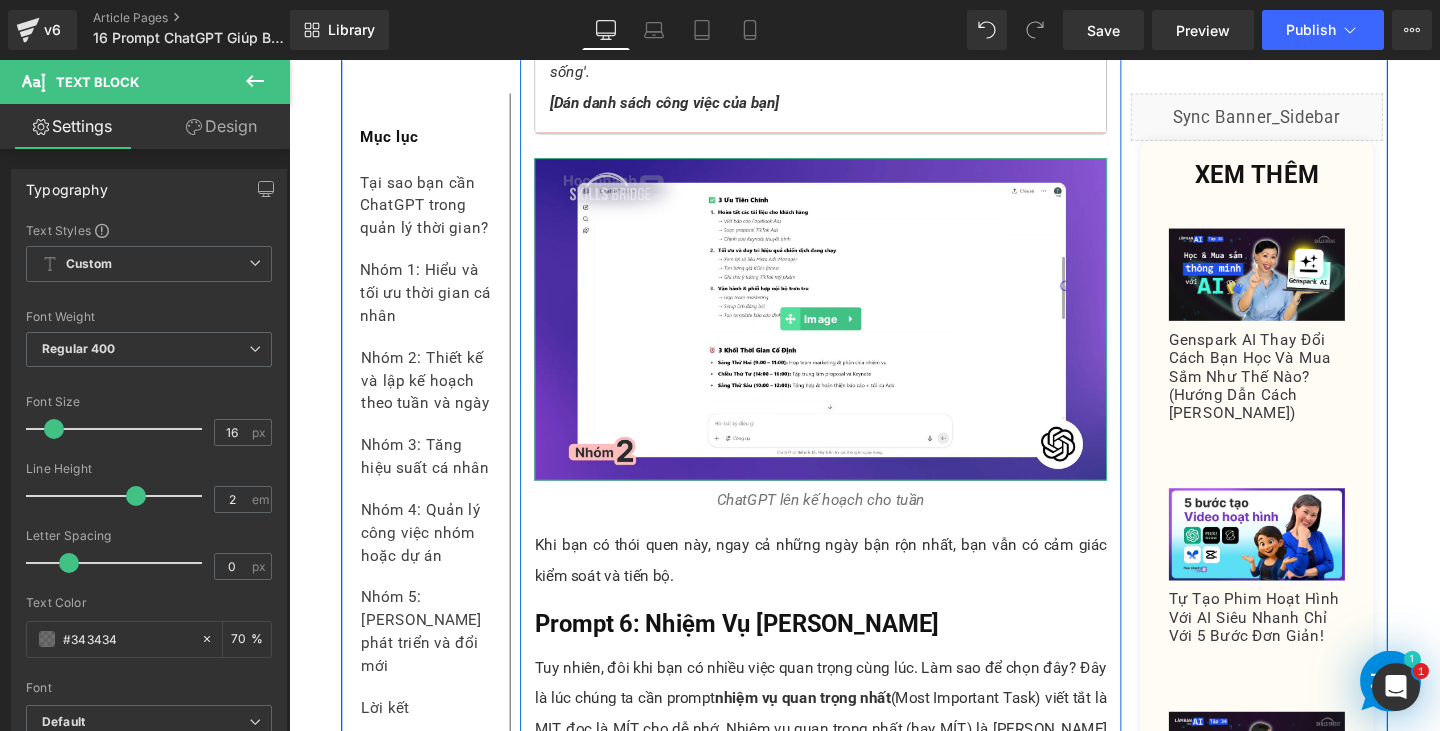 click at bounding box center [816, 332] 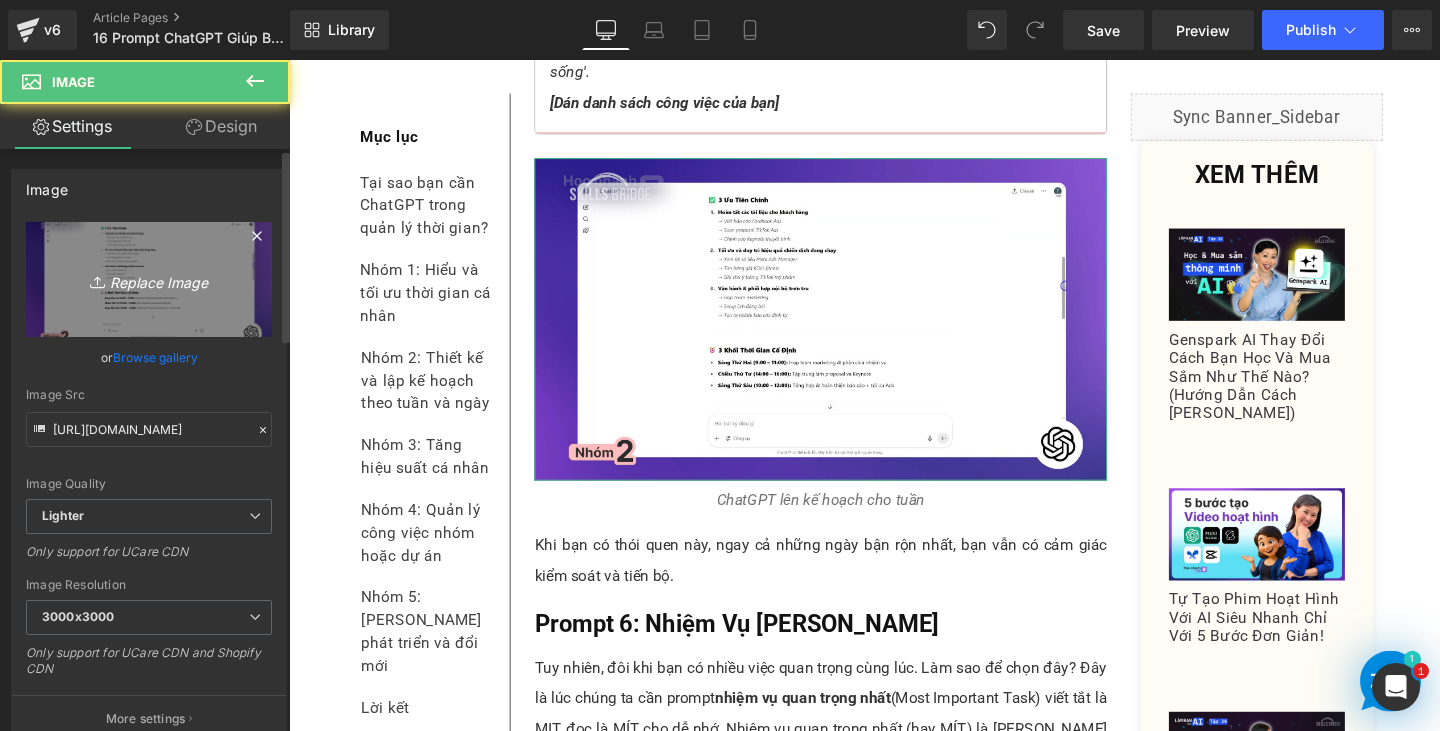 click on "Replace Image" at bounding box center [149, 279] 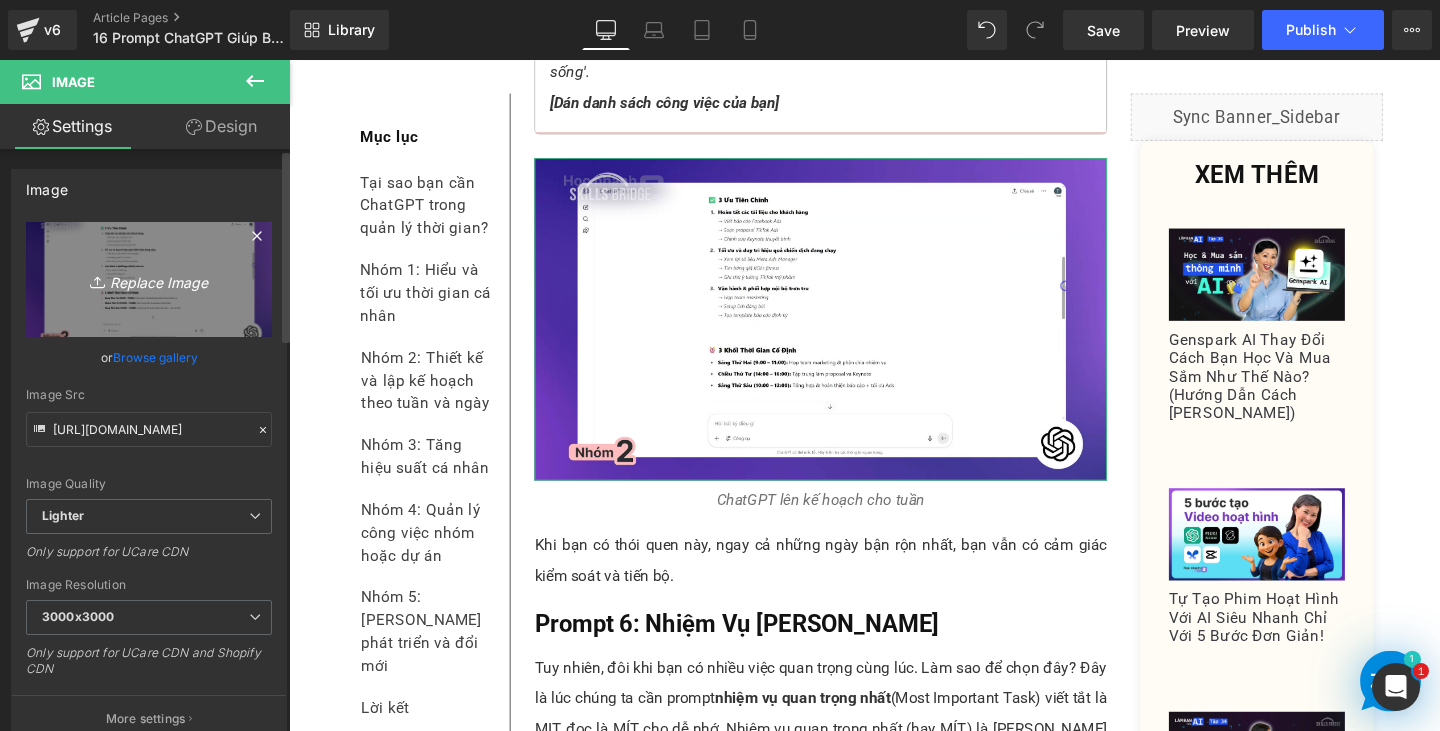 type on "C:\fakepath\Screenshot 2025-07-01 180015.png" 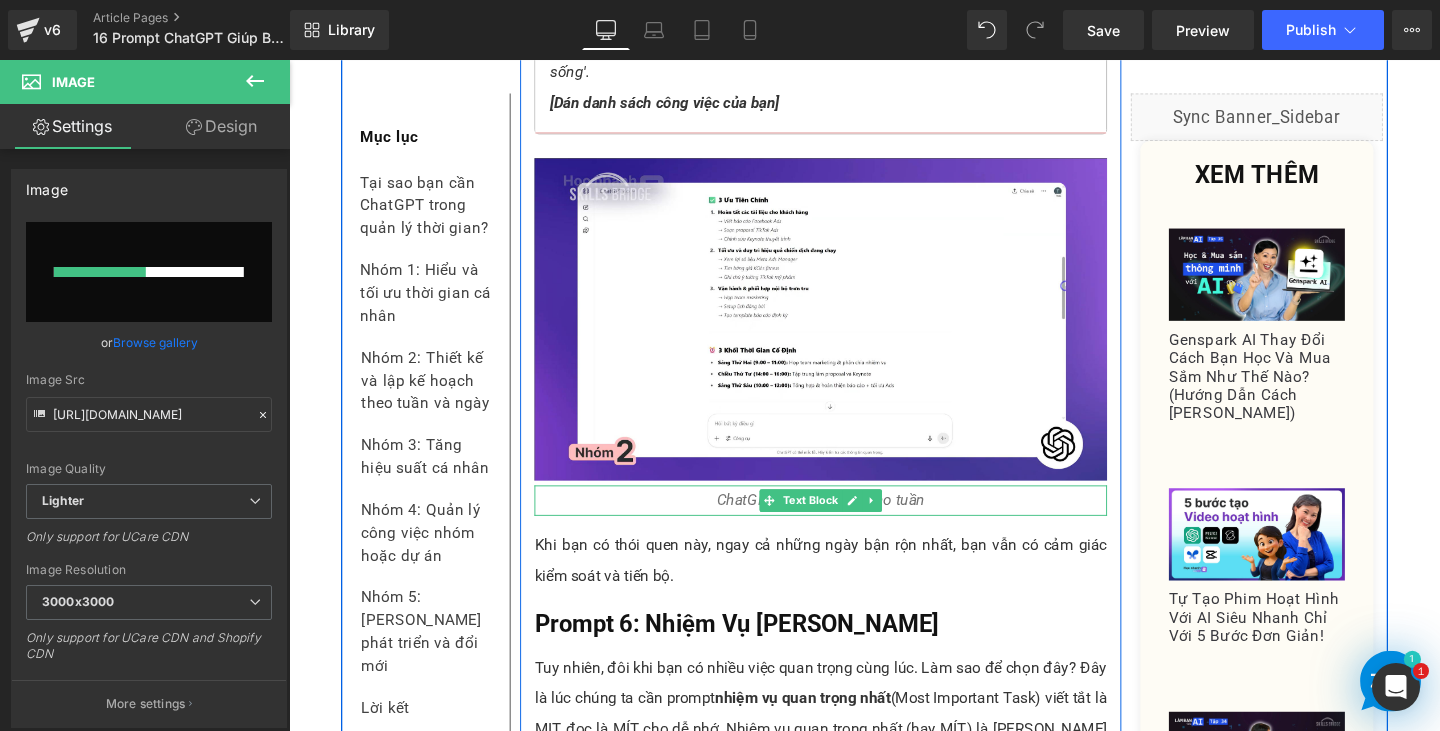 click on "ChatGPT lên kế hoạch cho tuần" at bounding box center [848, 522] 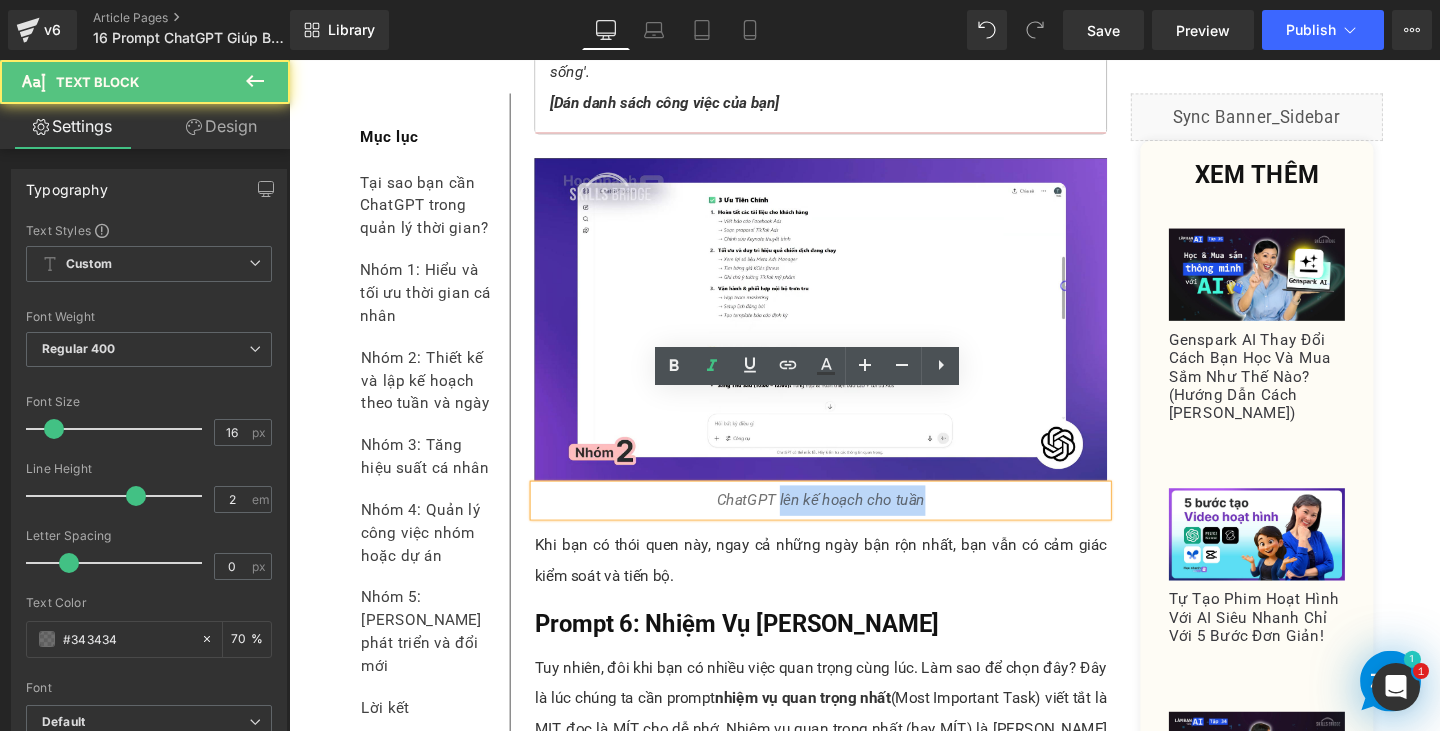 drag, startPoint x: 798, startPoint y: 424, endPoint x: 971, endPoint y: 435, distance: 173.34937 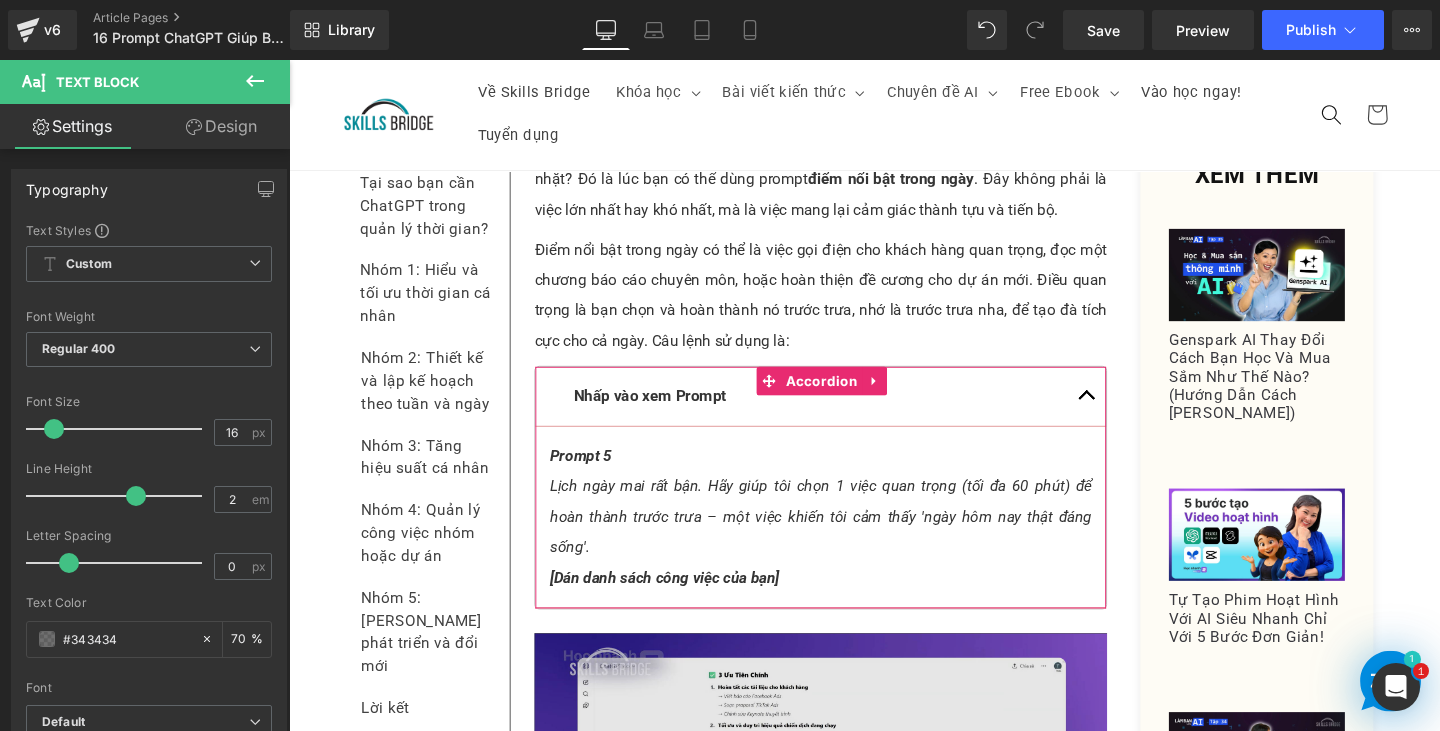 scroll, scrollTop: 7528, scrollLeft: 0, axis: vertical 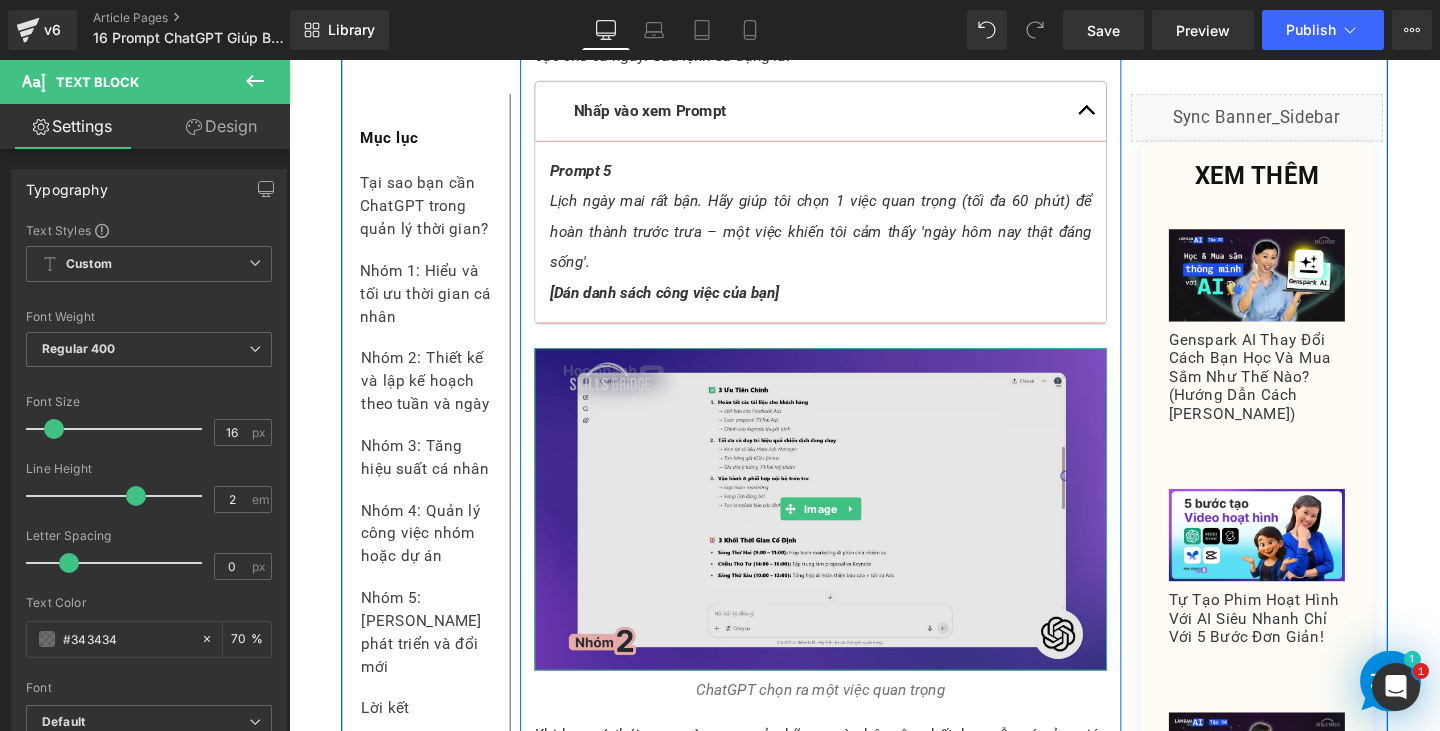 click at bounding box center (848, 532) 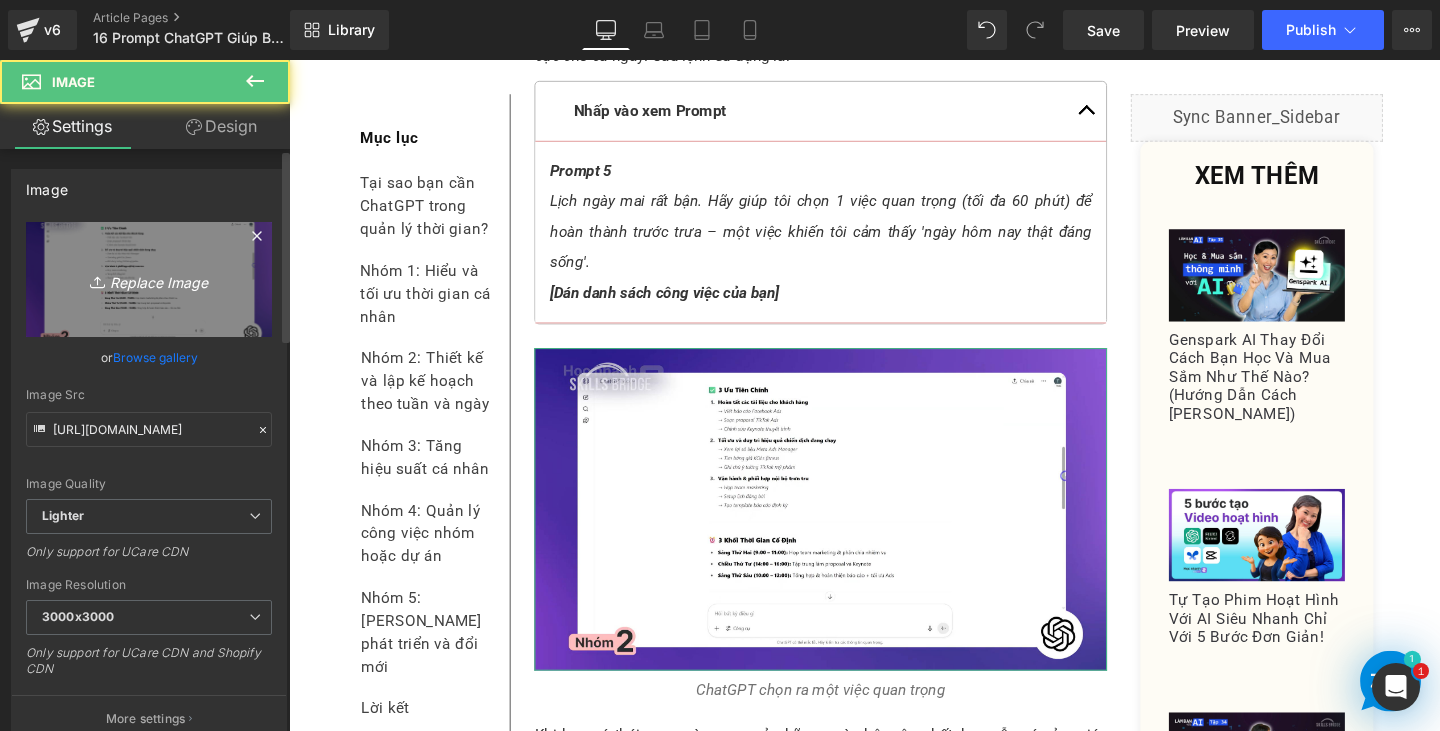 click on "Replace Image" at bounding box center (149, 279) 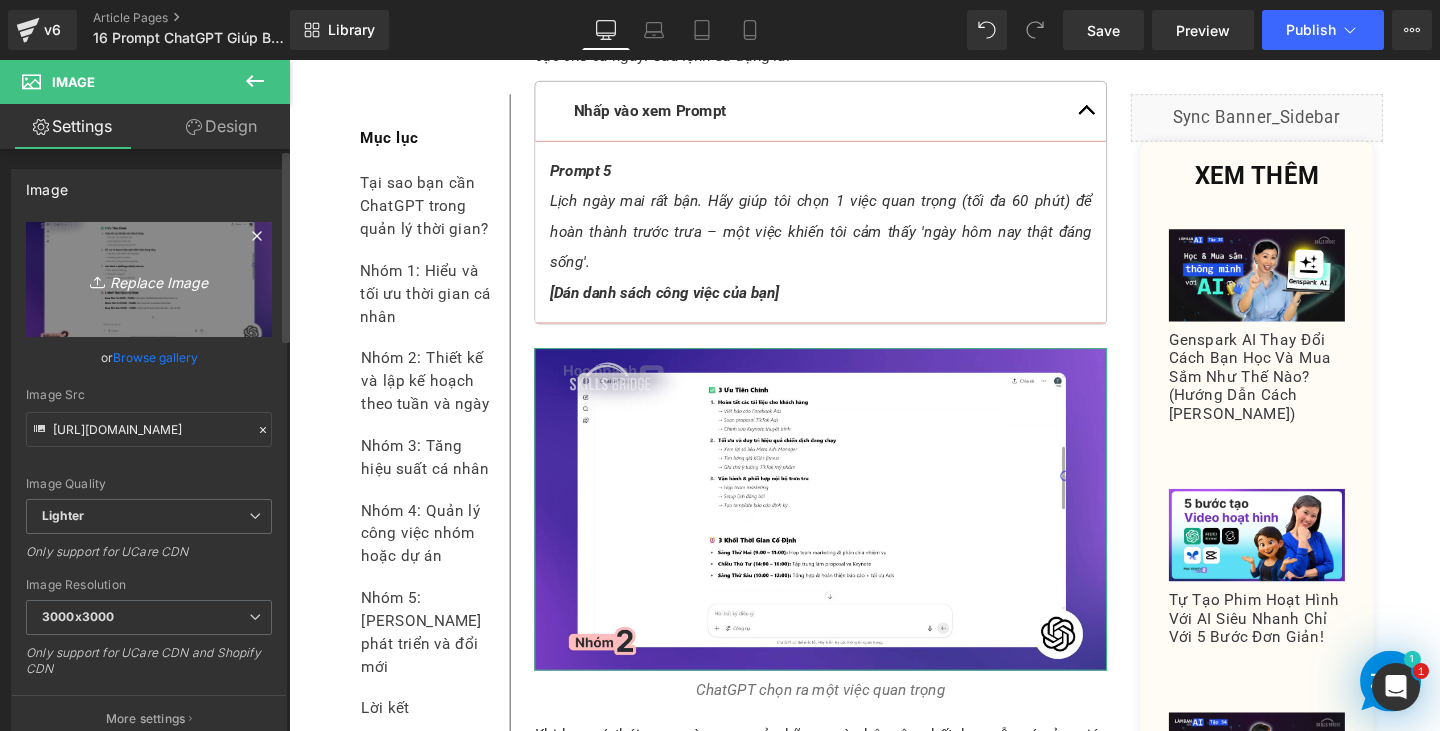 type on "C:\fakepath\Screenshot 2025-07-01 180015.png" 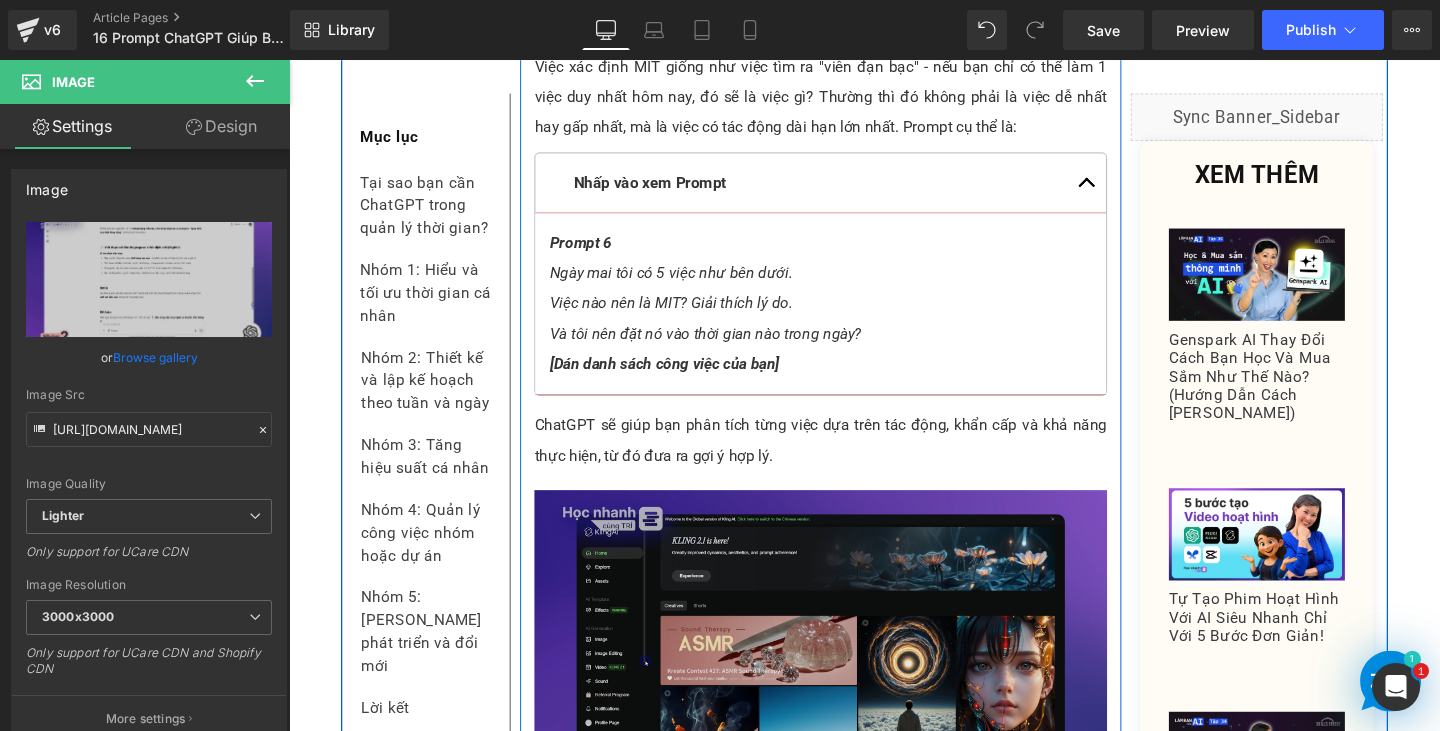 scroll, scrollTop: 8728, scrollLeft: 0, axis: vertical 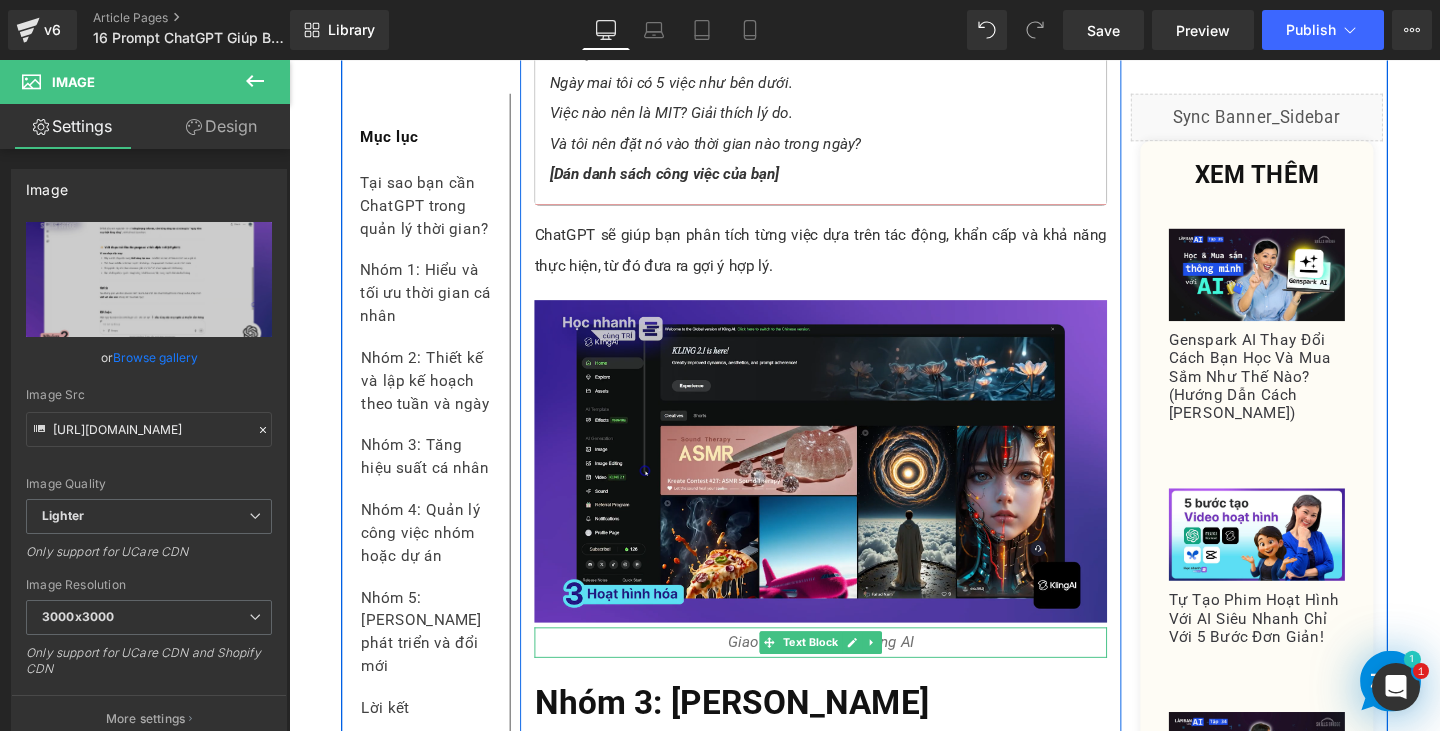 click on "Giao diện chính của Kling AI" at bounding box center (848, 672) 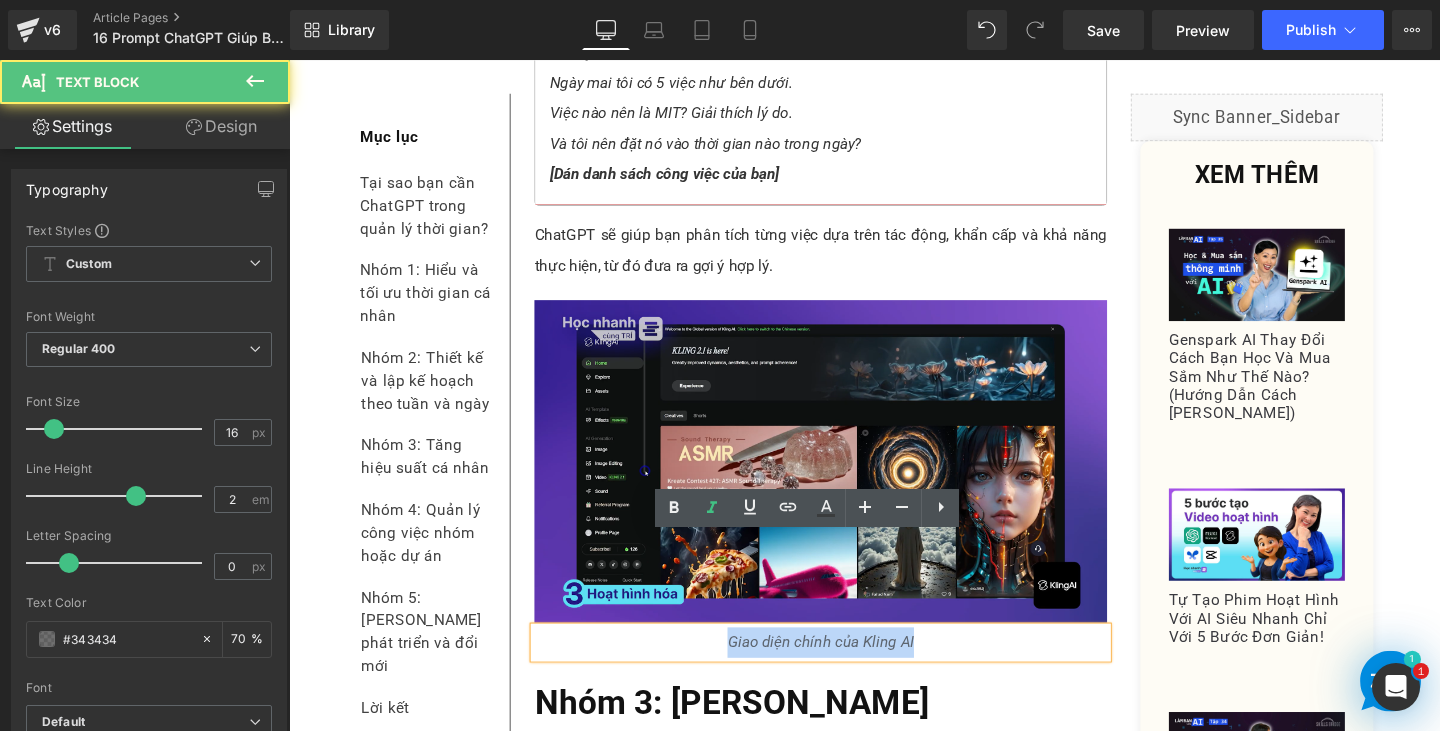 drag, startPoint x: 783, startPoint y: 580, endPoint x: 995, endPoint y: 580, distance: 212 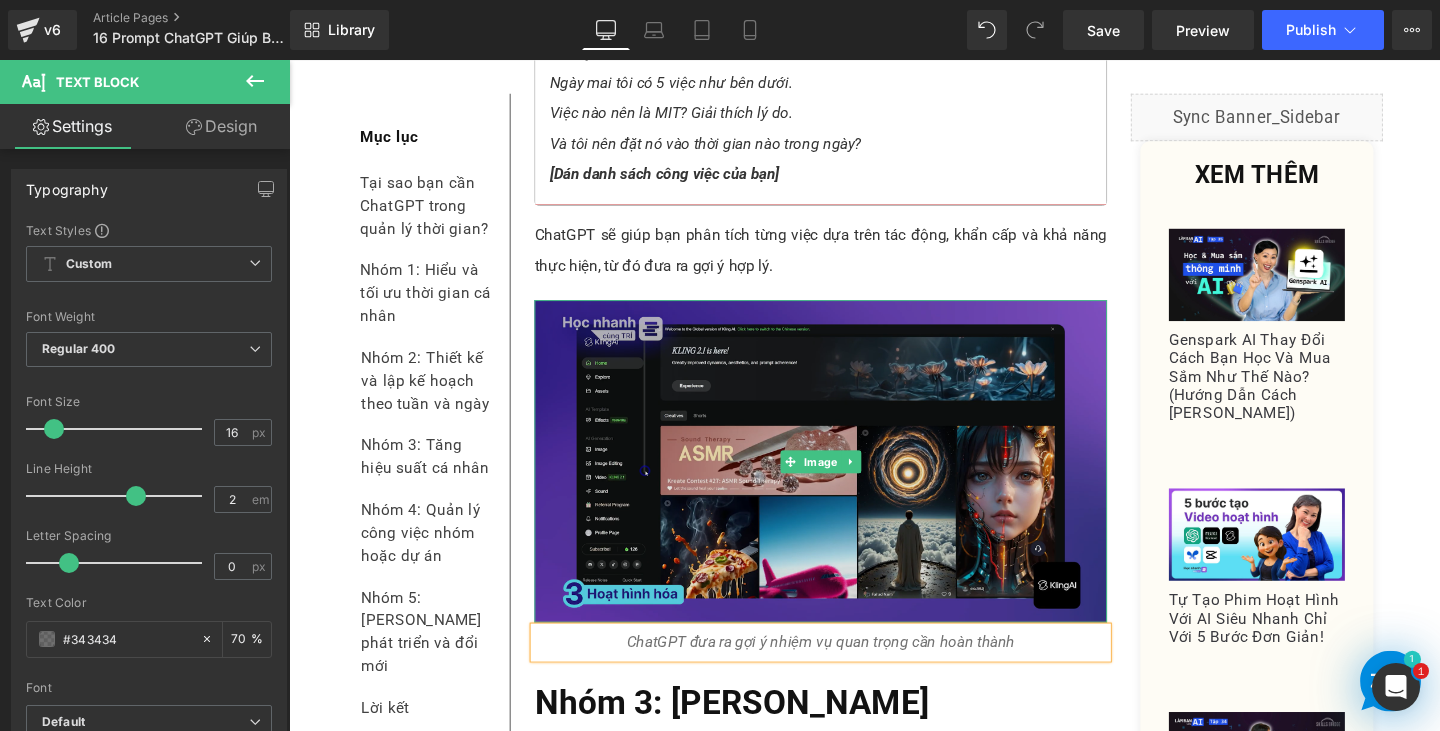 click at bounding box center [848, 481] 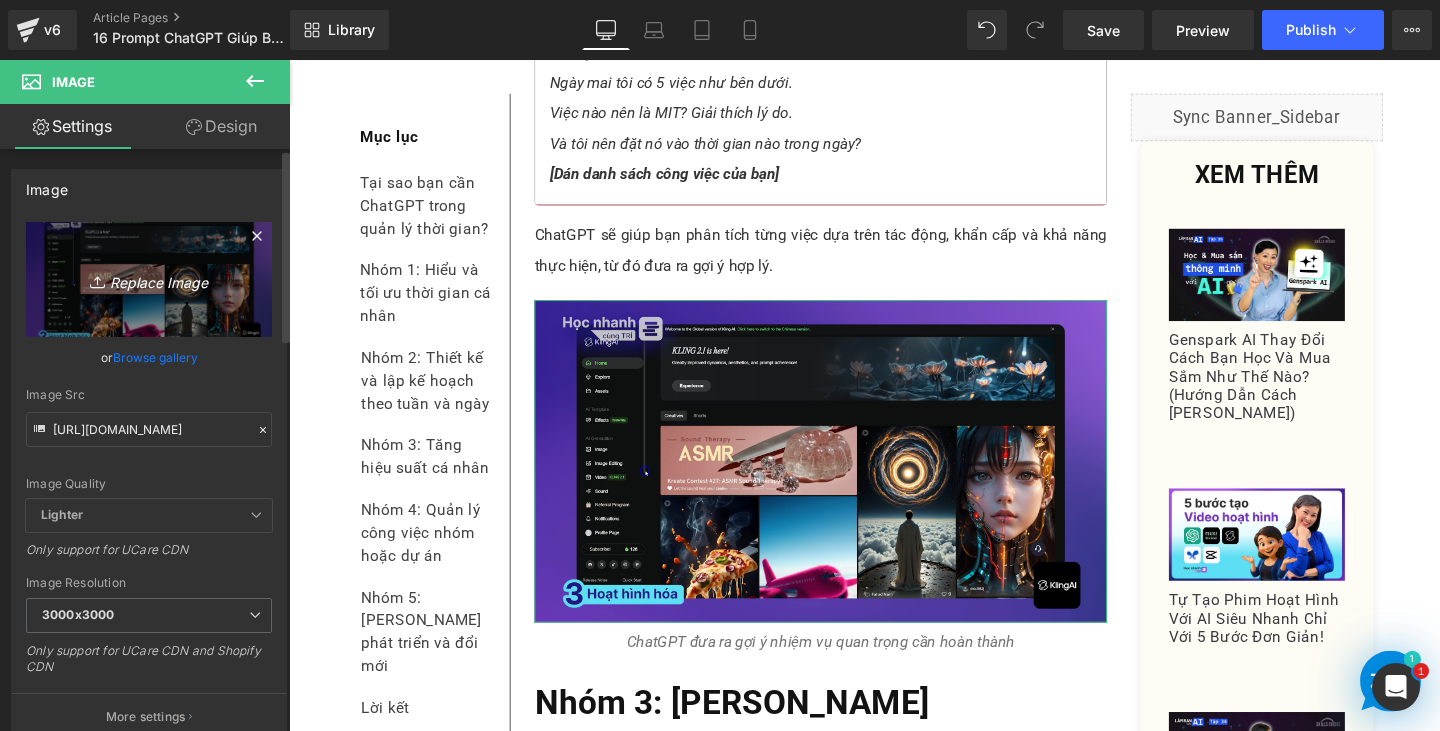 click on "Replace Image" at bounding box center (149, 279) 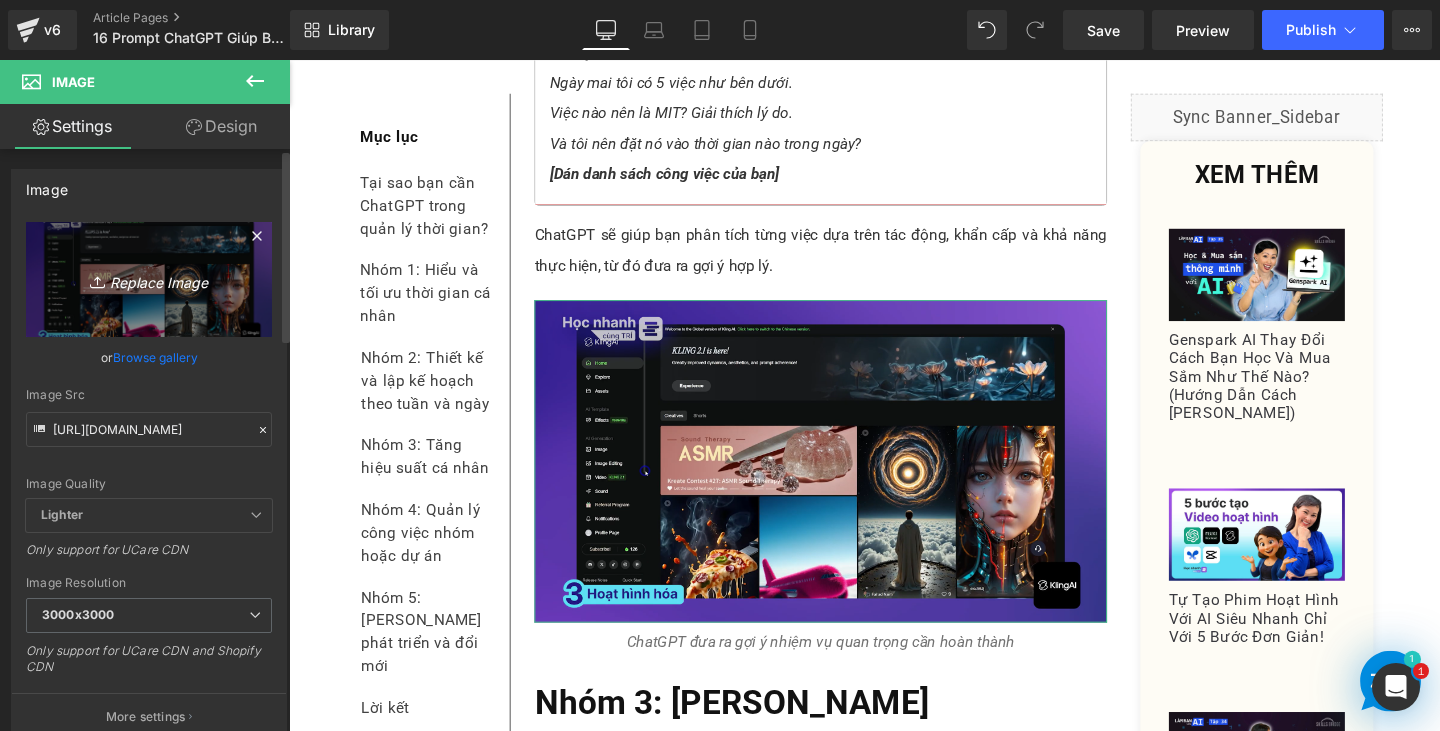 type on "C:\fakepath\Screenshot 2025-07-01 180320.png" 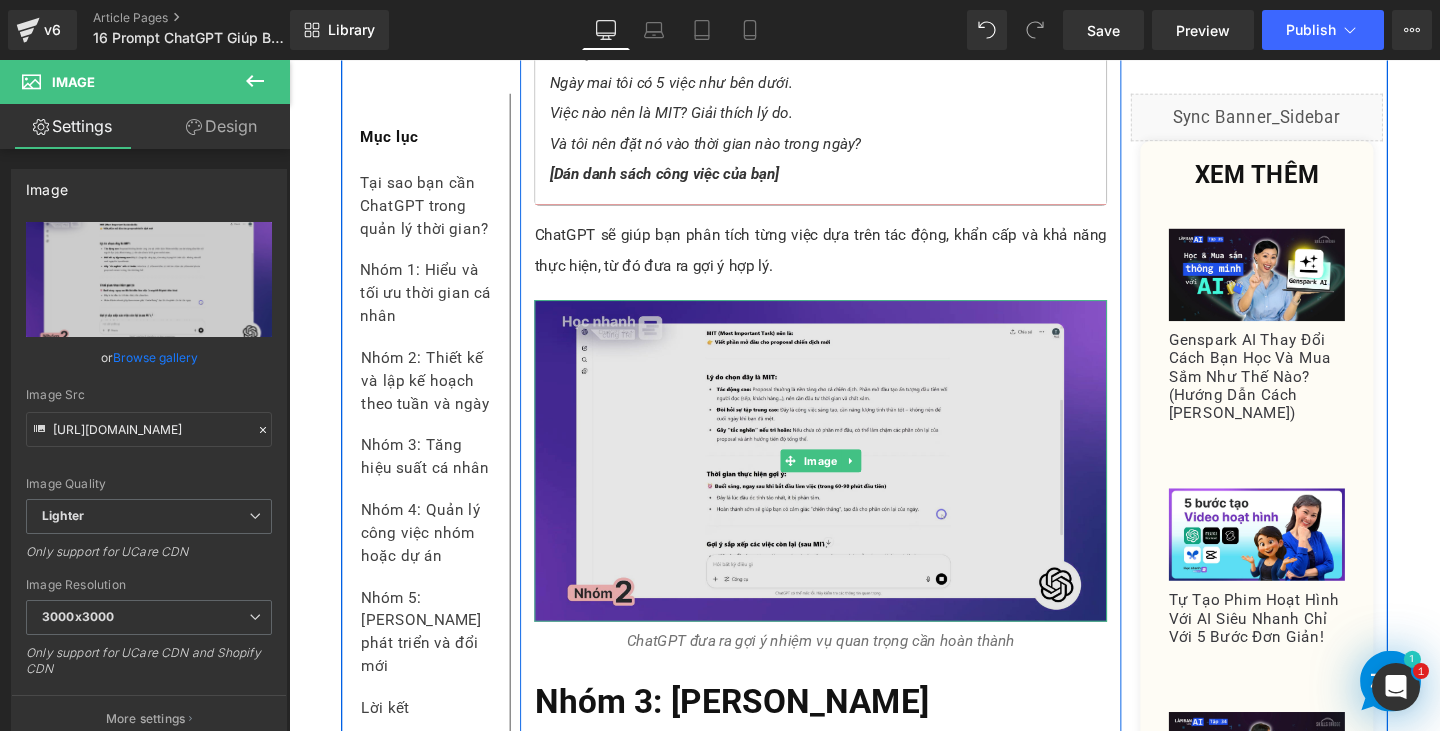 scroll, scrollTop: 8928, scrollLeft: 0, axis: vertical 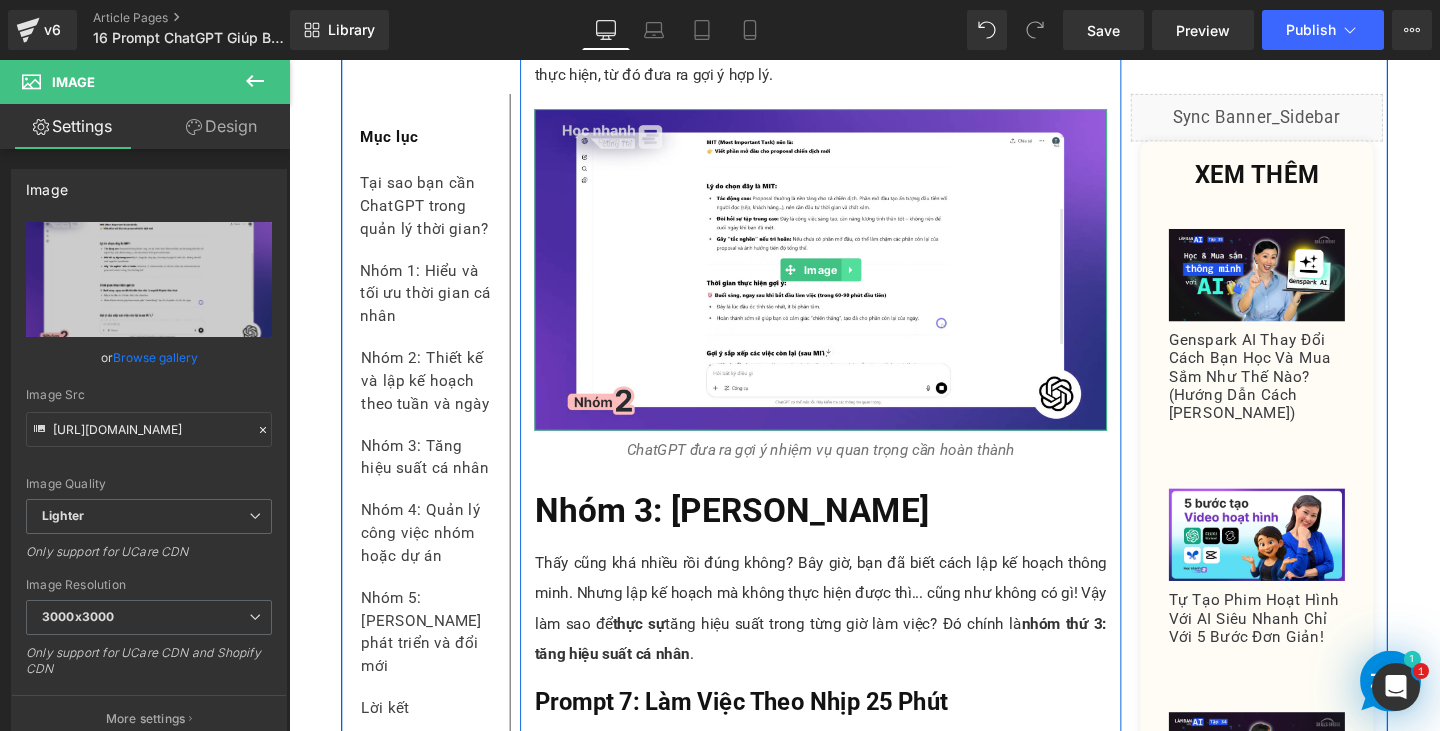 click at bounding box center (880, 281) 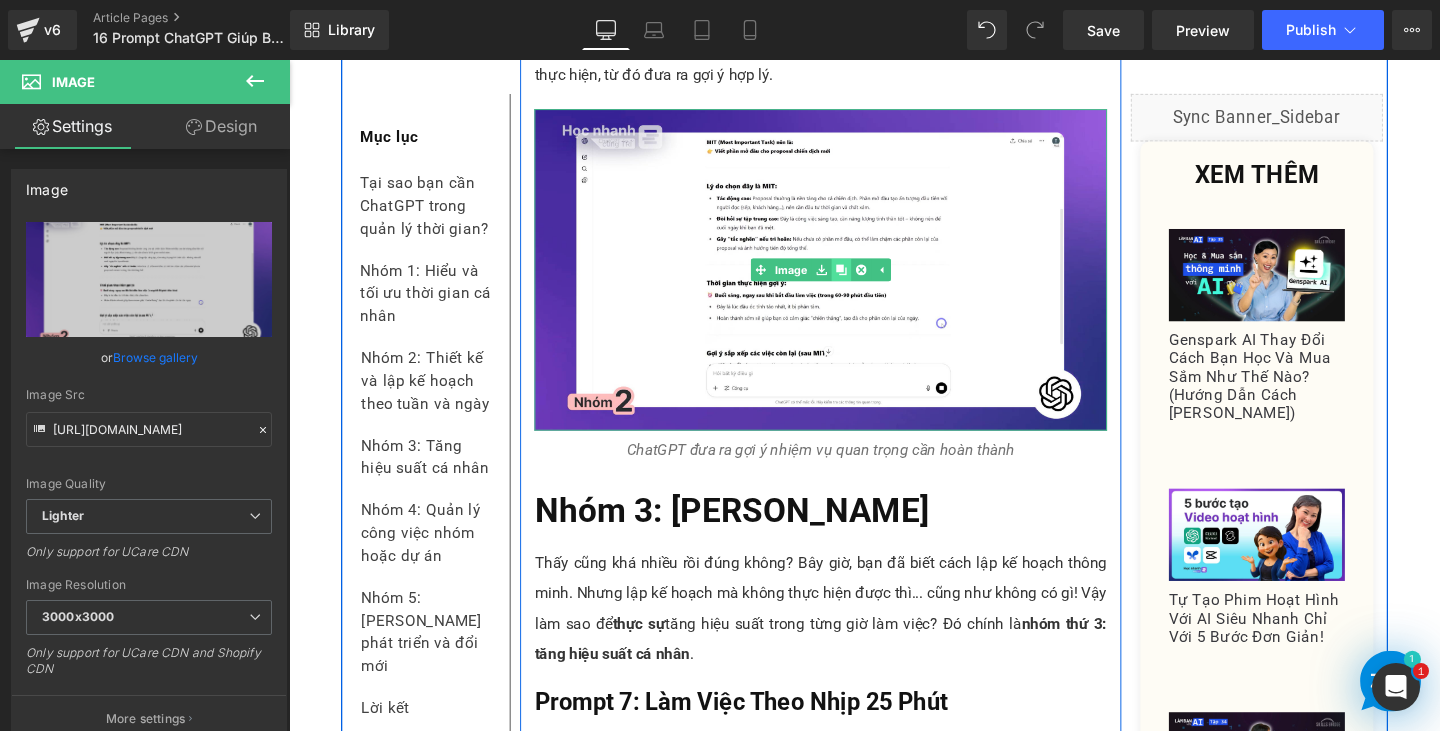 click at bounding box center (869, 281) 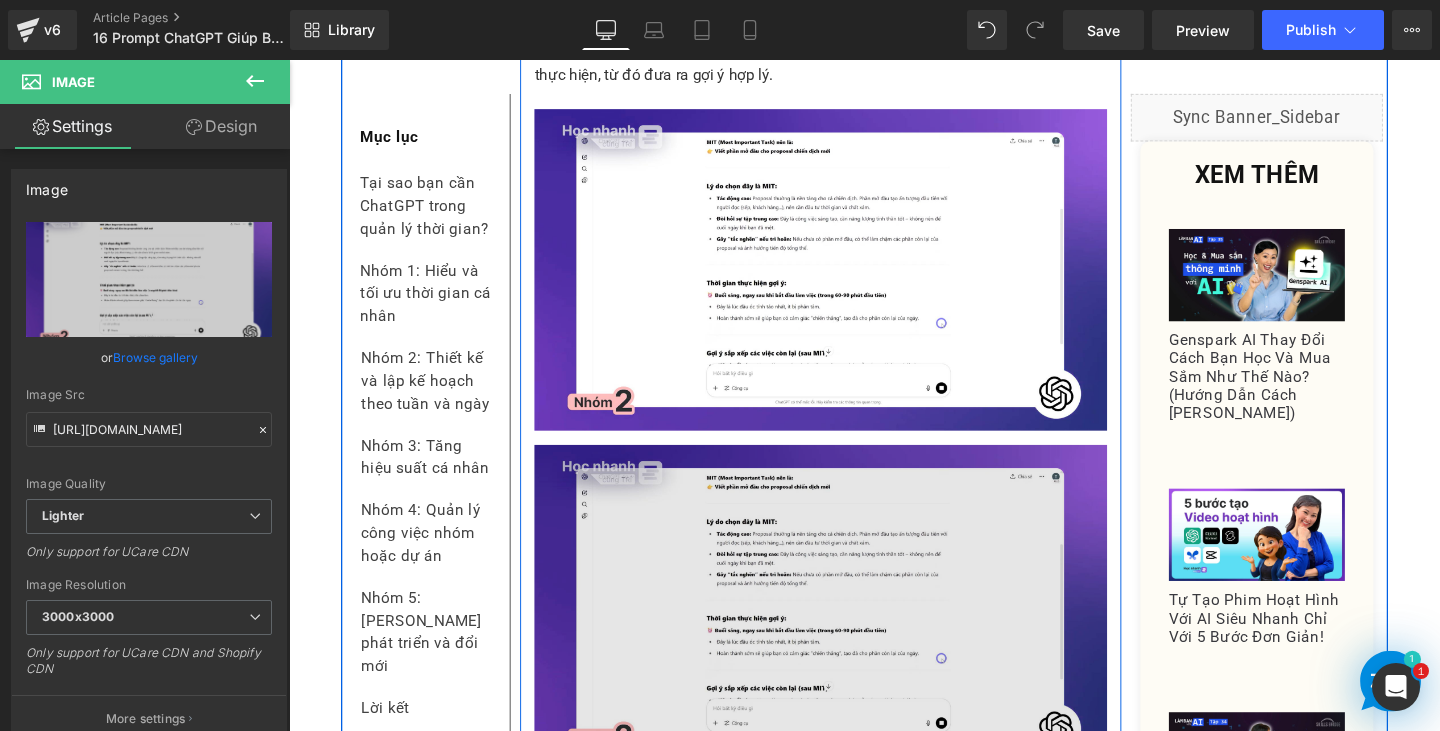 scroll, scrollTop: 9328, scrollLeft: 0, axis: vertical 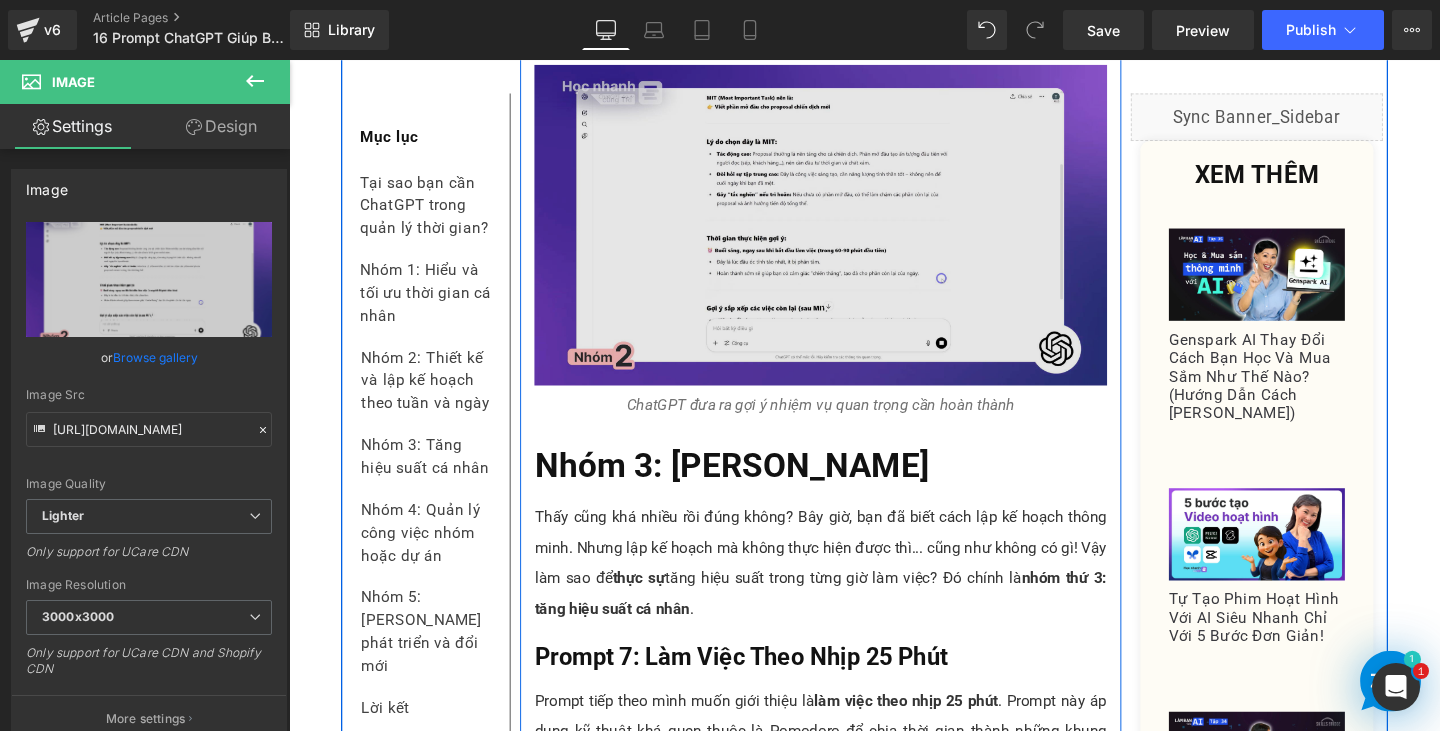 click at bounding box center (848, 234) 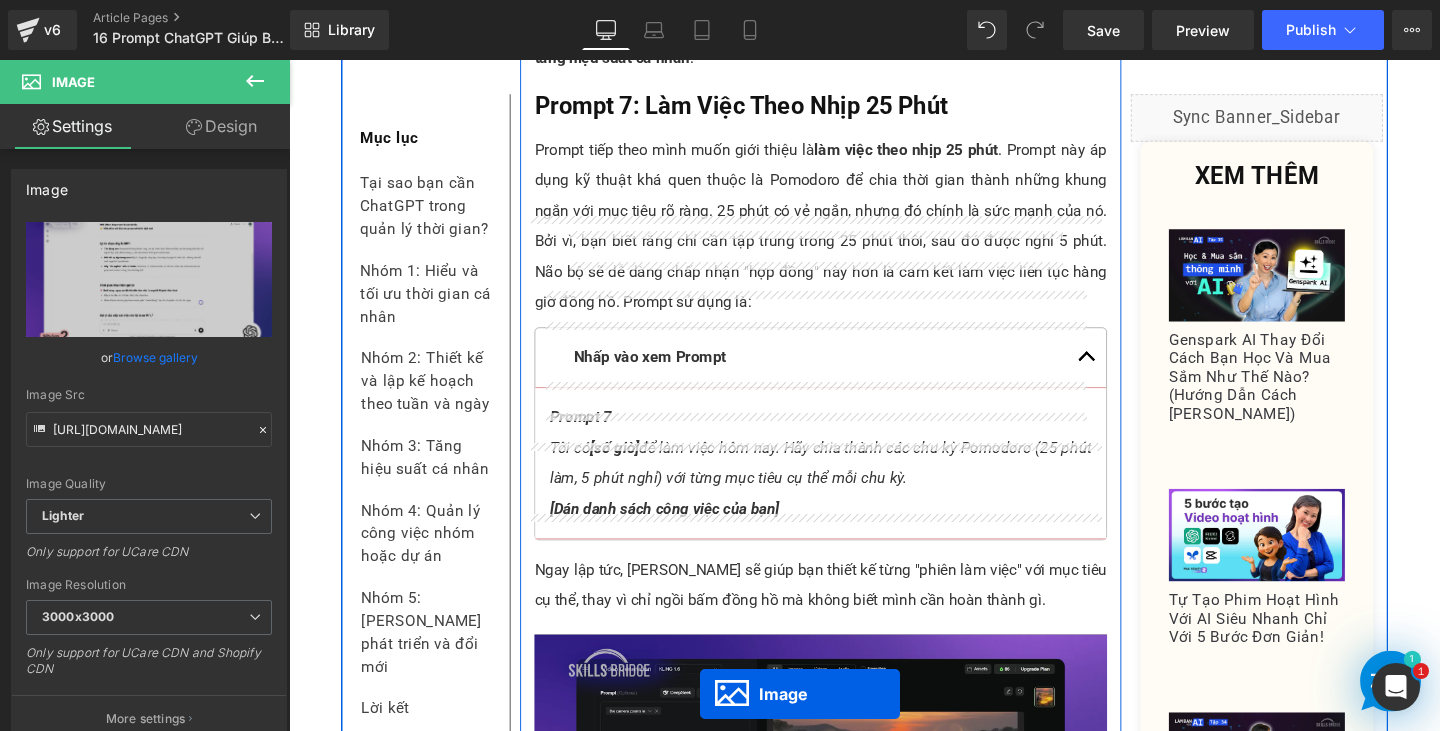 scroll, scrollTop: 9740, scrollLeft: 0, axis: vertical 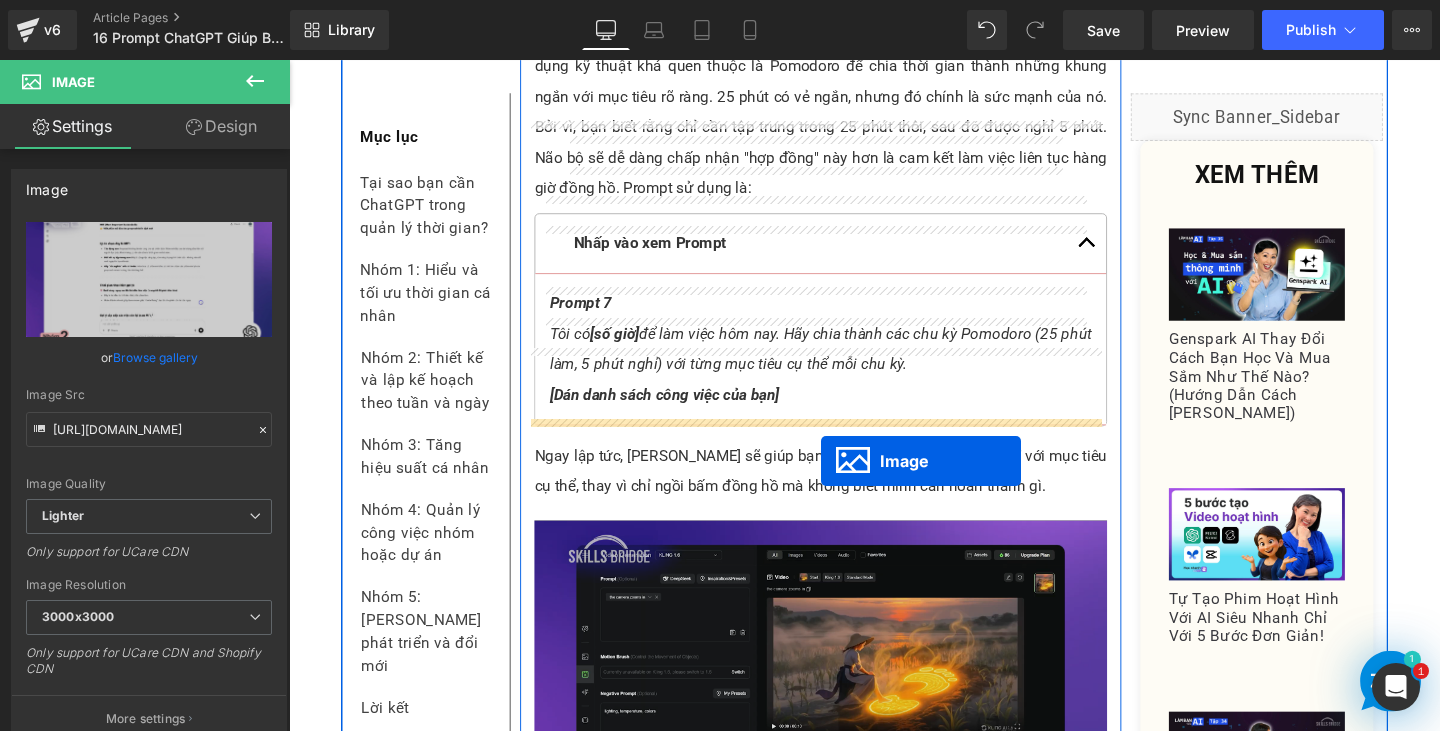 drag, startPoint x: 803, startPoint y: 132, endPoint x: 848, endPoint y: 463, distance: 334.04492 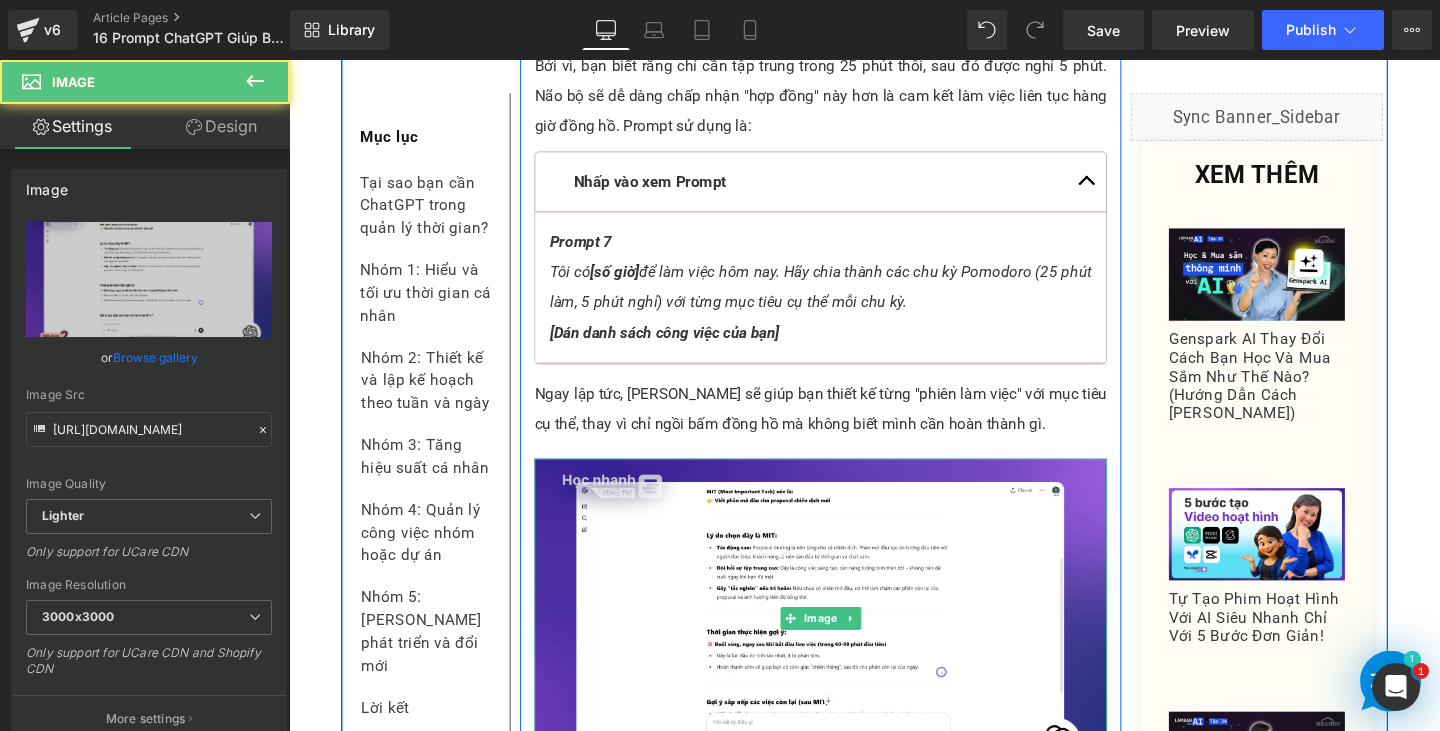 scroll, scrollTop: 9675, scrollLeft: 0, axis: vertical 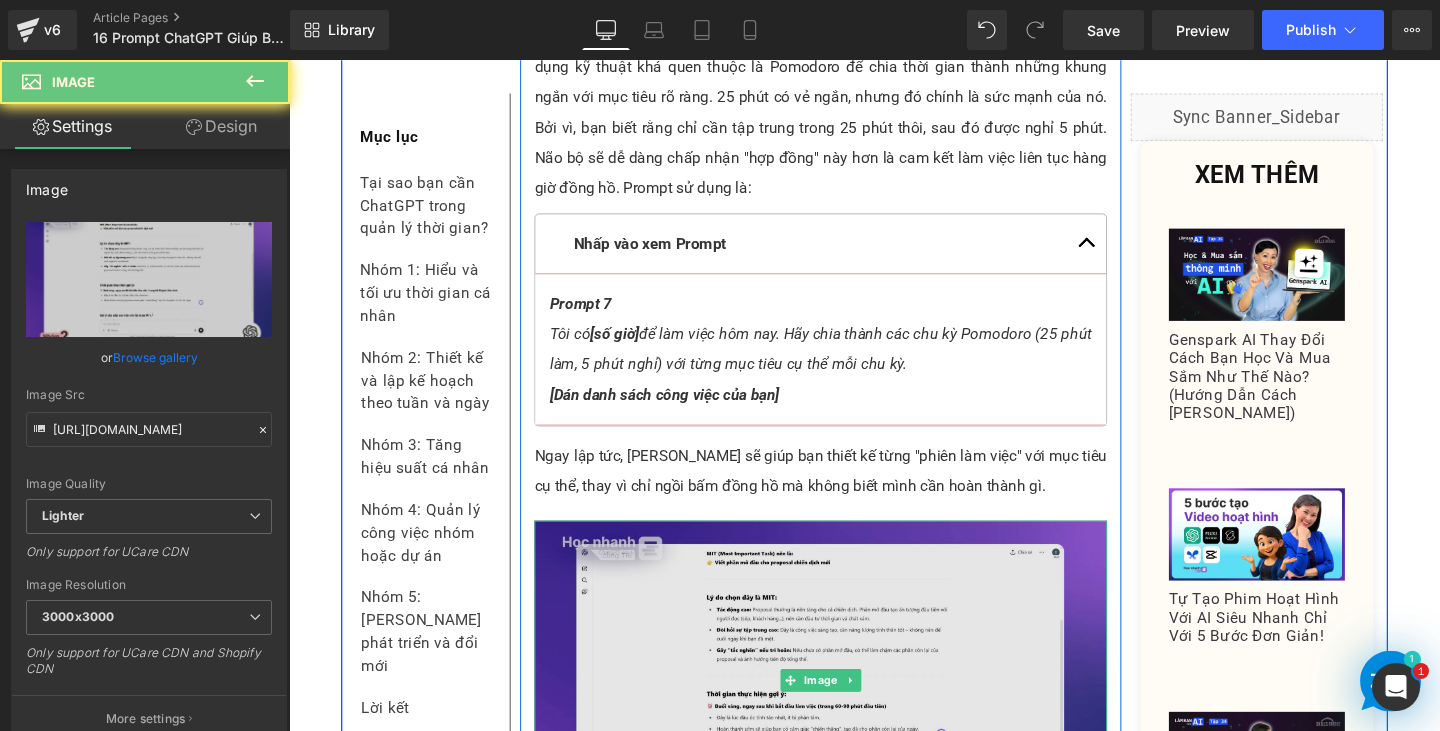 click at bounding box center (848, 713) 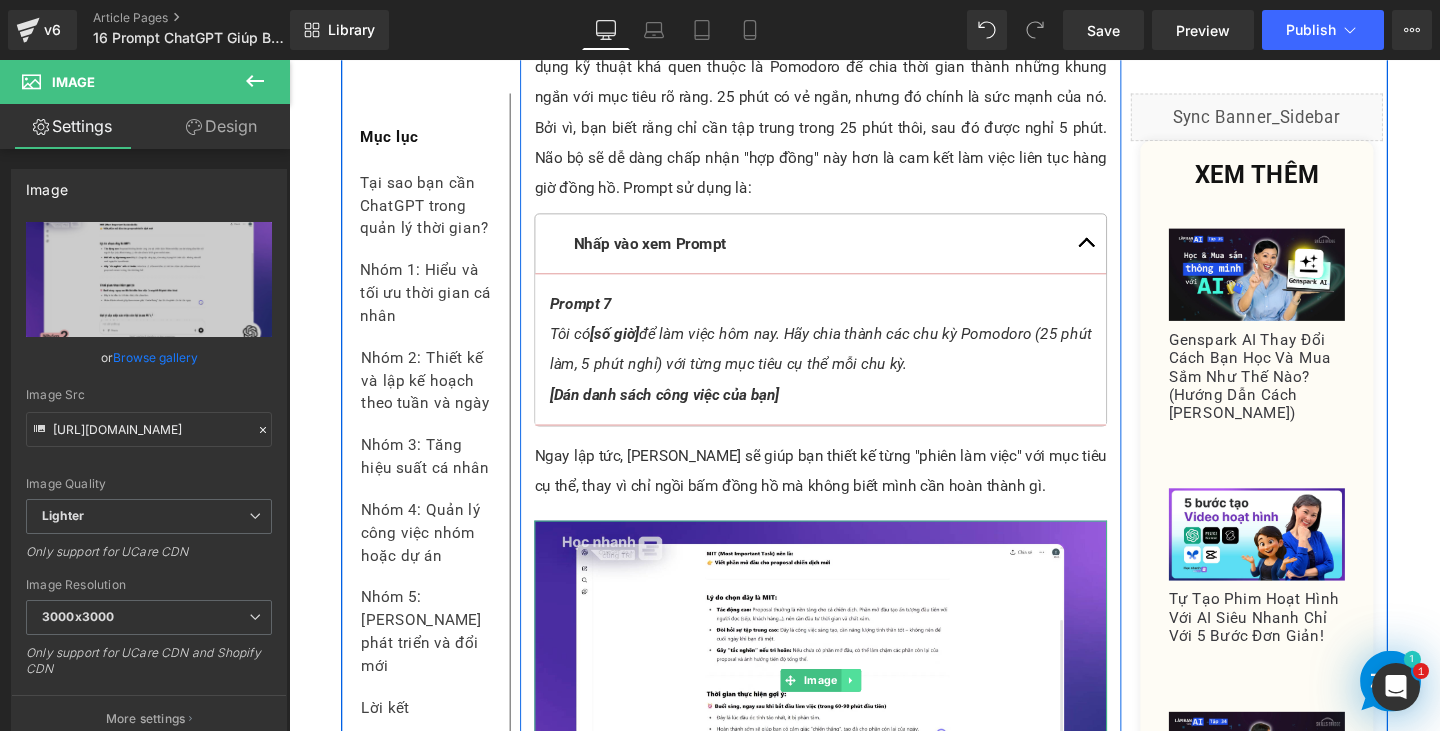 click at bounding box center (880, 712) 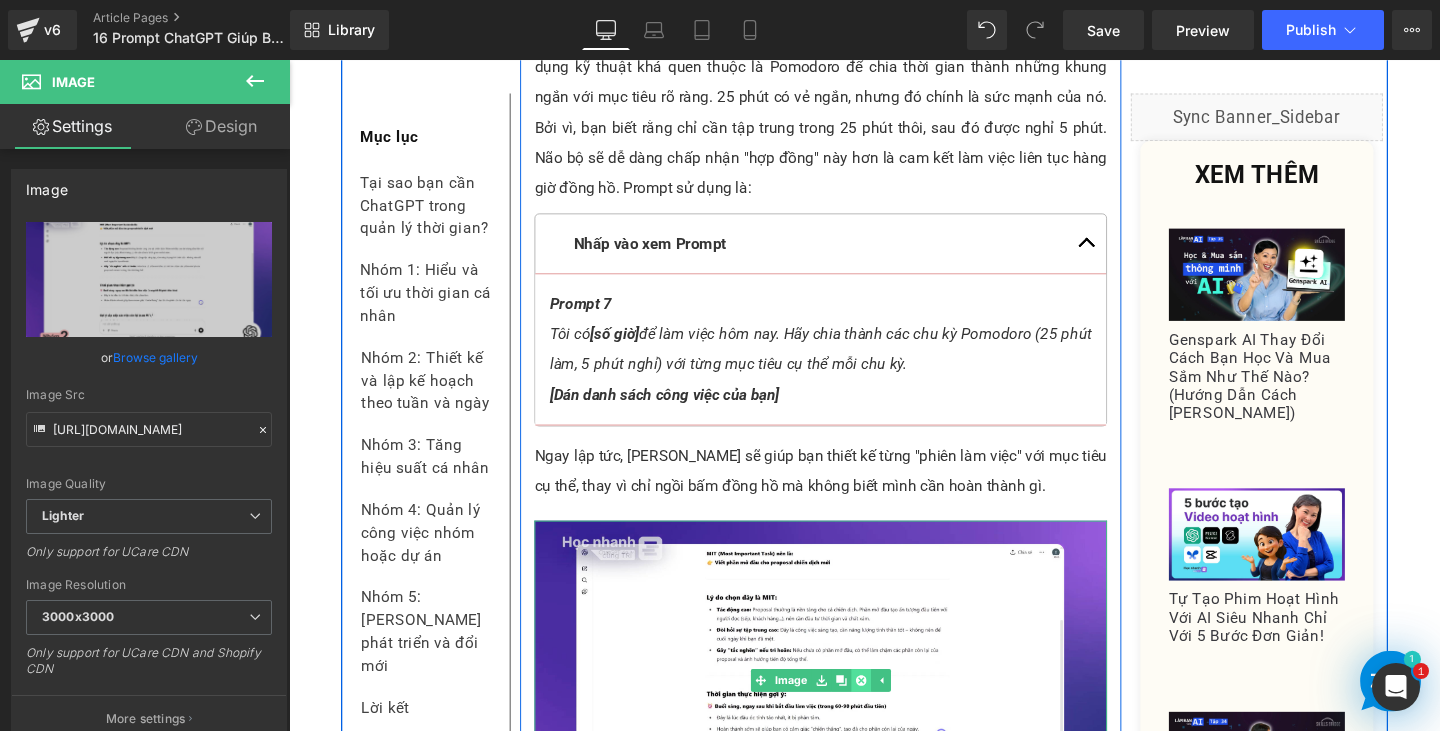 click at bounding box center (890, 712) 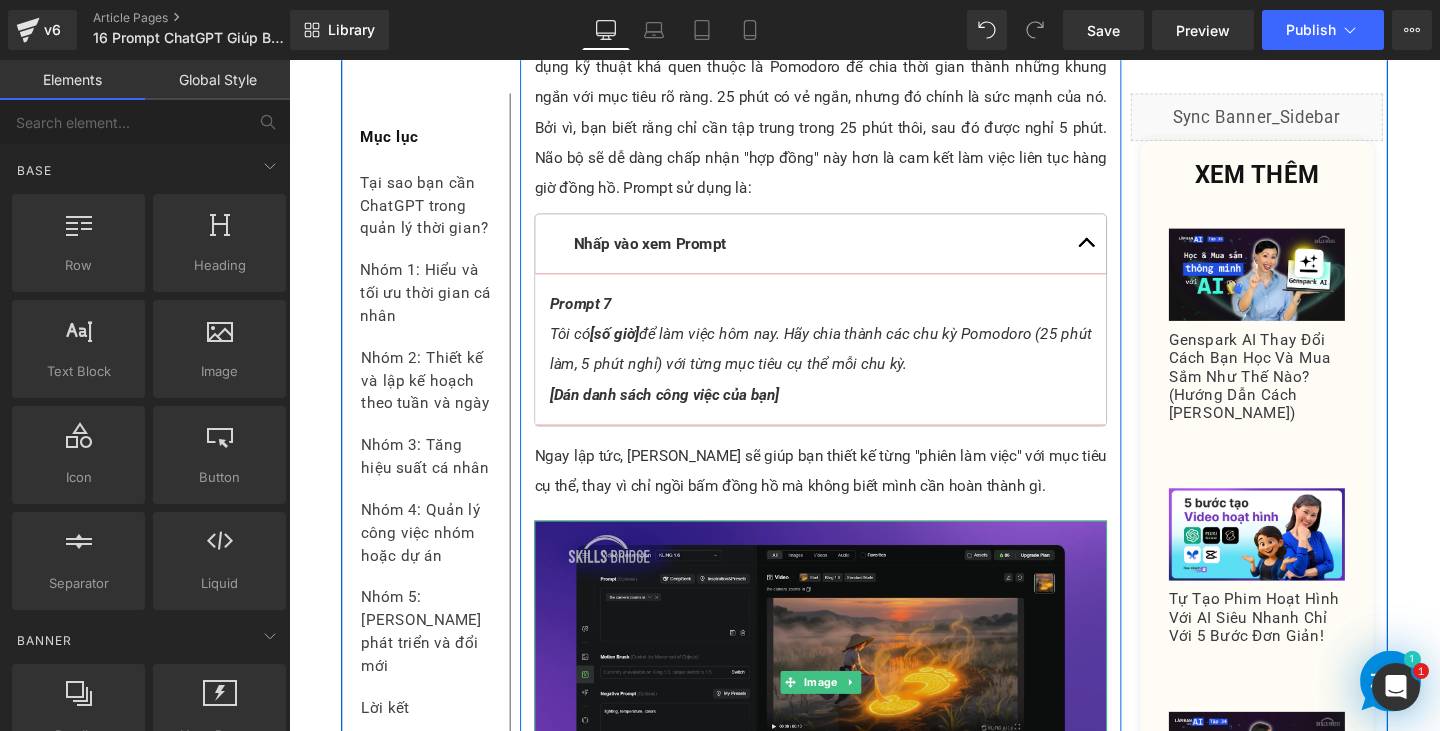 scroll, scrollTop: 9875, scrollLeft: 0, axis: vertical 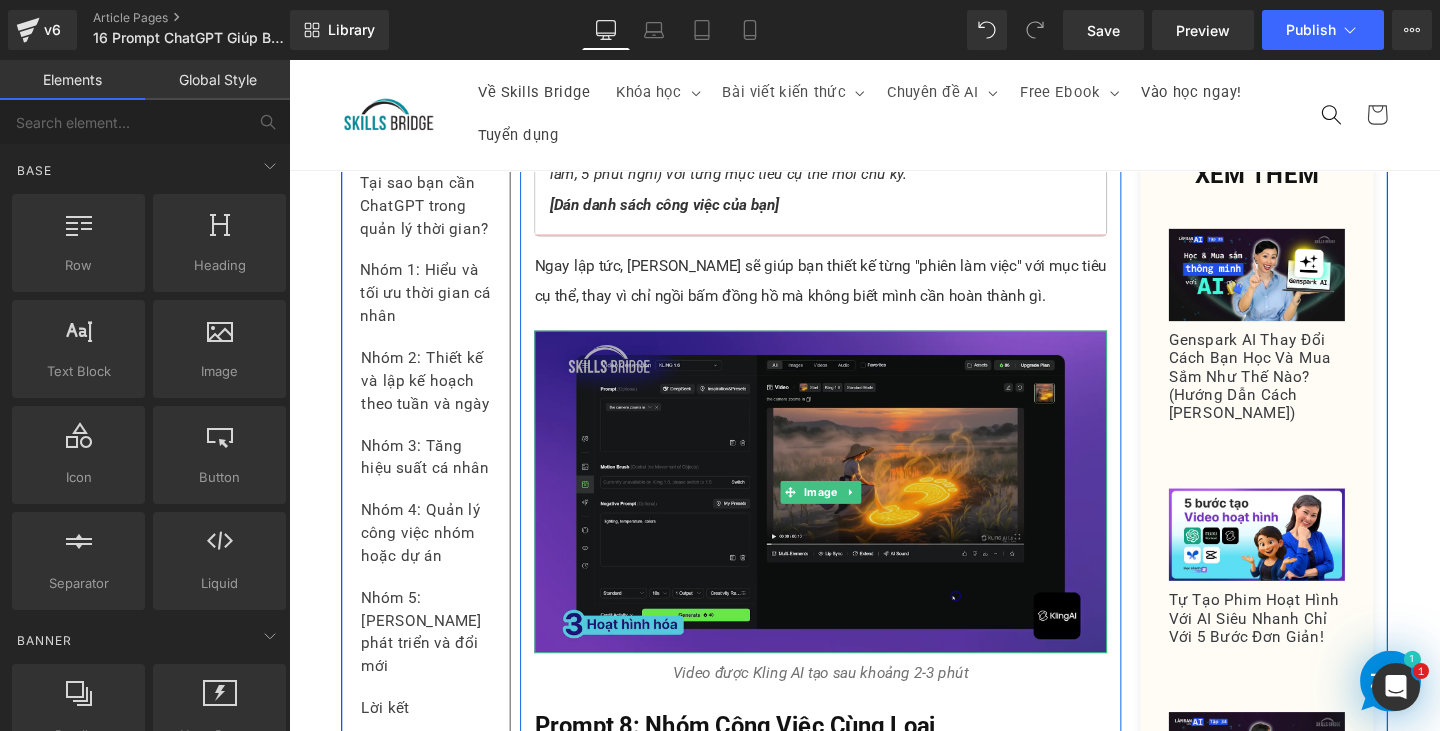 click at bounding box center [848, 514] 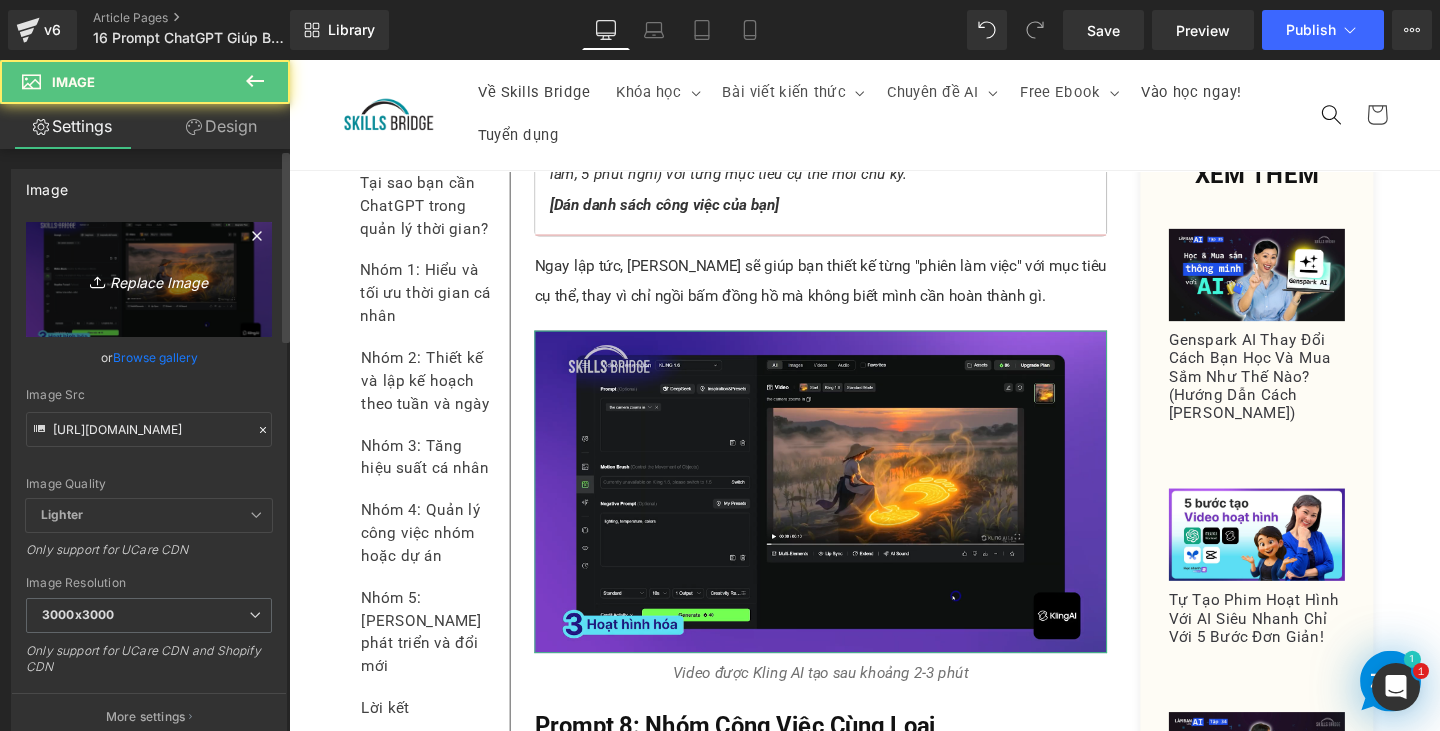 click on "Replace Image" at bounding box center [149, 279] 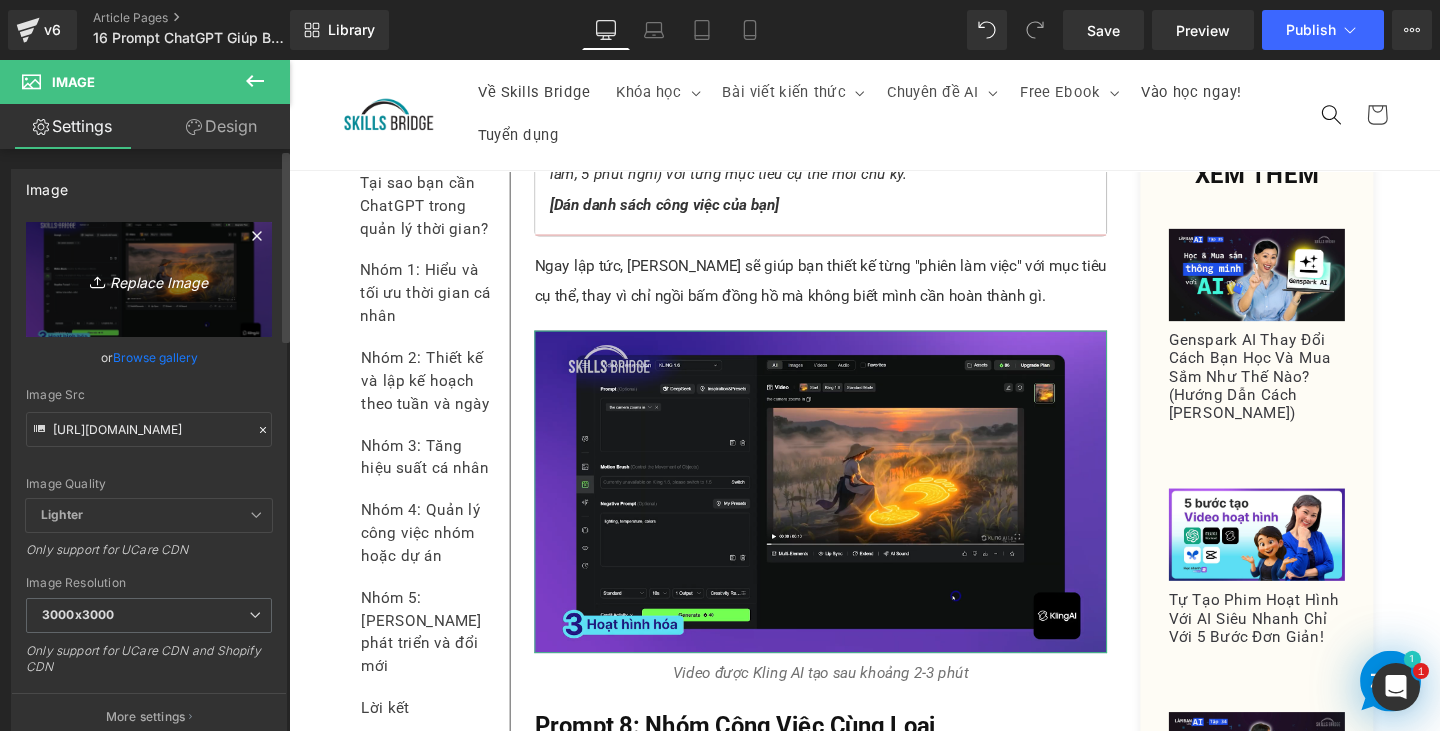 type on "C:\fakepath\Screenshot 2025-07-01 180633.png" 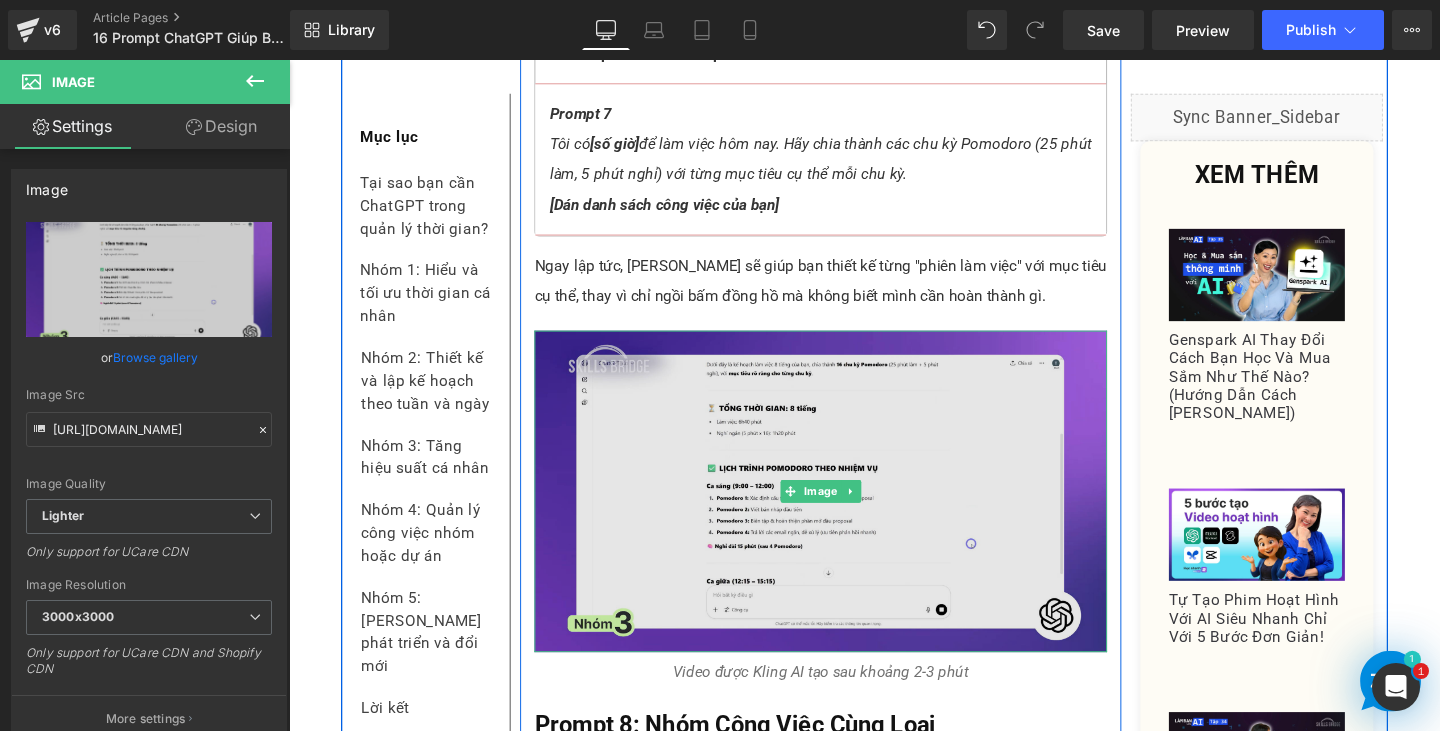 scroll, scrollTop: 9675, scrollLeft: 0, axis: vertical 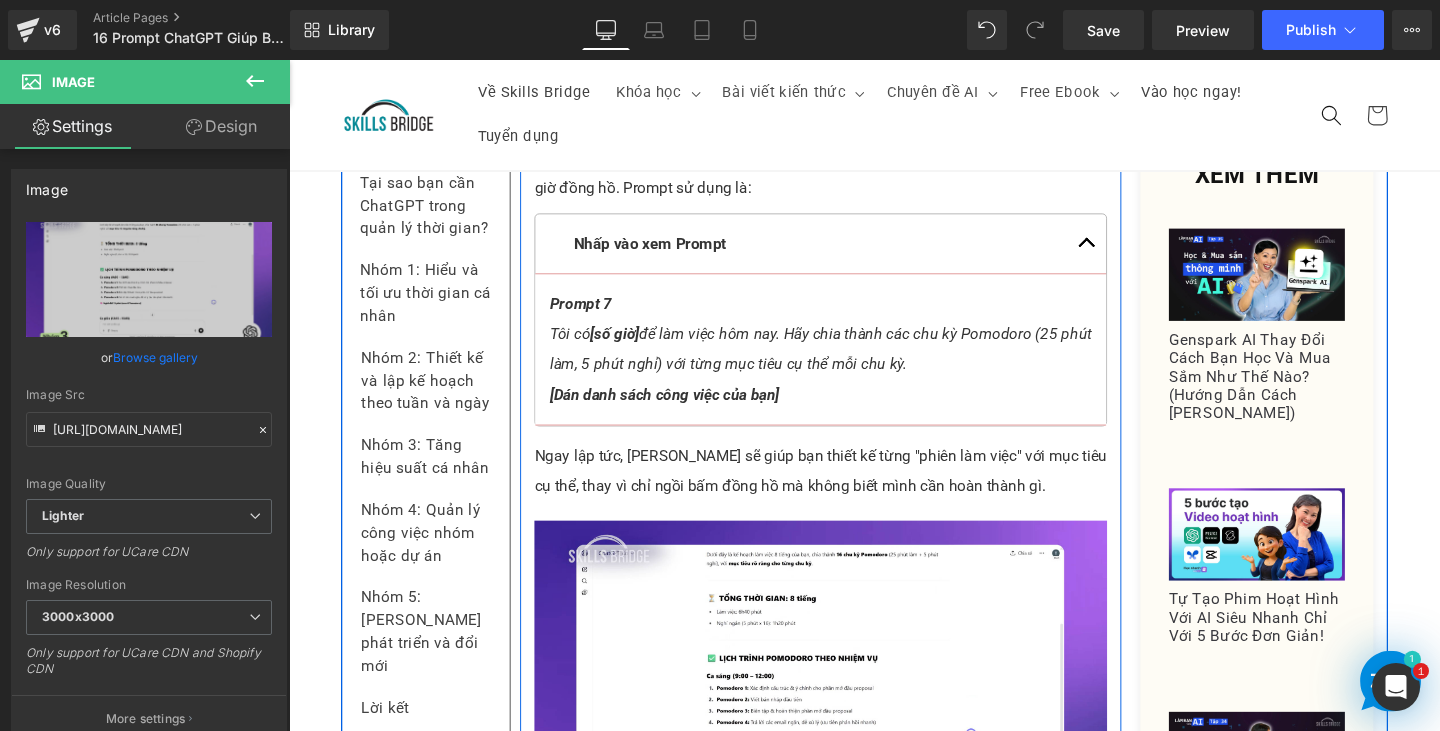 click on "Ngay lập tức, [PERSON_NAME] sẽ giúp bạn thiết kế từng "phiên làm việc" với mục tiêu cụ thể, thay vì chỉ ngồi bấm đồng hồ mà không biết mình cần hoàn thành gì." at bounding box center (848, 492) 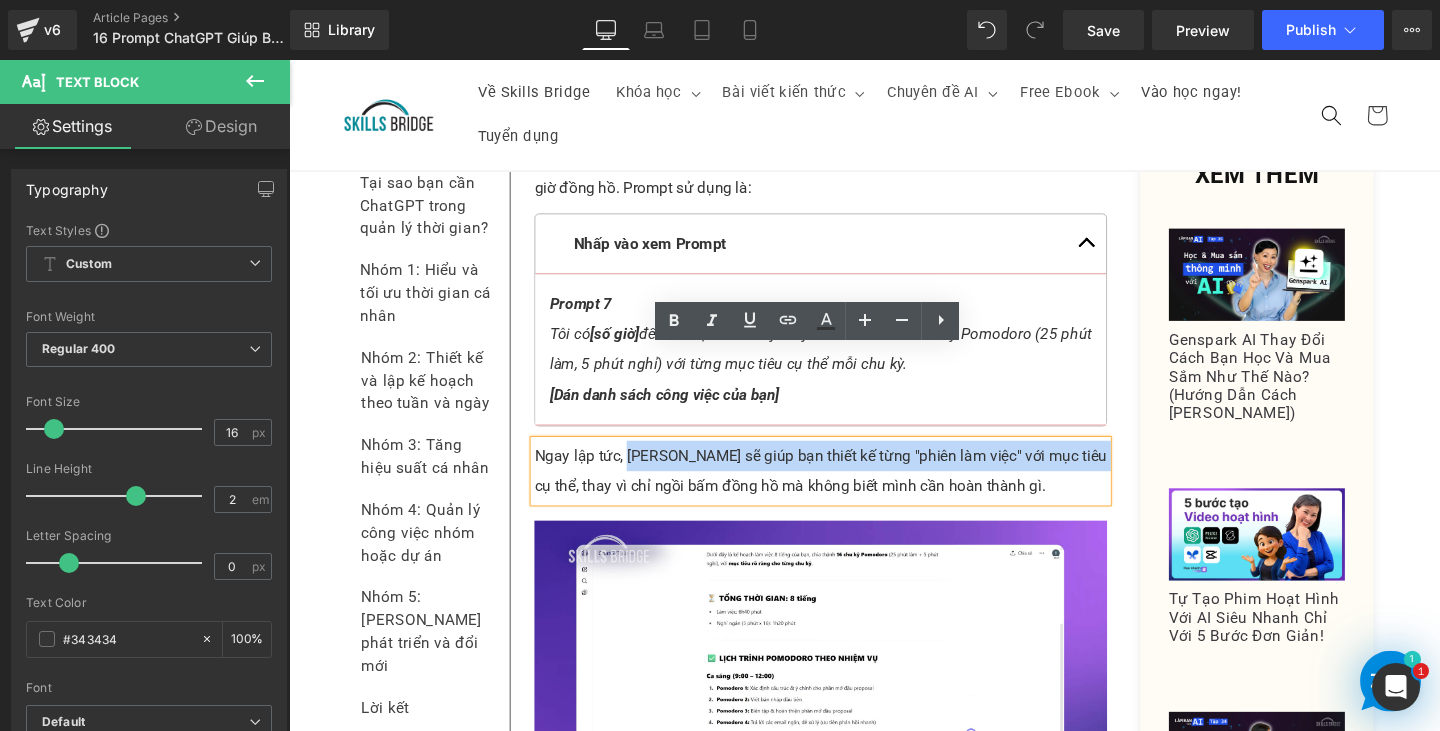 drag, startPoint x: 638, startPoint y: 380, endPoint x: 1136, endPoint y: 379, distance: 498.001 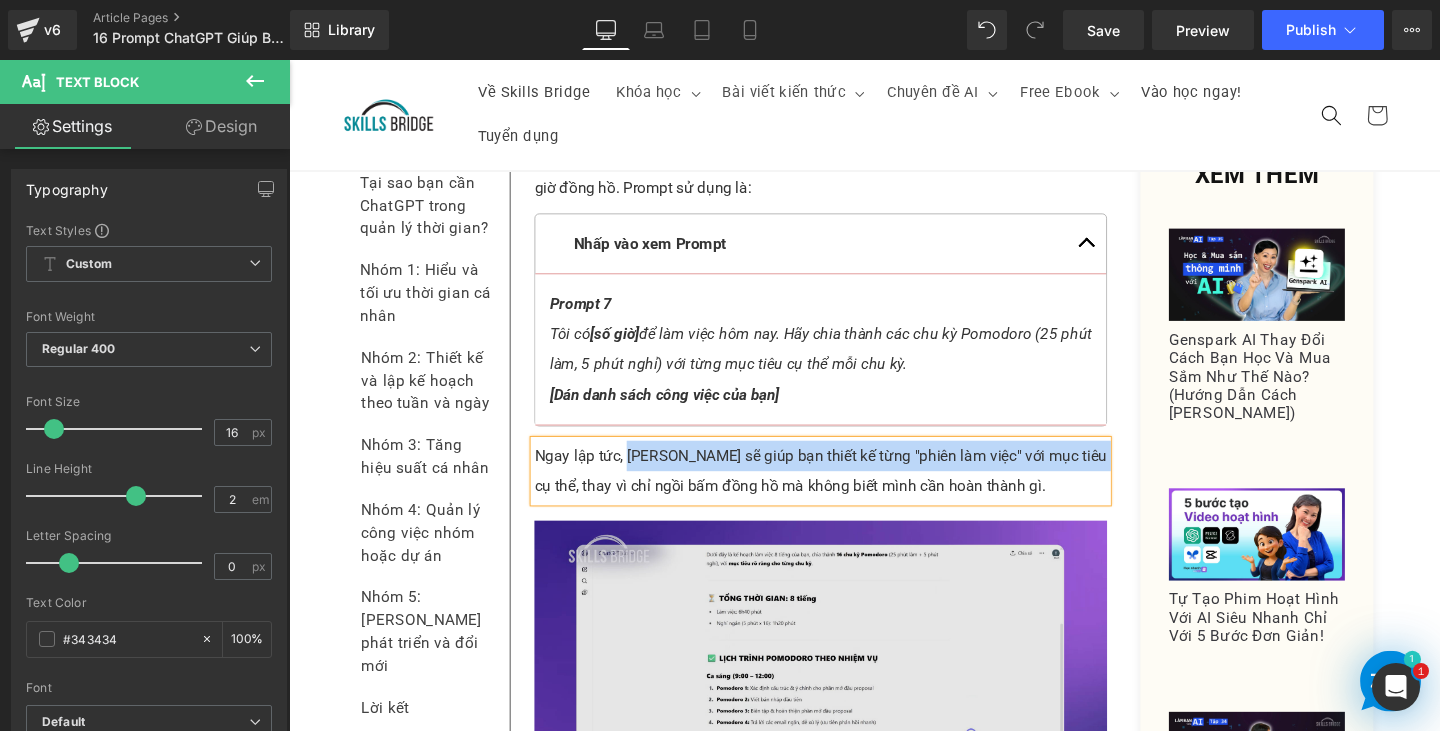 scroll, scrollTop: 9975, scrollLeft: 0, axis: vertical 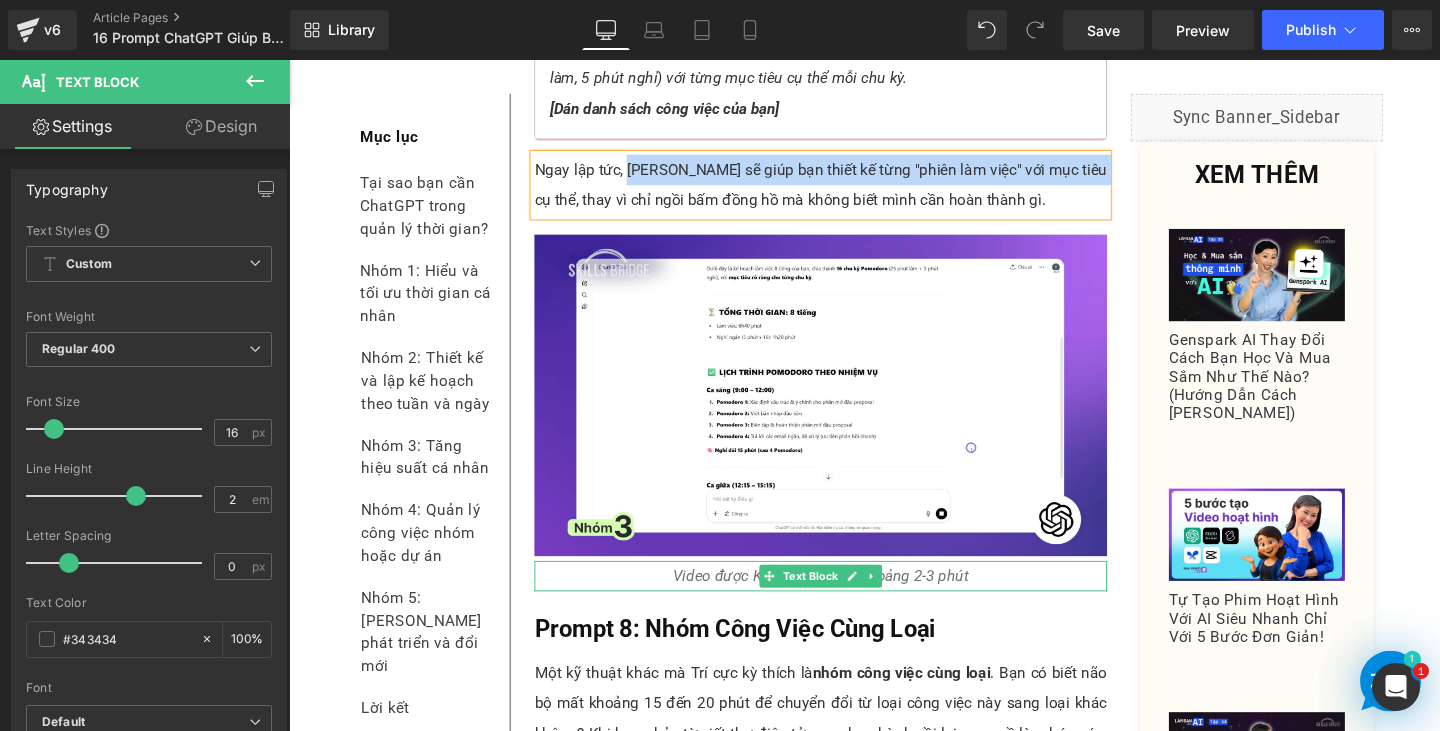 click on "Video được Kling AI tạo sau khoảng 2-3 phút" at bounding box center [848, 603] 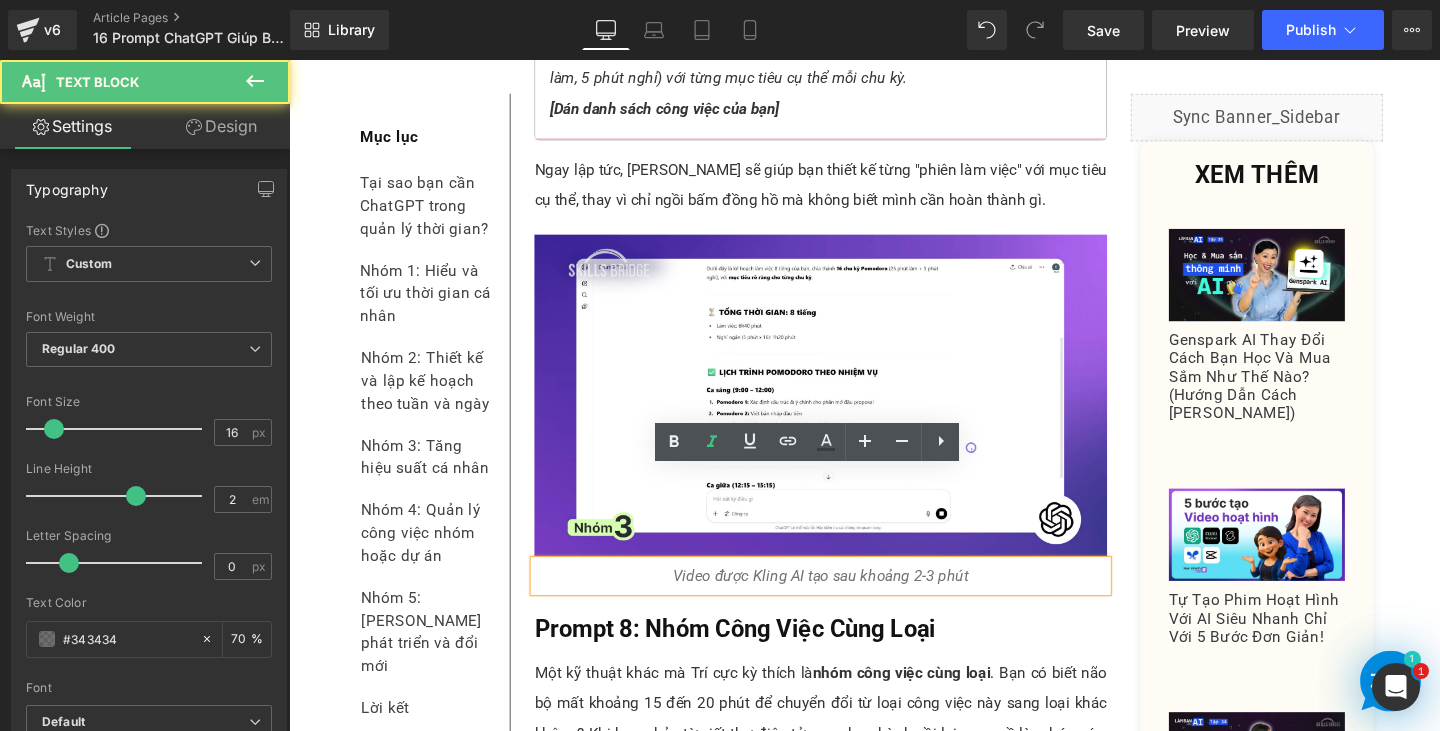 click on "Video được Kling AI tạo sau khoảng 2-3 phút" at bounding box center [848, 603] 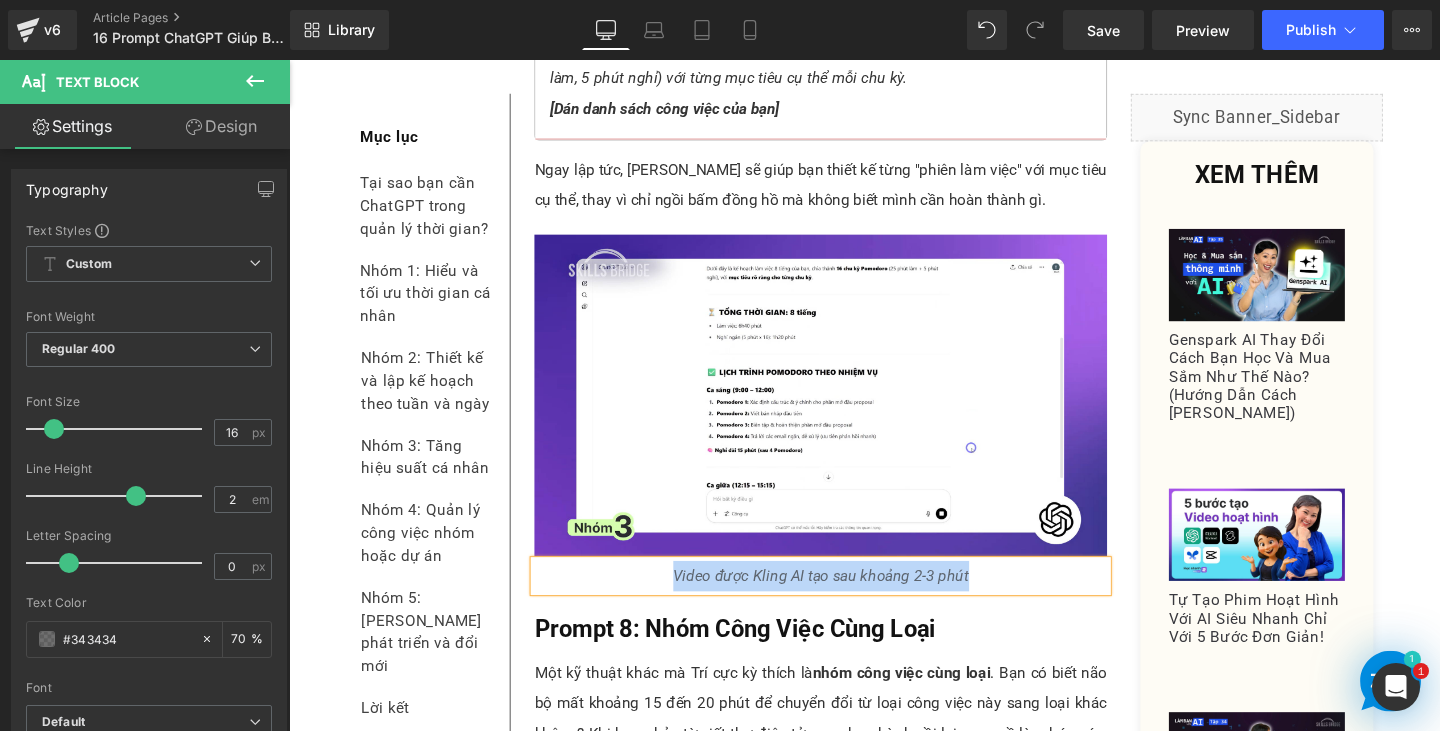 paste 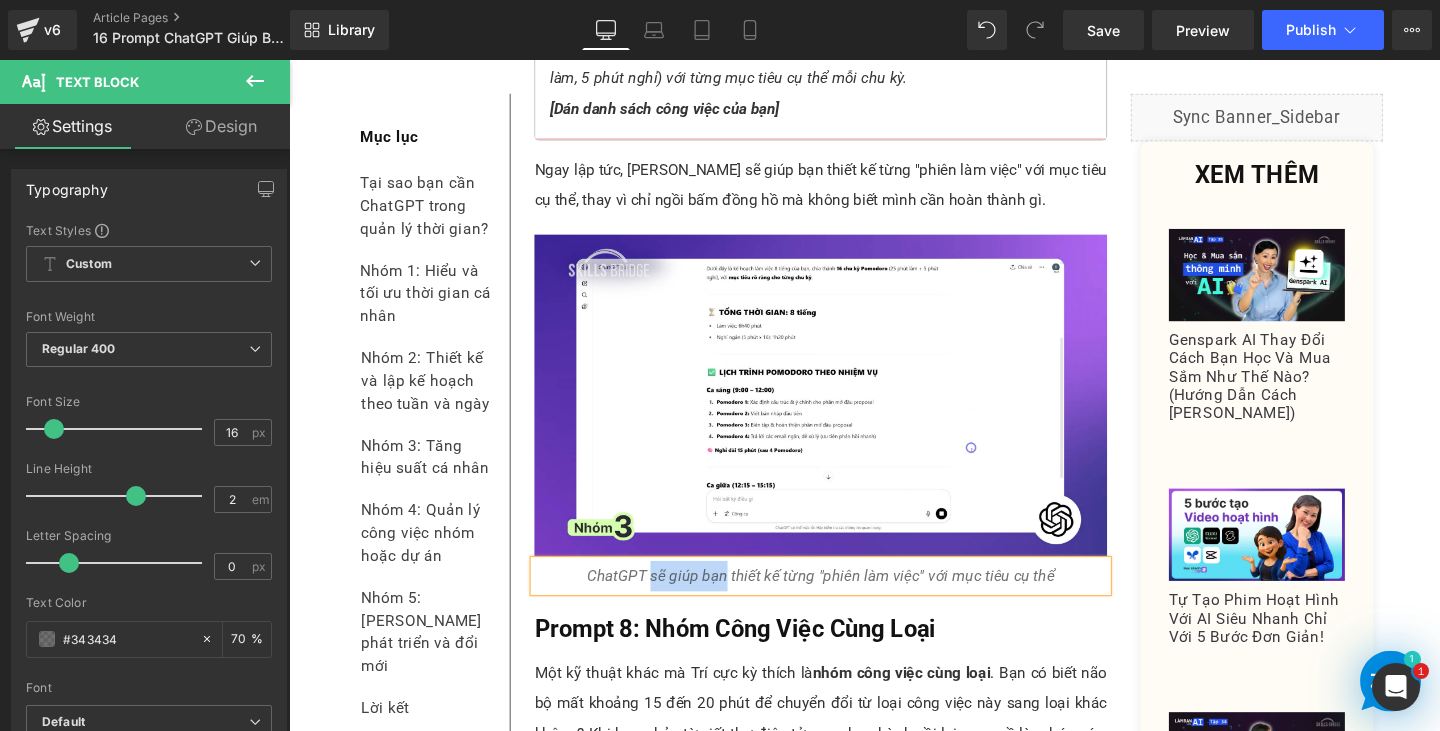 drag, startPoint x: 665, startPoint y: 506, endPoint x: 745, endPoint y: 505, distance: 80.00625 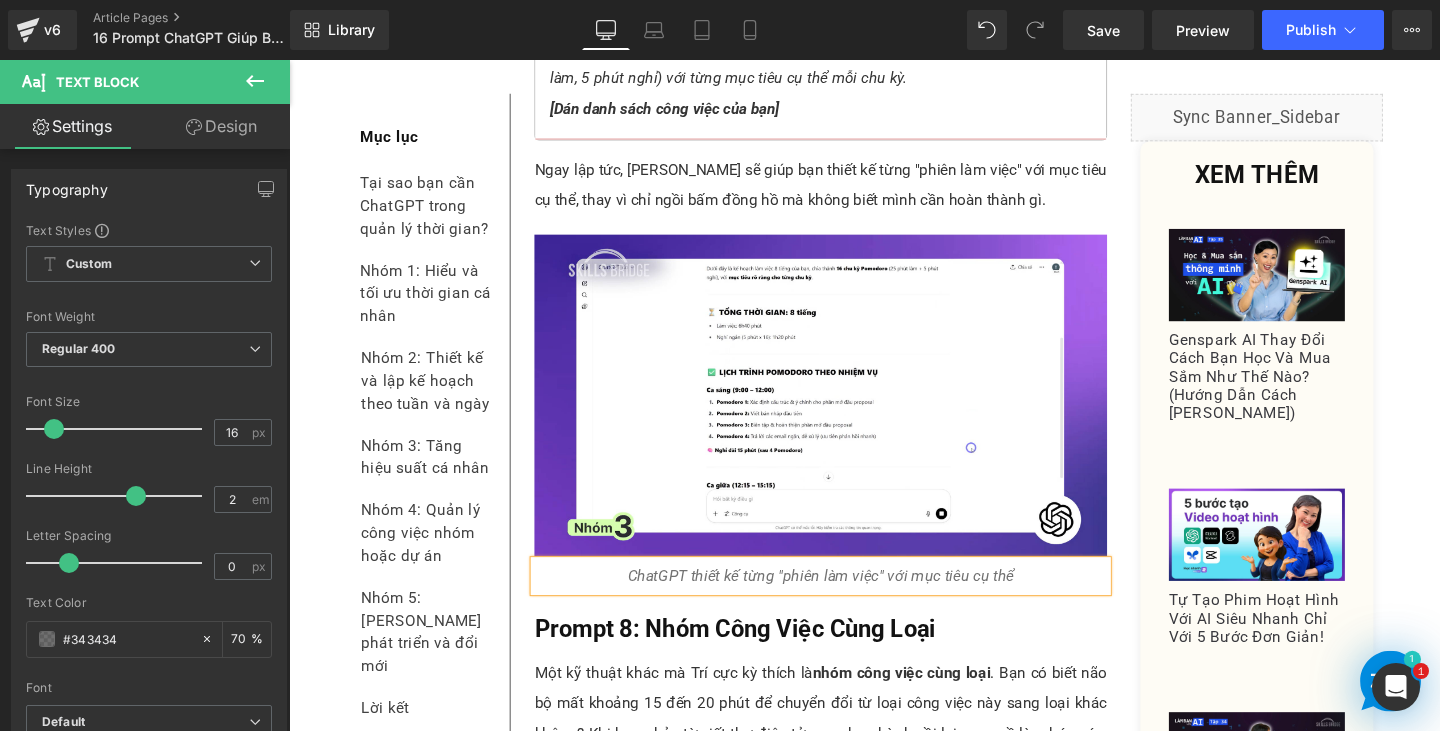 click on "ChatGPT thiết kế từng "phiên làm việc" với mục tiêu cụ thể" at bounding box center (848, 603) 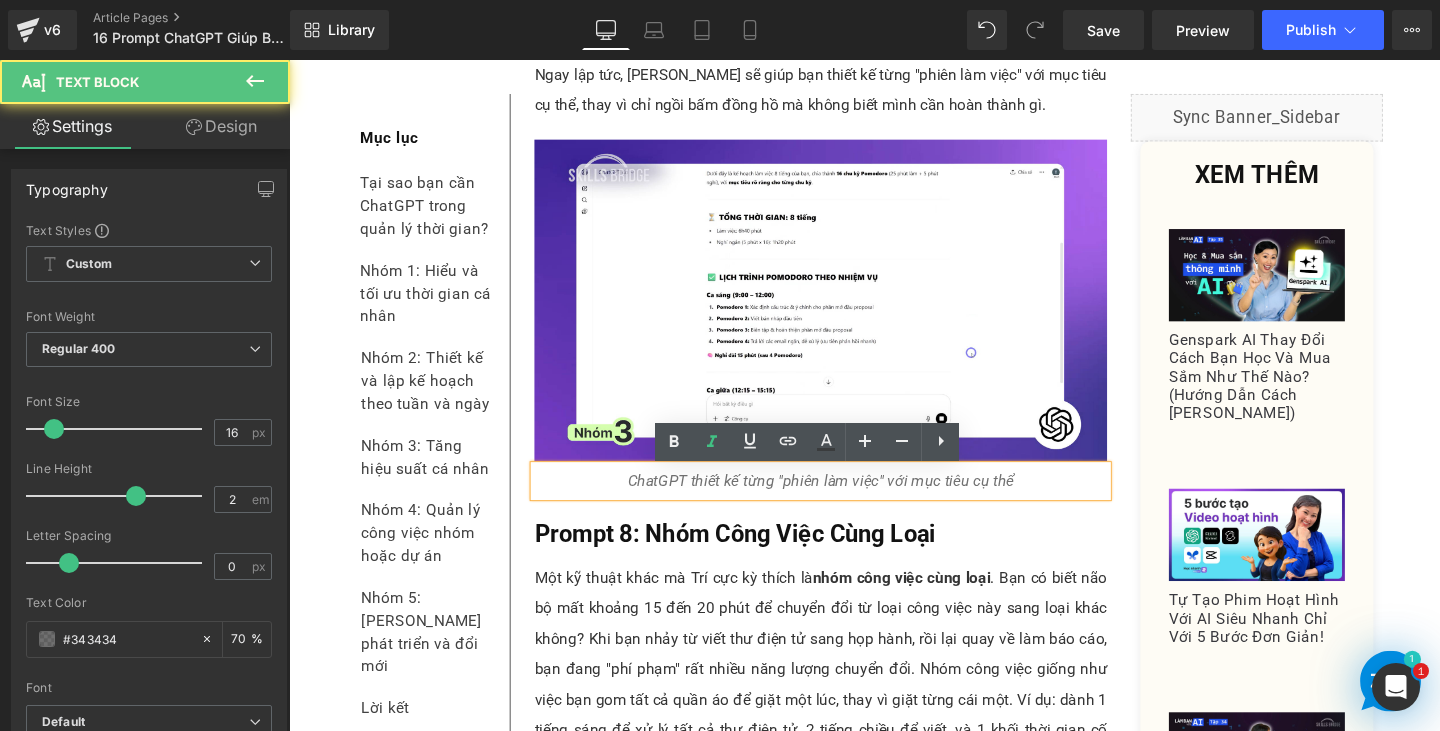 scroll, scrollTop: 10275, scrollLeft: 0, axis: vertical 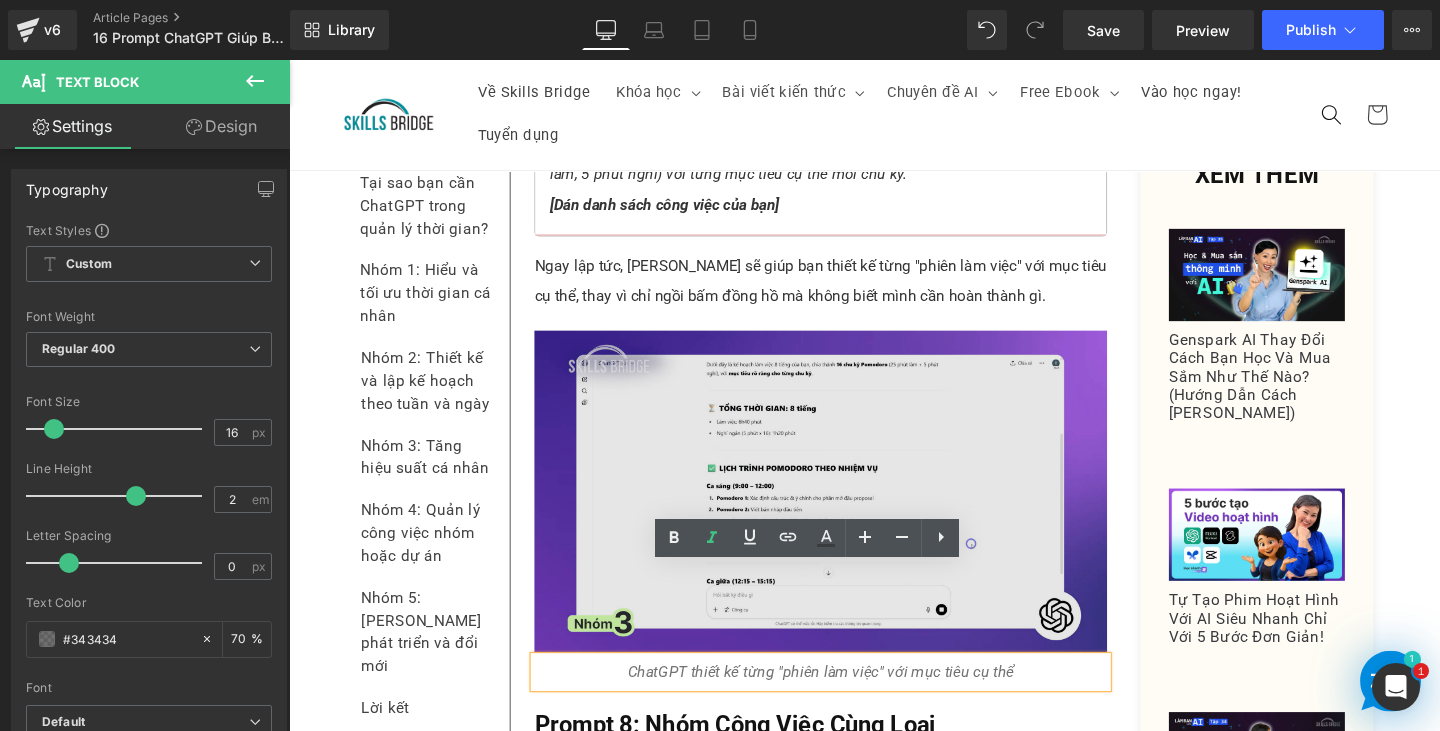 click at bounding box center [848, 513] 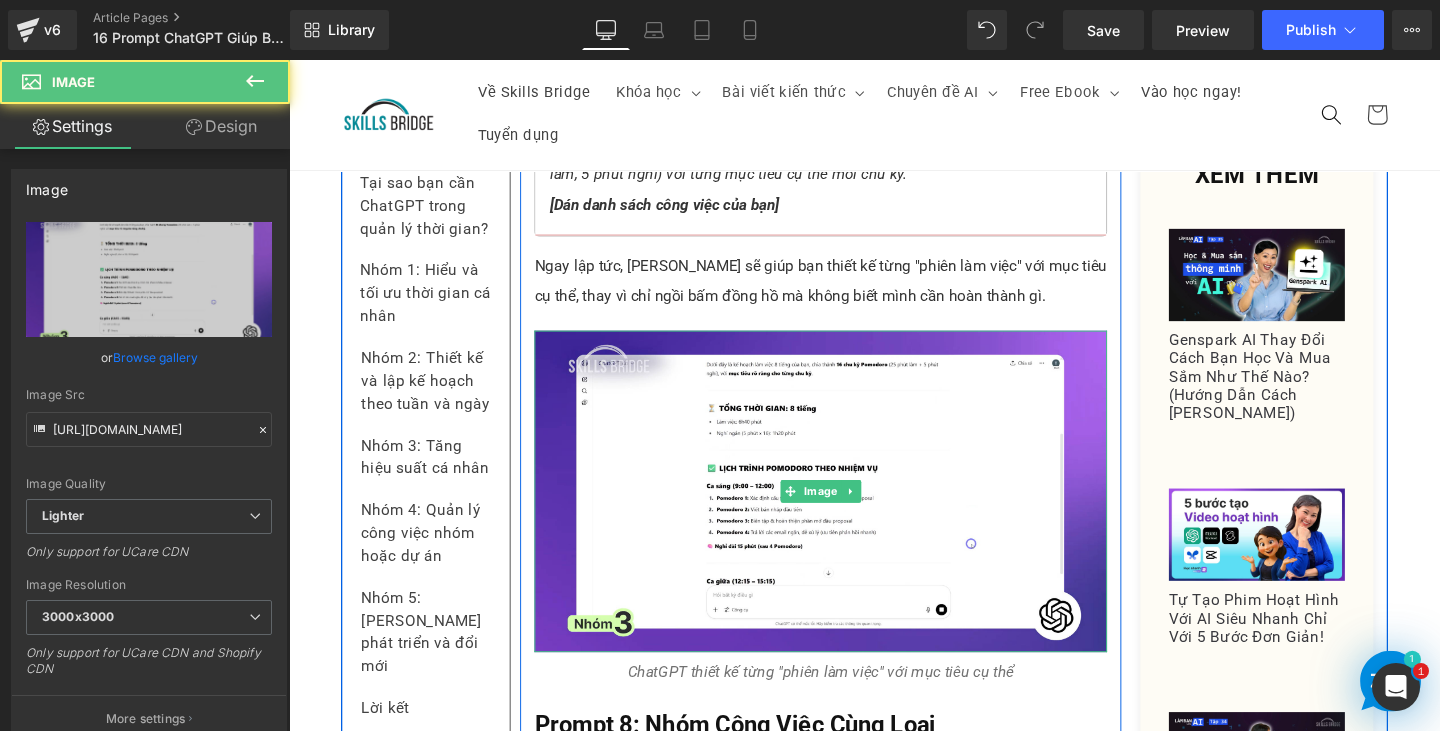 click at bounding box center (880, 513) 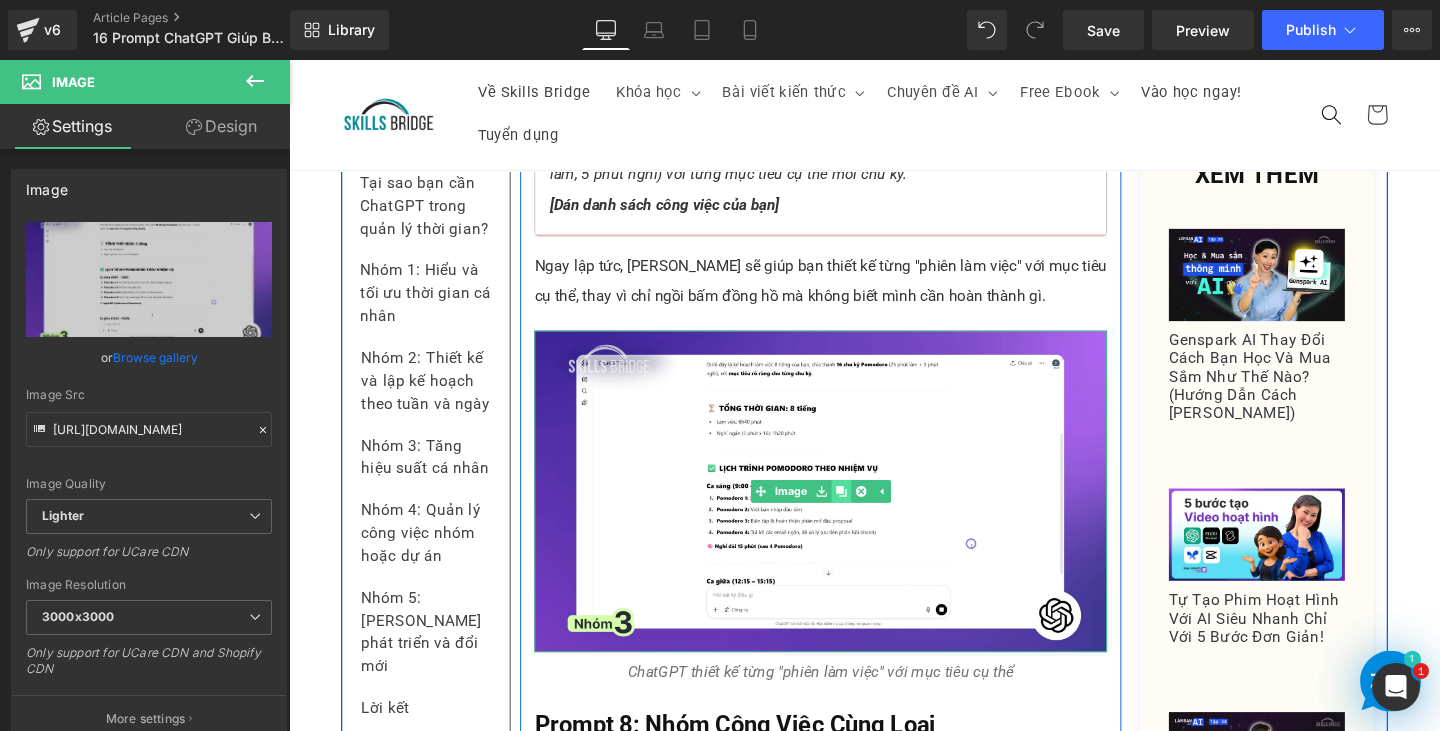 click at bounding box center [869, 513] 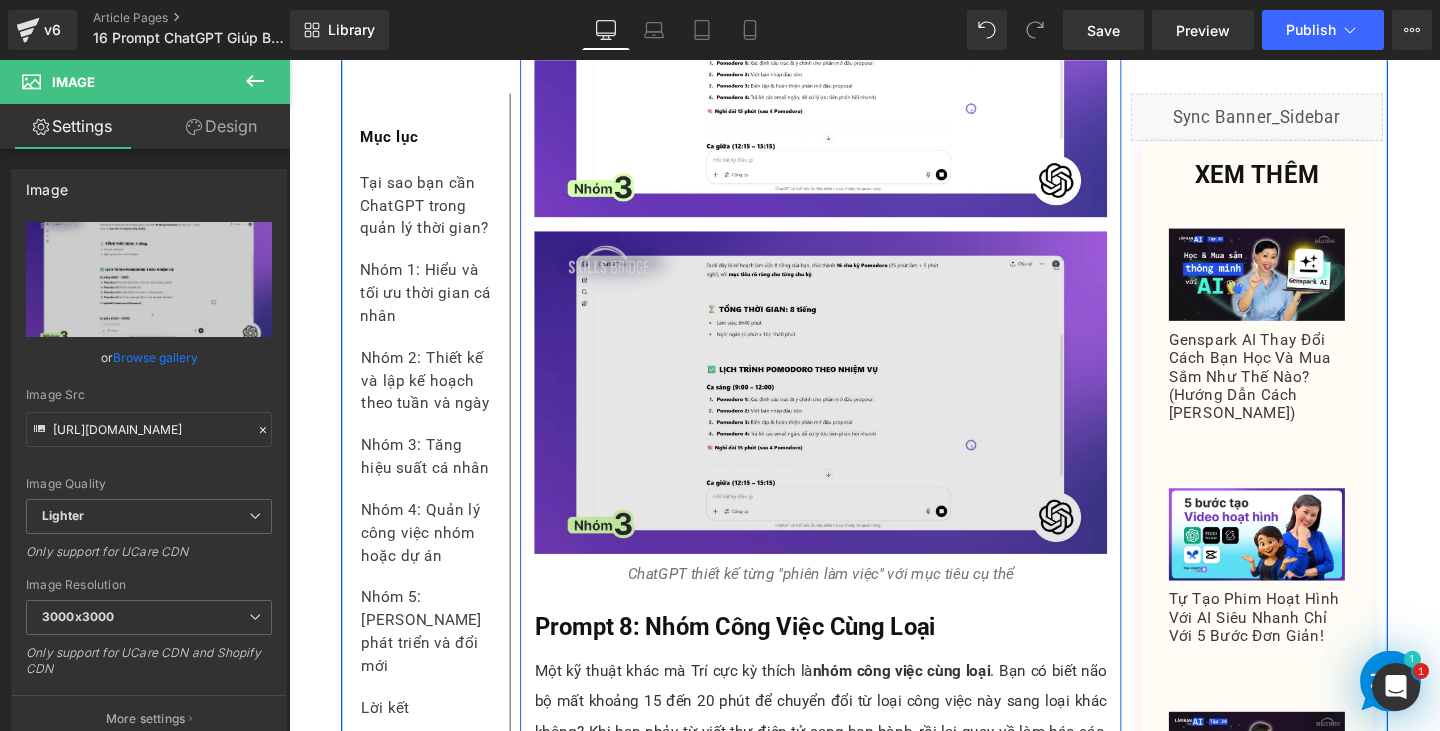 scroll, scrollTop: 10336, scrollLeft: 0, axis: vertical 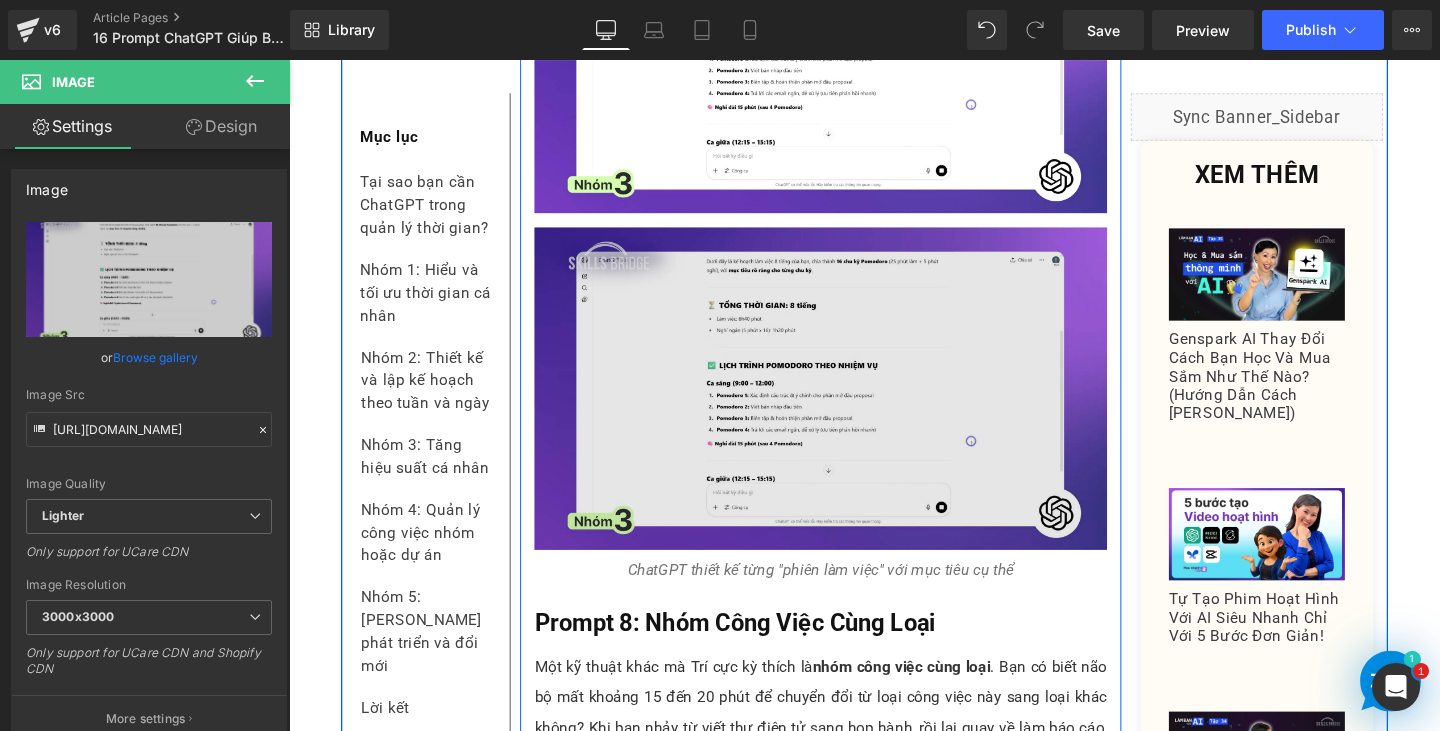 click at bounding box center [848, 405] 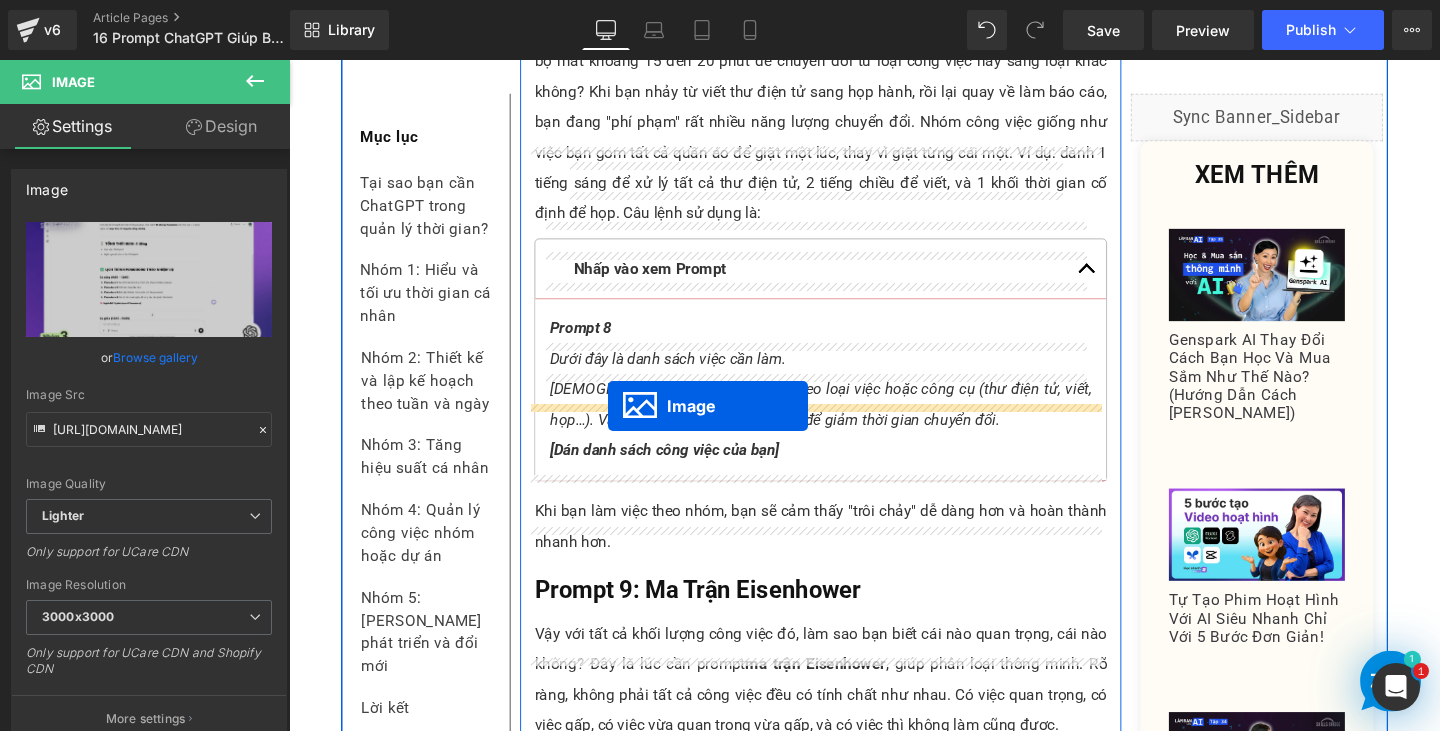 drag, startPoint x: 802, startPoint y: 309, endPoint x: 624, endPoint y: 424, distance: 211.91743 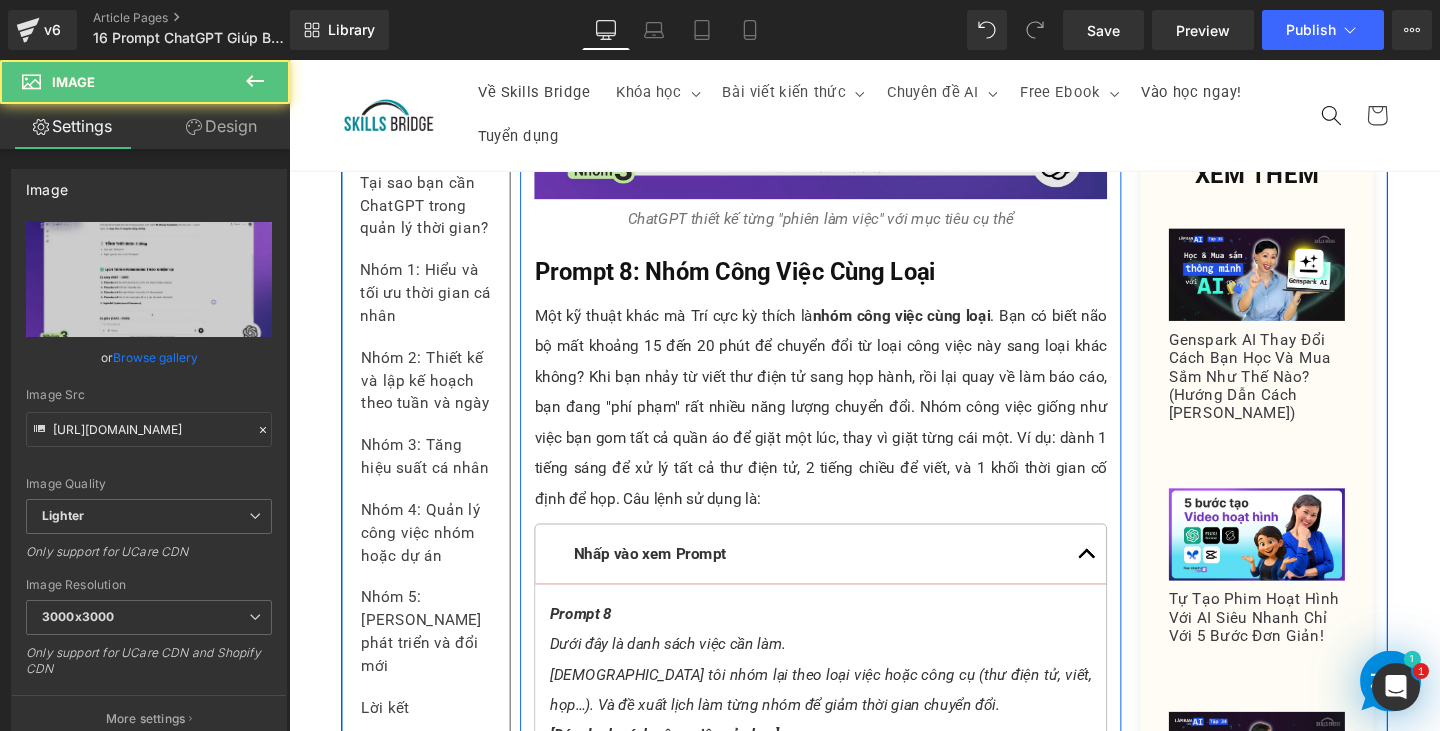 scroll, scrollTop: 10051, scrollLeft: 0, axis: vertical 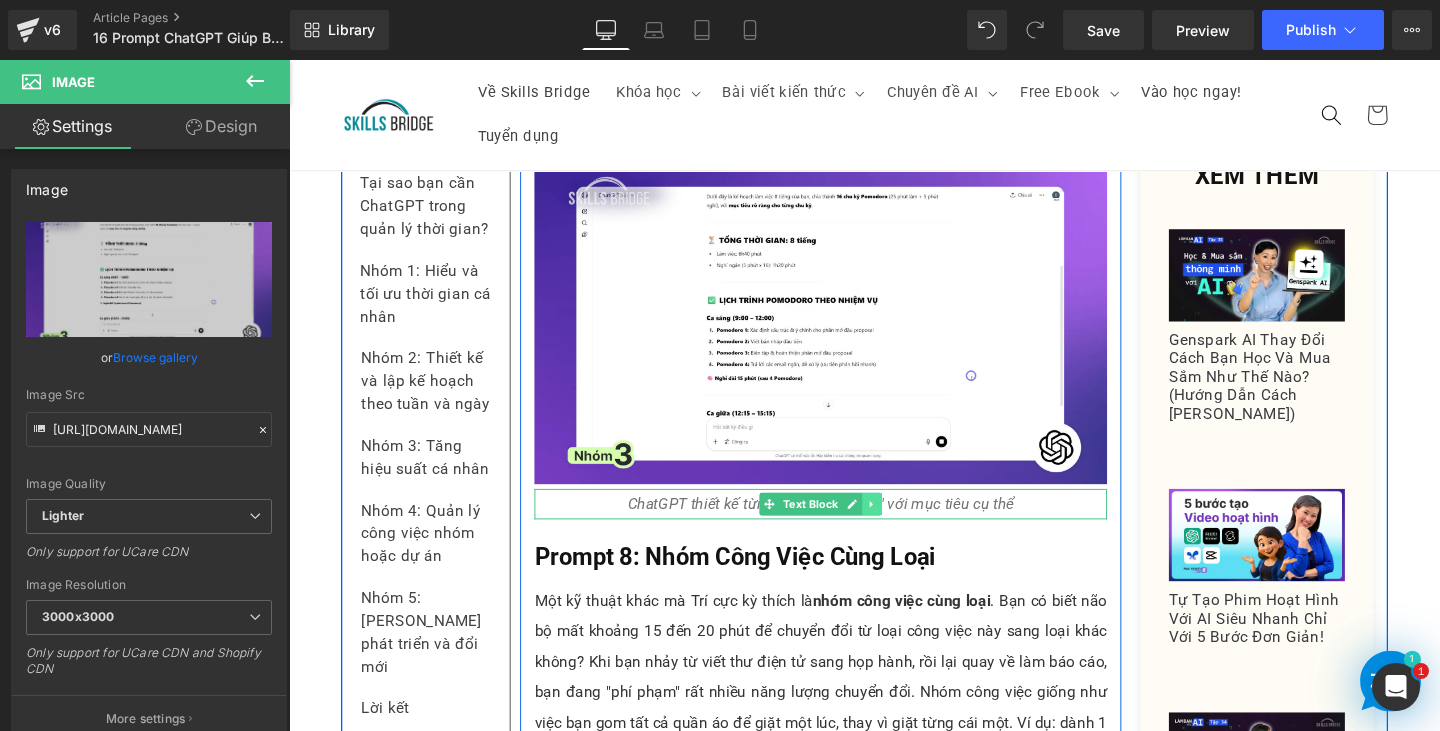 click 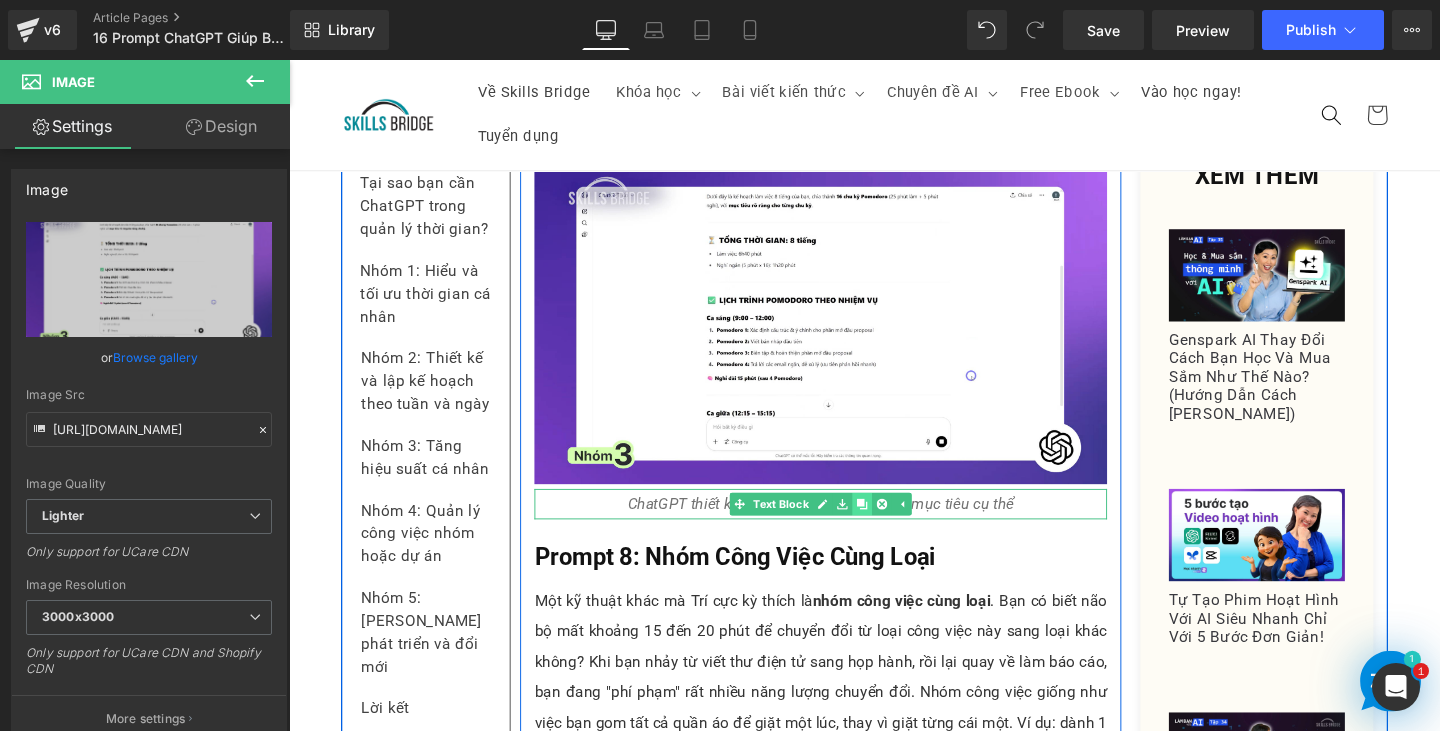 click 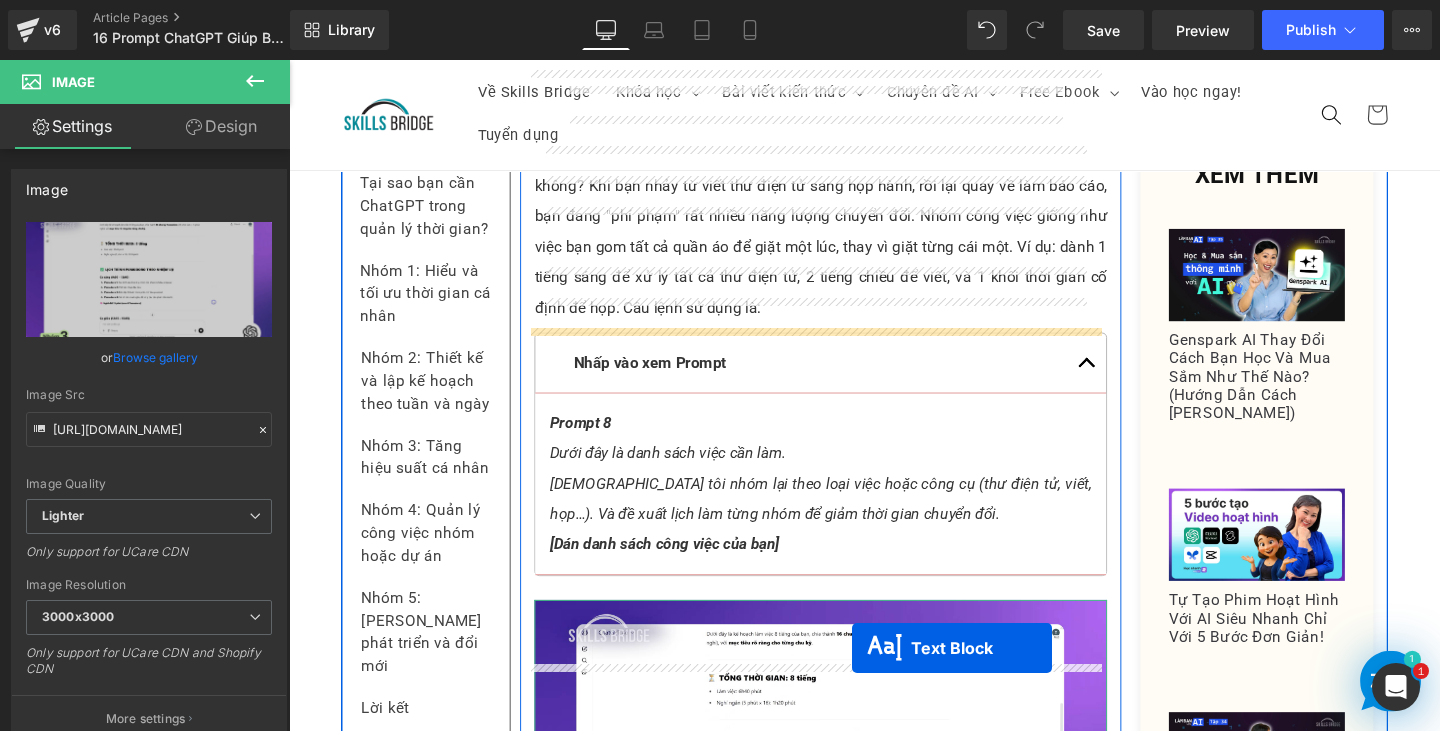 scroll, scrollTop: 10831, scrollLeft: 0, axis: vertical 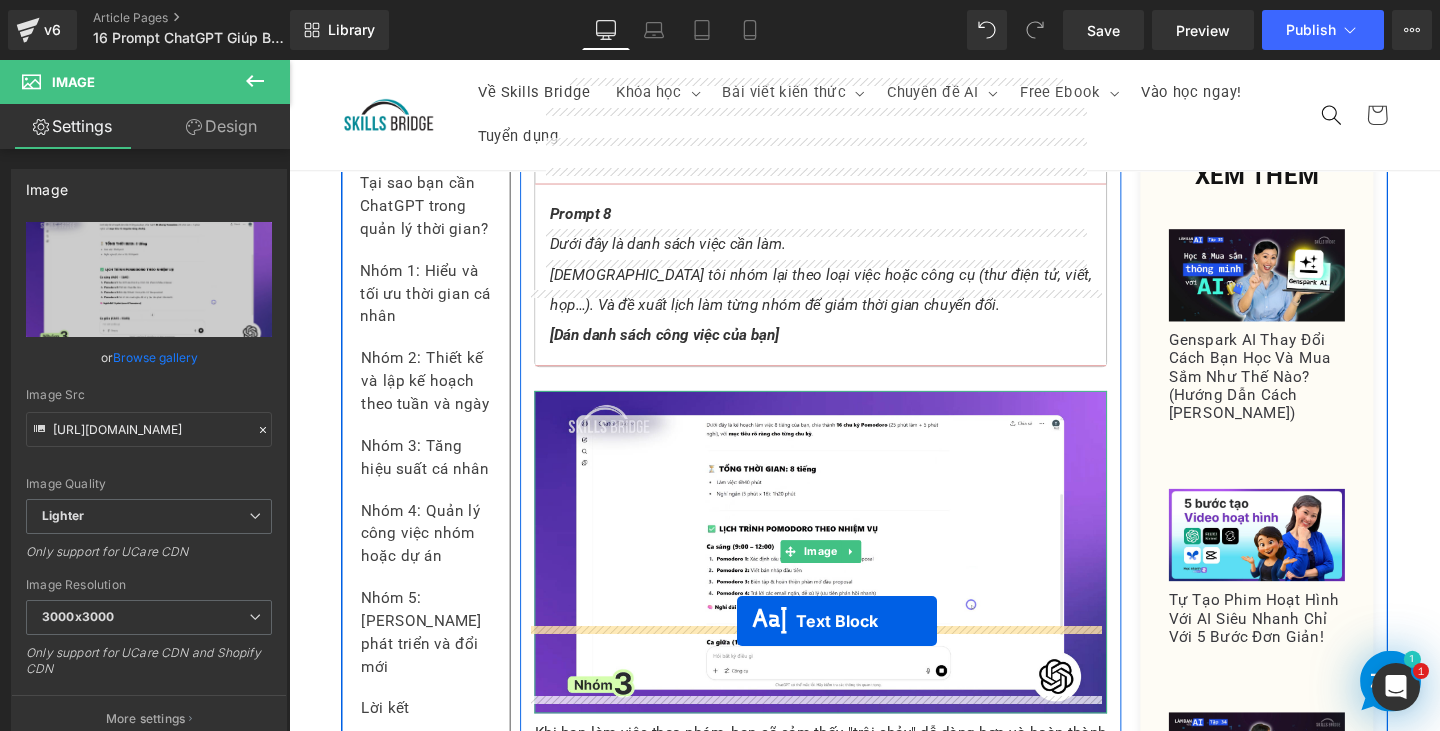 drag, startPoint x: 787, startPoint y: 479, endPoint x: 760, endPoint y: 650, distance: 173.11845 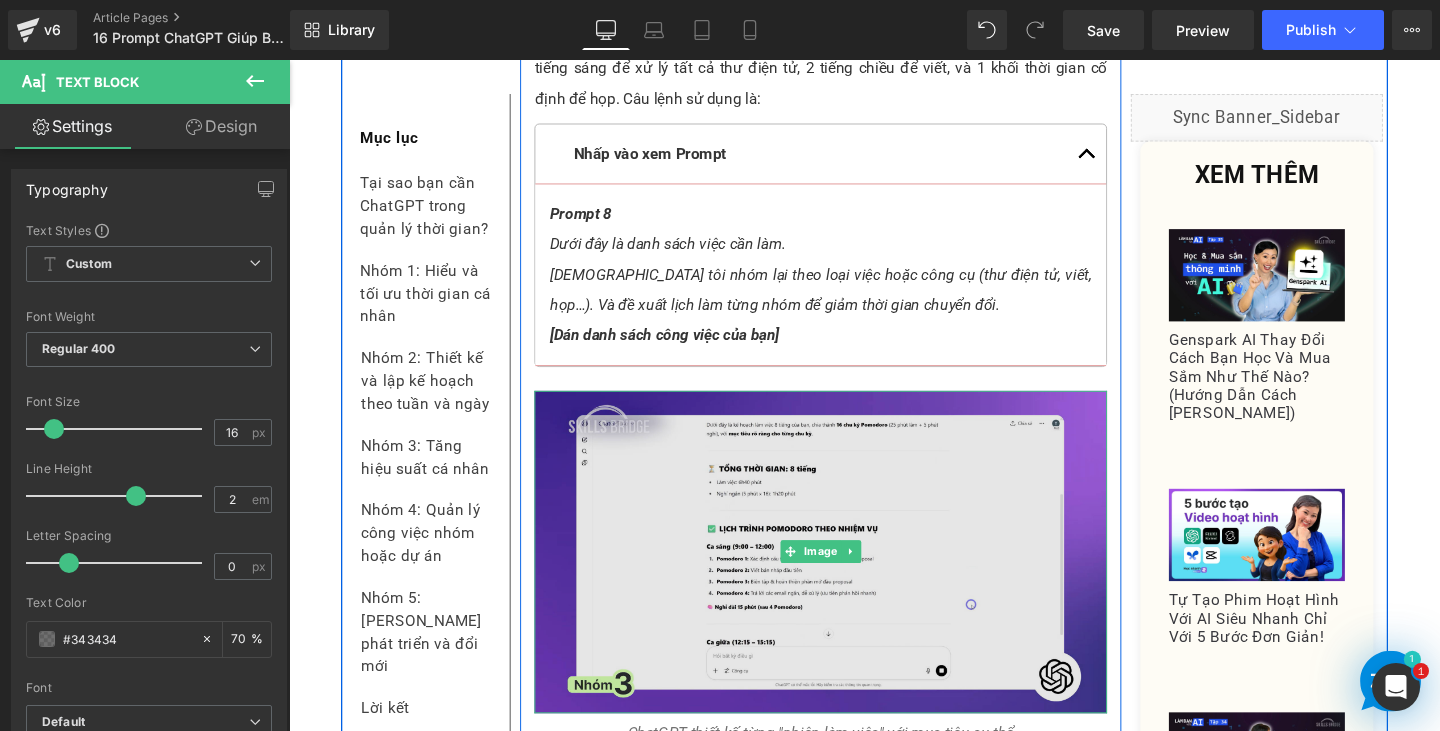 click at bounding box center [848, 577] 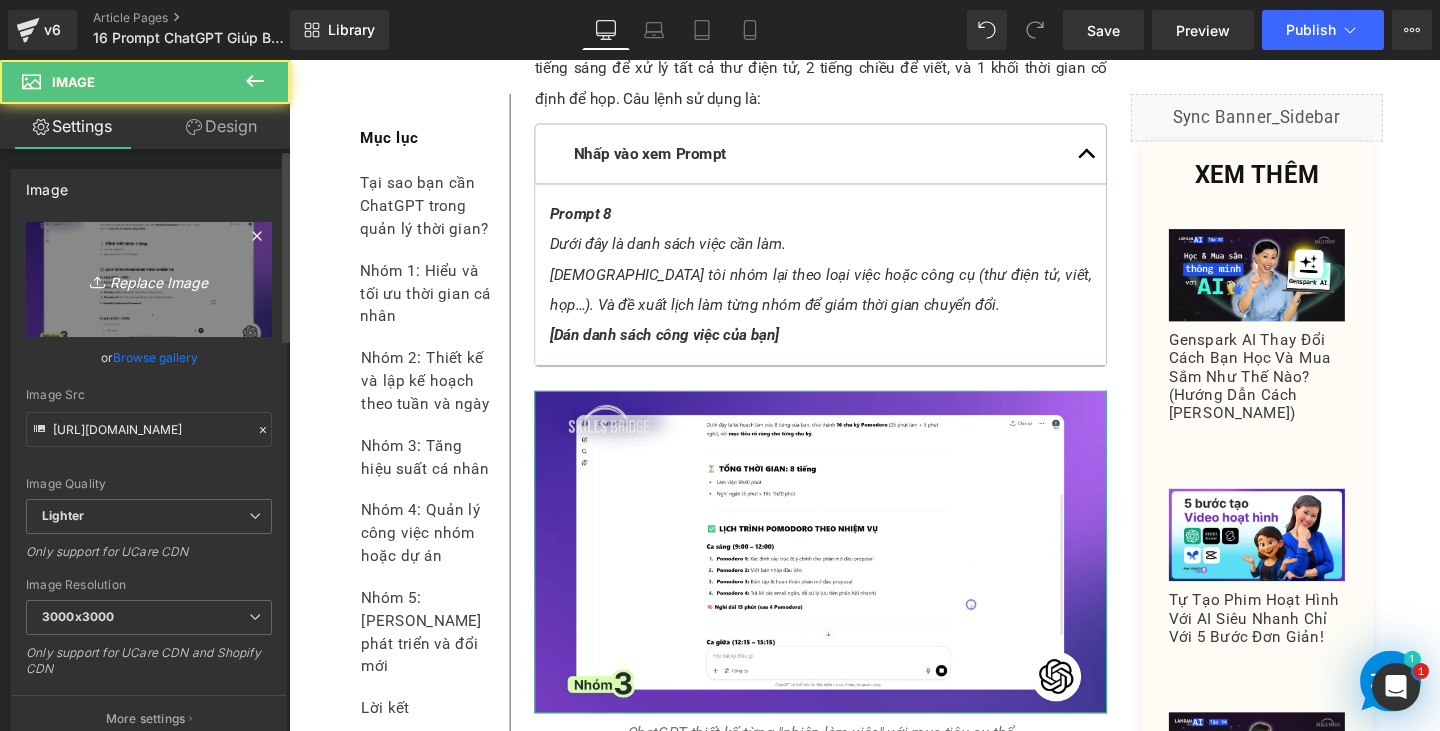 click on "Replace Image" at bounding box center (149, 279) 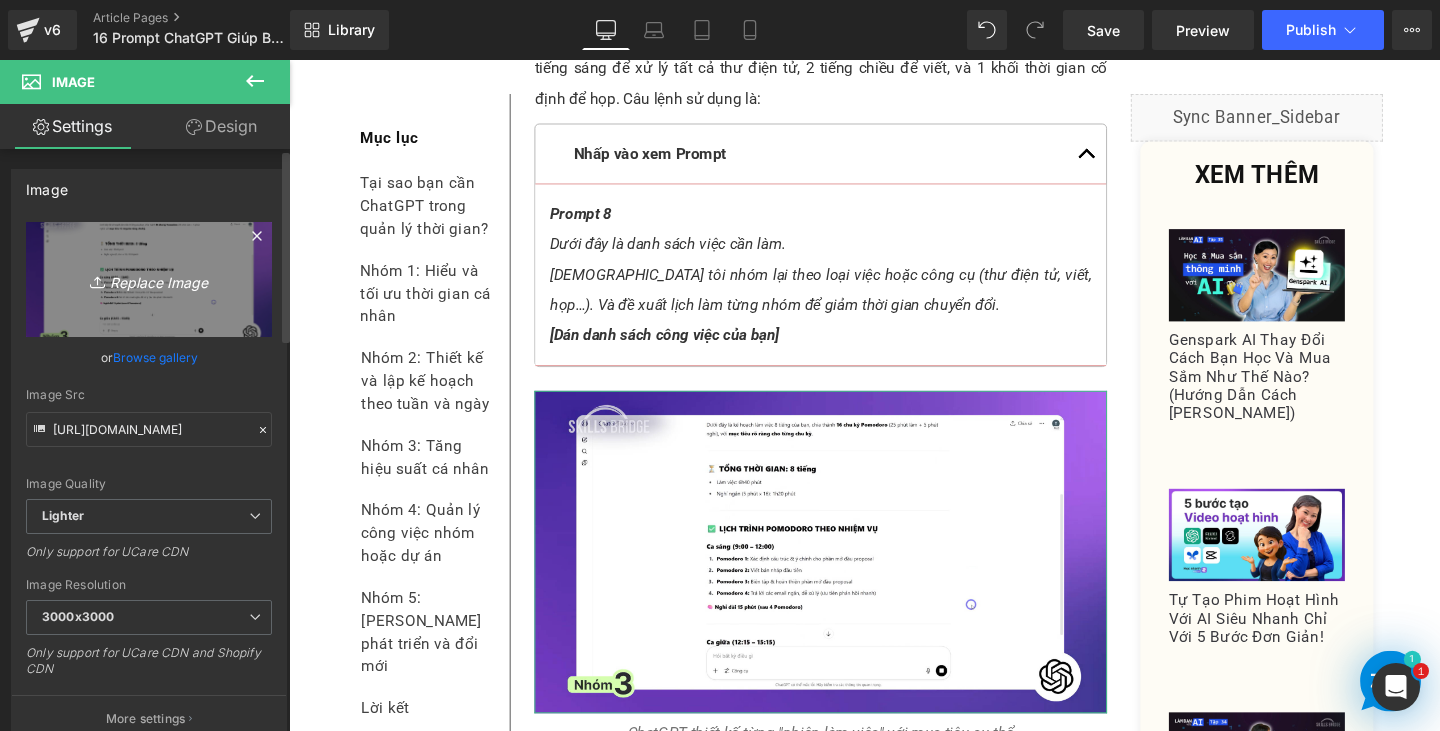 type on "C:\fakepath\Screenshot 2025-07-01 180927.png" 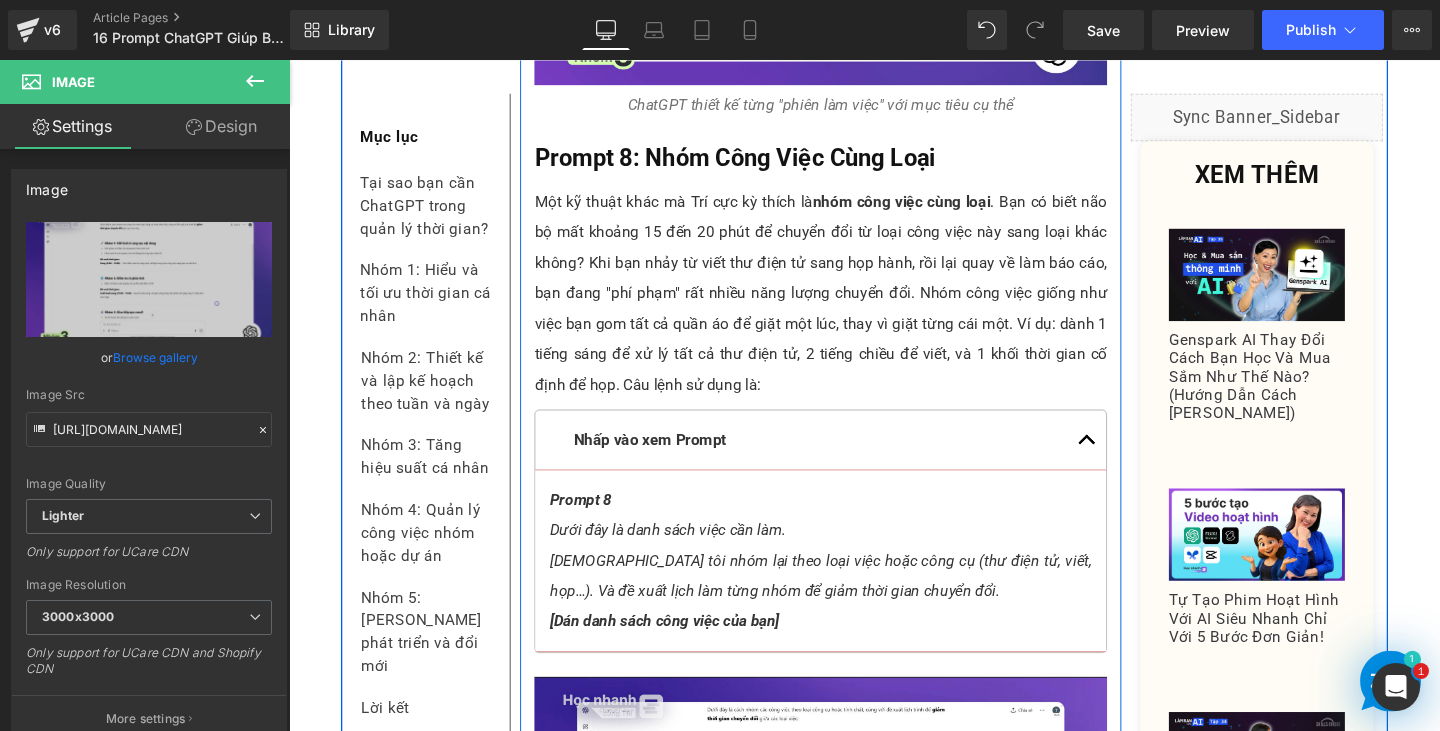 scroll, scrollTop: 10771, scrollLeft: 0, axis: vertical 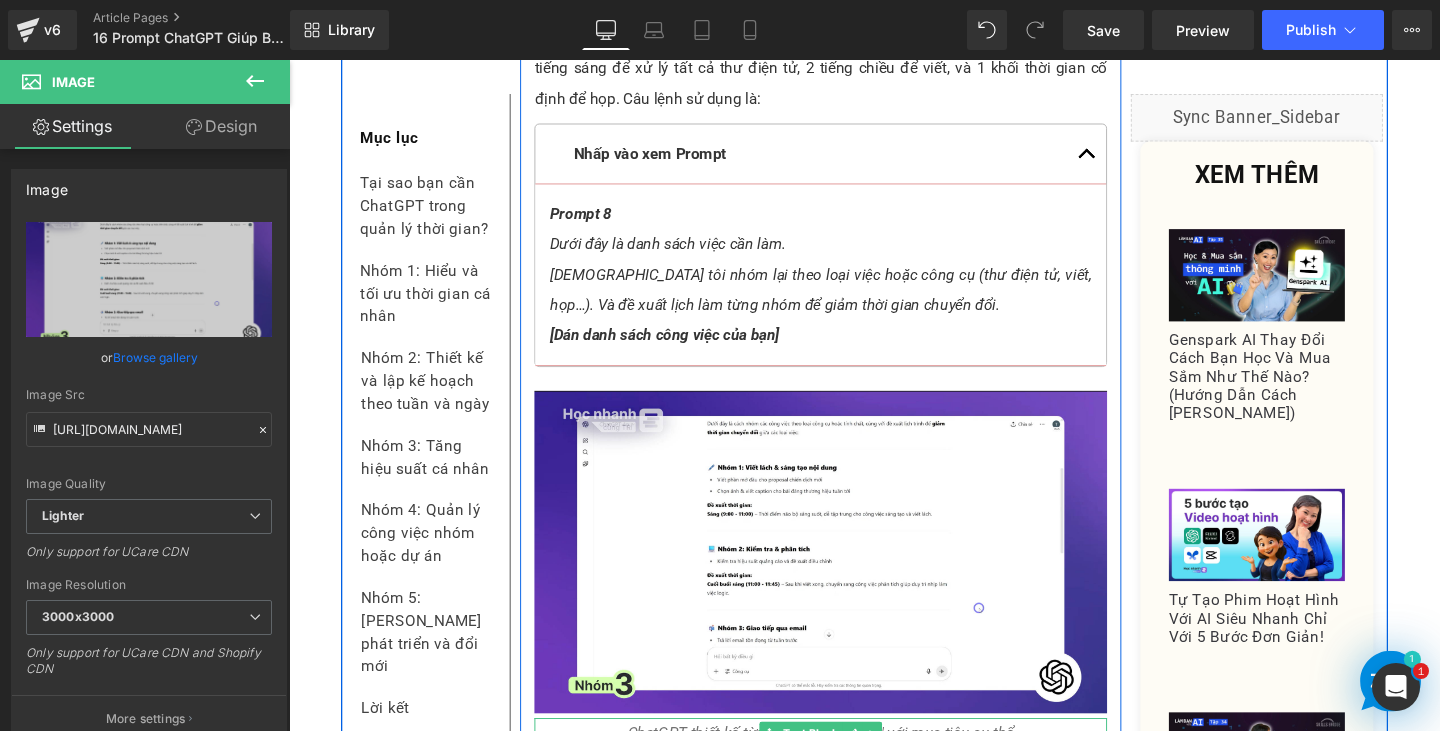 click on "ChatGPT thiết kế từng "phiên làm việc" với mục tiêu cụ thể" at bounding box center [848, 767] 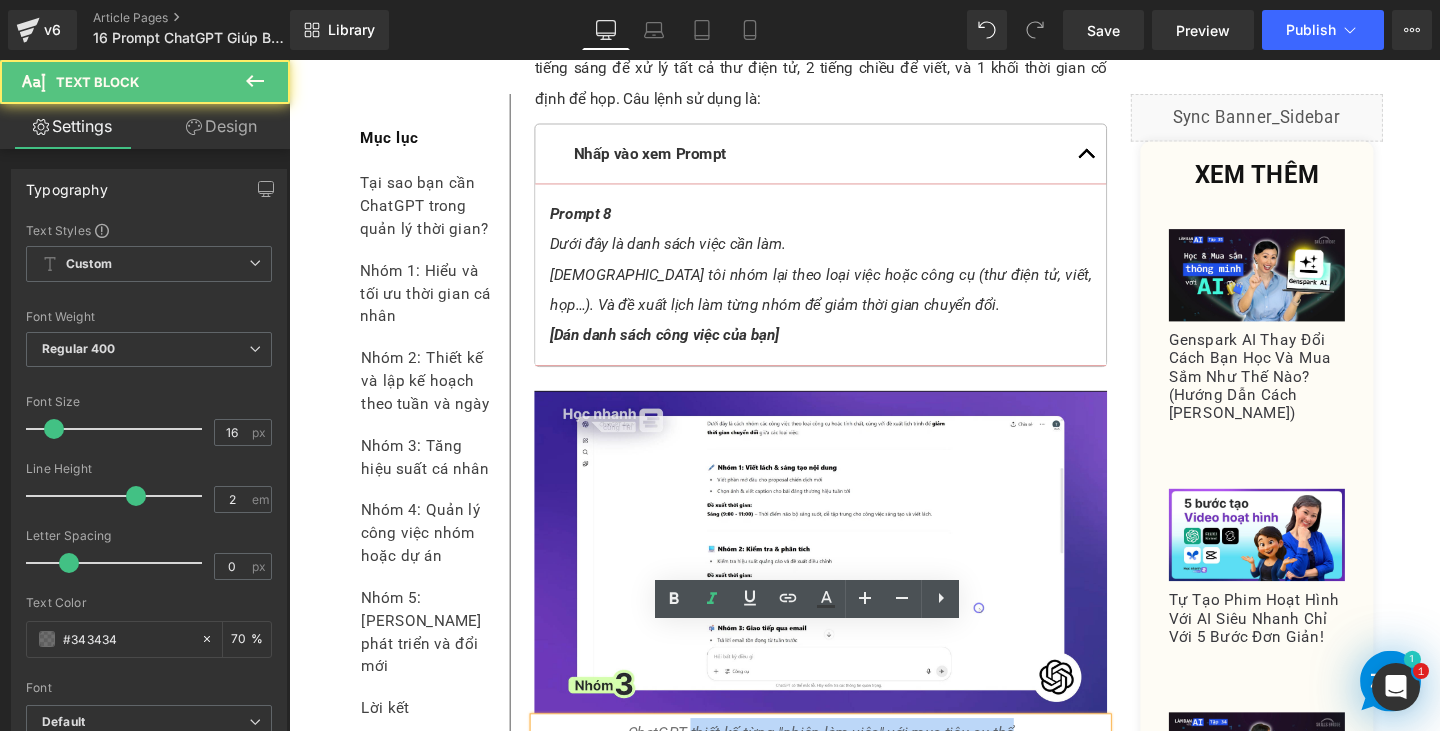 drag, startPoint x: 706, startPoint y: 668, endPoint x: 1081, endPoint y: 669, distance: 375.00134 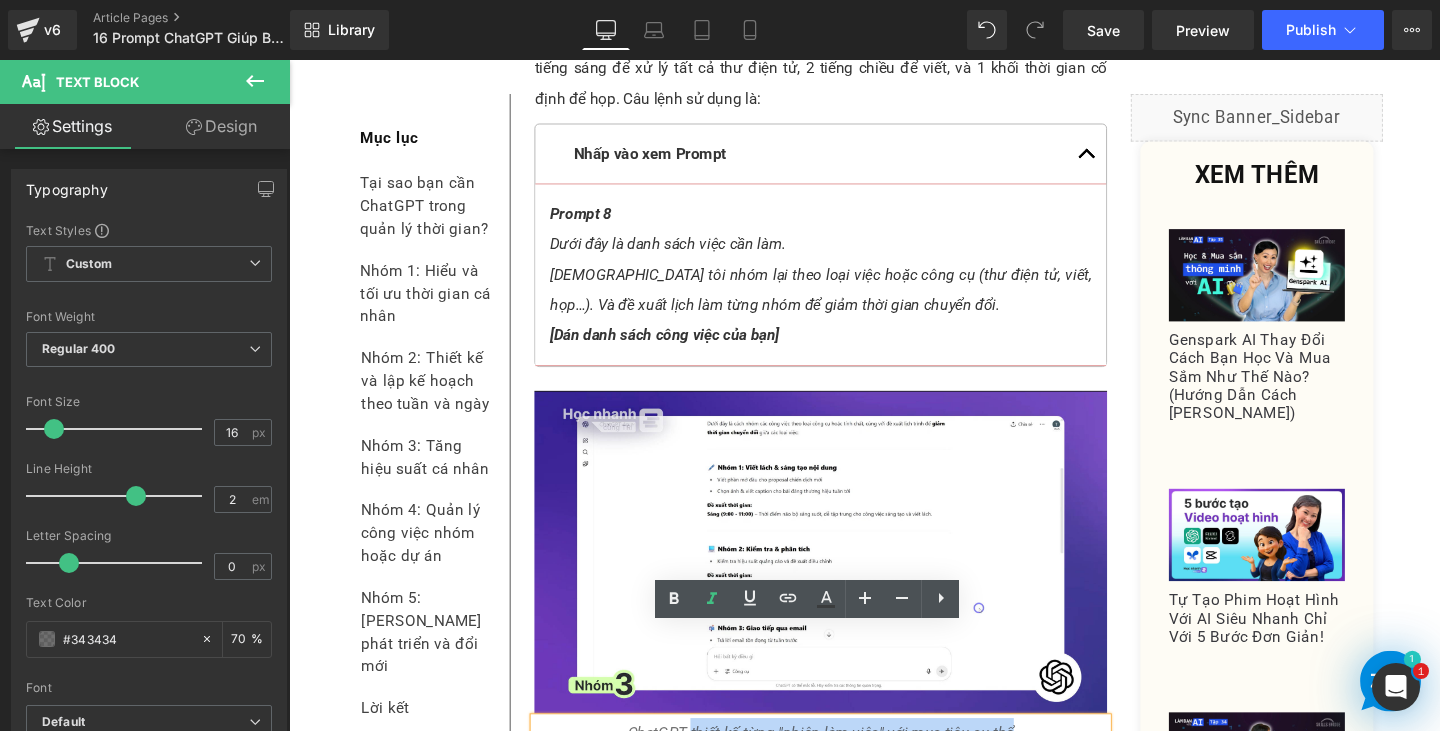 type 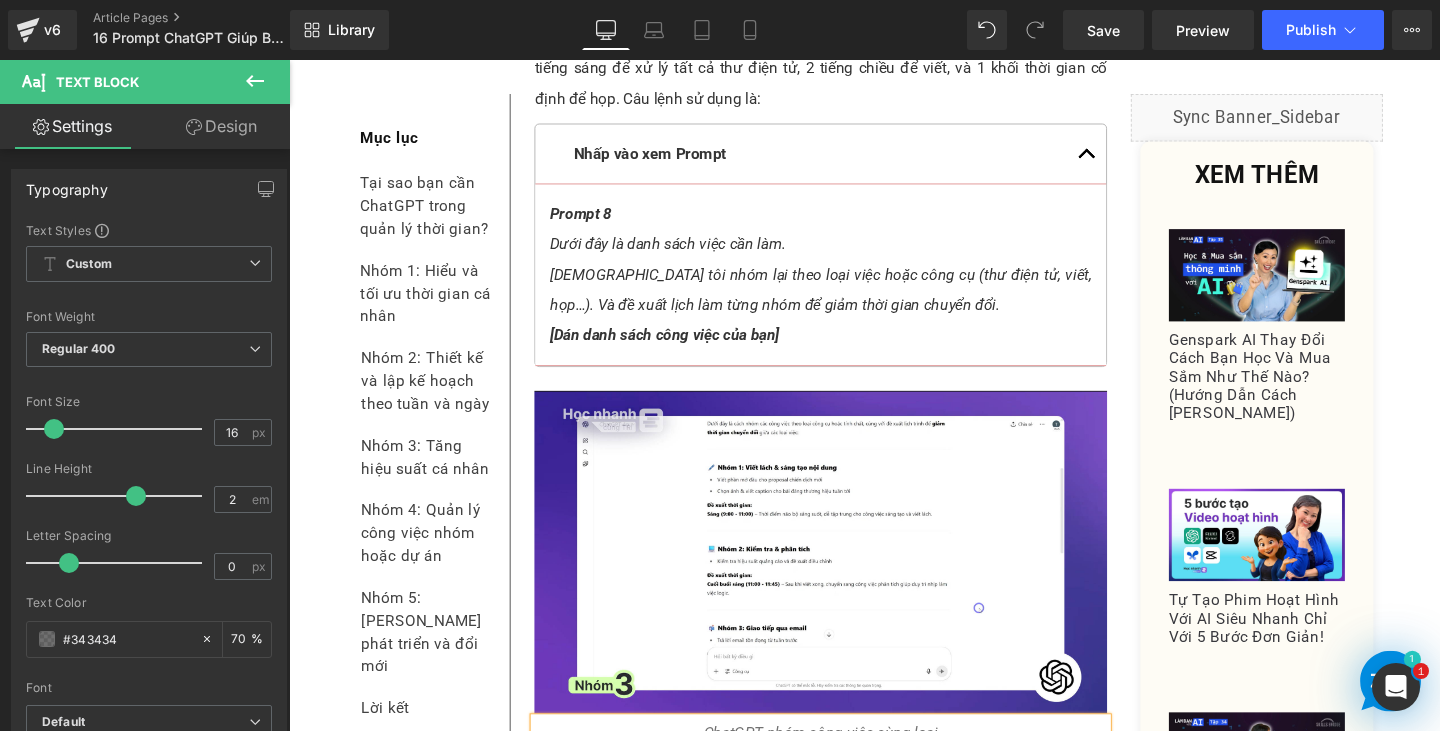 click on "ChatGPT nhóm công việc cùng loại" at bounding box center (848, 767) 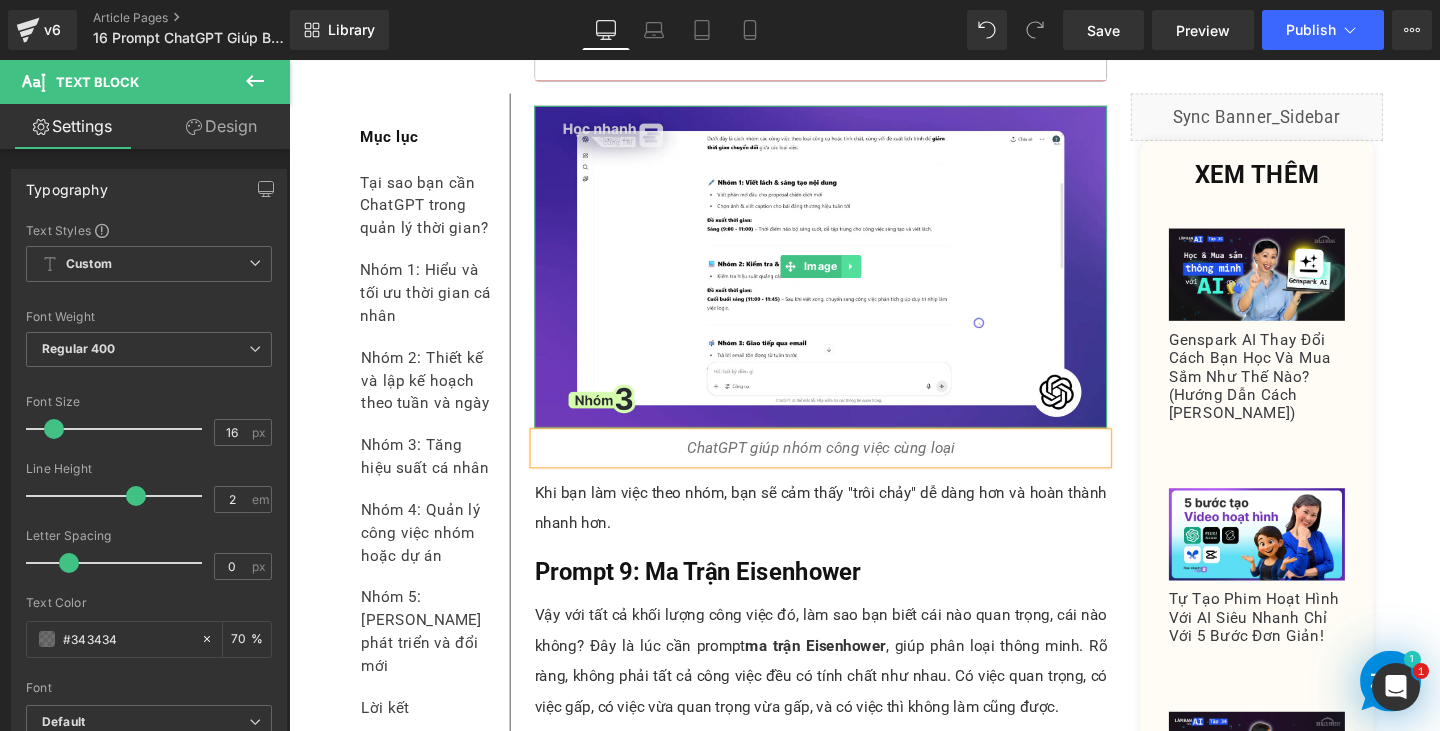scroll, scrollTop: 11171, scrollLeft: 0, axis: vertical 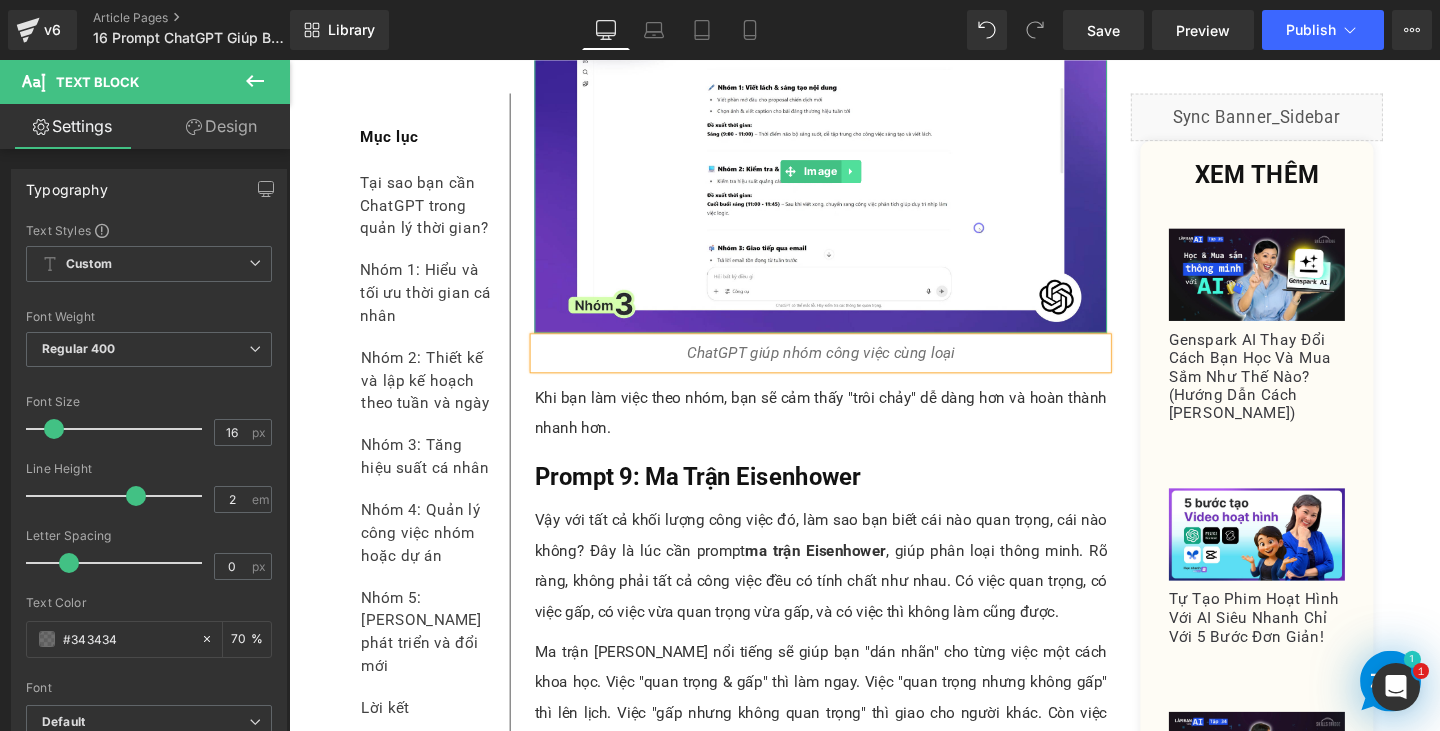 click 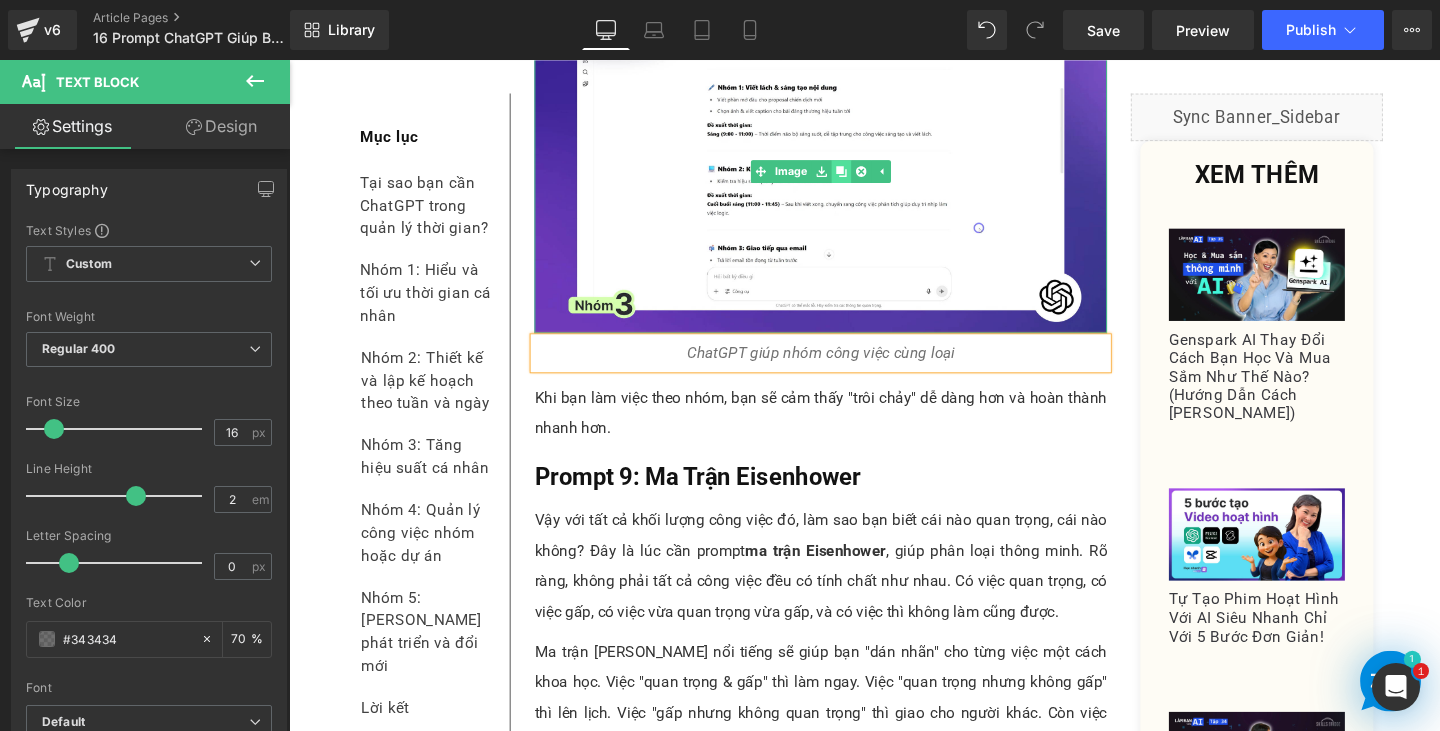 click at bounding box center (869, 177) 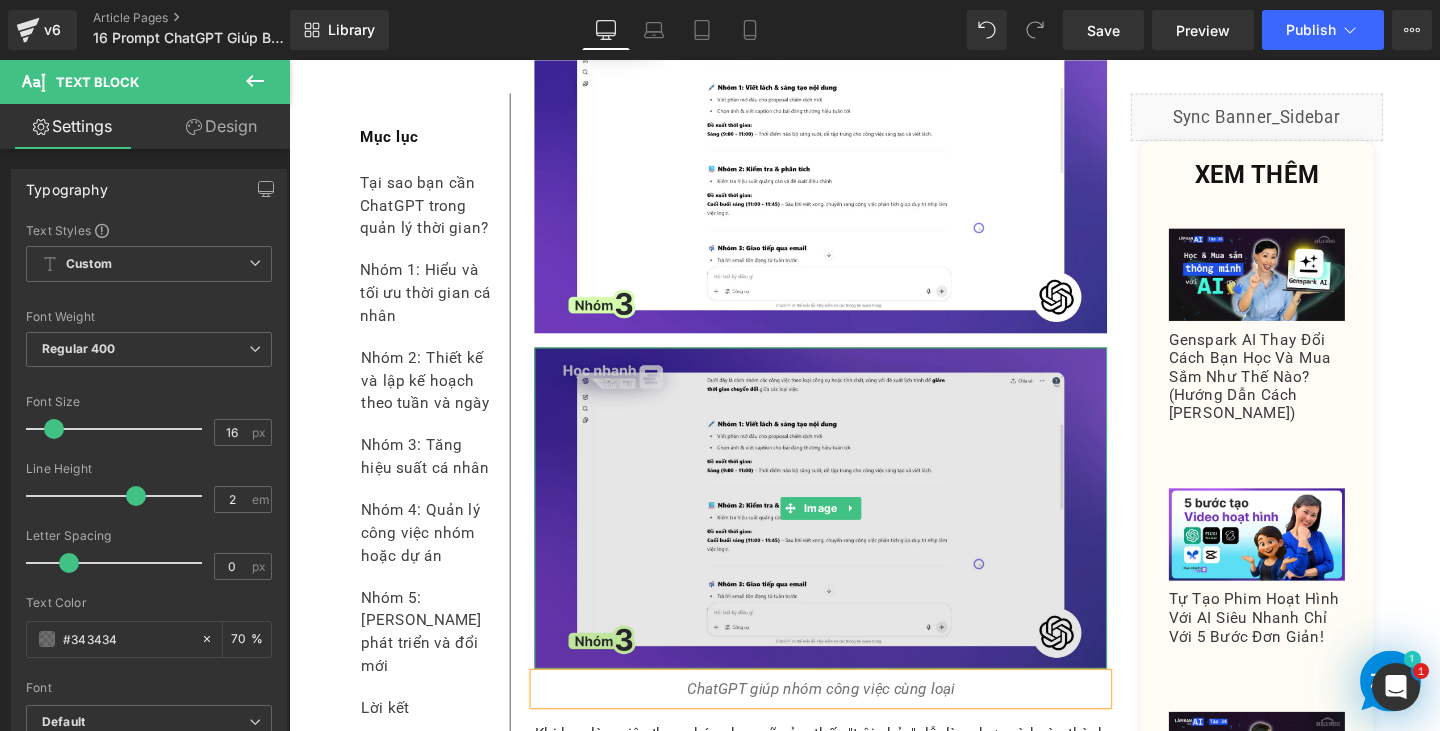 click at bounding box center (848, 531) 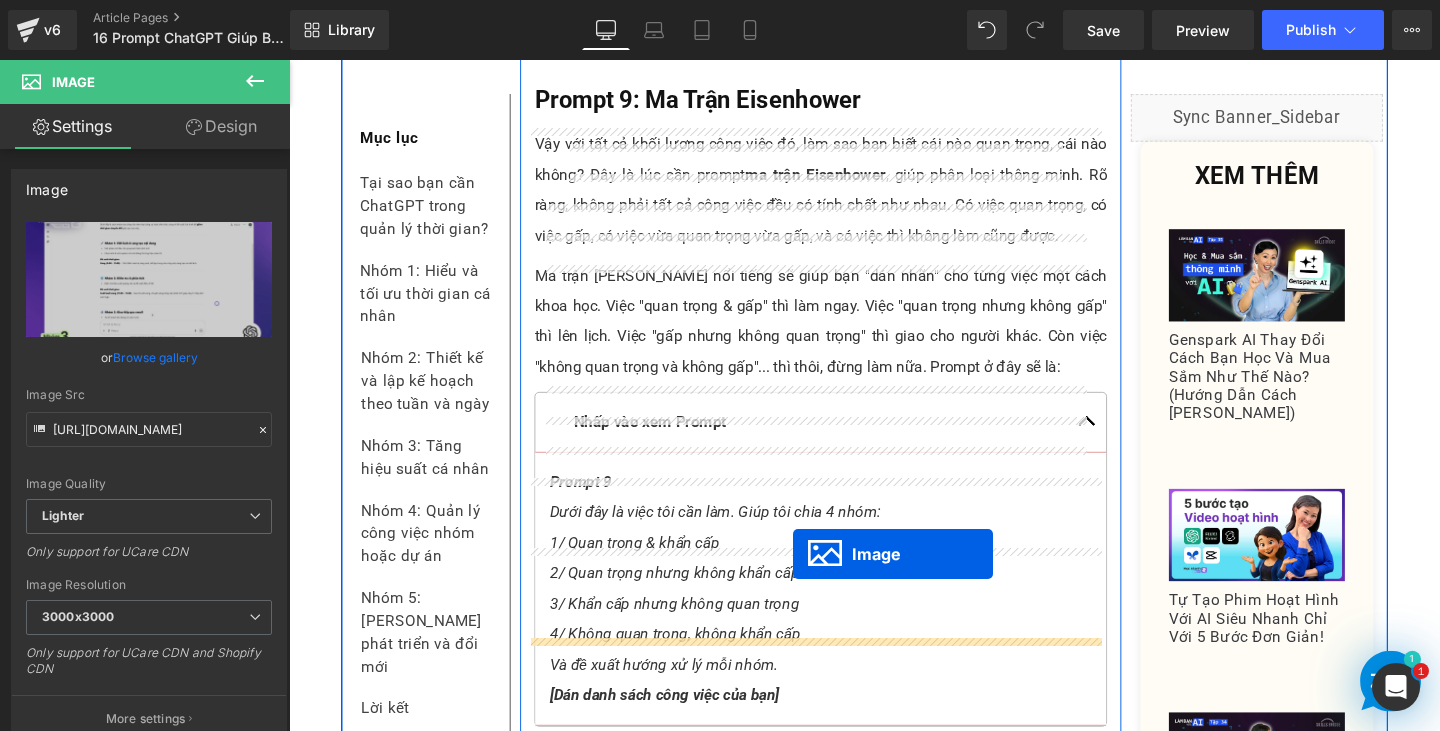 scroll, scrollTop: 11811, scrollLeft: 0, axis: vertical 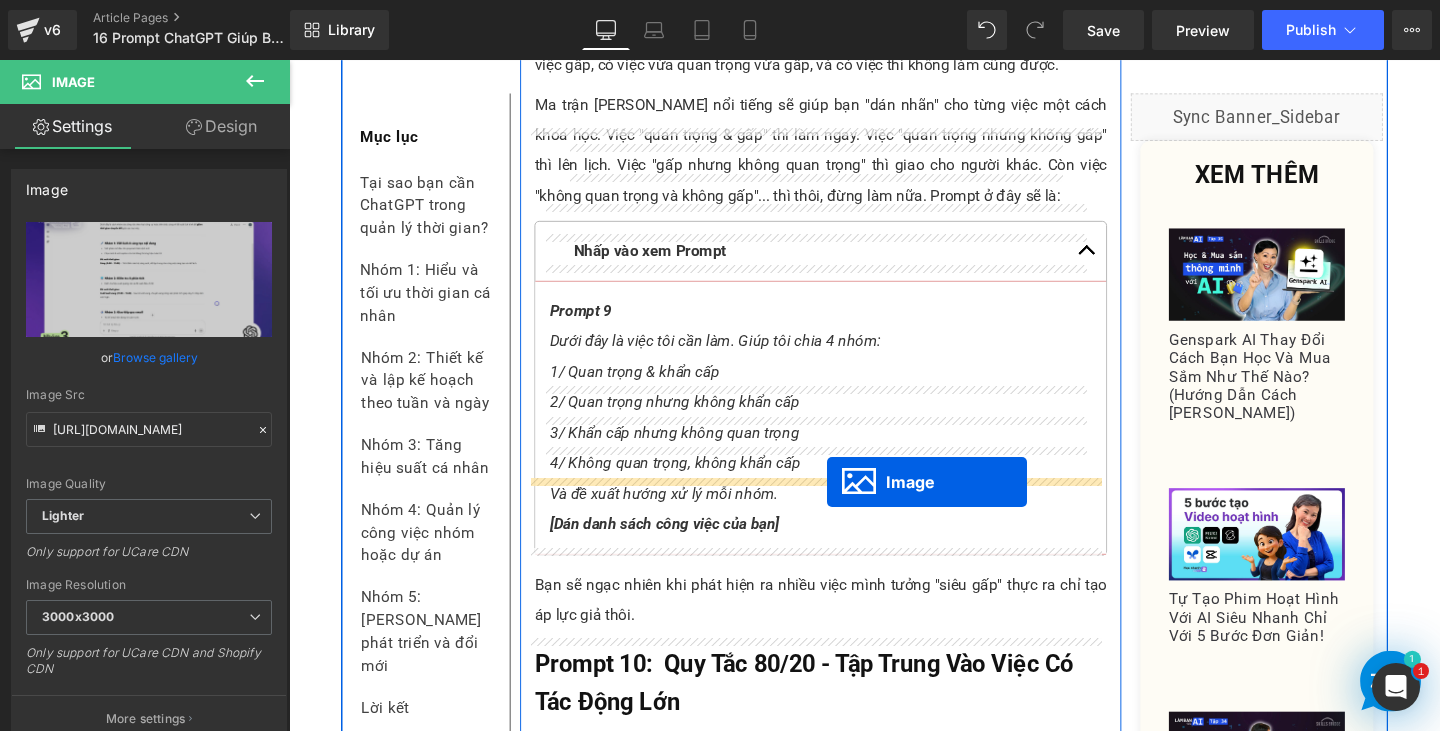 drag, startPoint x: 808, startPoint y: 436, endPoint x: 855, endPoint y: 504, distance: 82.661964 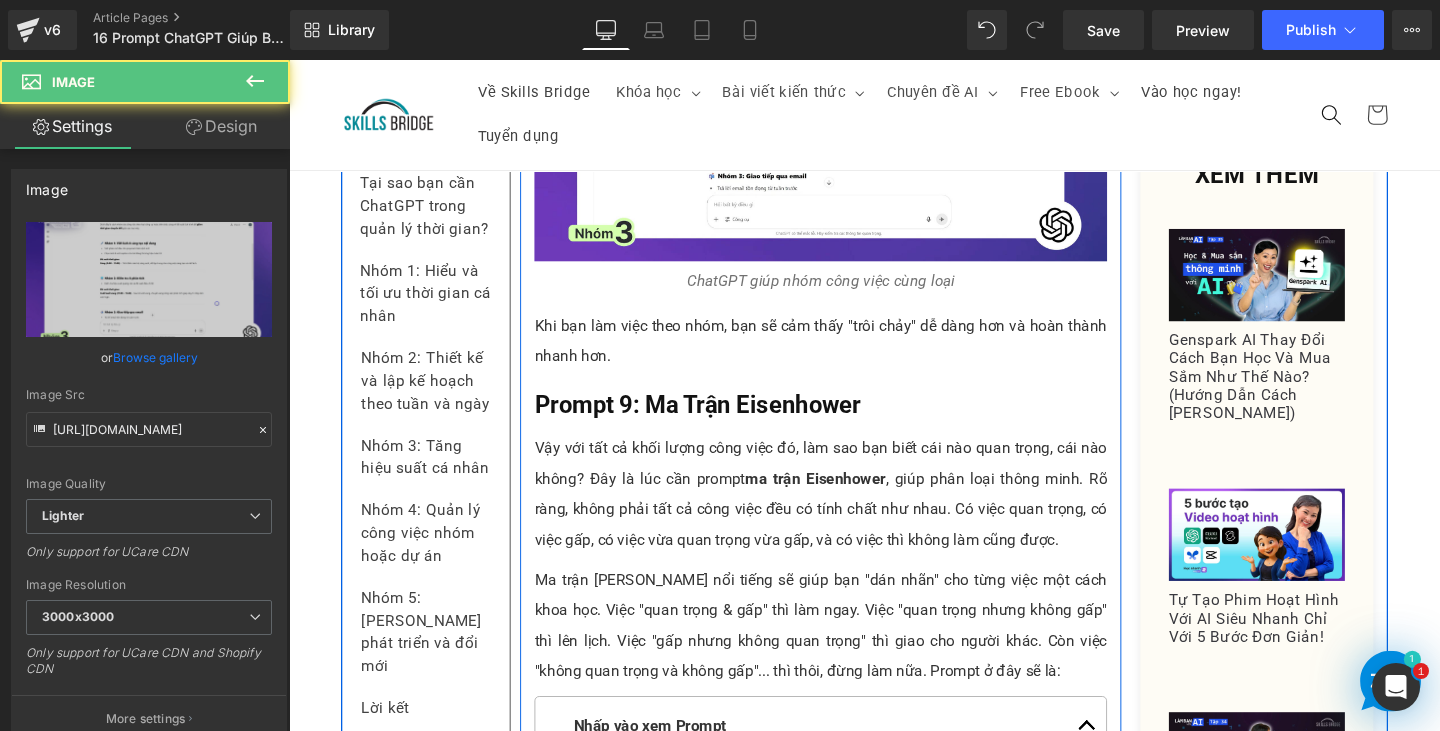 scroll, scrollTop: 10946, scrollLeft: 0, axis: vertical 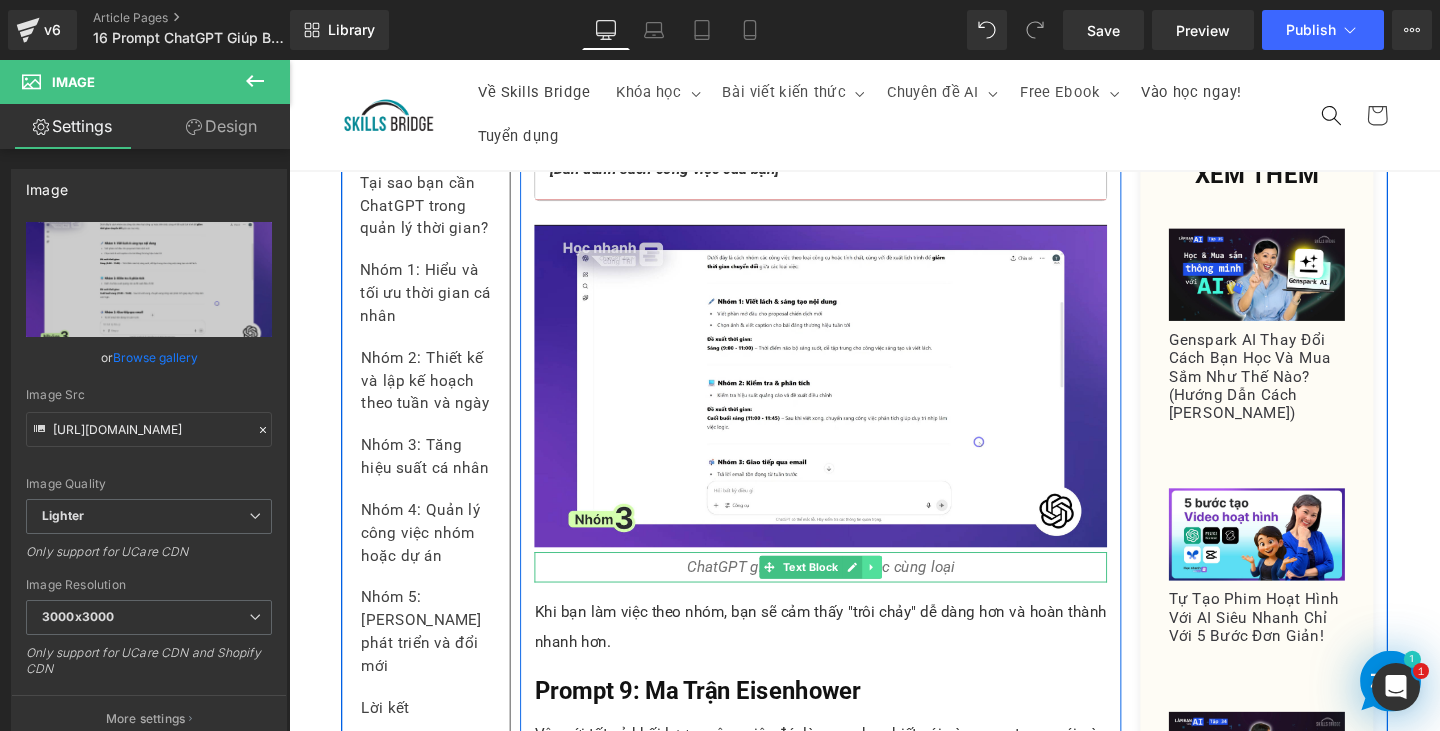 click 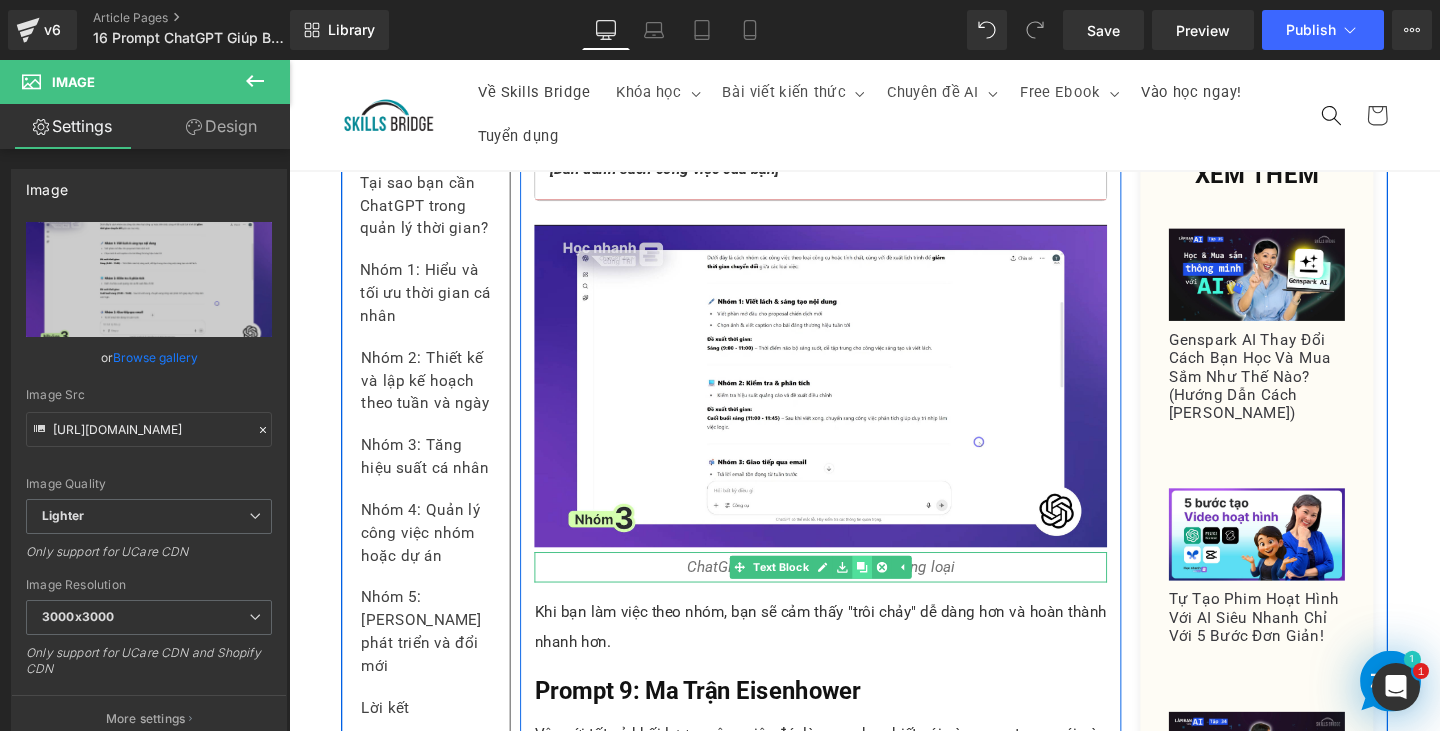 click 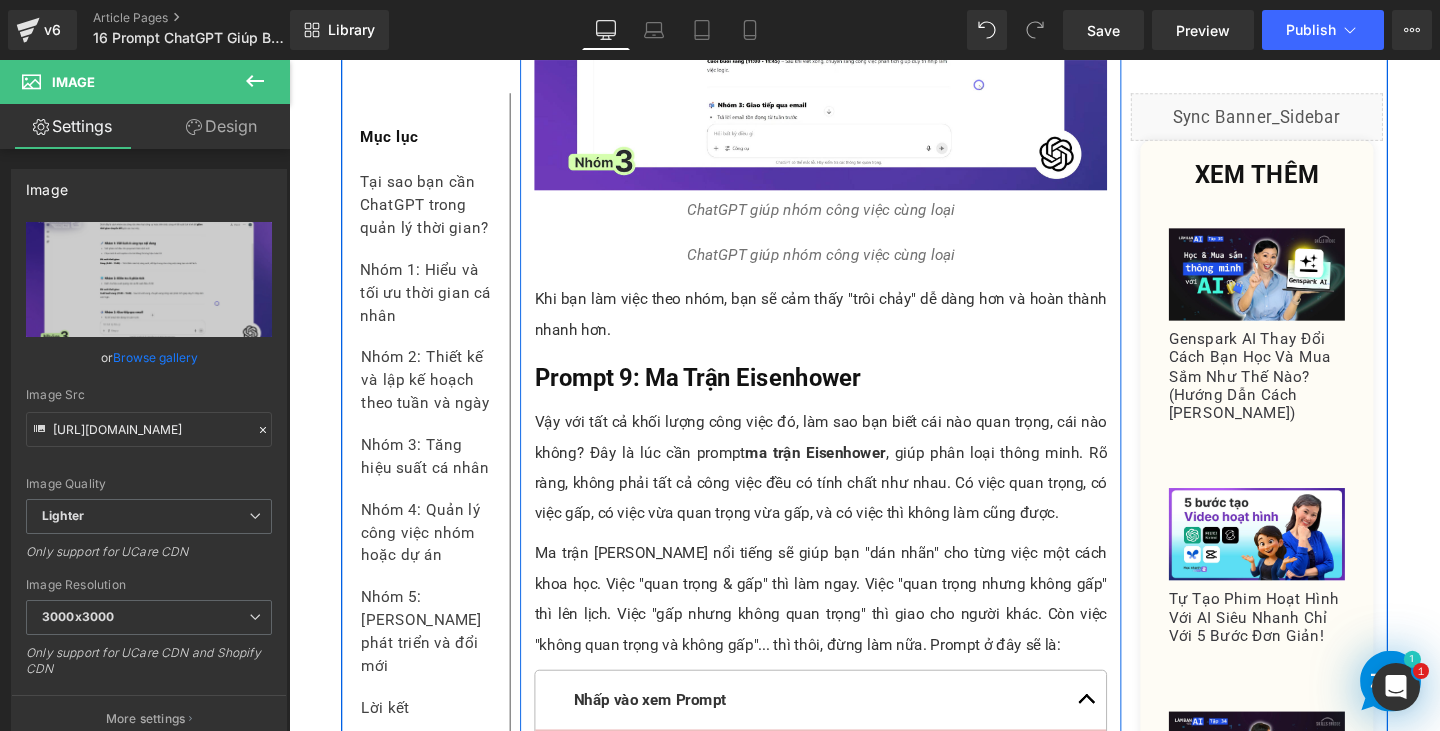 scroll, scrollTop: 11333, scrollLeft: 0, axis: vertical 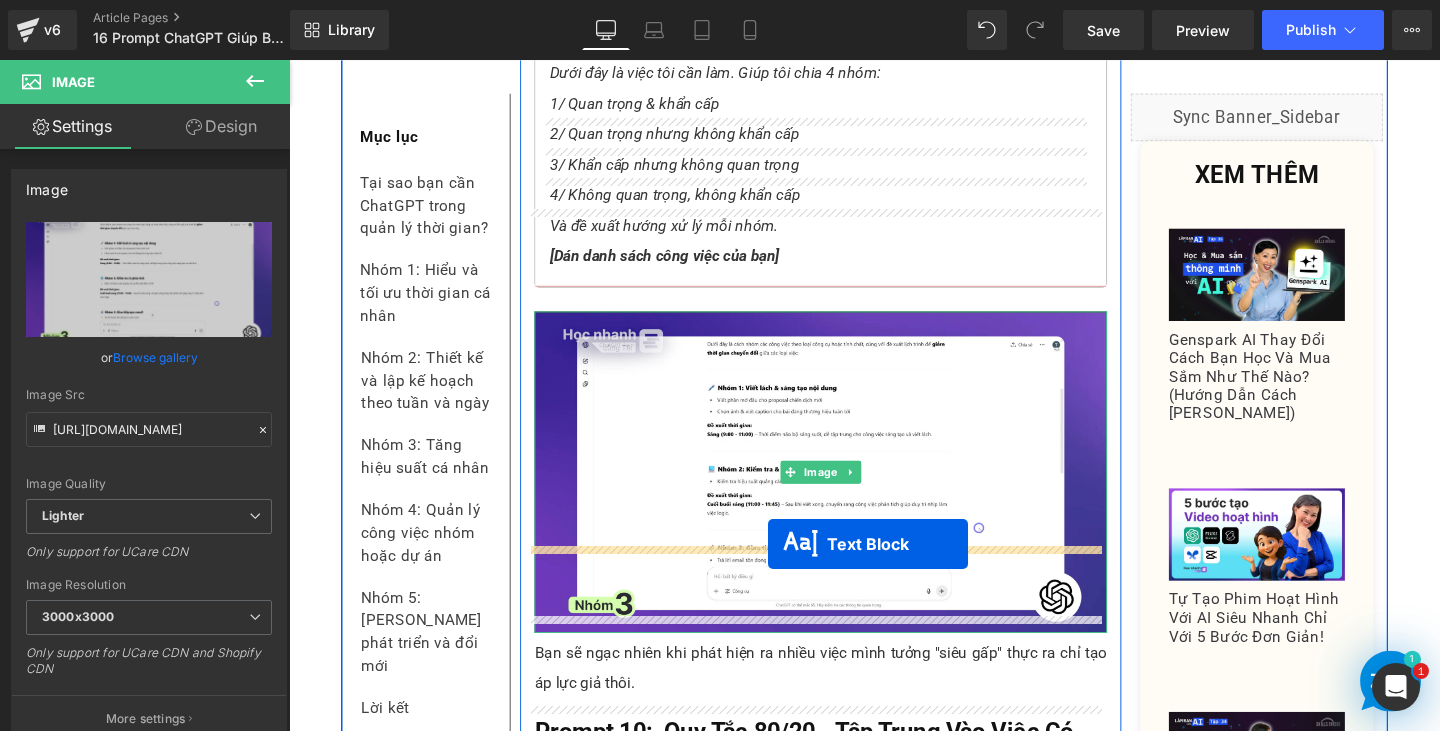 drag, startPoint x: 778, startPoint y: 150, endPoint x: 793, endPoint y: 568, distance: 418.26904 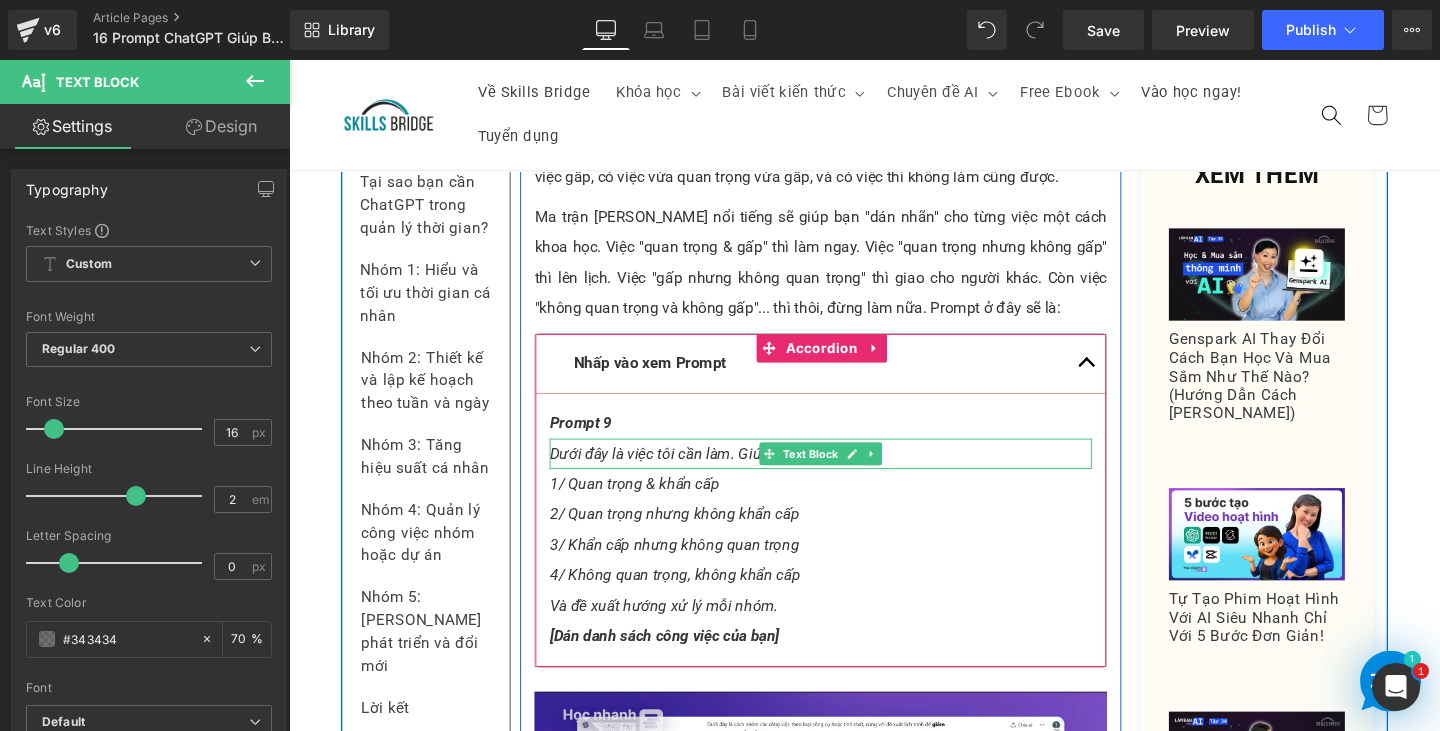 scroll, scrollTop: 12028, scrollLeft: 0, axis: vertical 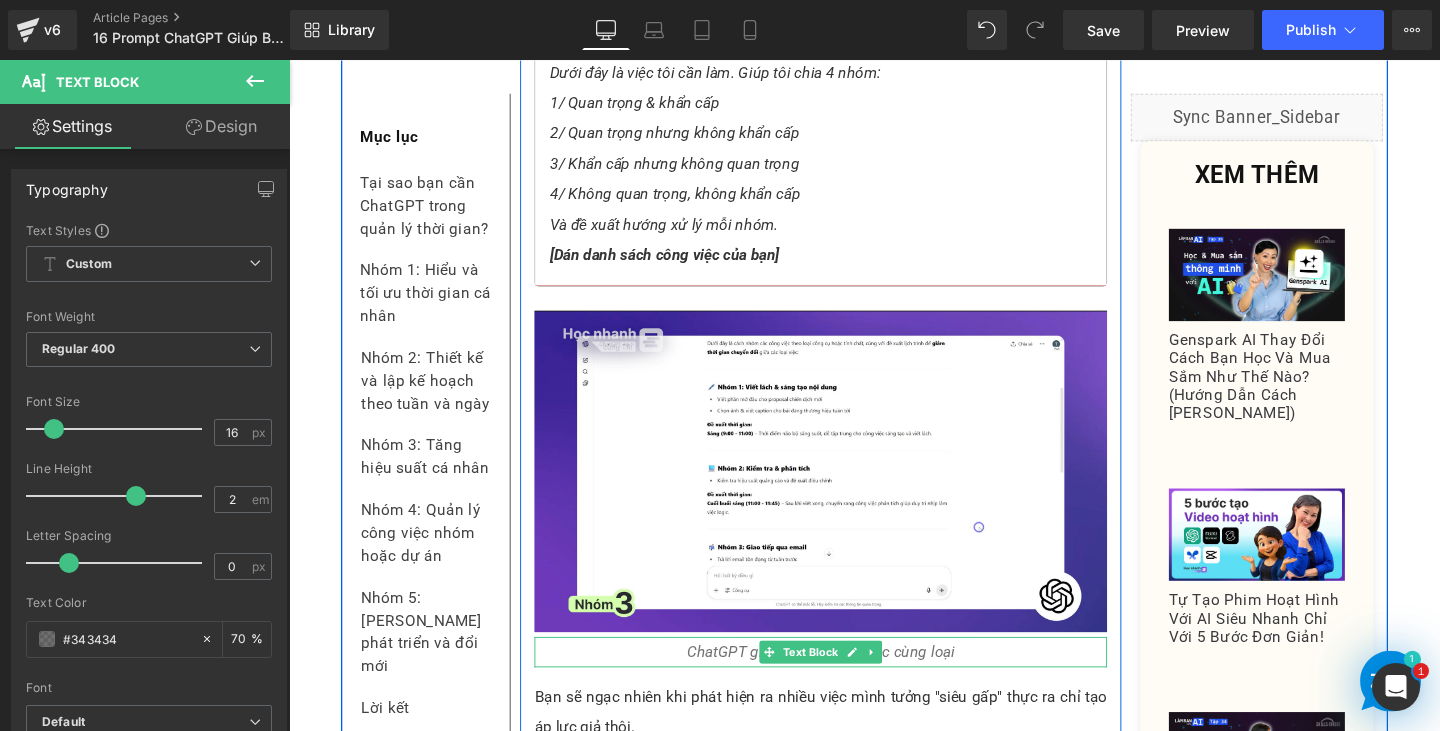 click on "ChatGPT giúp nhóm công việc cùng loại" at bounding box center (848, 683) 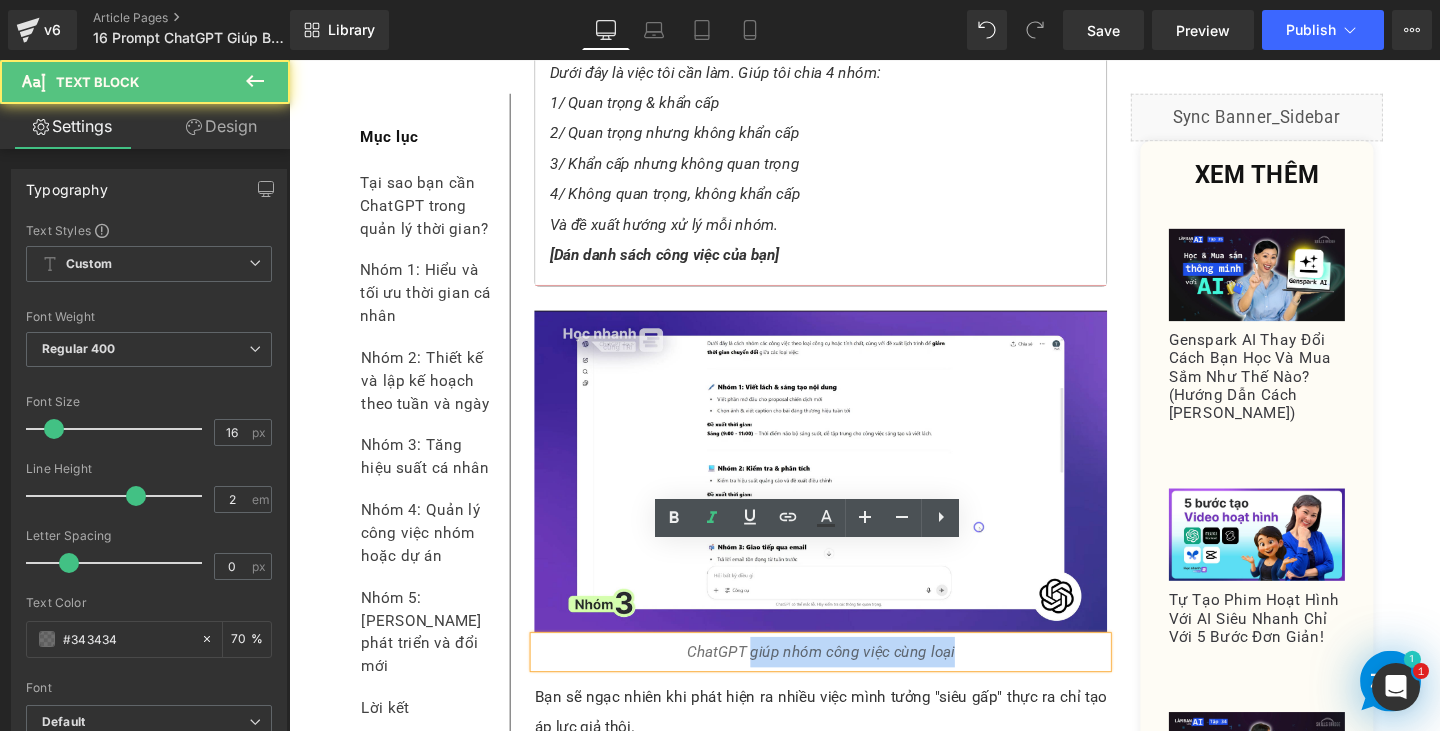drag, startPoint x: 810, startPoint y: 590, endPoint x: 995, endPoint y: 583, distance: 185.13239 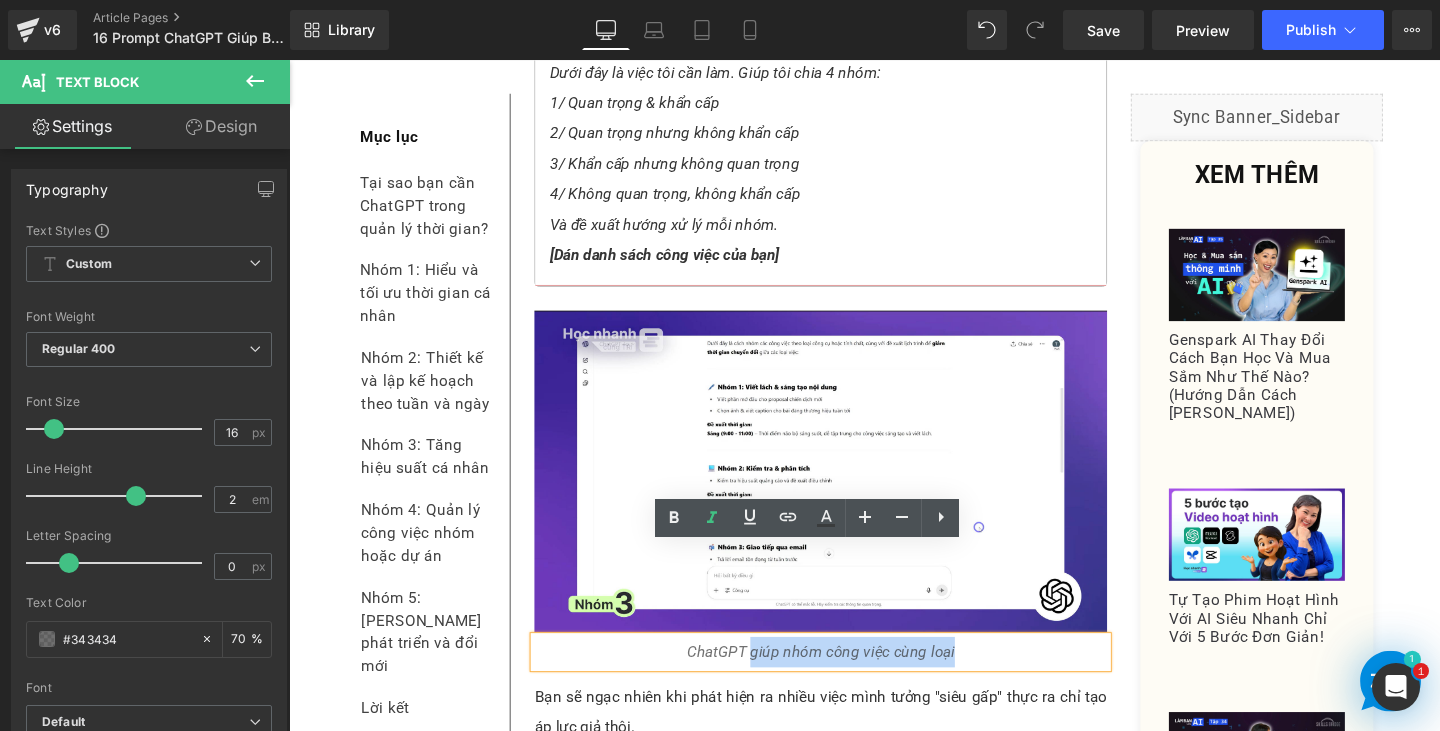 type 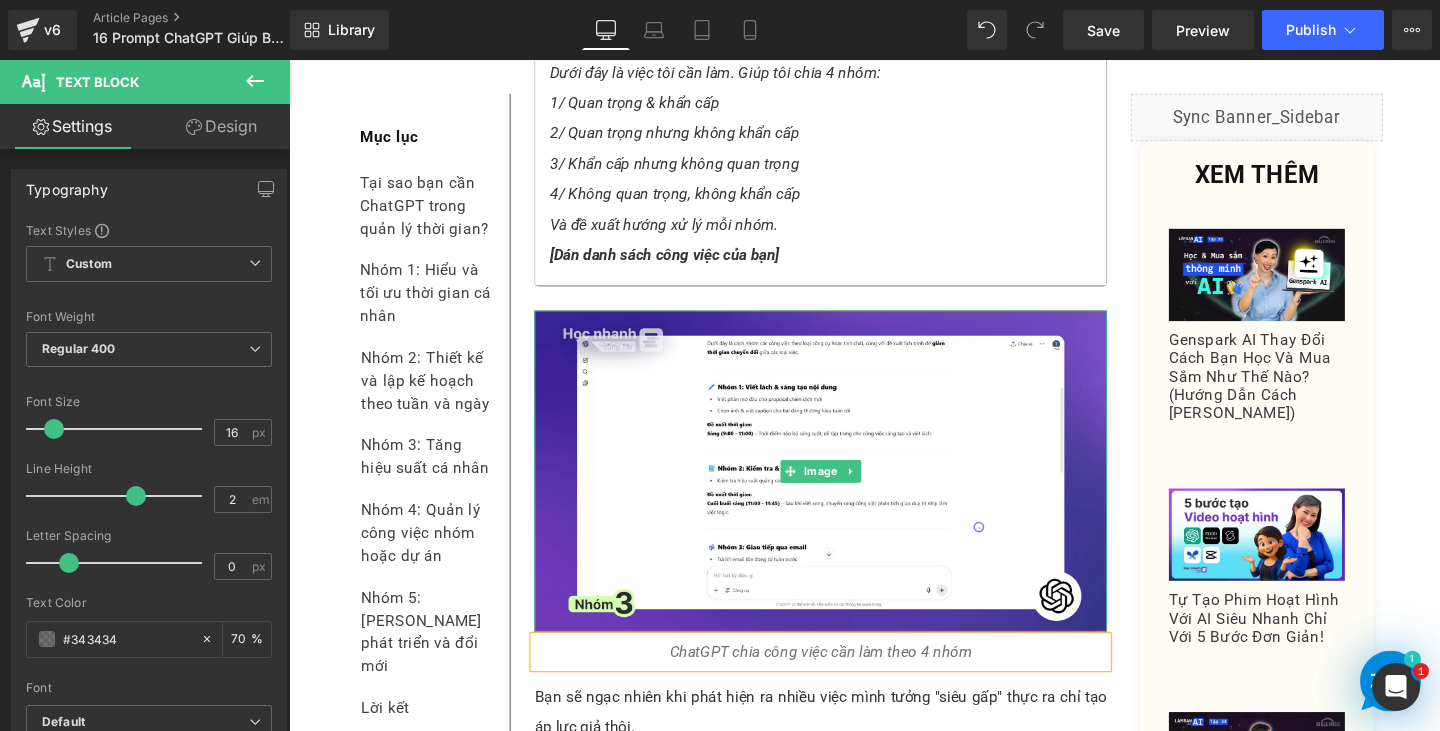 scroll, scrollTop: 12328, scrollLeft: 0, axis: vertical 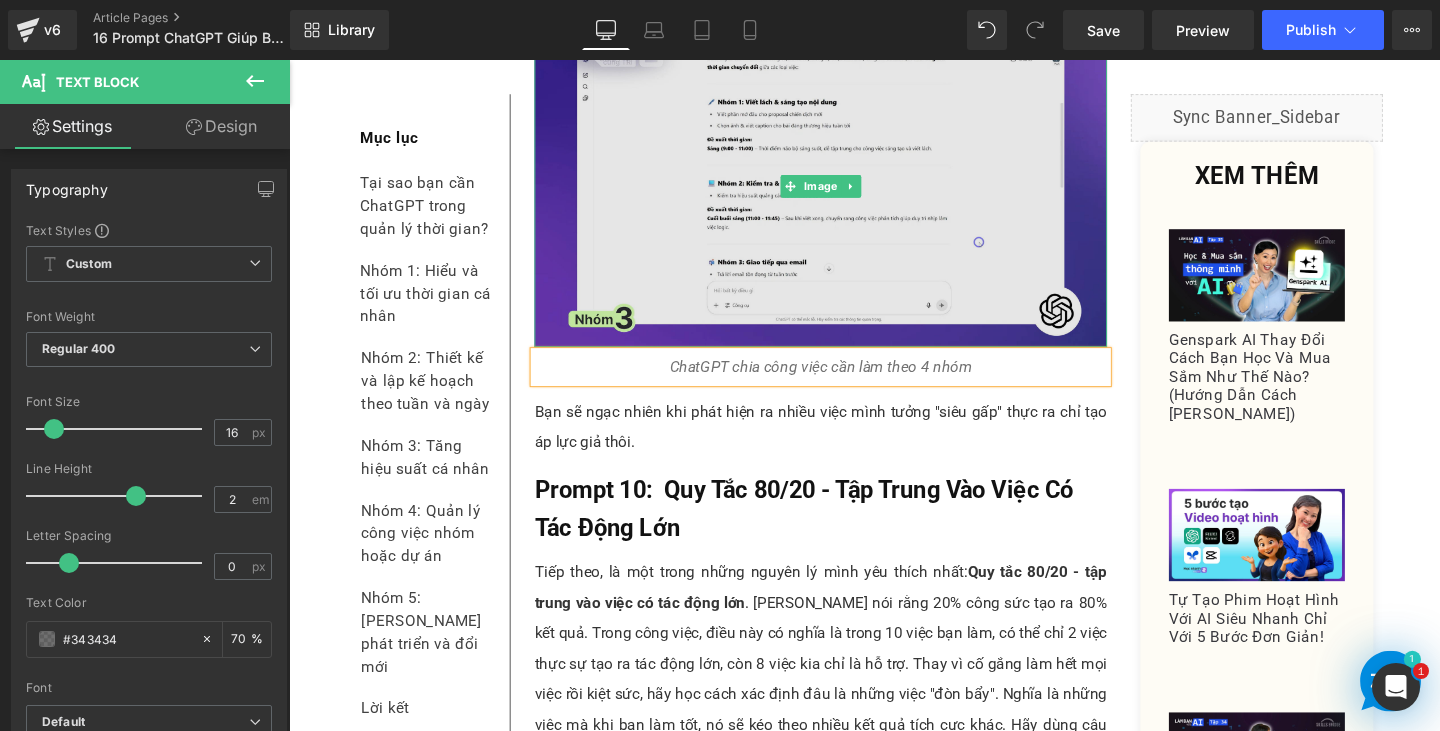 click at bounding box center (848, 193) 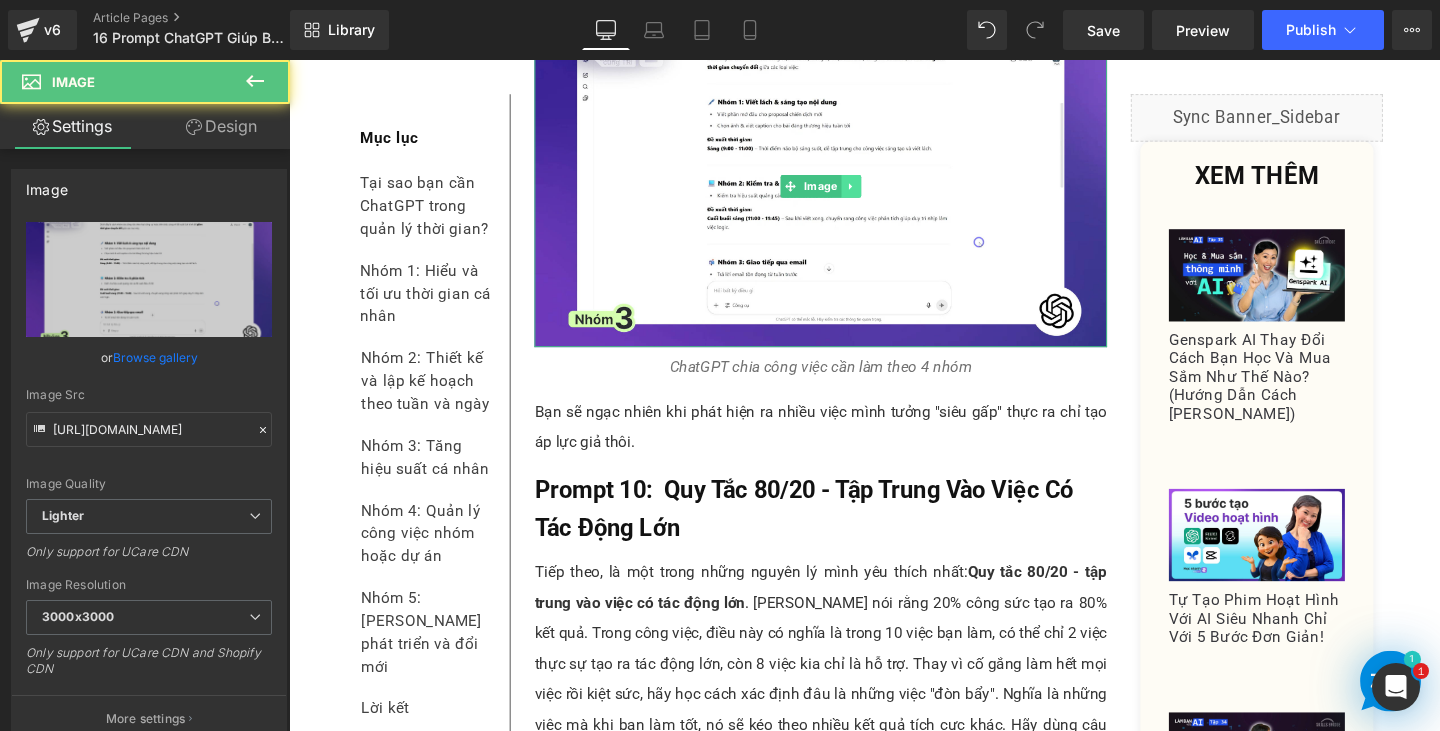 click 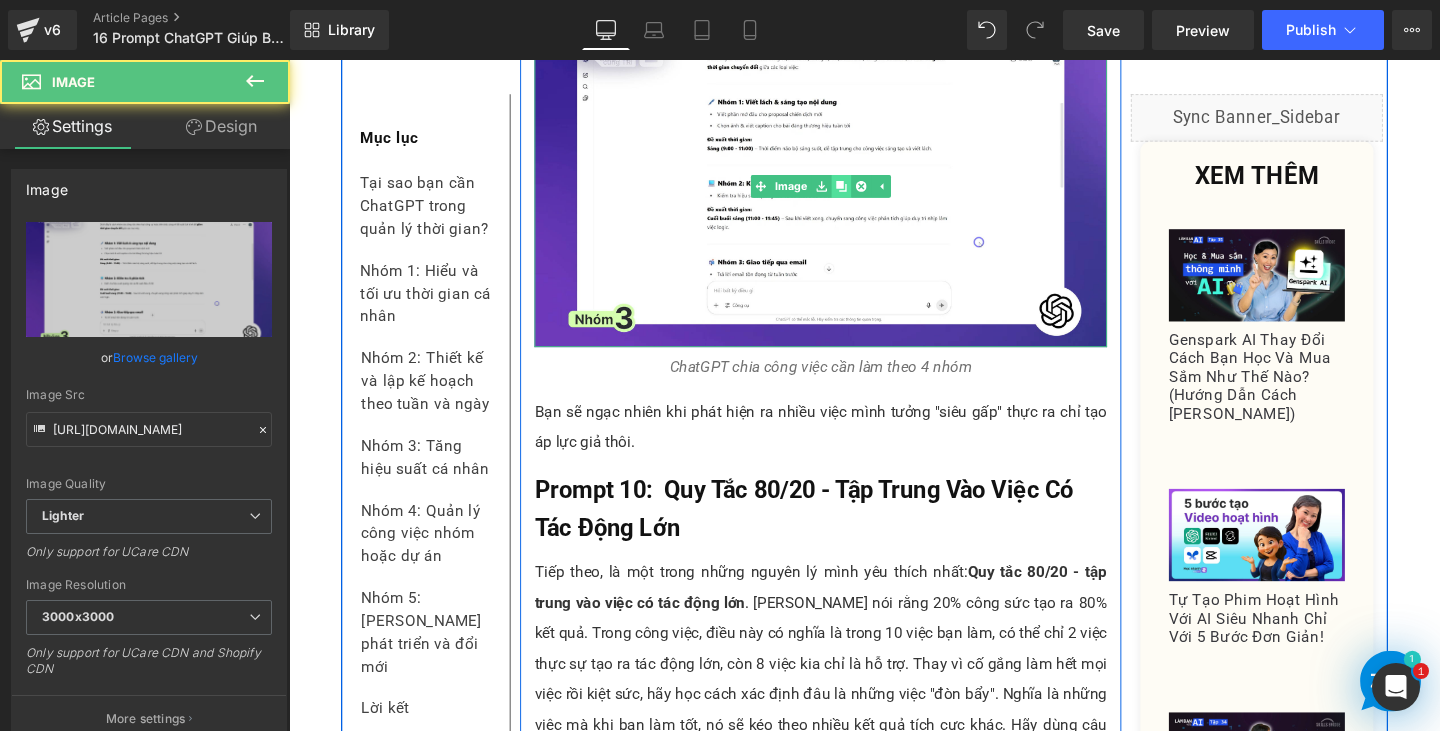 click at bounding box center [869, 193] 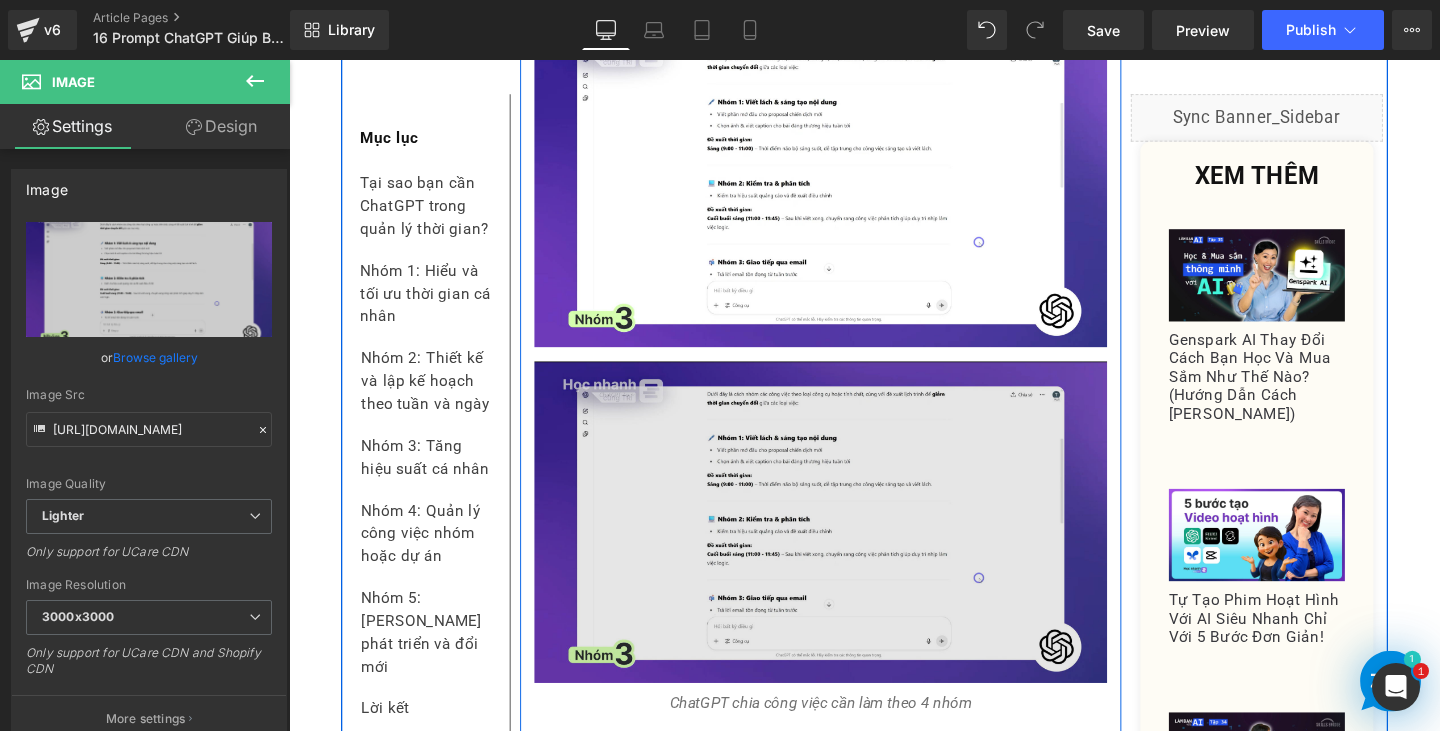 scroll, scrollTop: 12628, scrollLeft: 0, axis: vertical 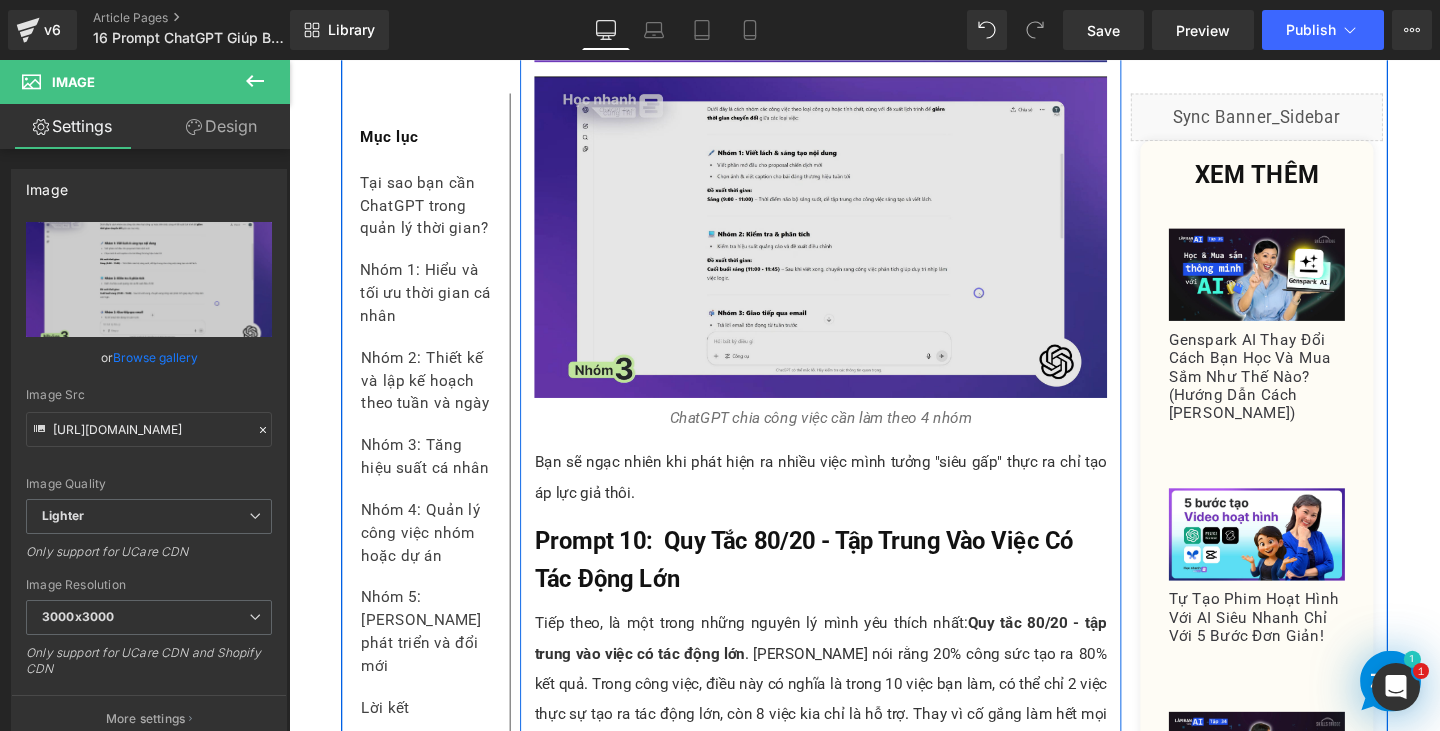 click at bounding box center (848, 246) 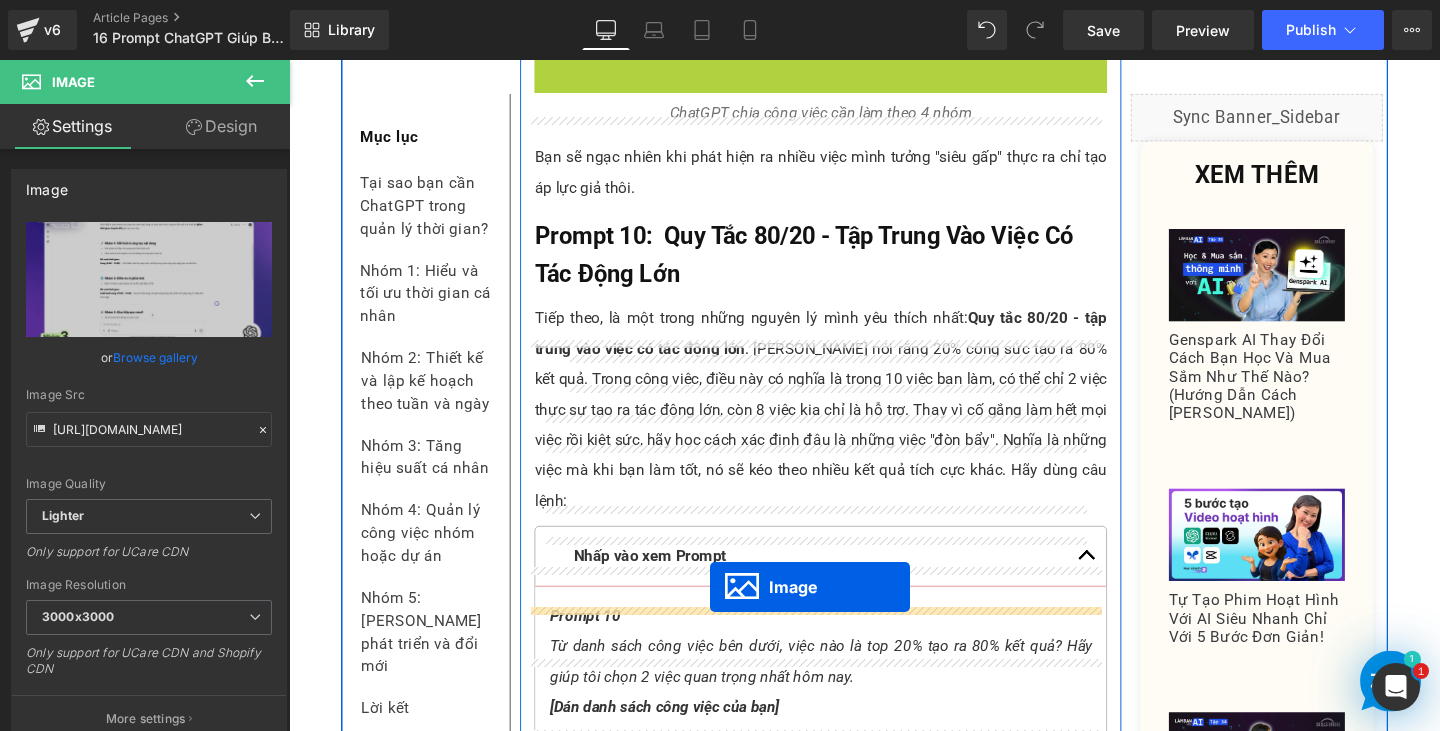 scroll, scrollTop: 12760, scrollLeft: 0, axis: vertical 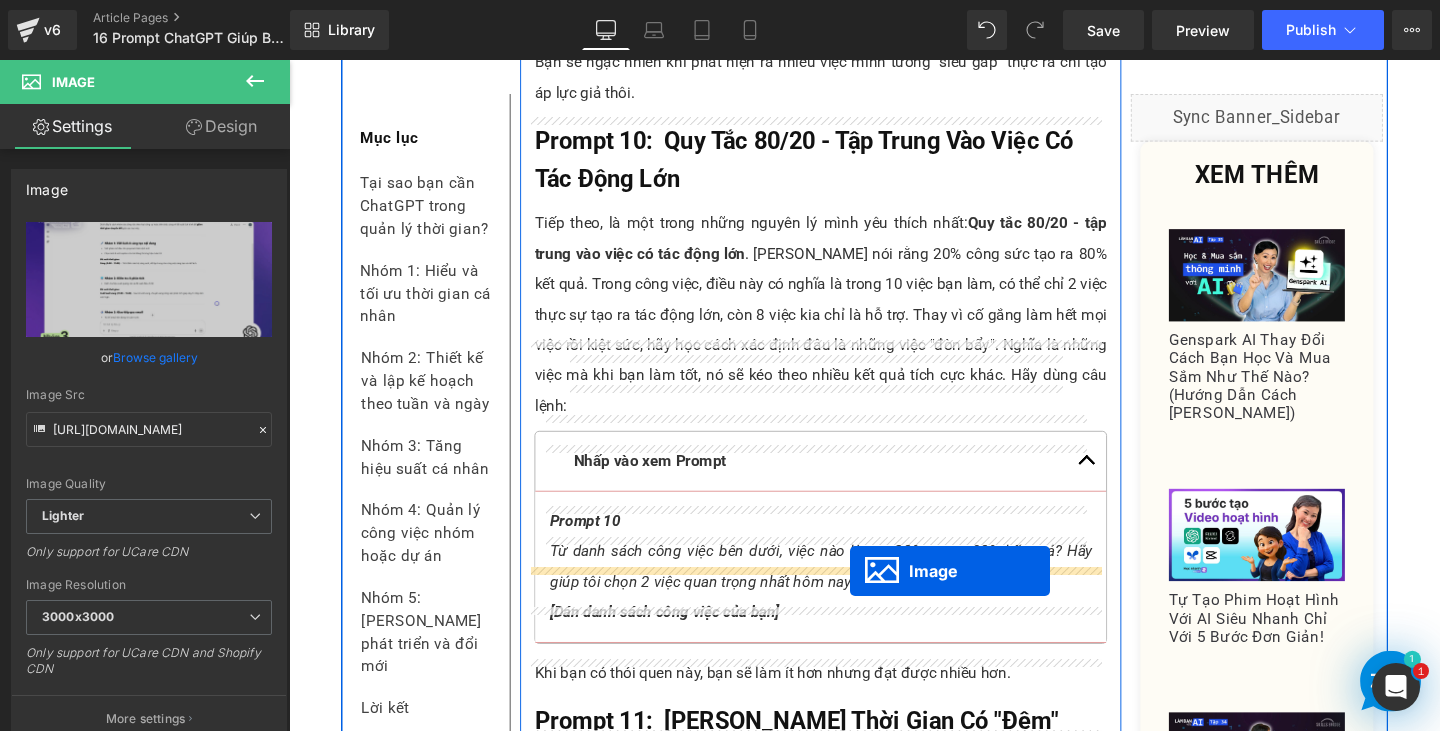 drag, startPoint x: 807, startPoint y: 147, endPoint x: 879, endPoint y: 597, distance: 455.7236 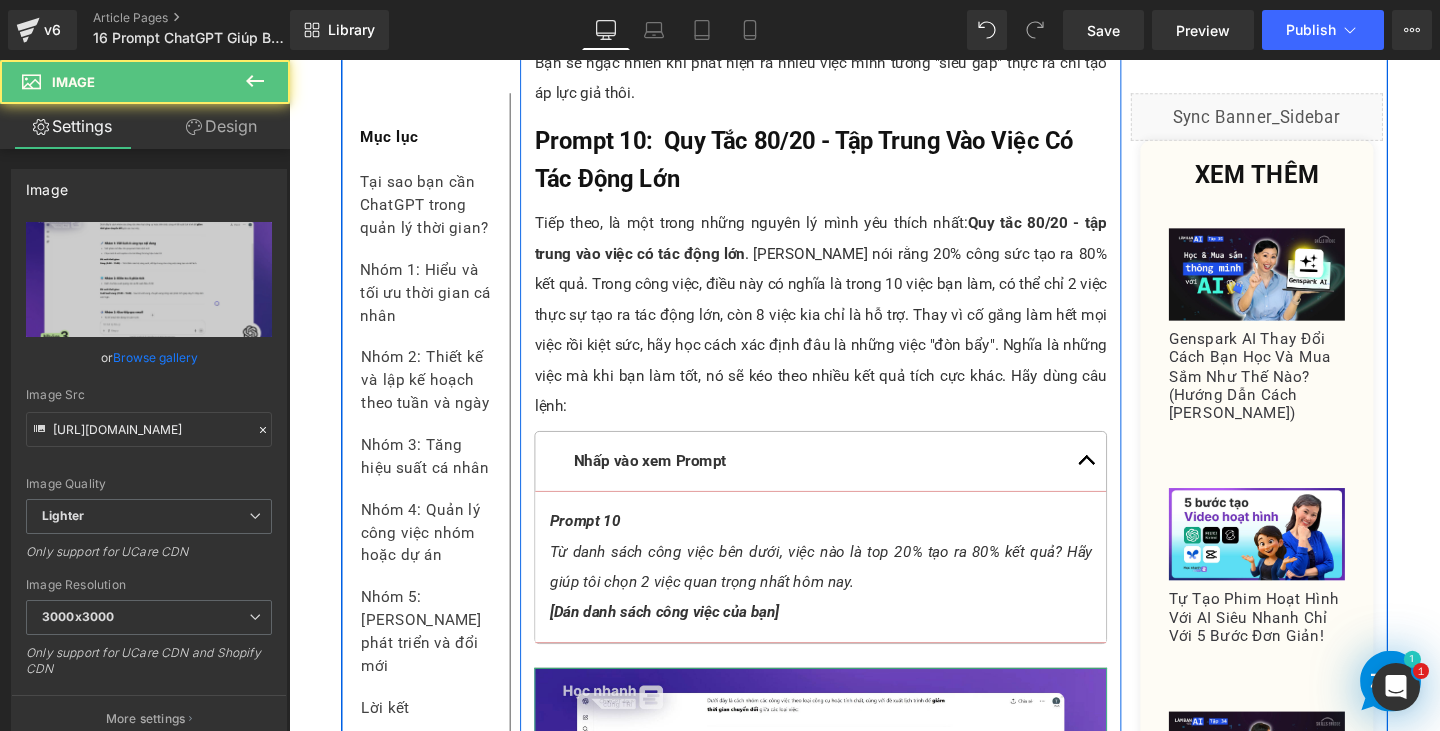 scroll, scrollTop: 12295, scrollLeft: 0, axis: vertical 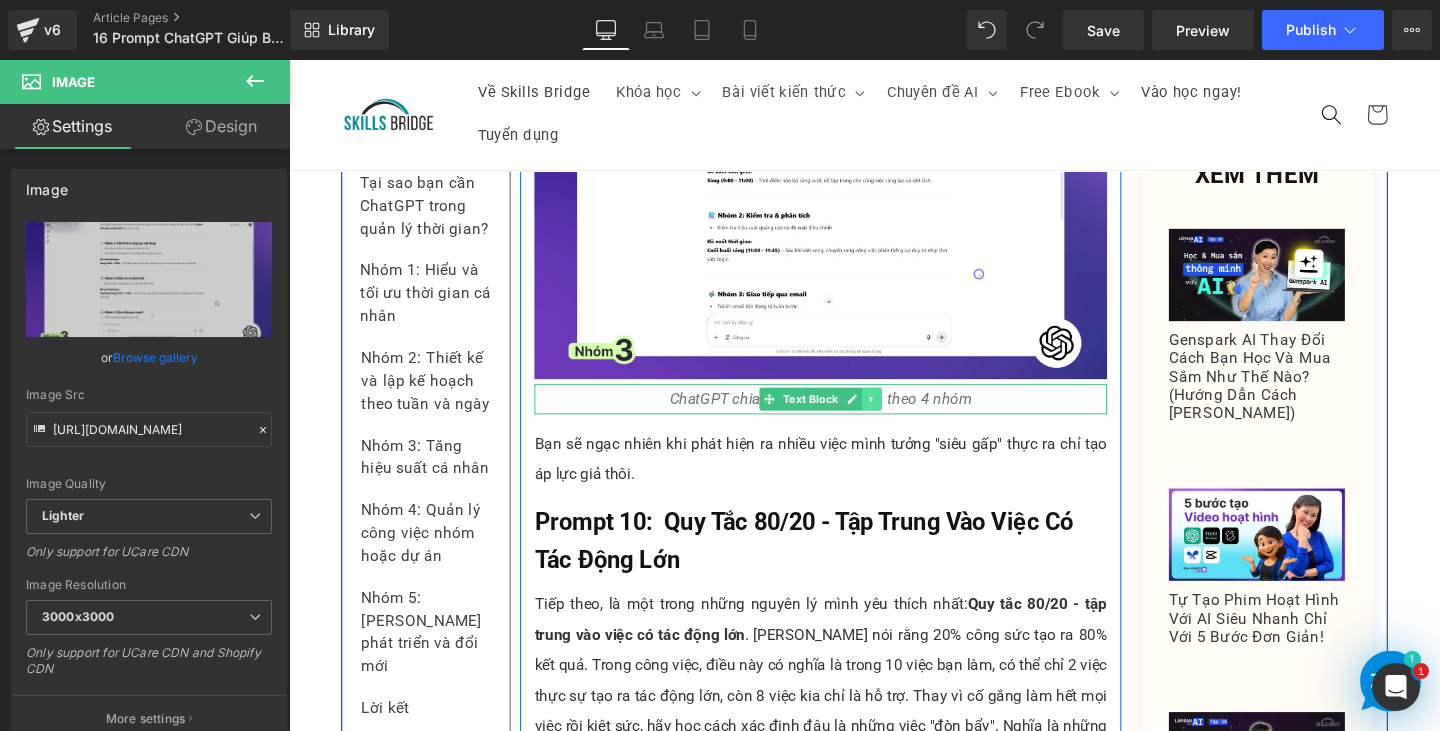 click 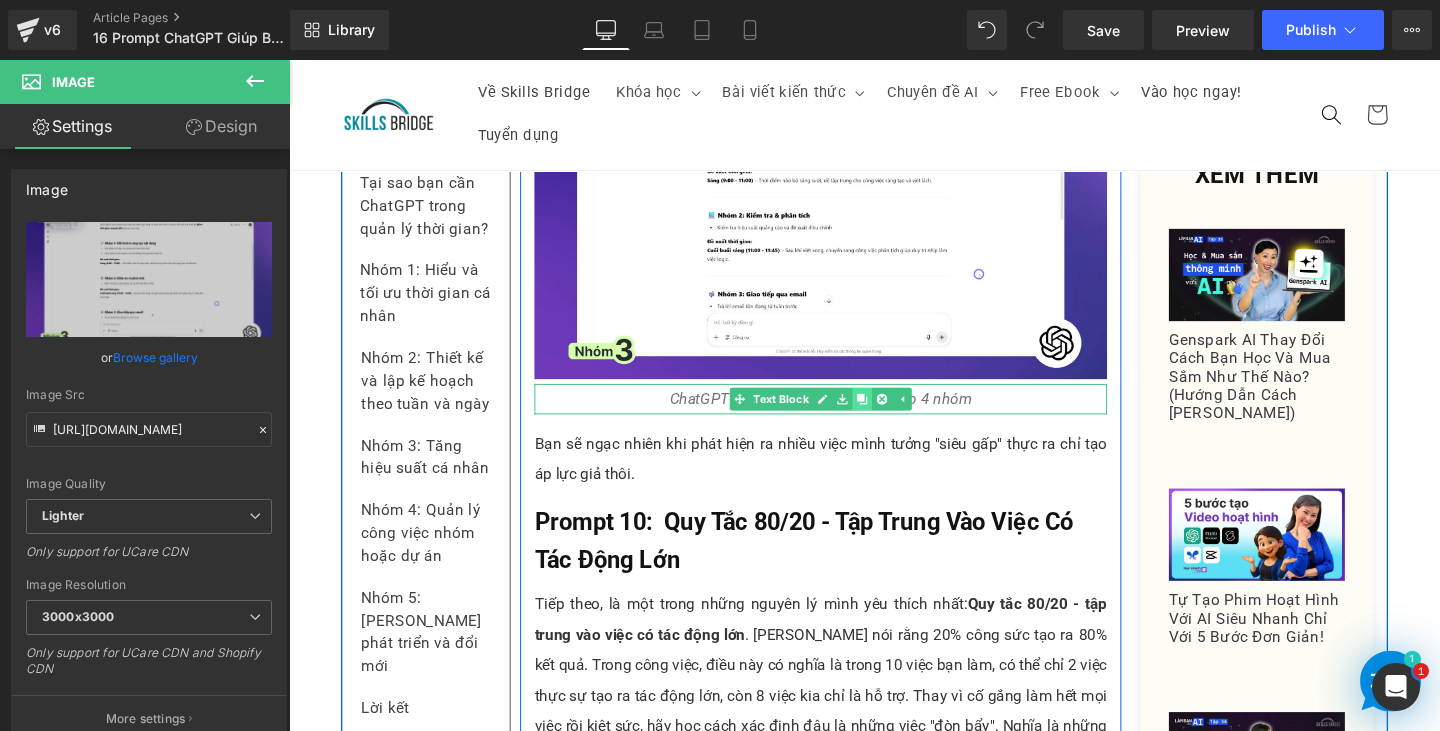 click 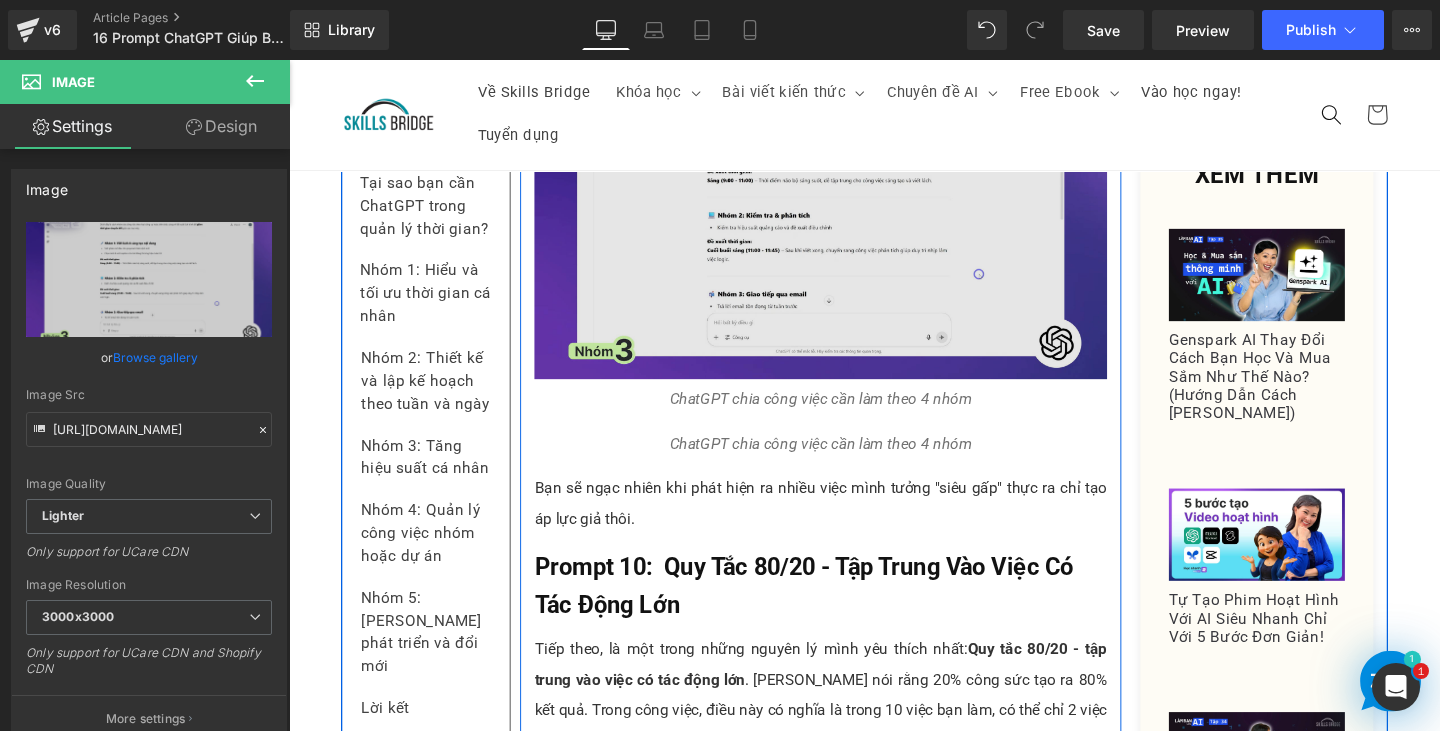 scroll, scrollTop: 11995, scrollLeft: 0, axis: vertical 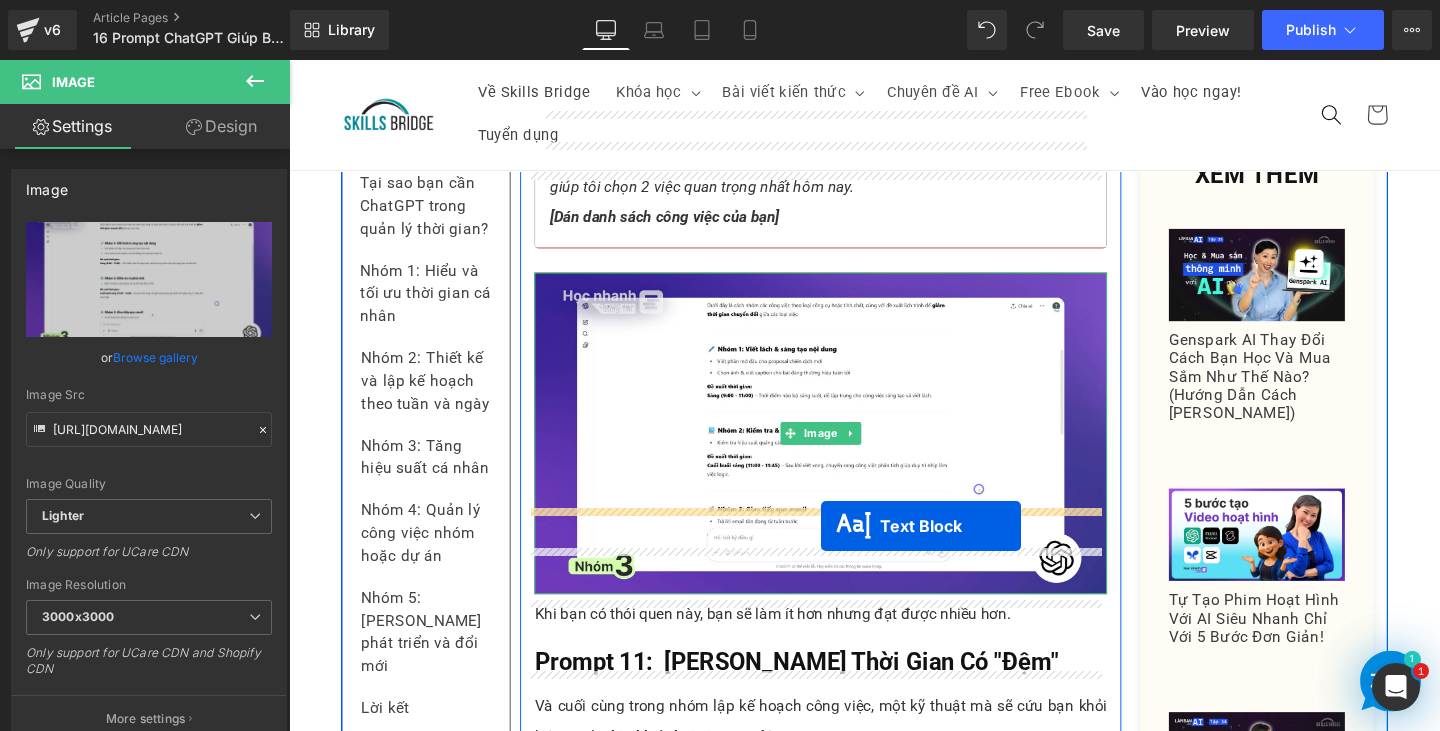 drag, startPoint x: 787, startPoint y: 669, endPoint x: 848, endPoint y: 550, distance: 133.7236 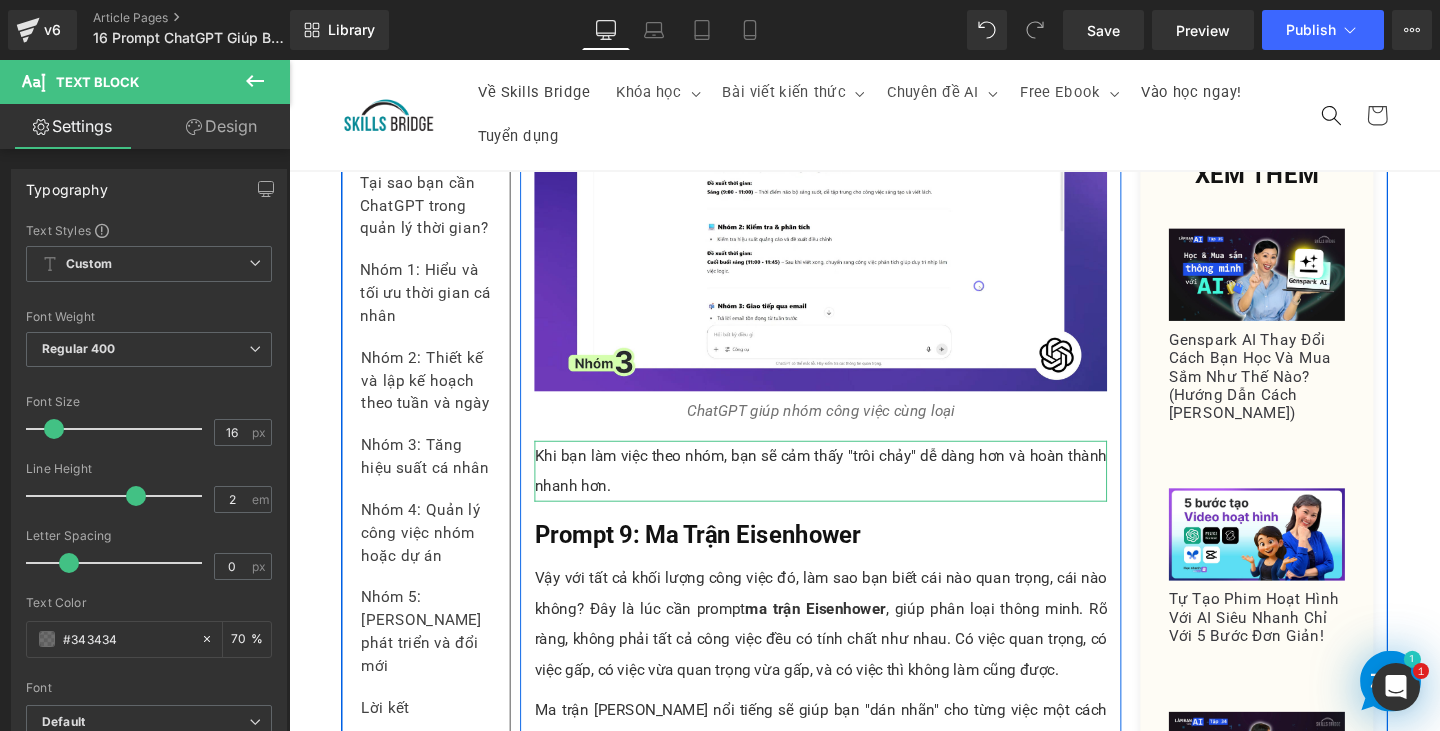 scroll, scrollTop: 10810, scrollLeft: 0, axis: vertical 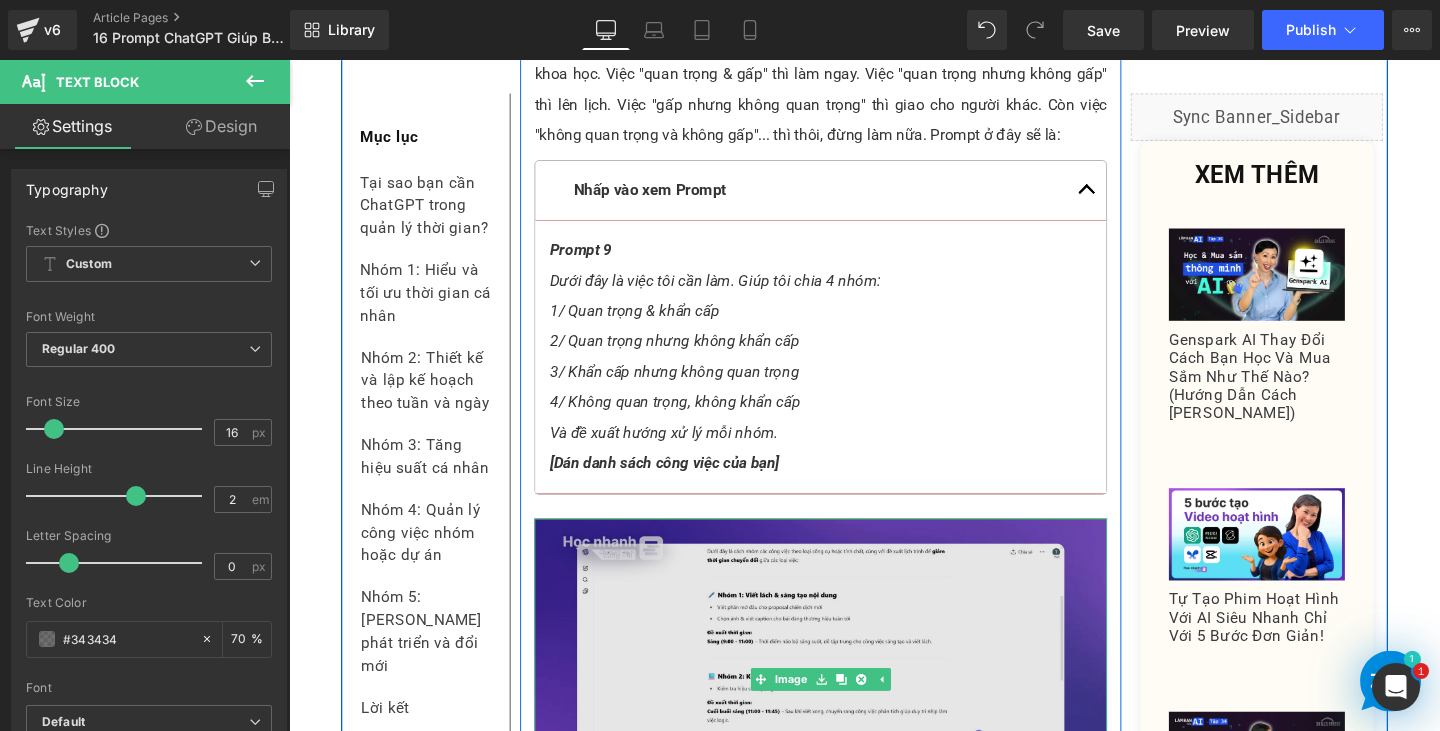 click at bounding box center (848, 711) 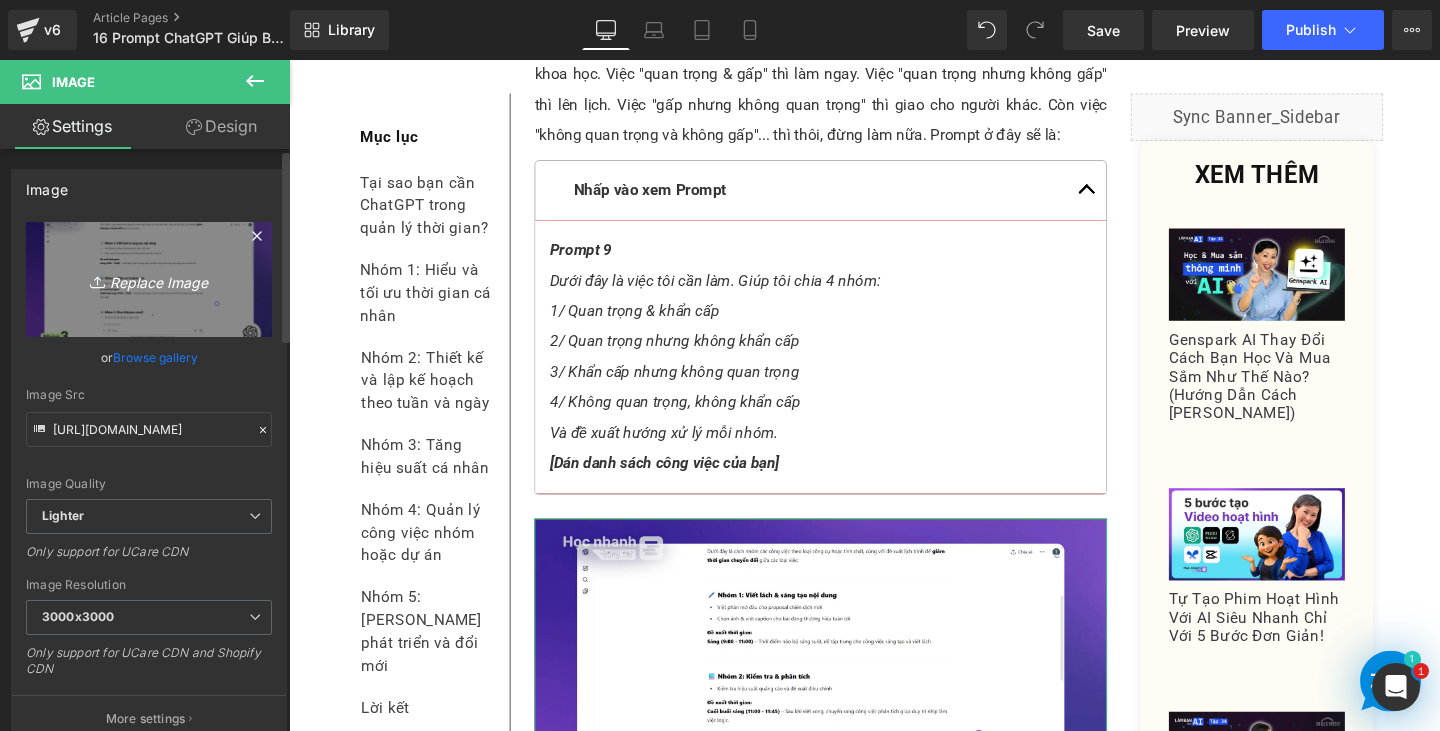 click on "Replace Image" at bounding box center (149, 279) 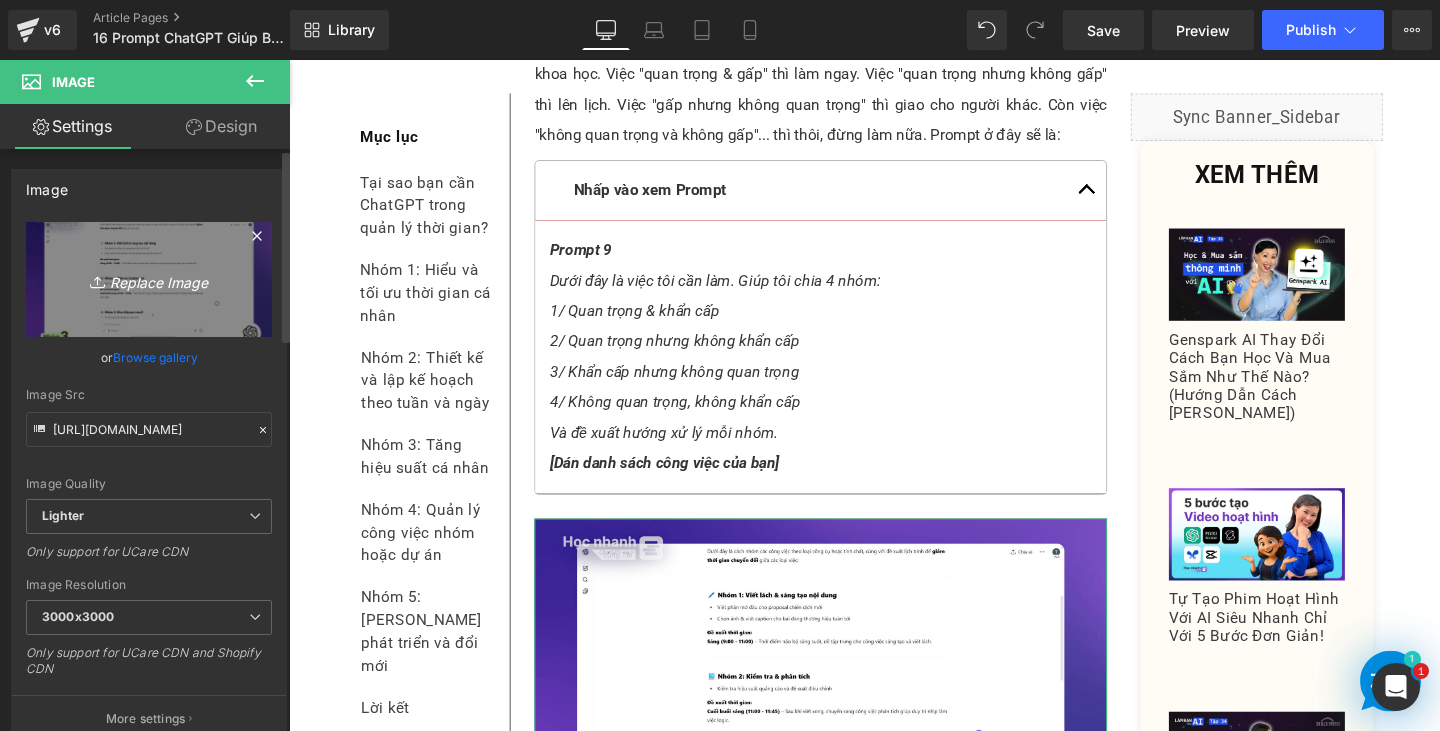 type on "C:\fakepath\Screenshot [DATE] 181139.png" 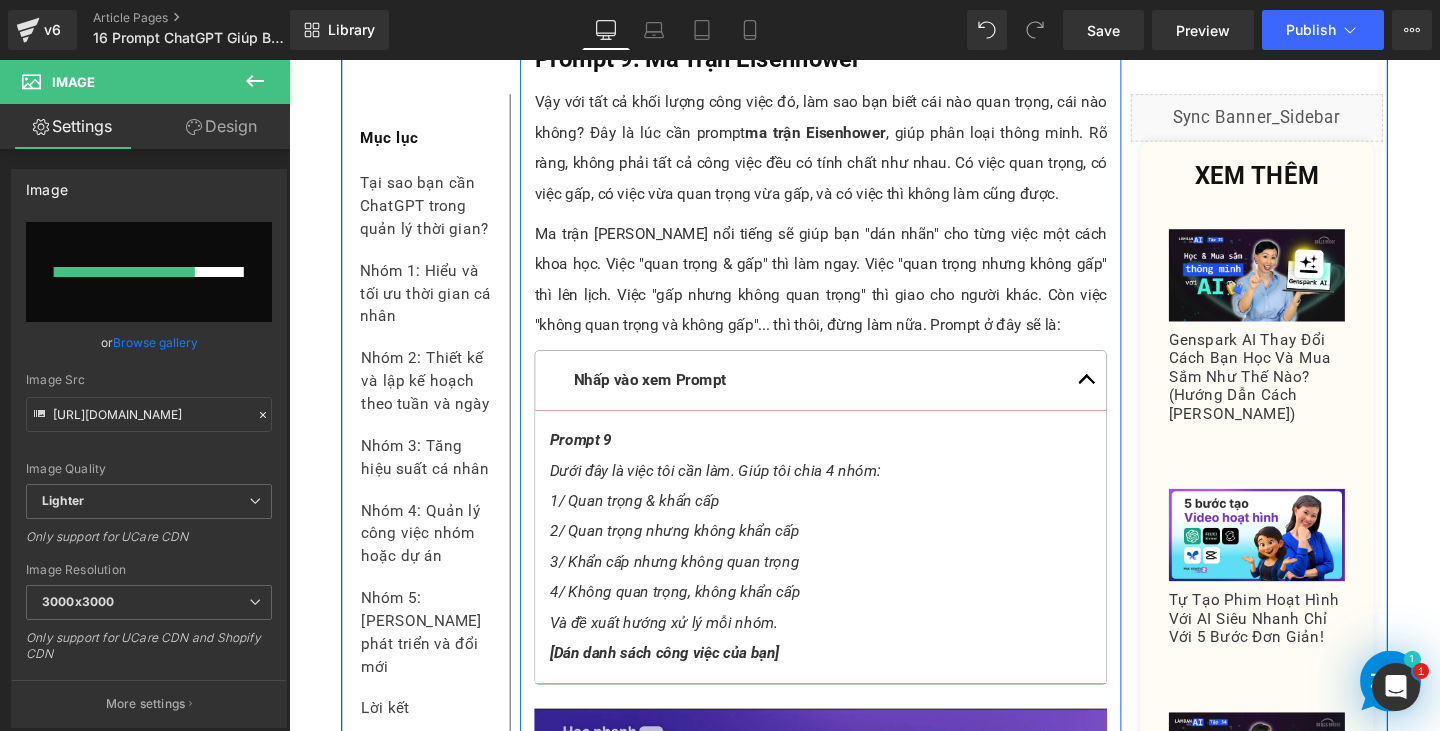 scroll, scrollTop: 11910, scrollLeft: 0, axis: vertical 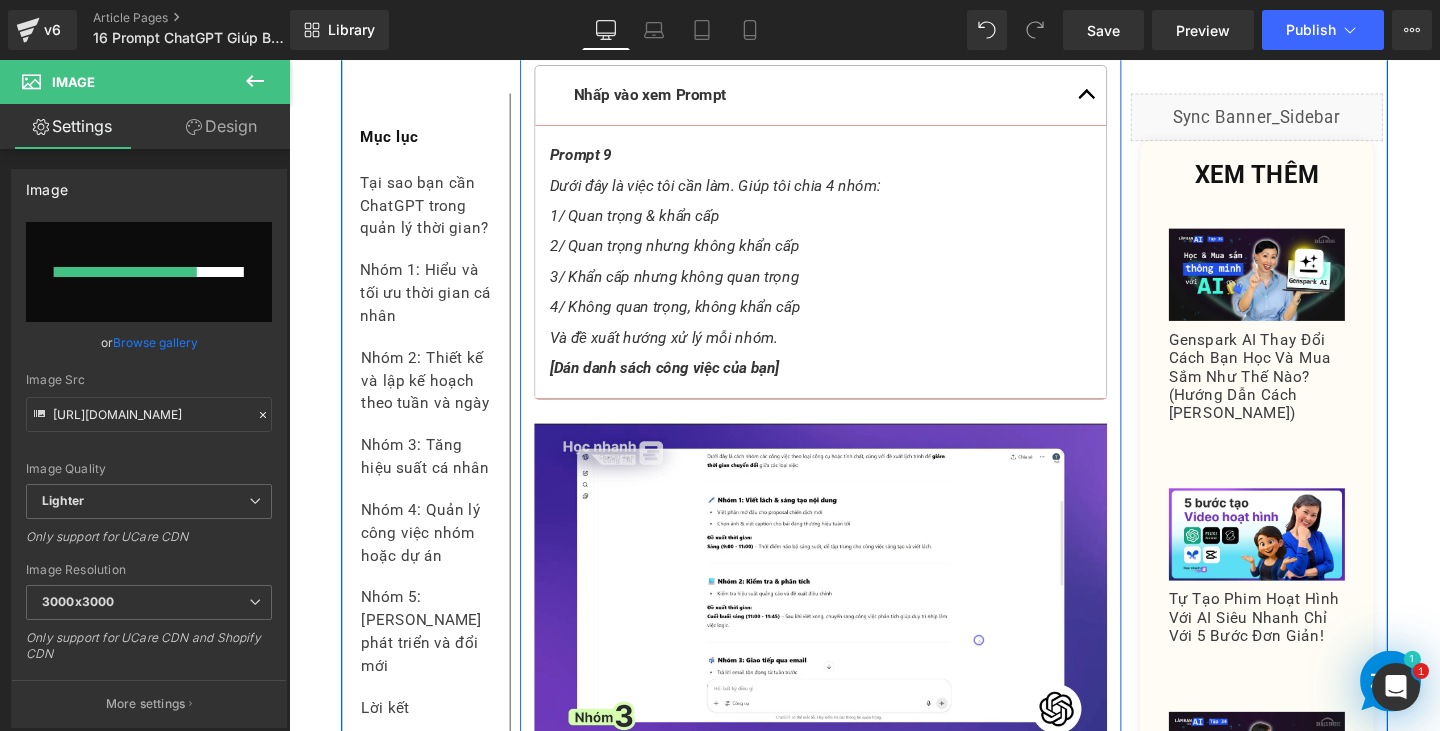 type 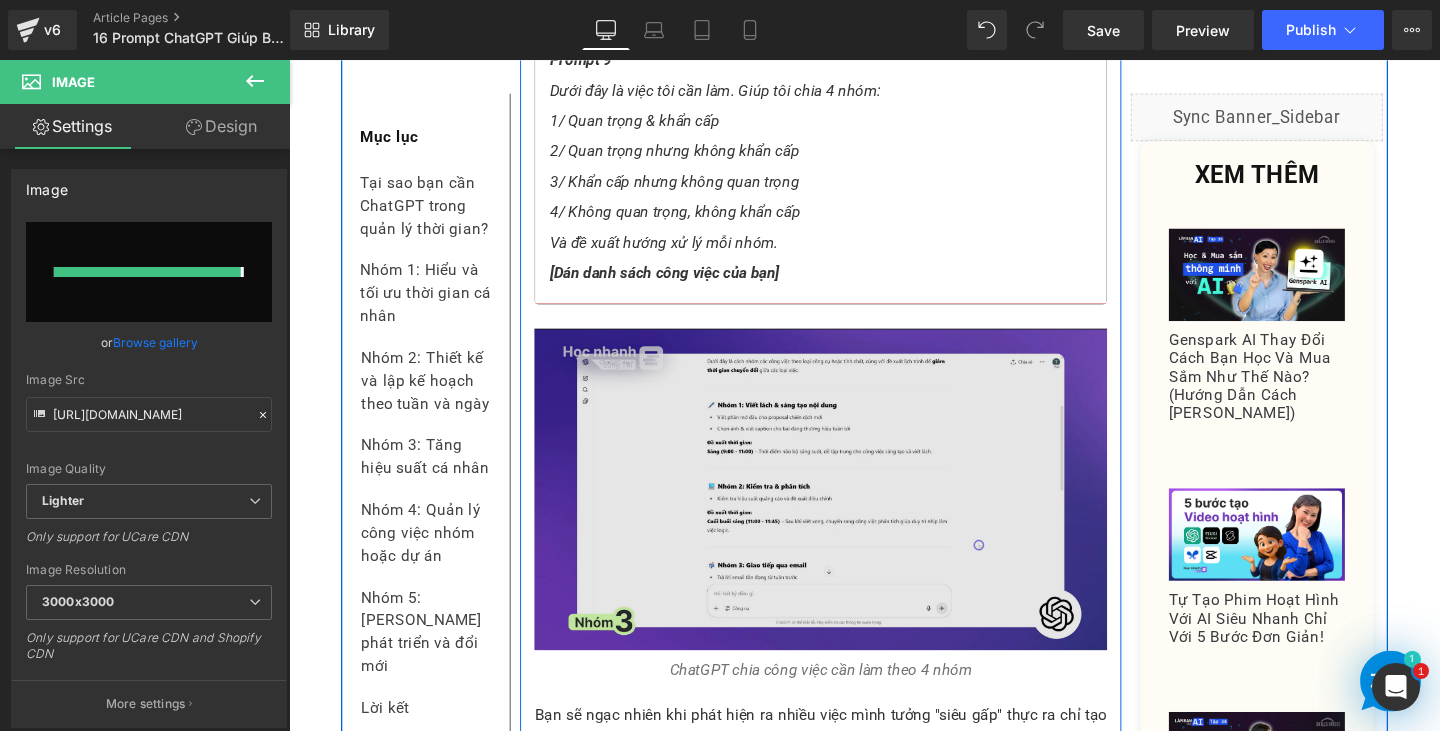 type on "[URL][DOMAIN_NAME]" 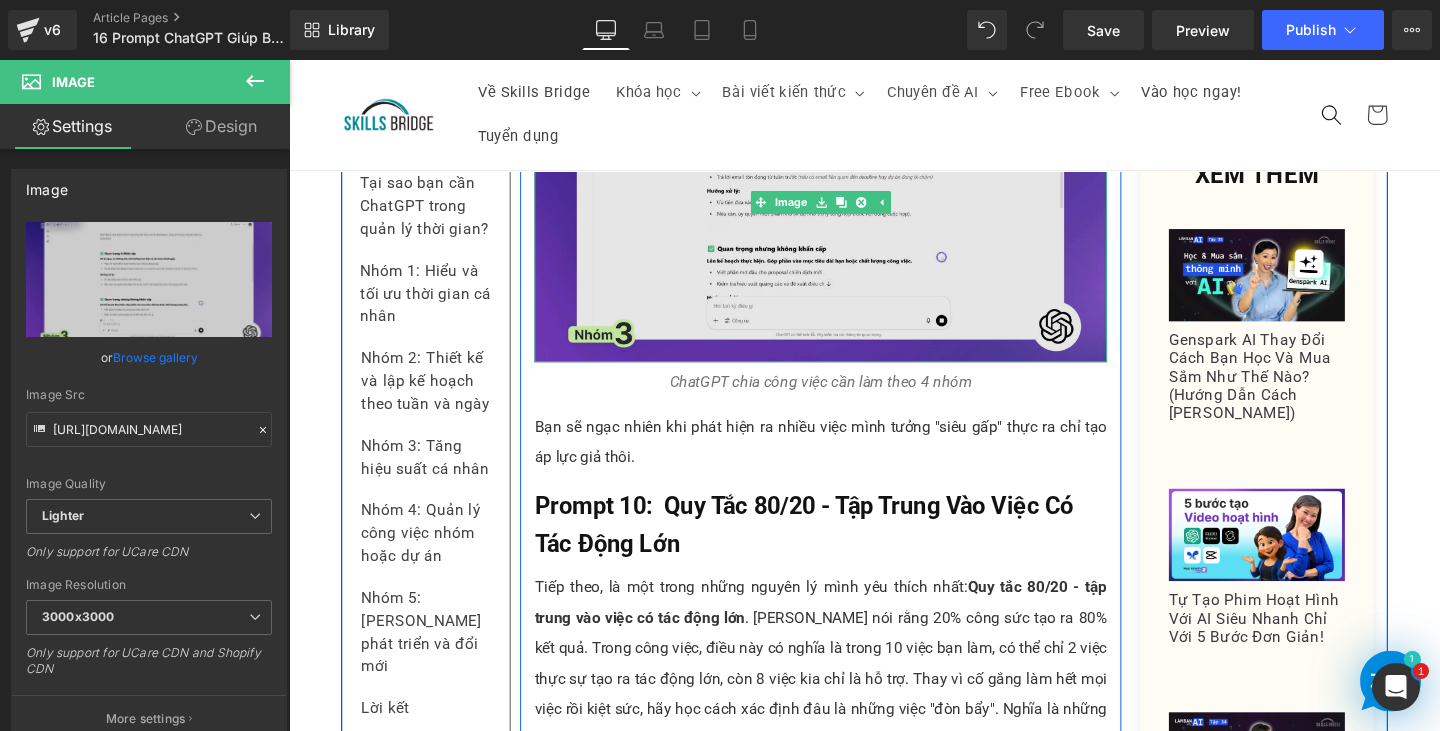 scroll, scrollTop: 12210, scrollLeft: 0, axis: vertical 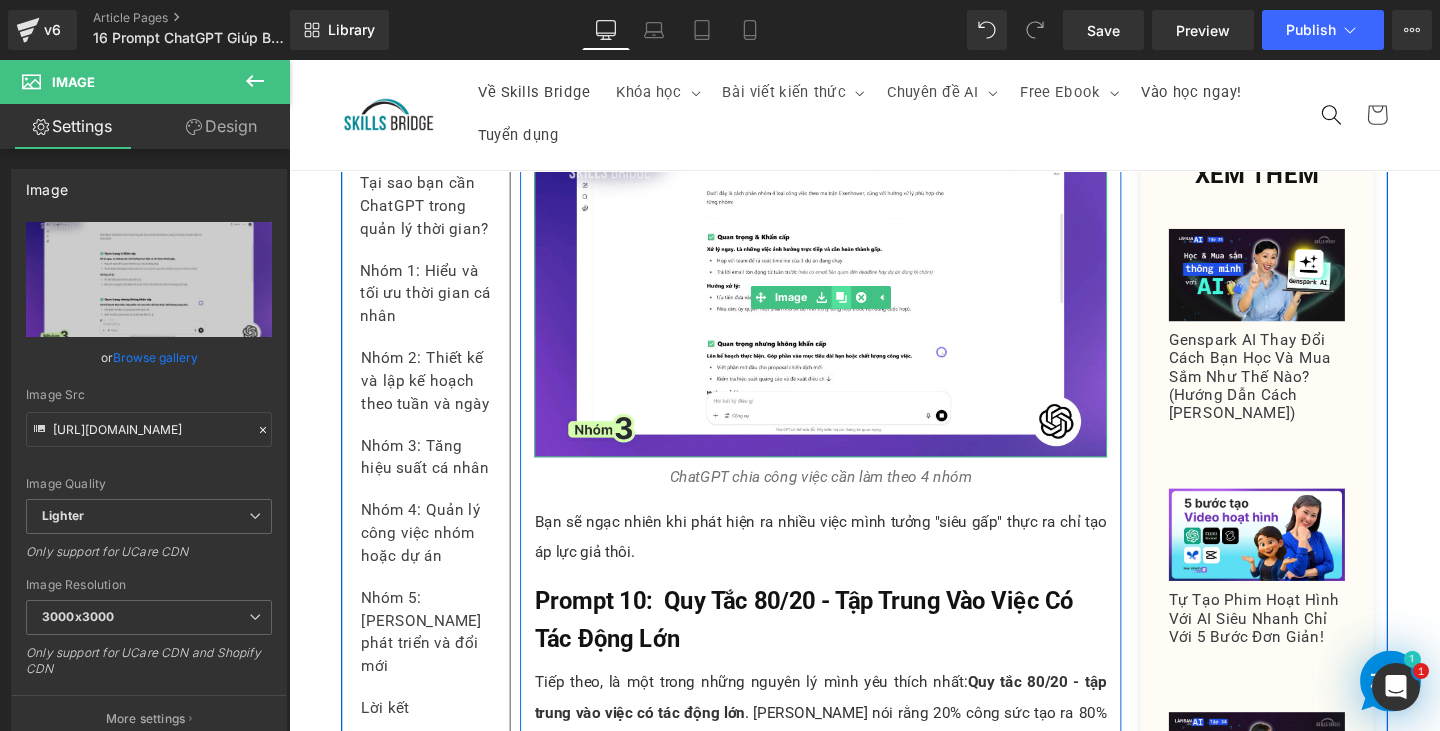 click 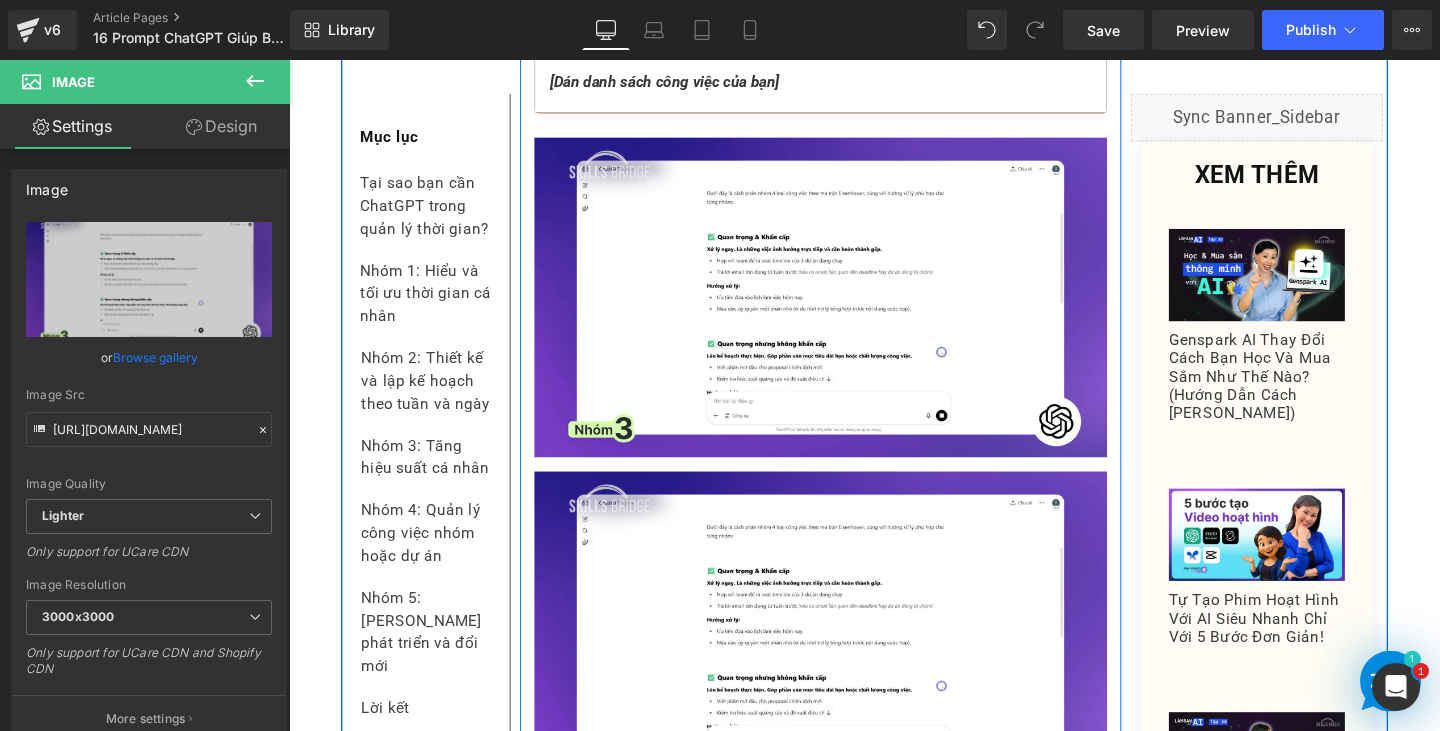 scroll, scrollTop: 12310, scrollLeft: 0, axis: vertical 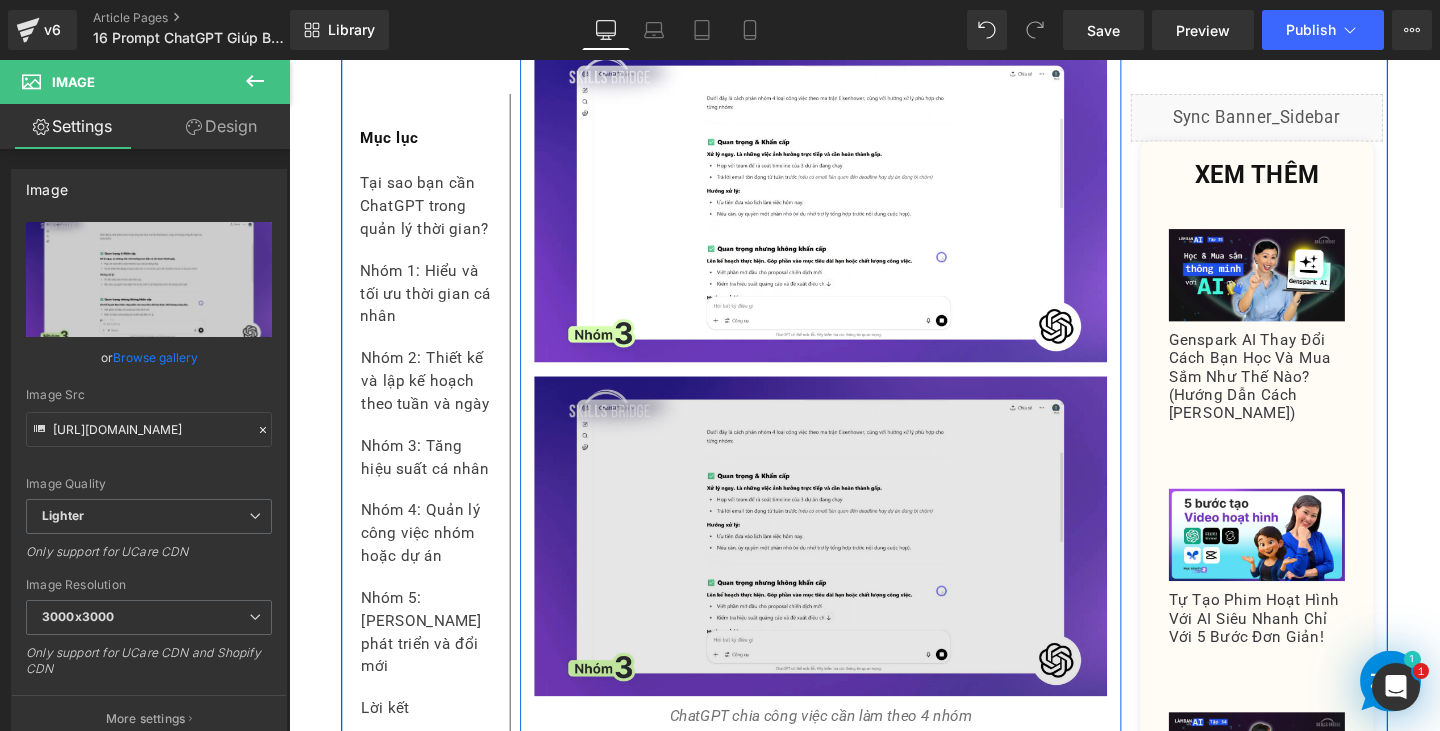 click at bounding box center [848, 561] 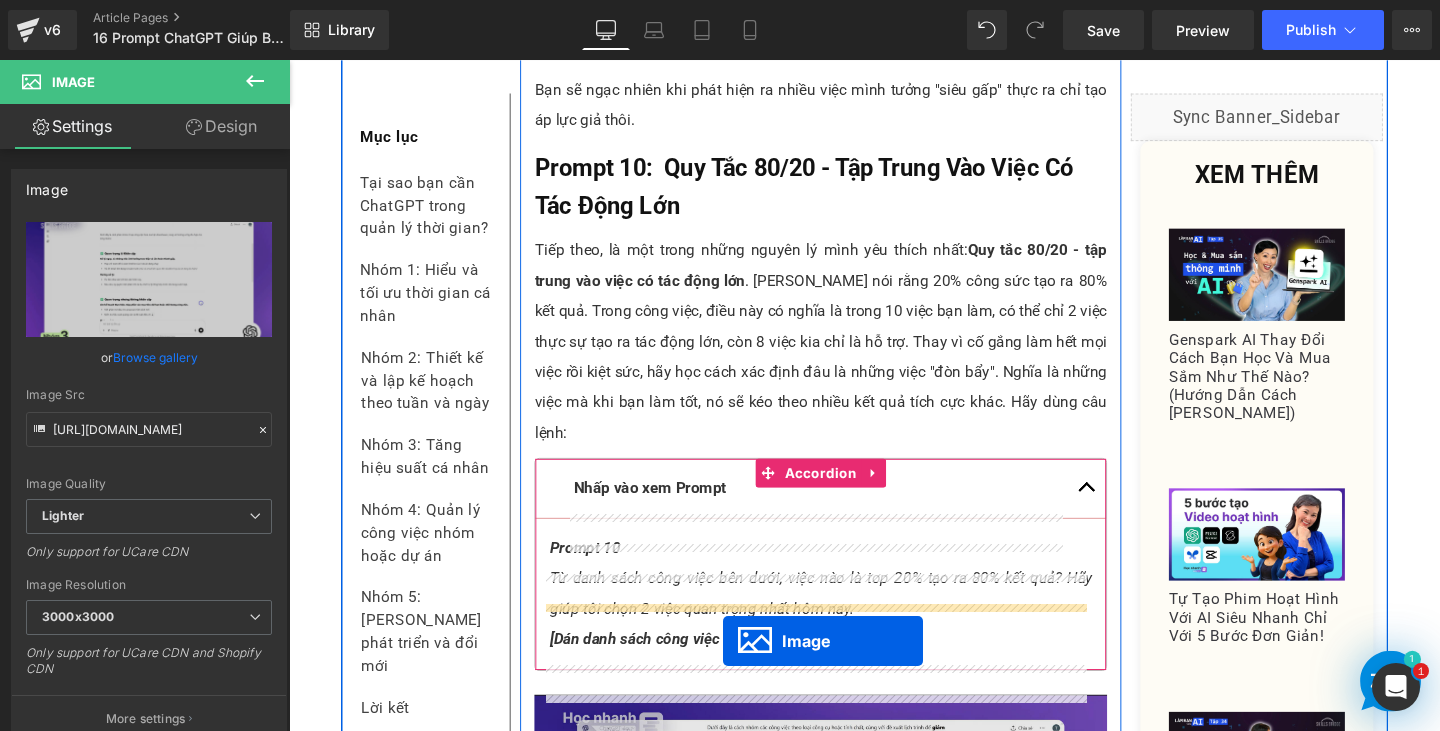 scroll, scrollTop: 12990, scrollLeft: 0, axis: vertical 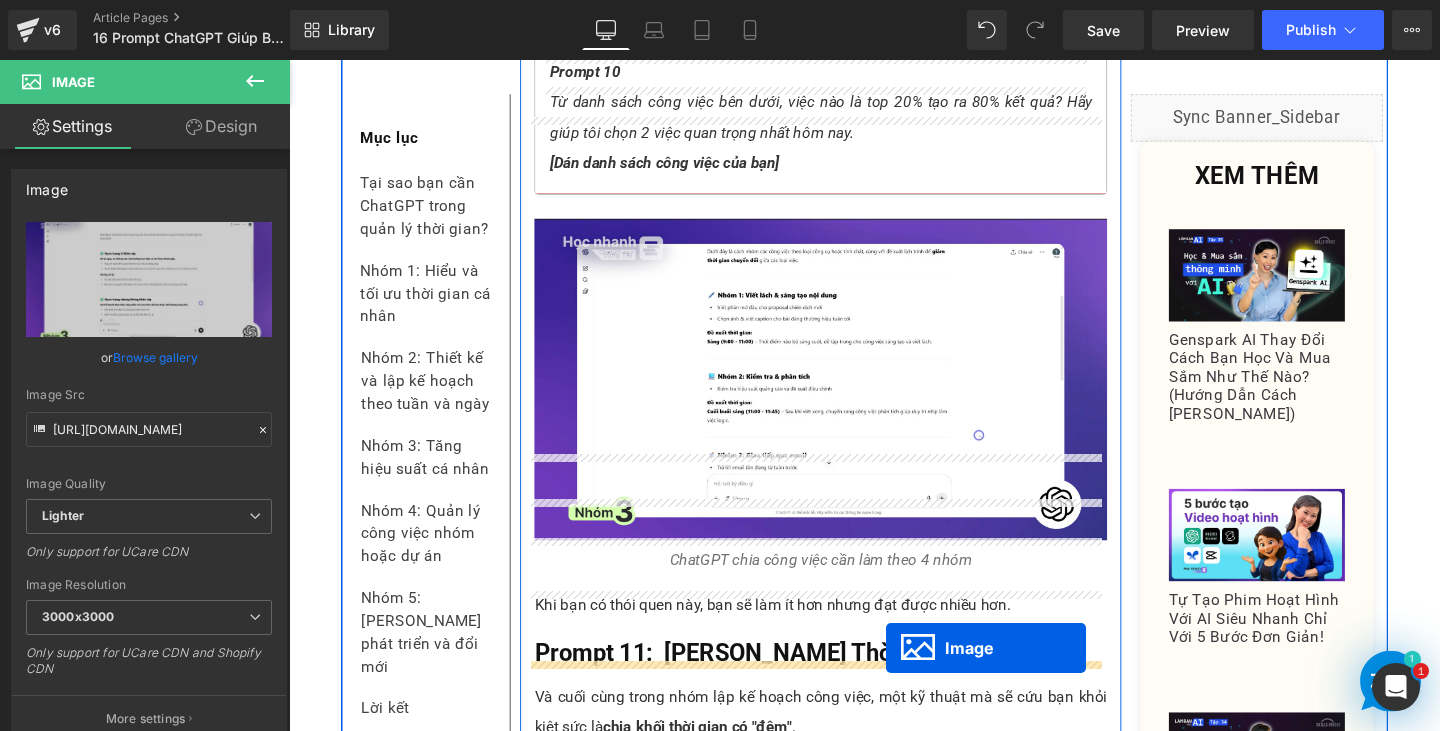 drag, startPoint x: 807, startPoint y: 464, endPoint x: 917, endPoint y: 678, distance: 240.61588 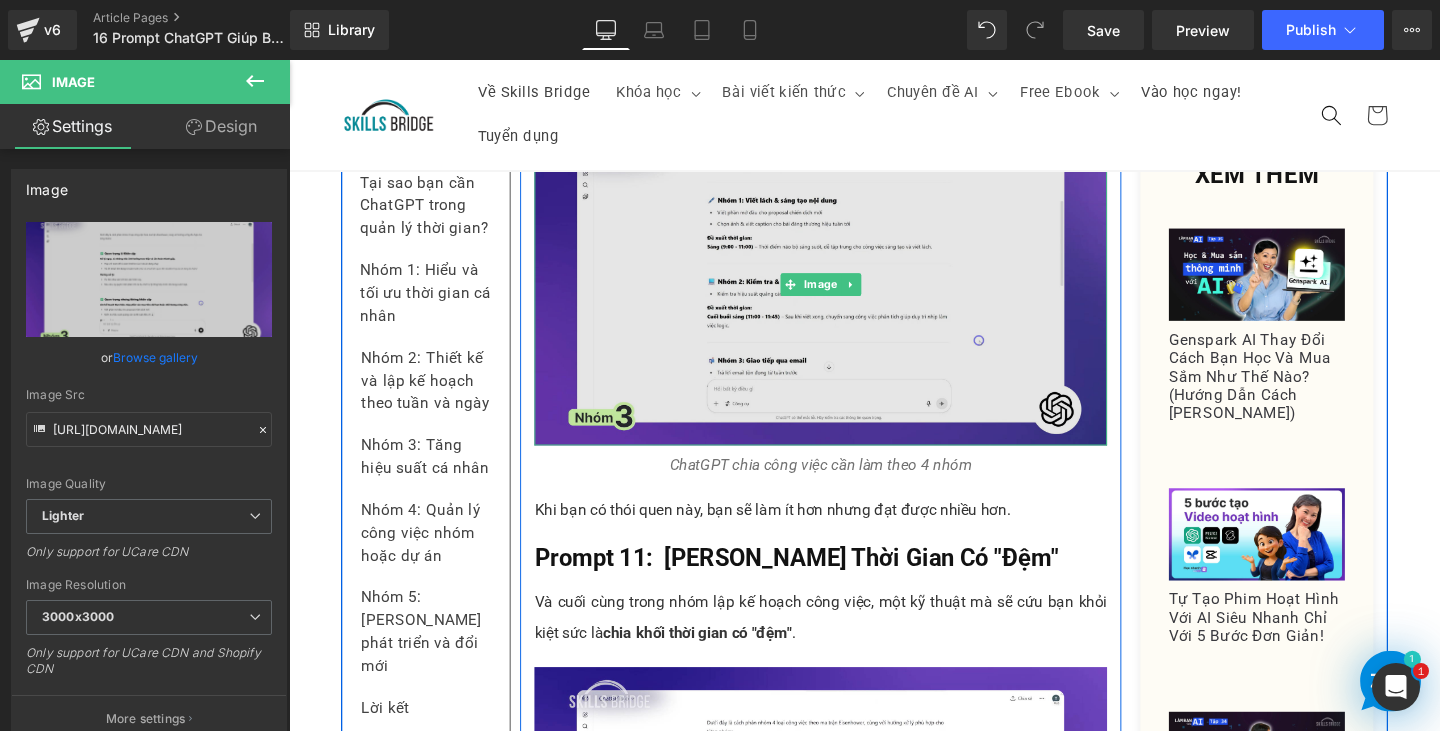 scroll, scrollTop: 13065, scrollLeft: 0, axis: vertical 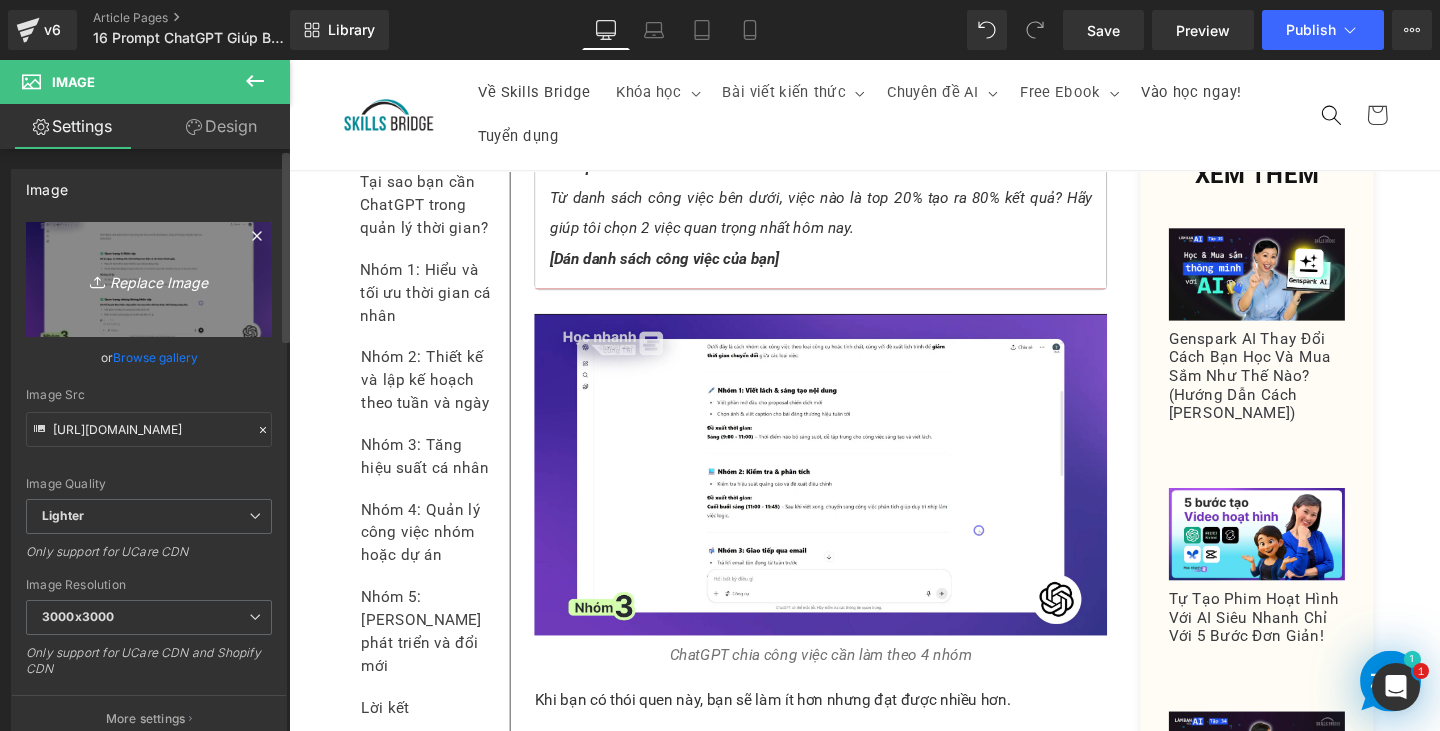 click on "Replace Image" at bounding box center [149, 279] 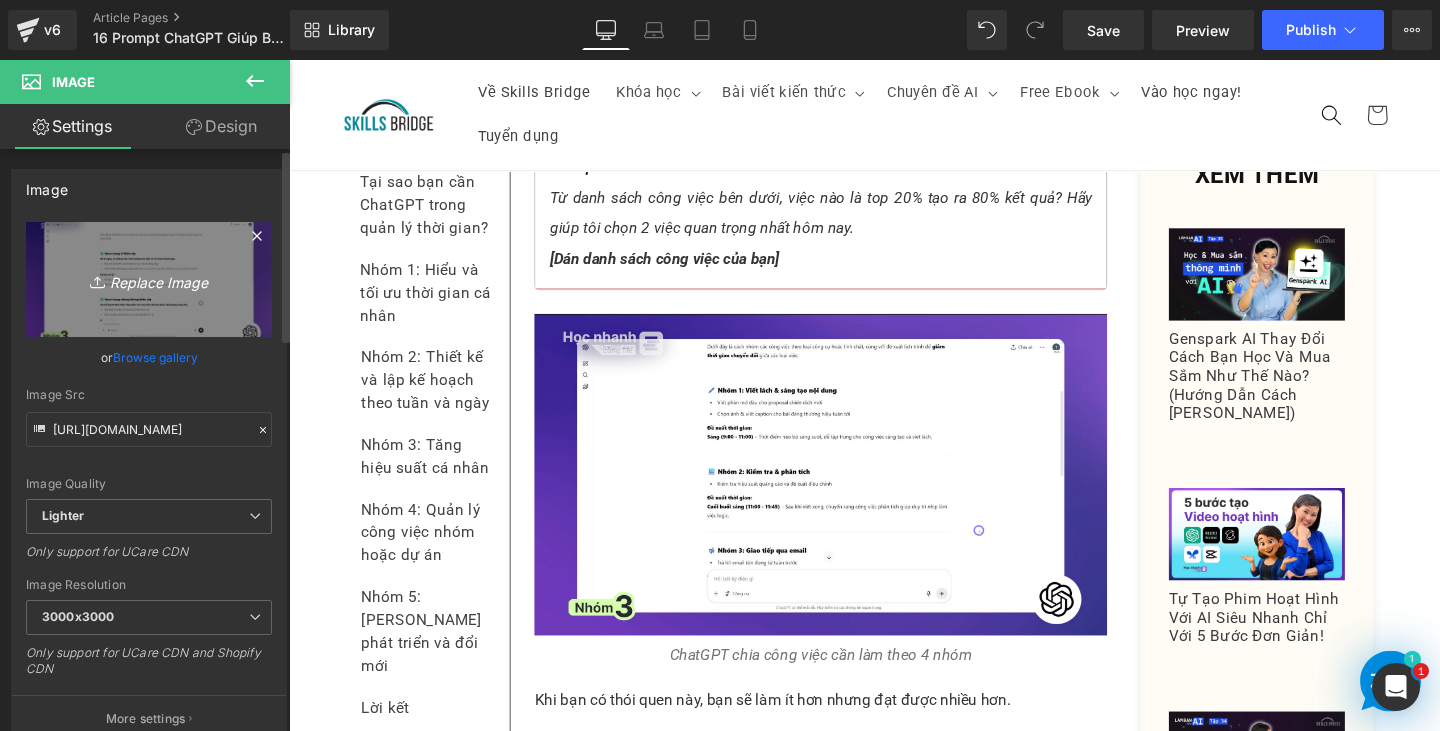type on "C:\fakepath\Screenshot [DATE] 181315.png" 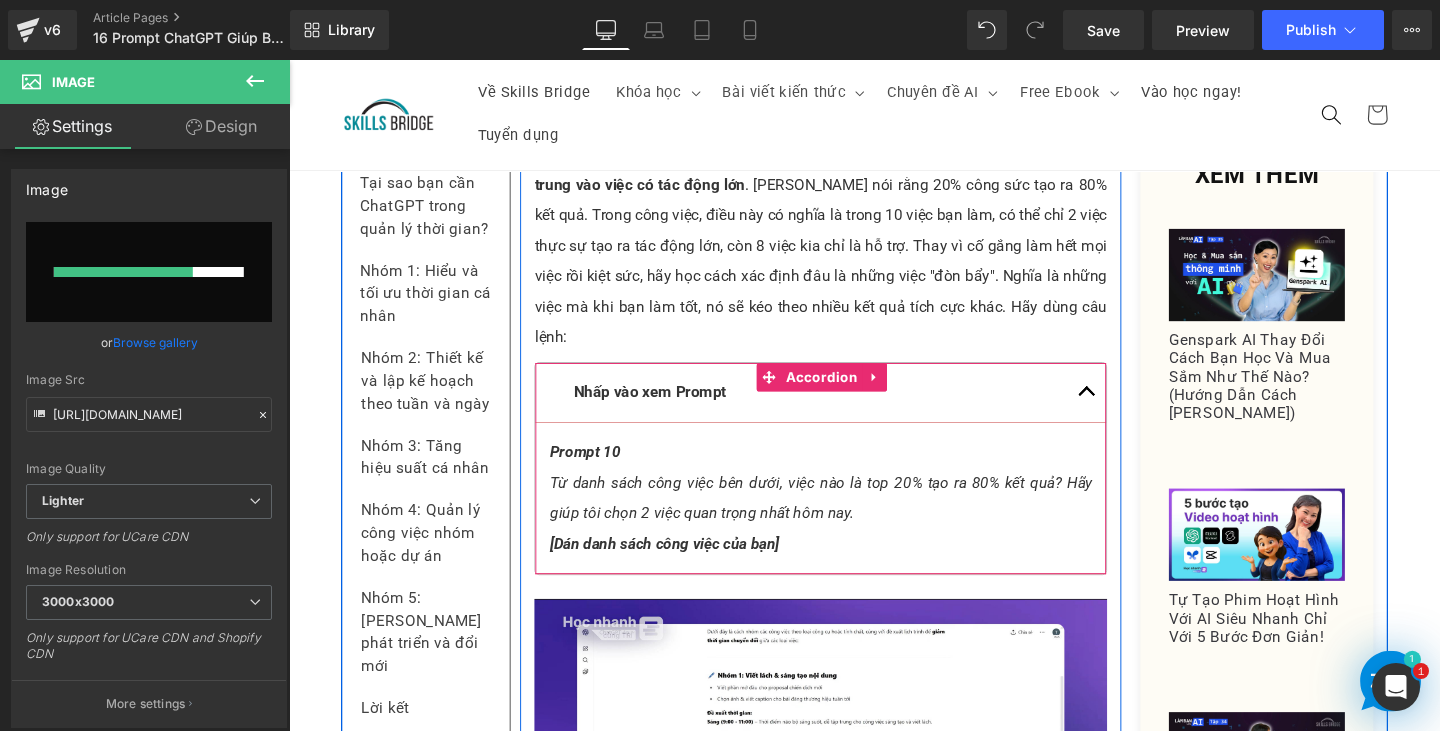 scroll, scrollTop: 12565, scrollLeft: 0, axis: vertical 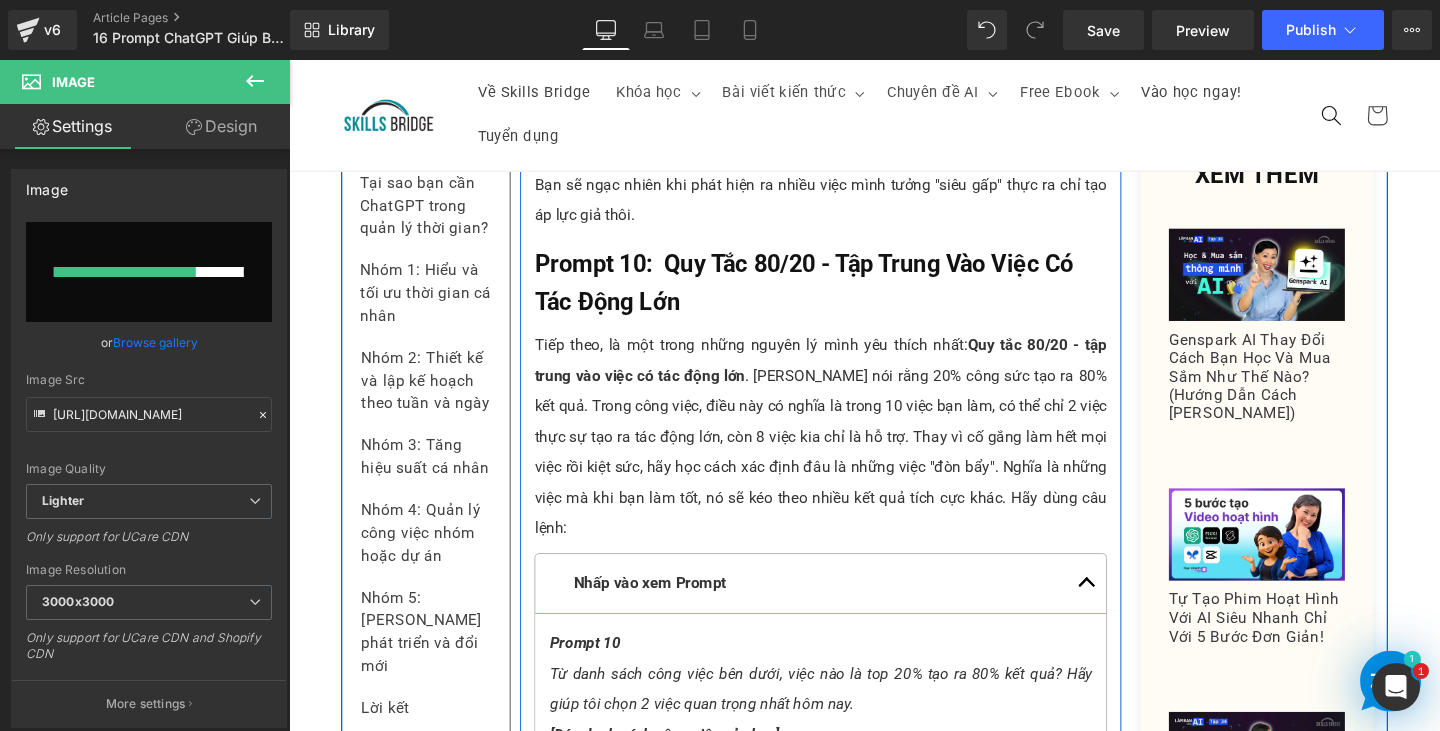 type 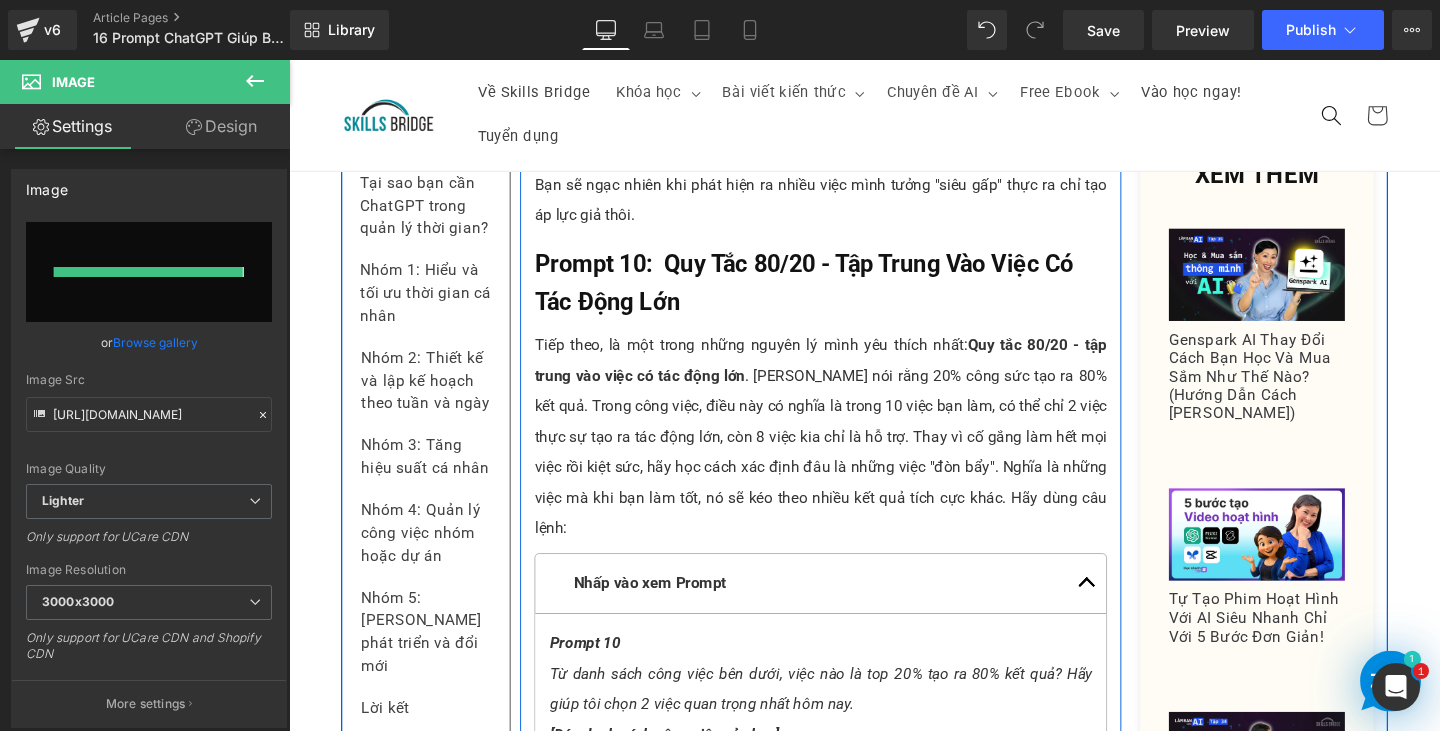 type on "[URL][DOMAIN_NAME]" 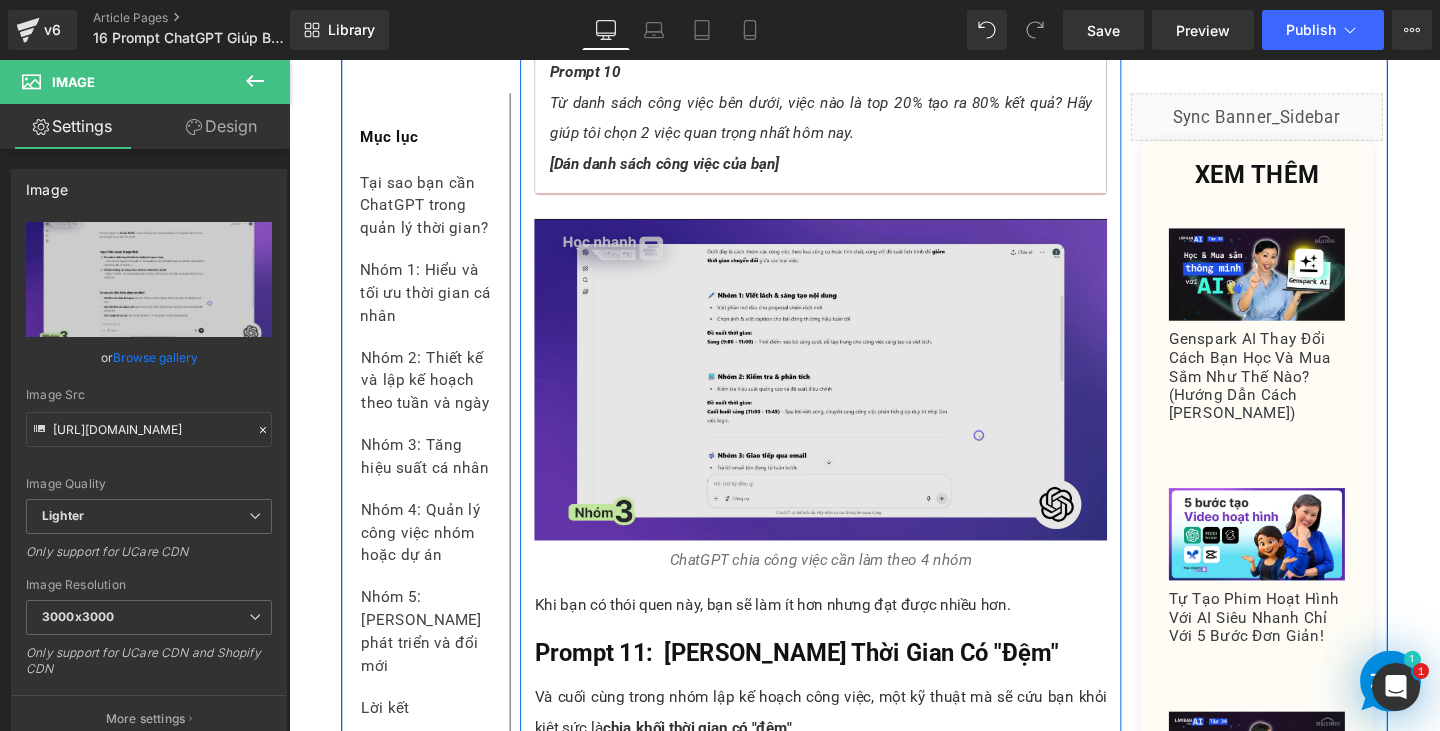 scroll, scrollTop: 13065, scrollLeft: 0, axis: vertical 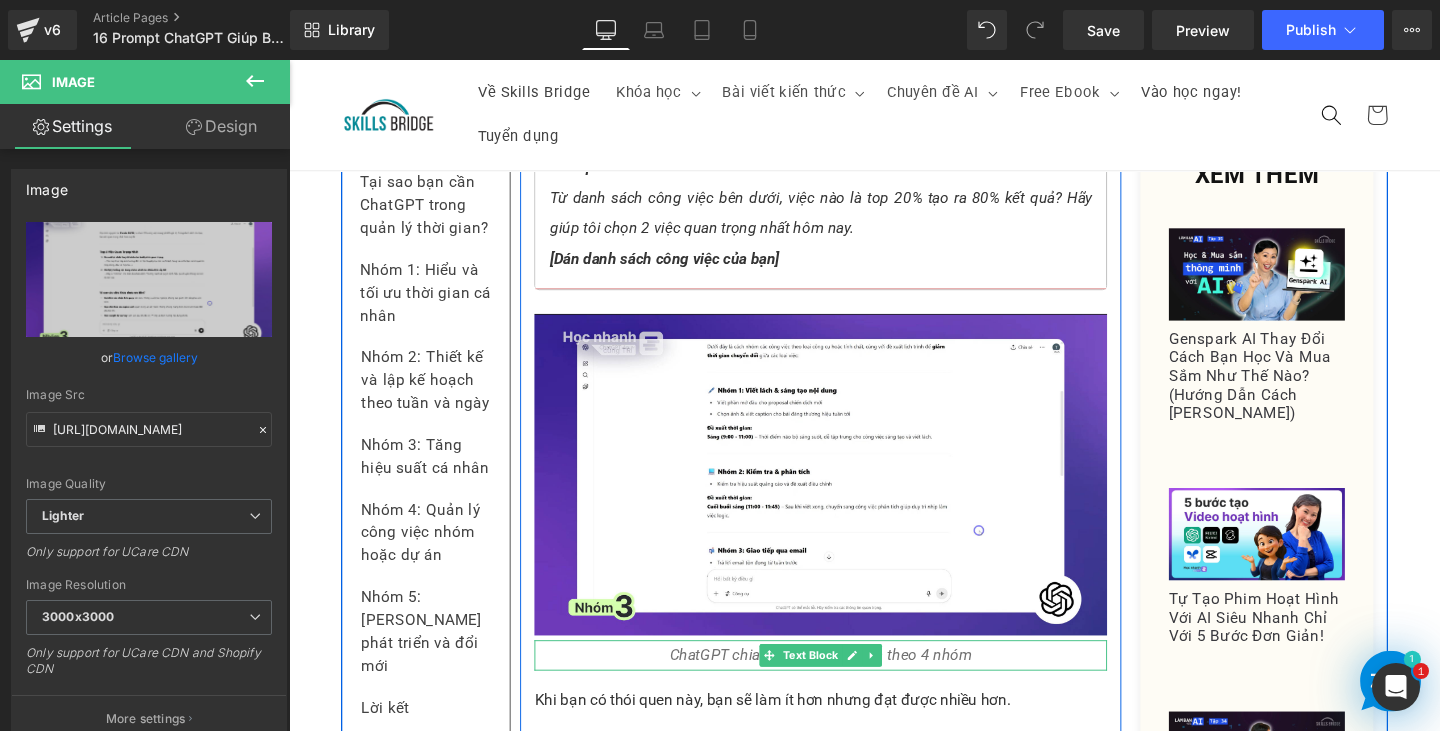 click on "ChatGPT chia công việc cần làm theo 4 nhóm" at bounding box center (848, 685) 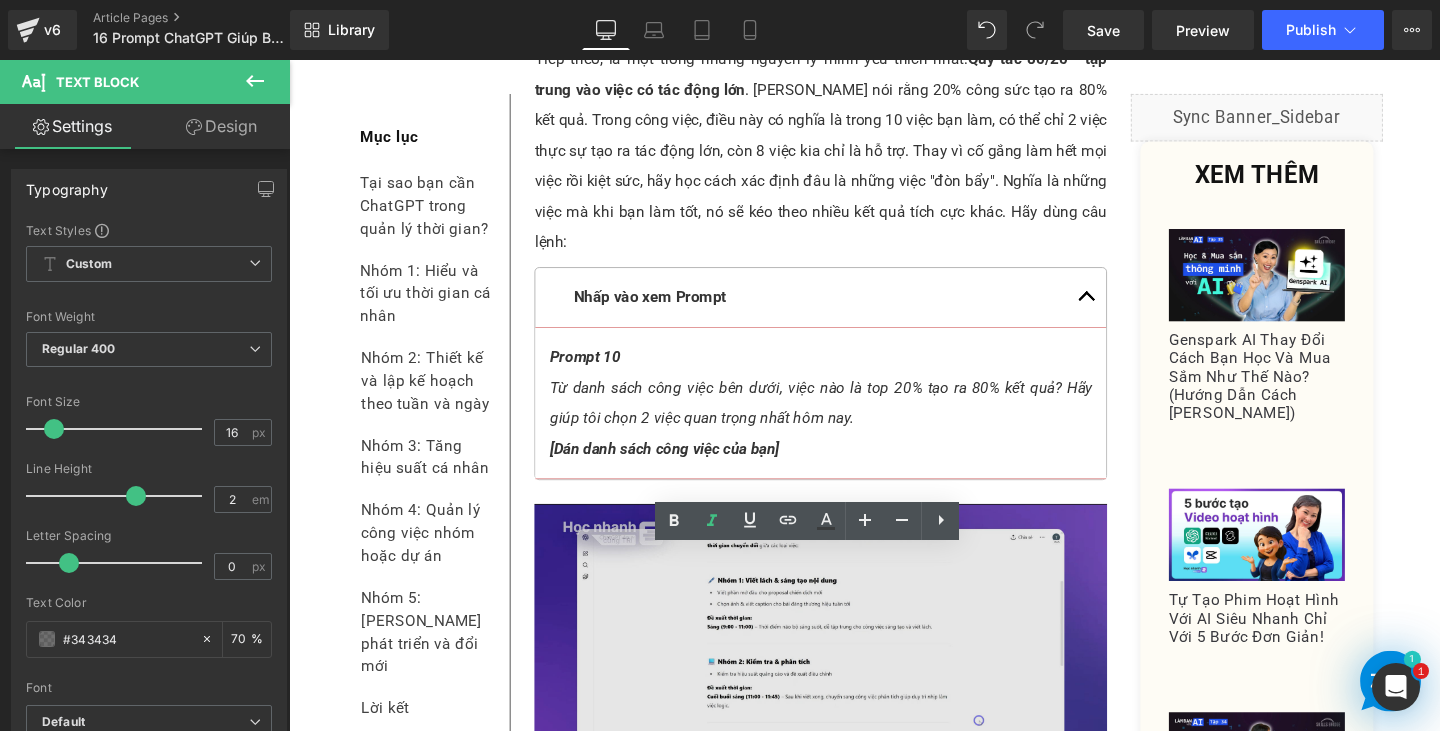 scroll, scrollTop: 13265, scrollLeft: 0, axis: vertical 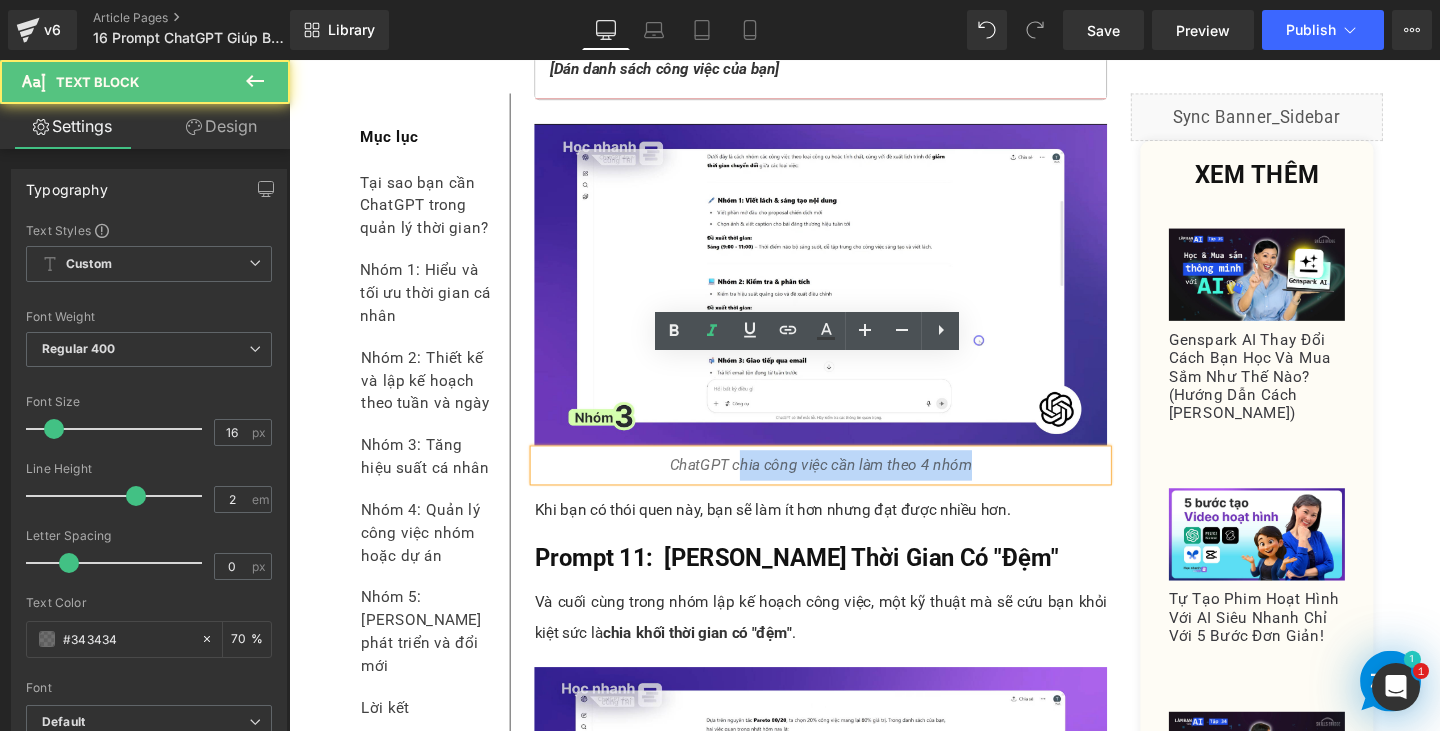 drag, startPoint x: 754, startPoint y: 391, endPoint x: 994, endPoint y: 395, distance: 240.03333 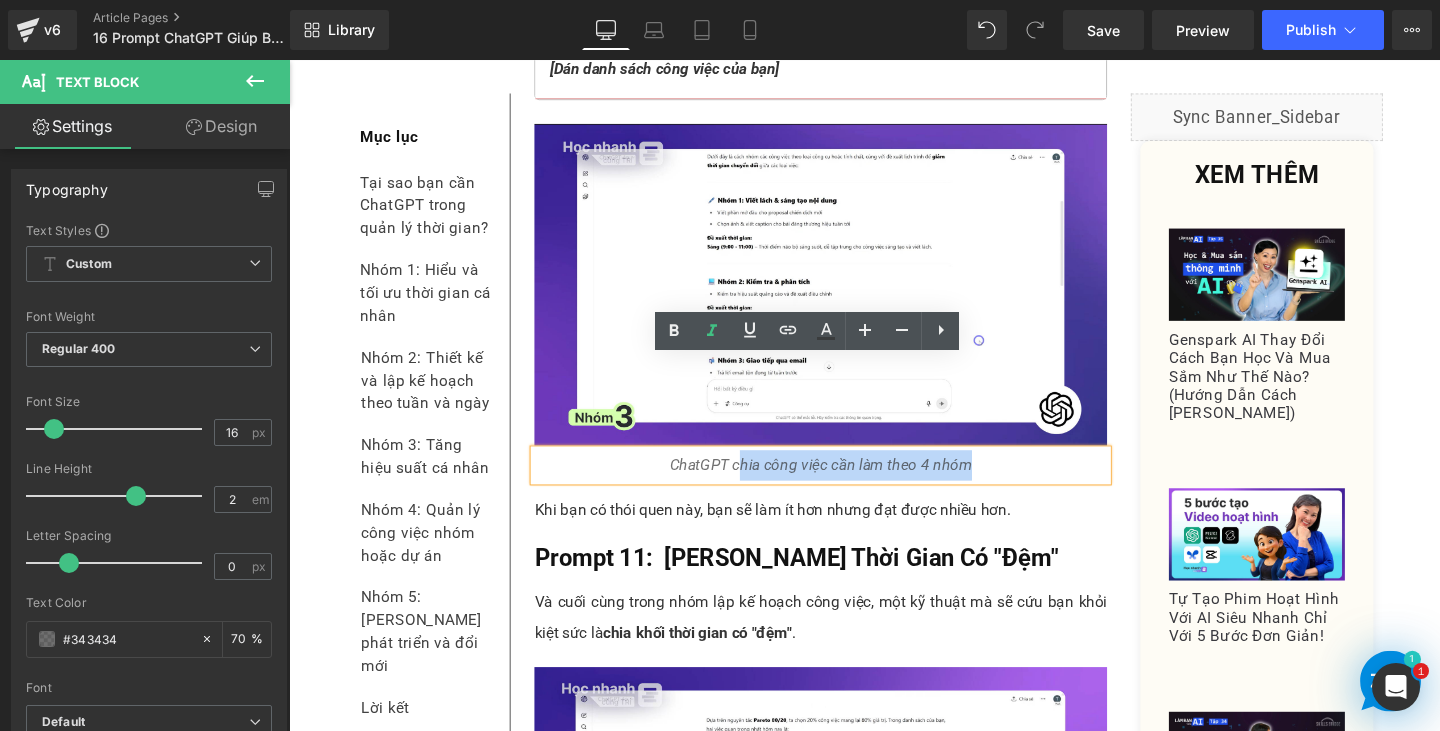 type 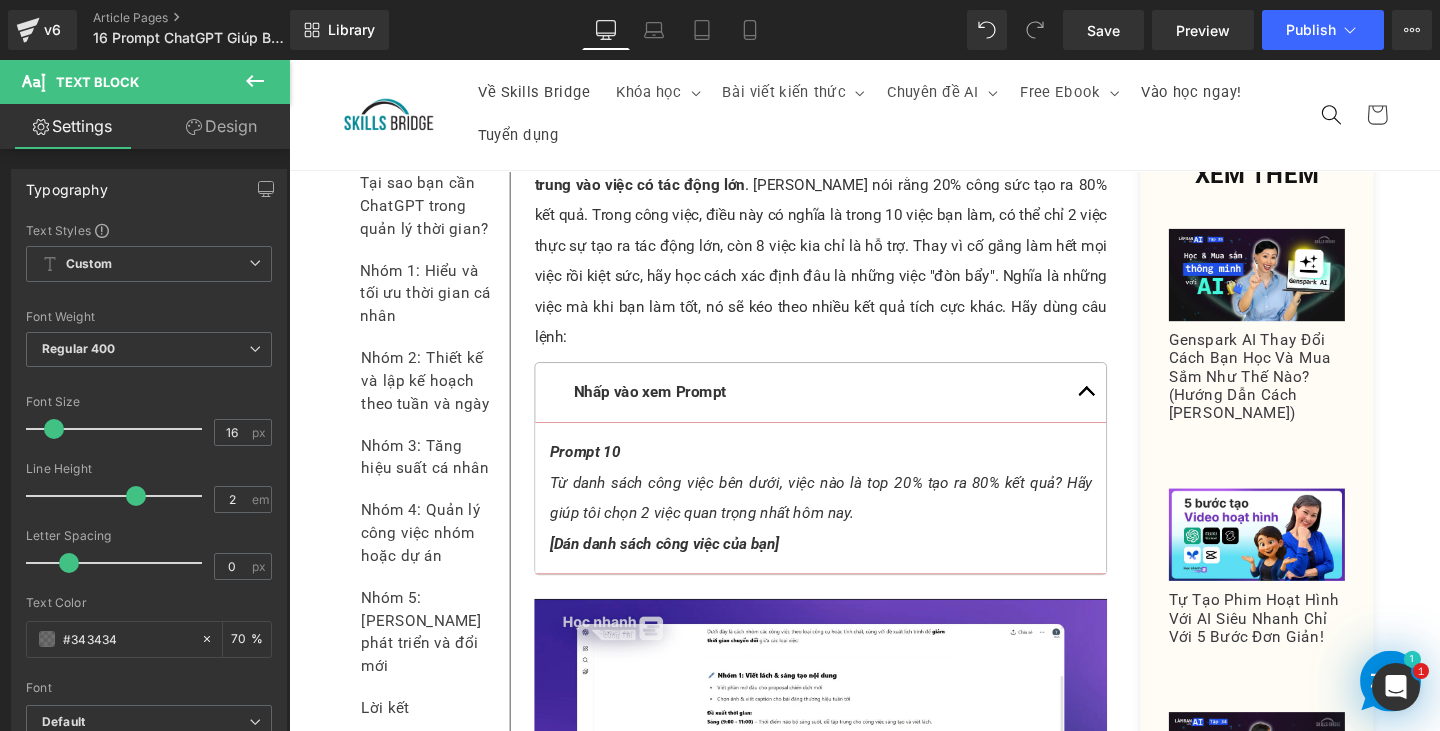 scroll, scrollTop: 12465, scrollLeft: 0, axis: vertical 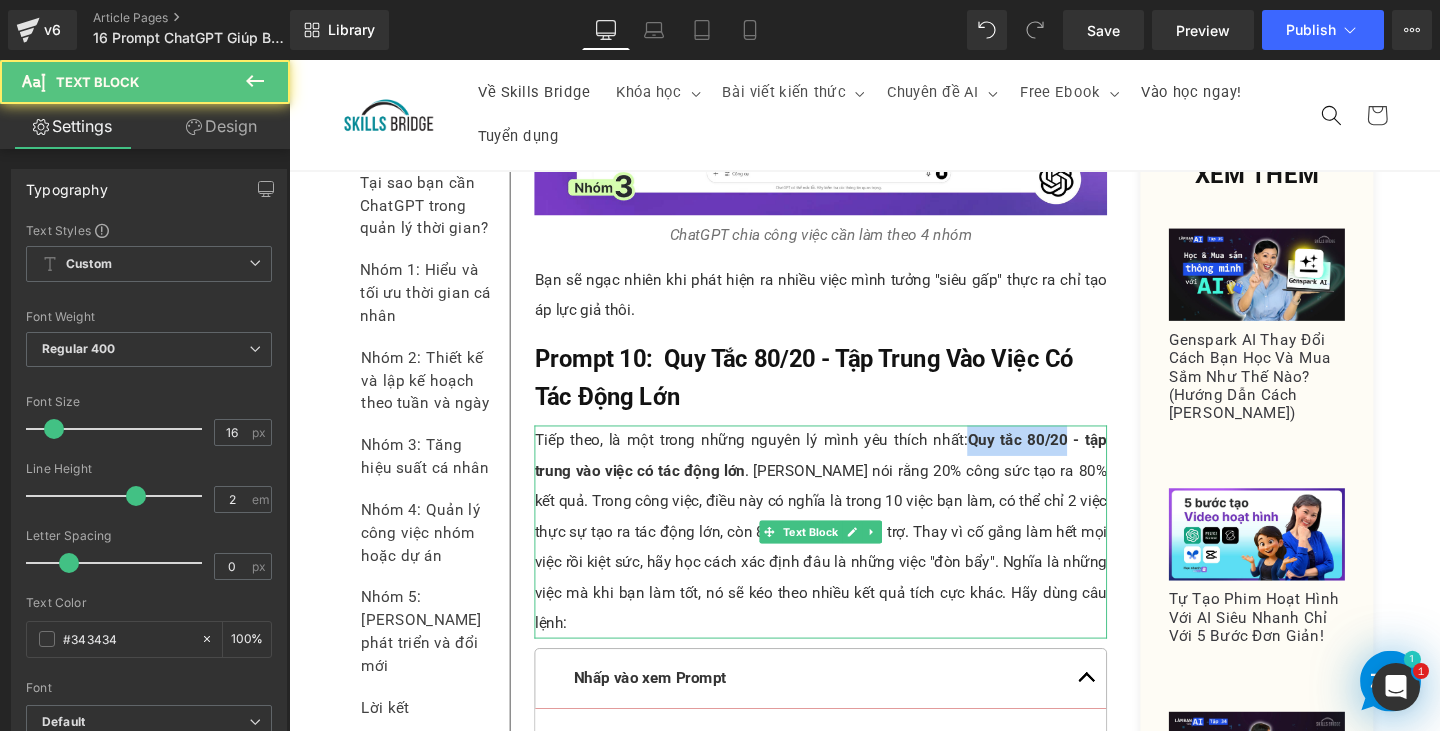 drag, startPoint x: 995, startPoint y: 362, endPoint x: 1098, endPoint y: 355, distance: 103.23759 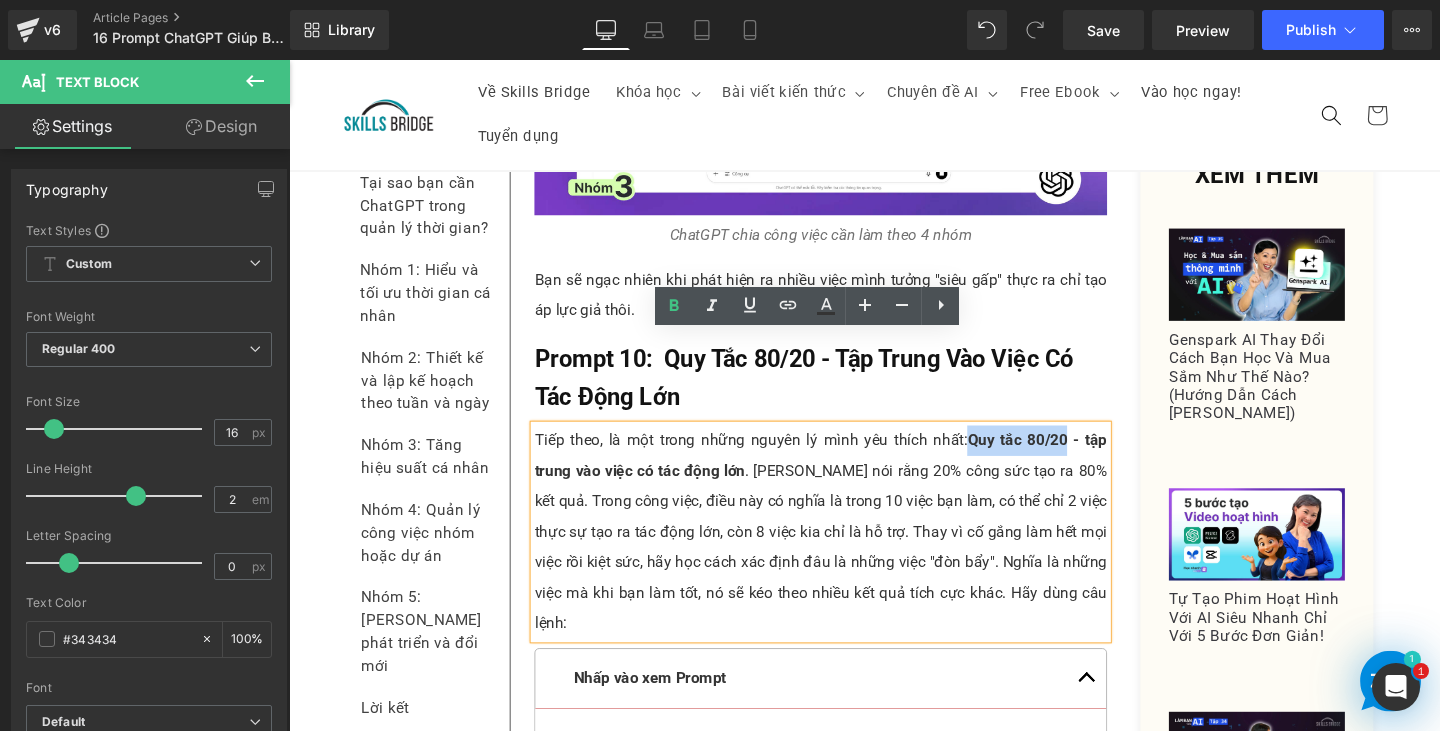 copy on "Quy tắc 80/20" 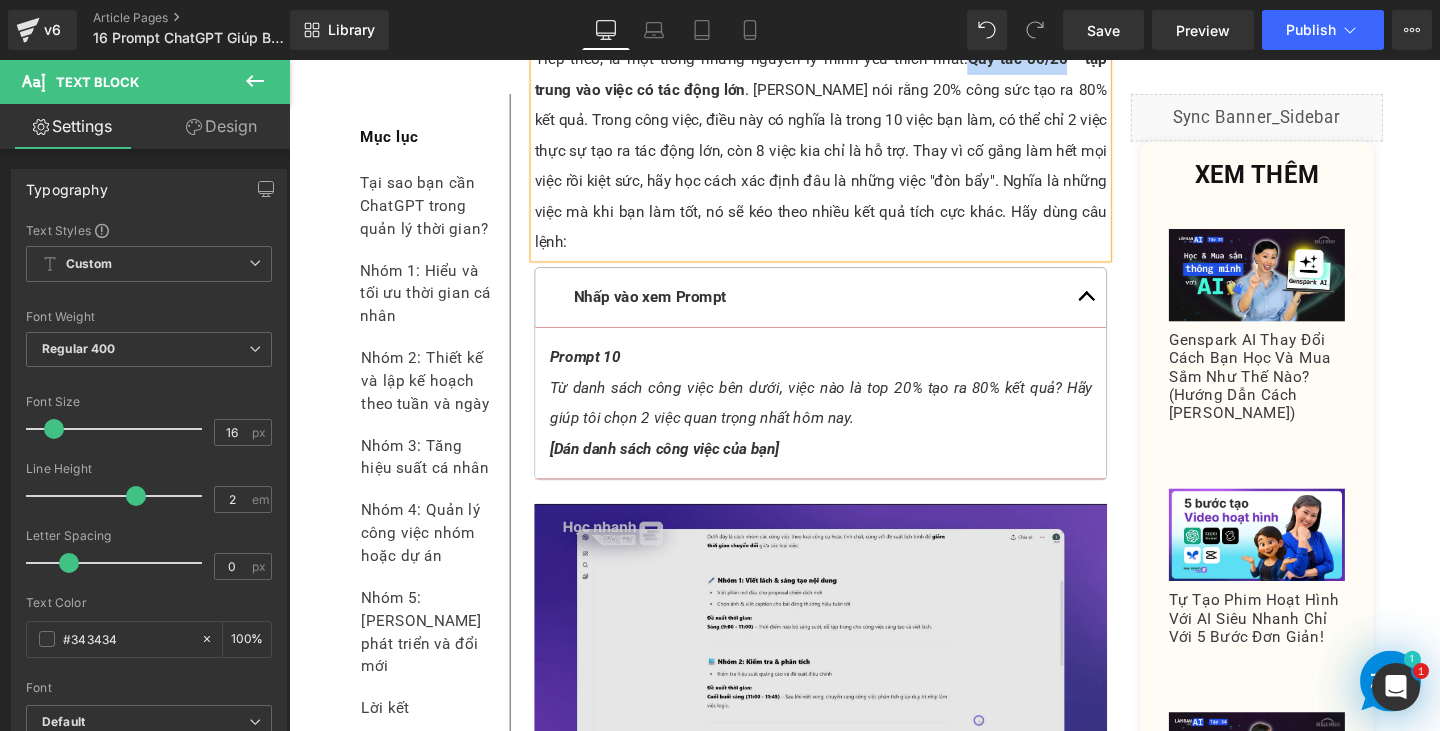 scroll, scrollTop: 13065, scrollLeft: 0, axis: vertical 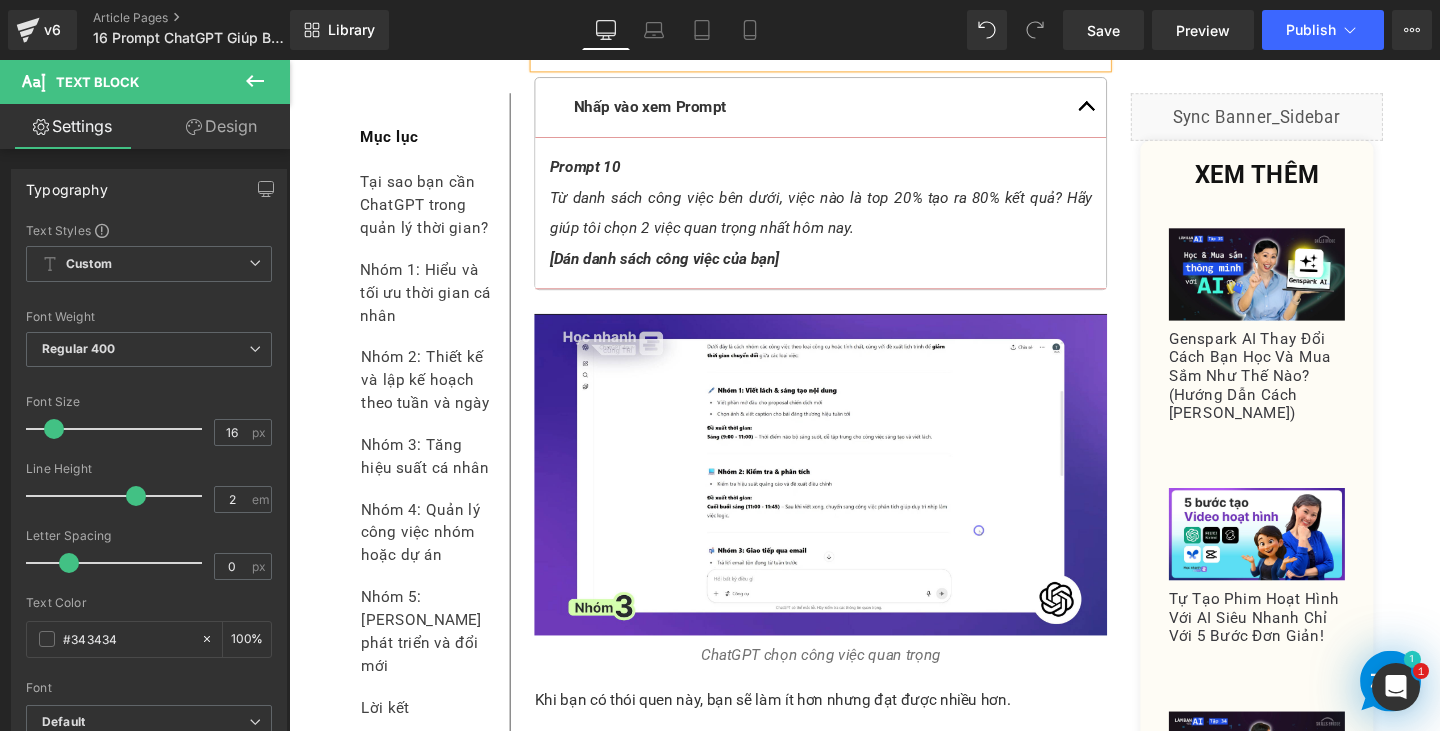 click on "ChatGPT chọn công việc quan trọng" at bounding box center [848, 686] 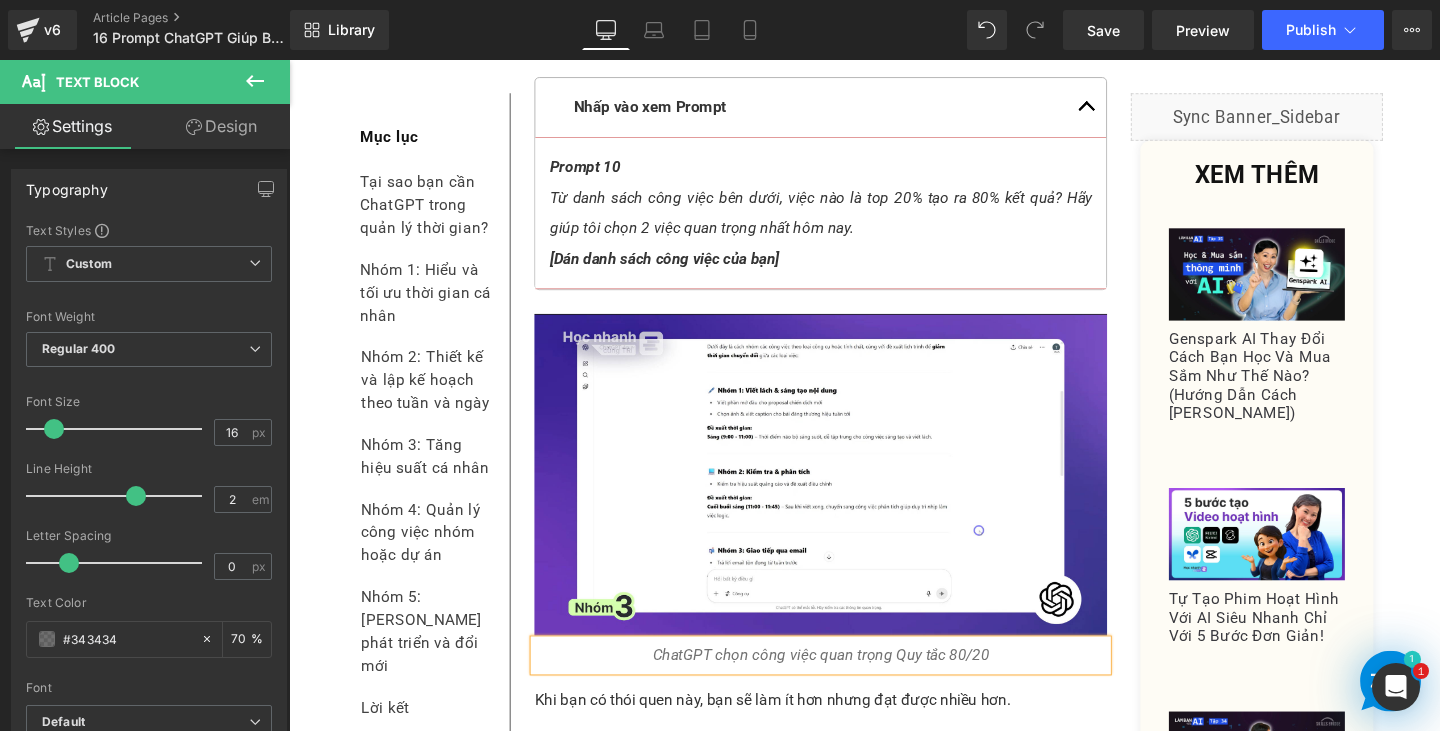 click on "ChatGPT chọn công việc quan trọng Quy tắc 80/20" at bounding box center (848, 685) 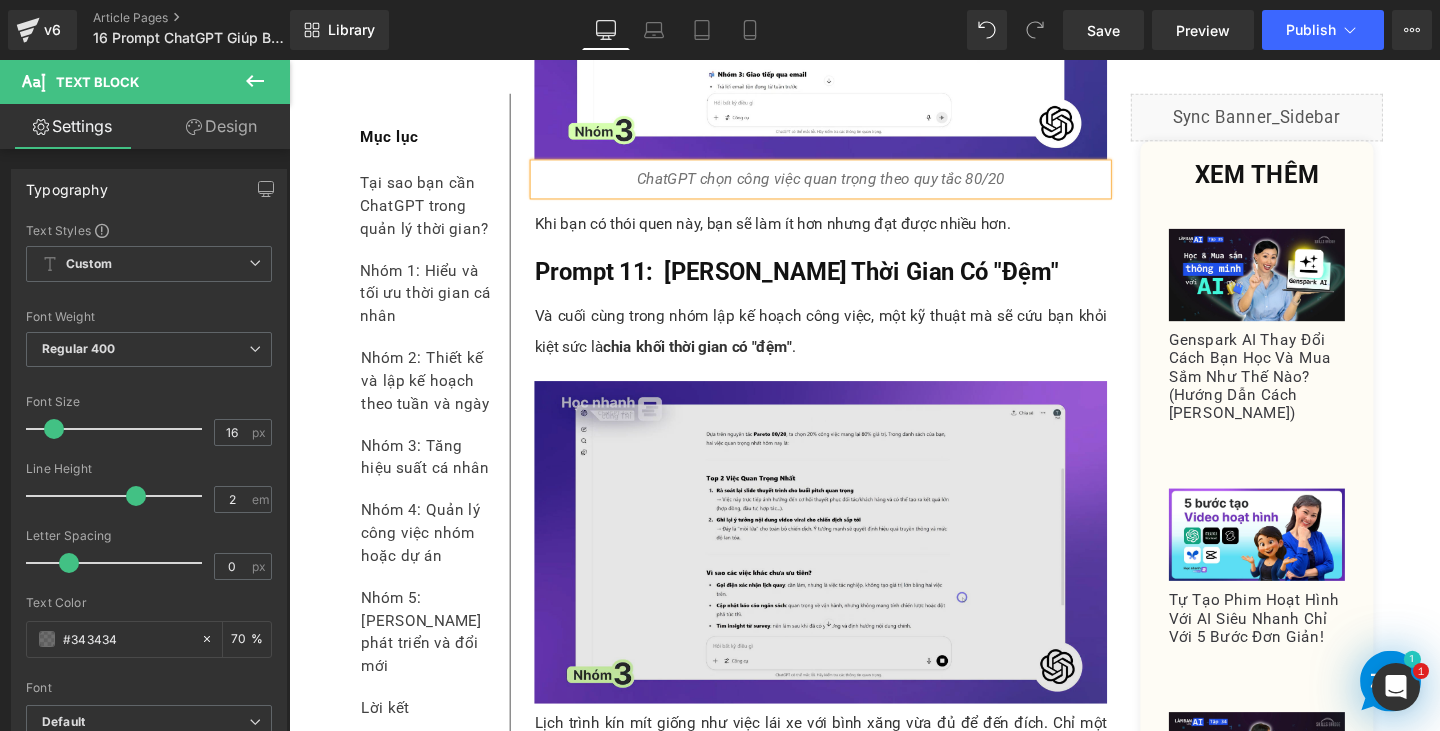 scroll, scrollTop: 13765, scrollLeft: 0, axis: vertical 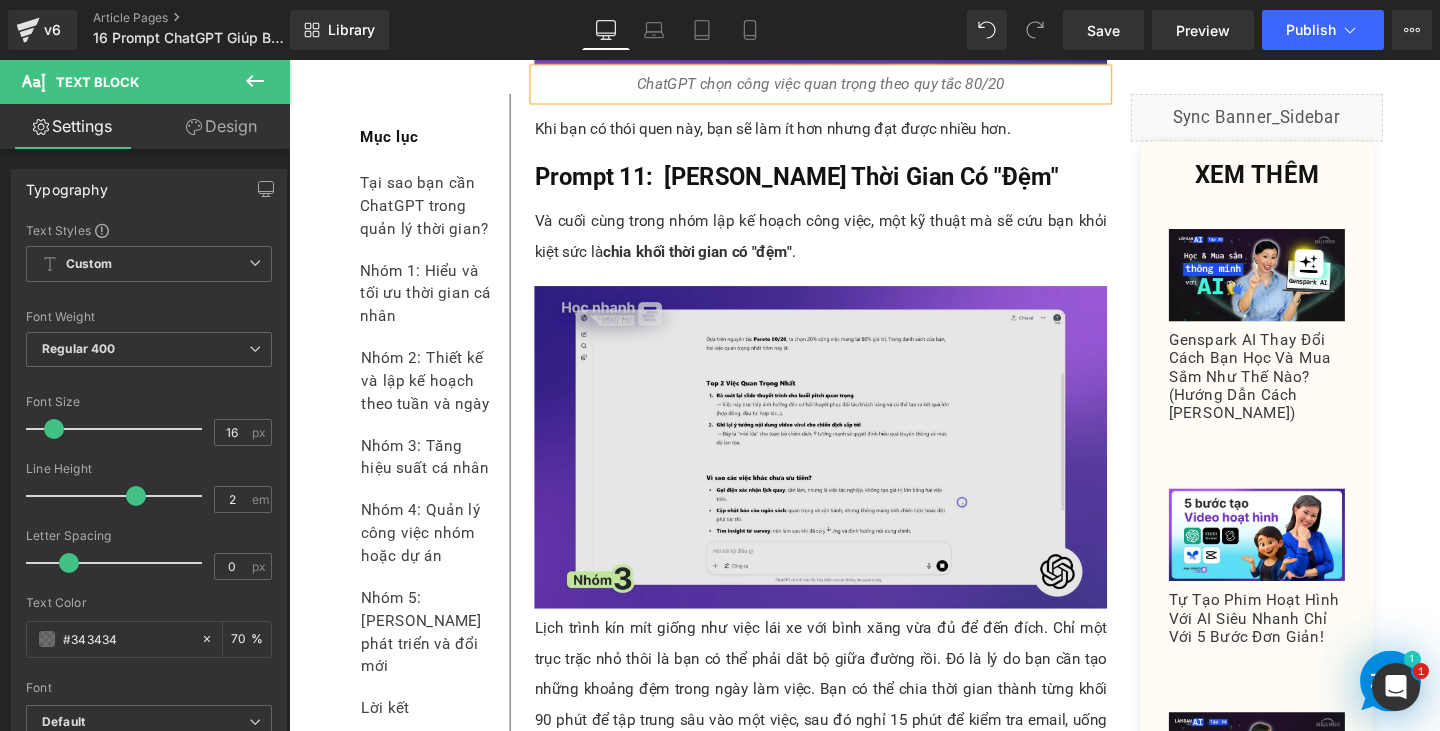 click at bounding box center (848, 467) 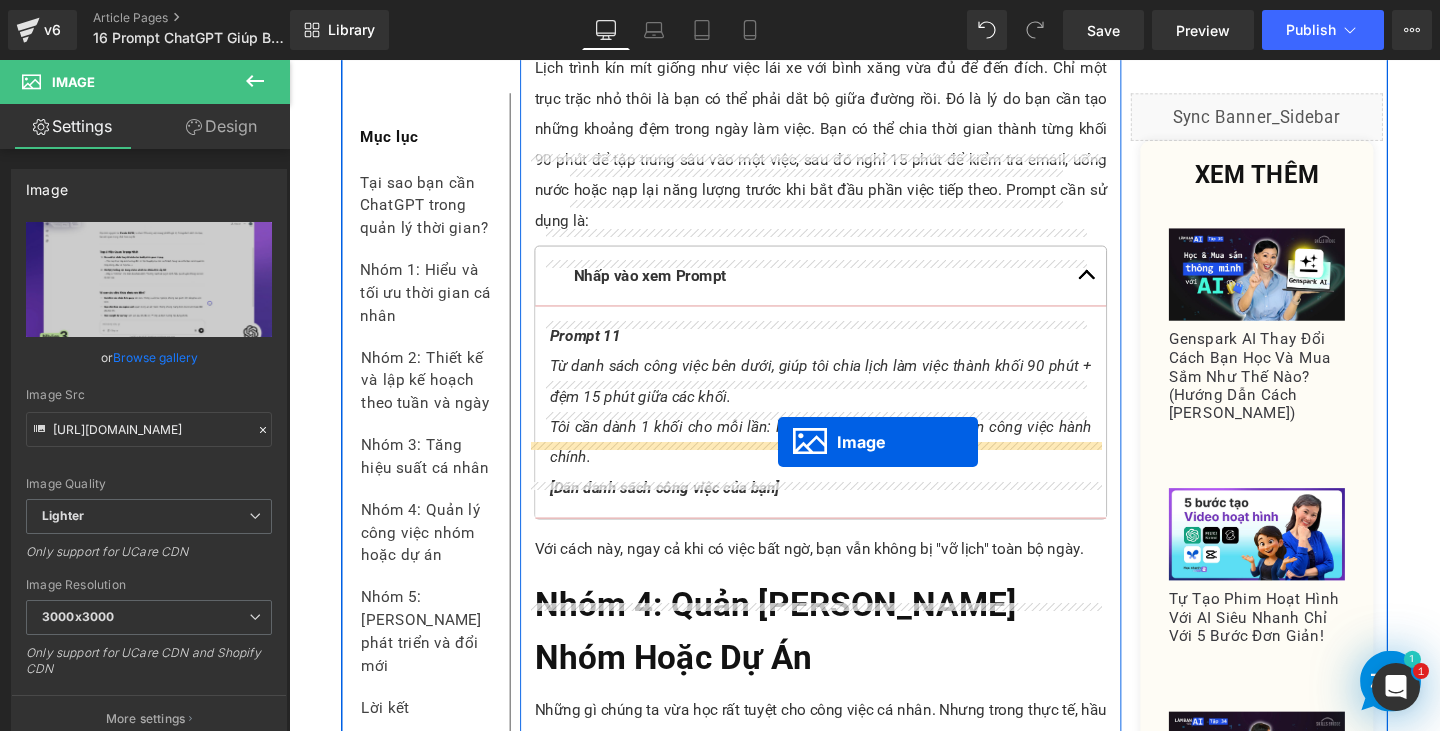 drag, startPoint x: 837, startPoint y: 489, endPoint x: 803, endPoint y: 462, distance: 43.416588 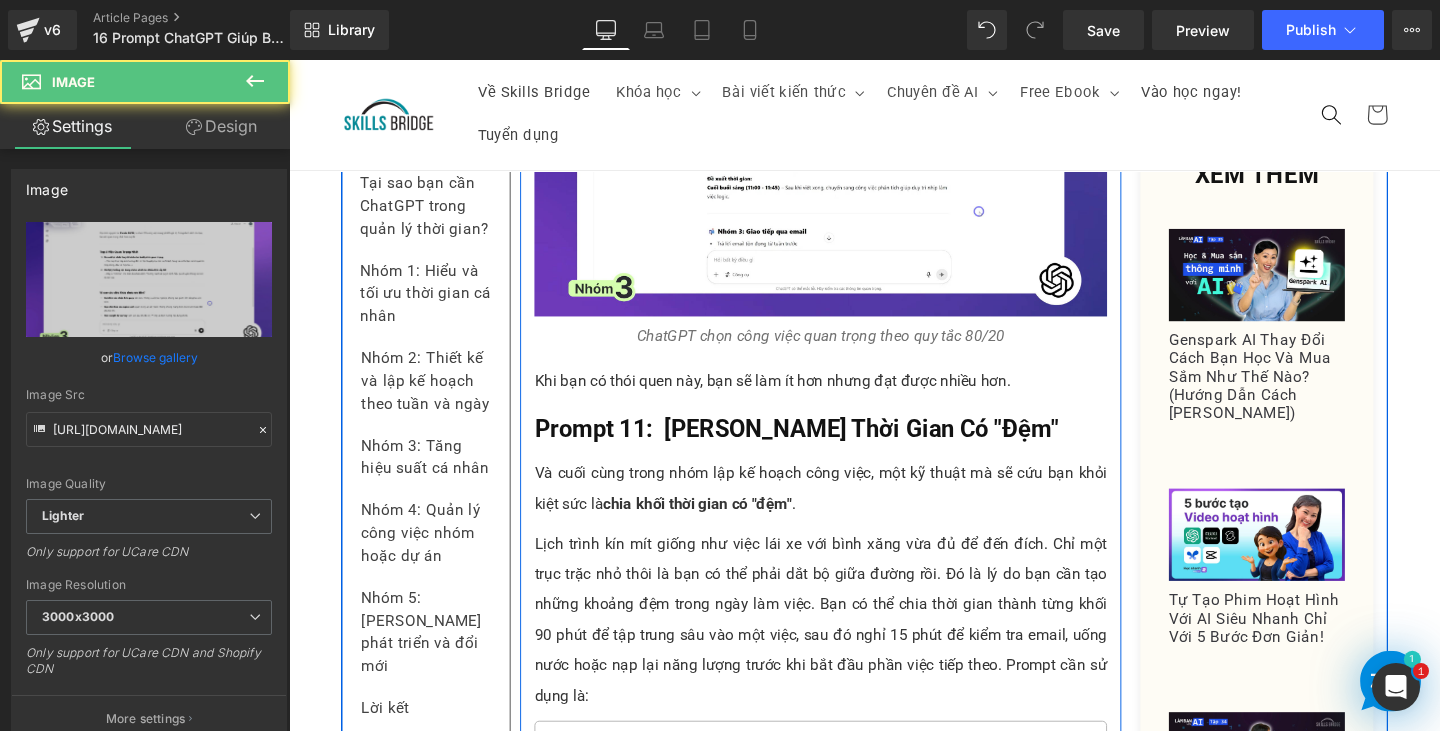 scroll, scrollTop: 13300, scrollLeft: 0, axis: vertical 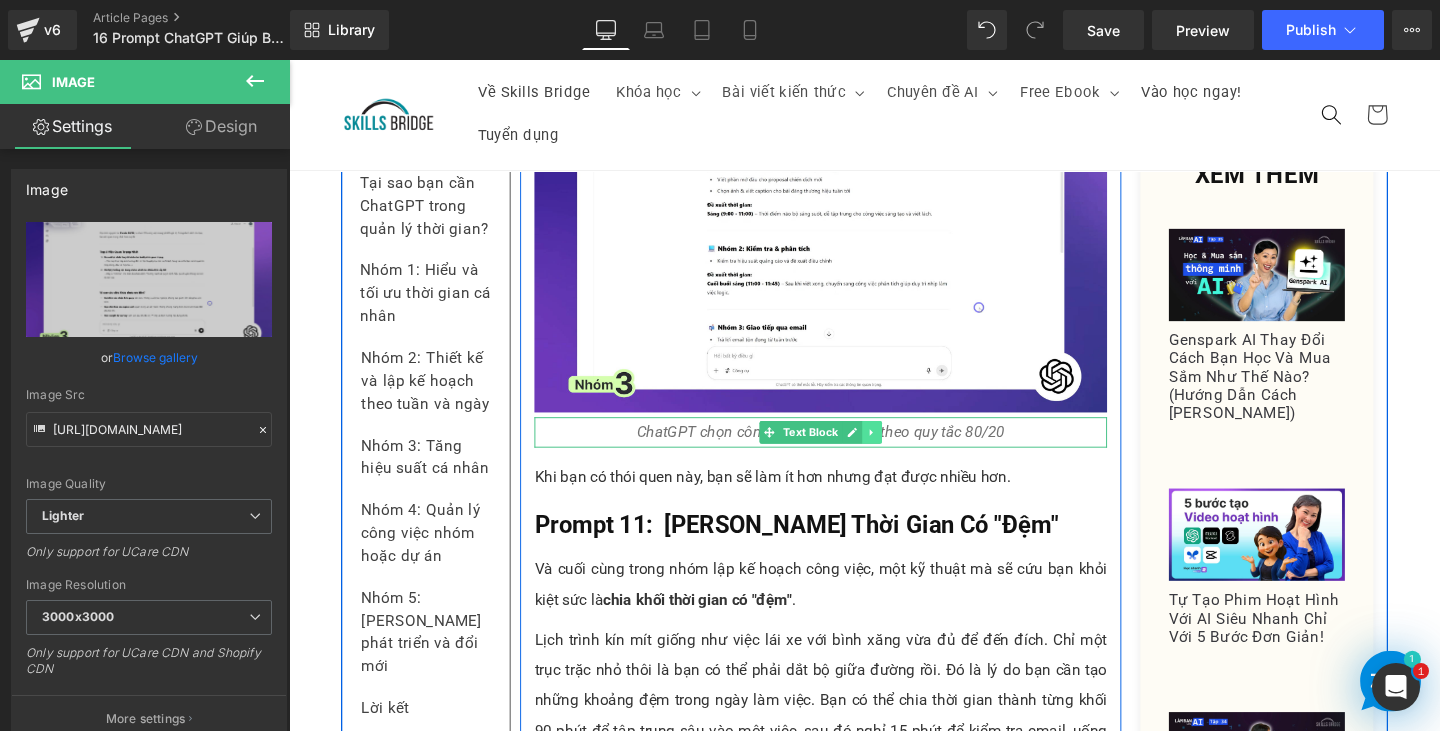 click at bounding box center [902, 451] 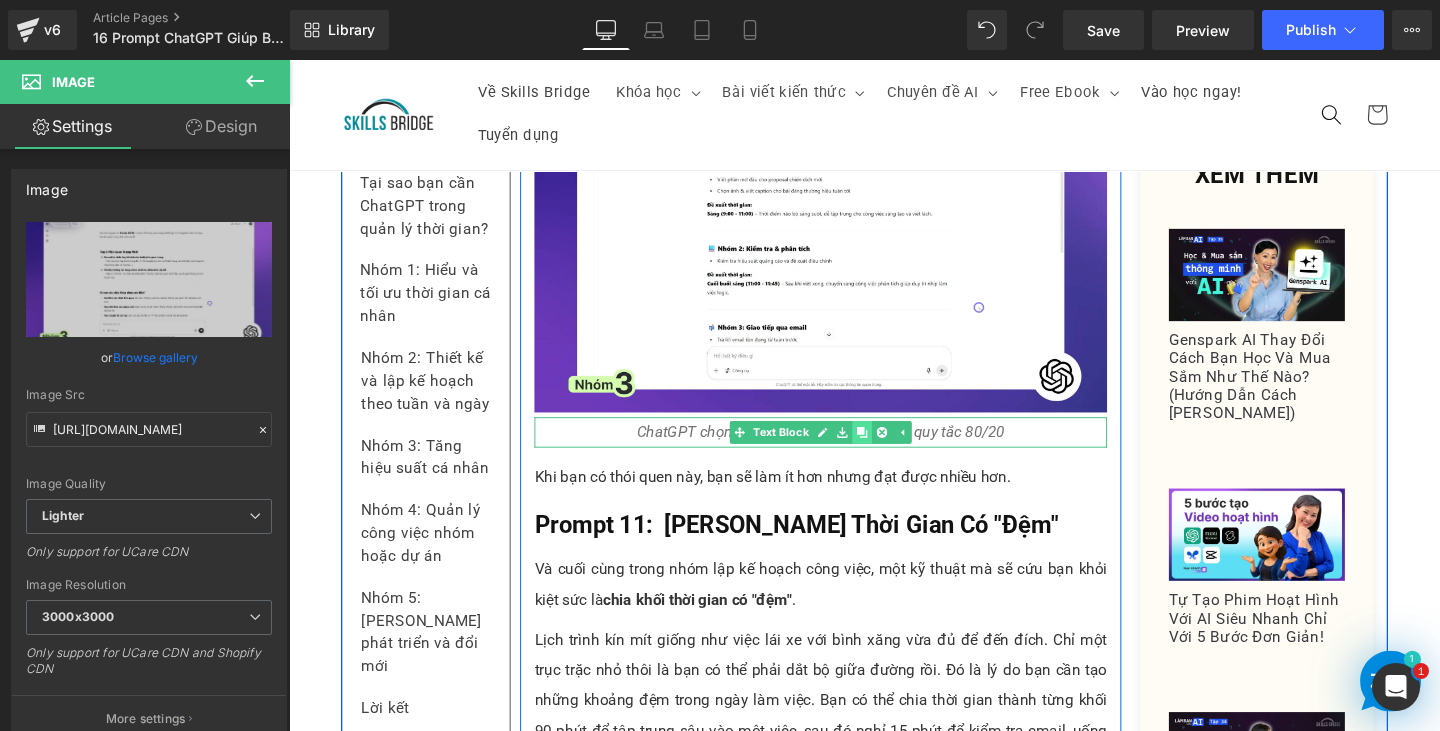 click at bounding box center [891, 451] 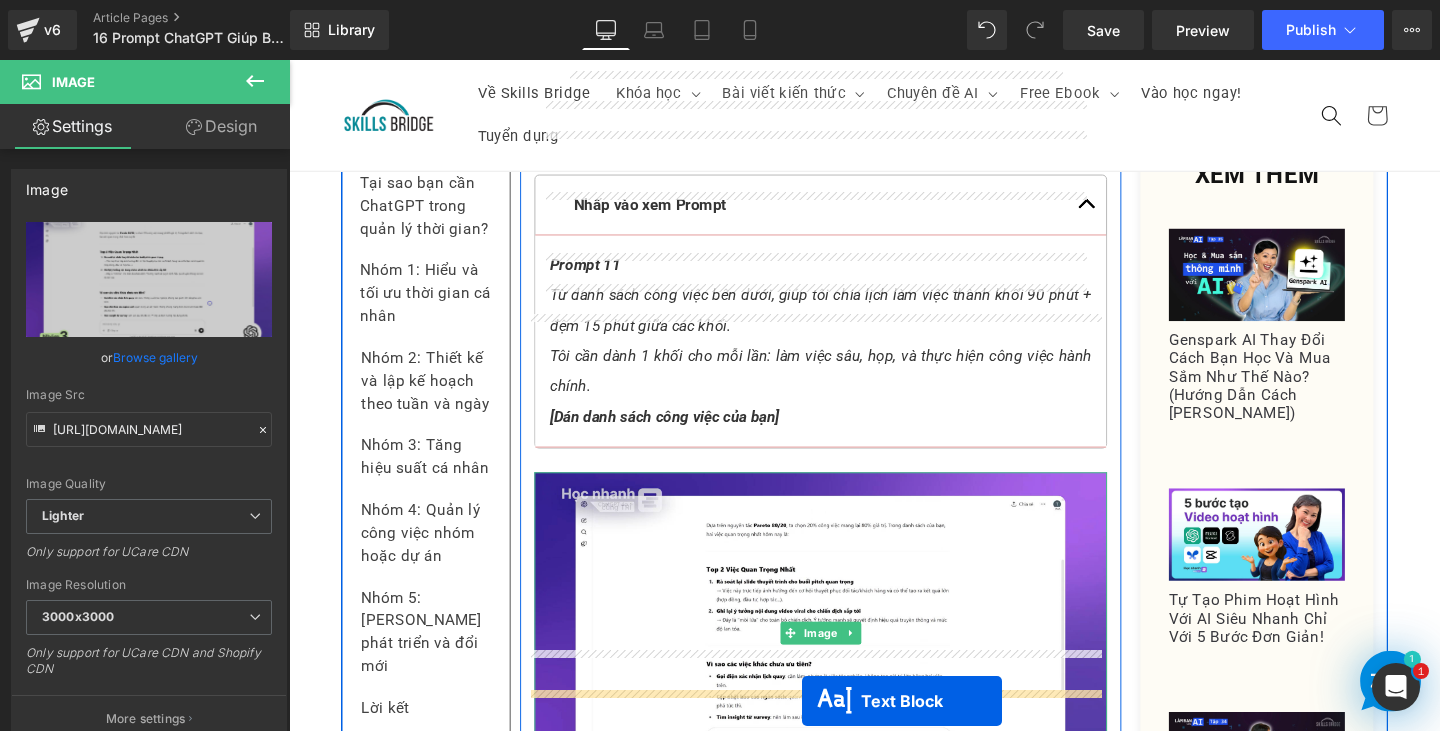 scroll, scrollTop: 14140, scrollLeft: 0, axis: vertical 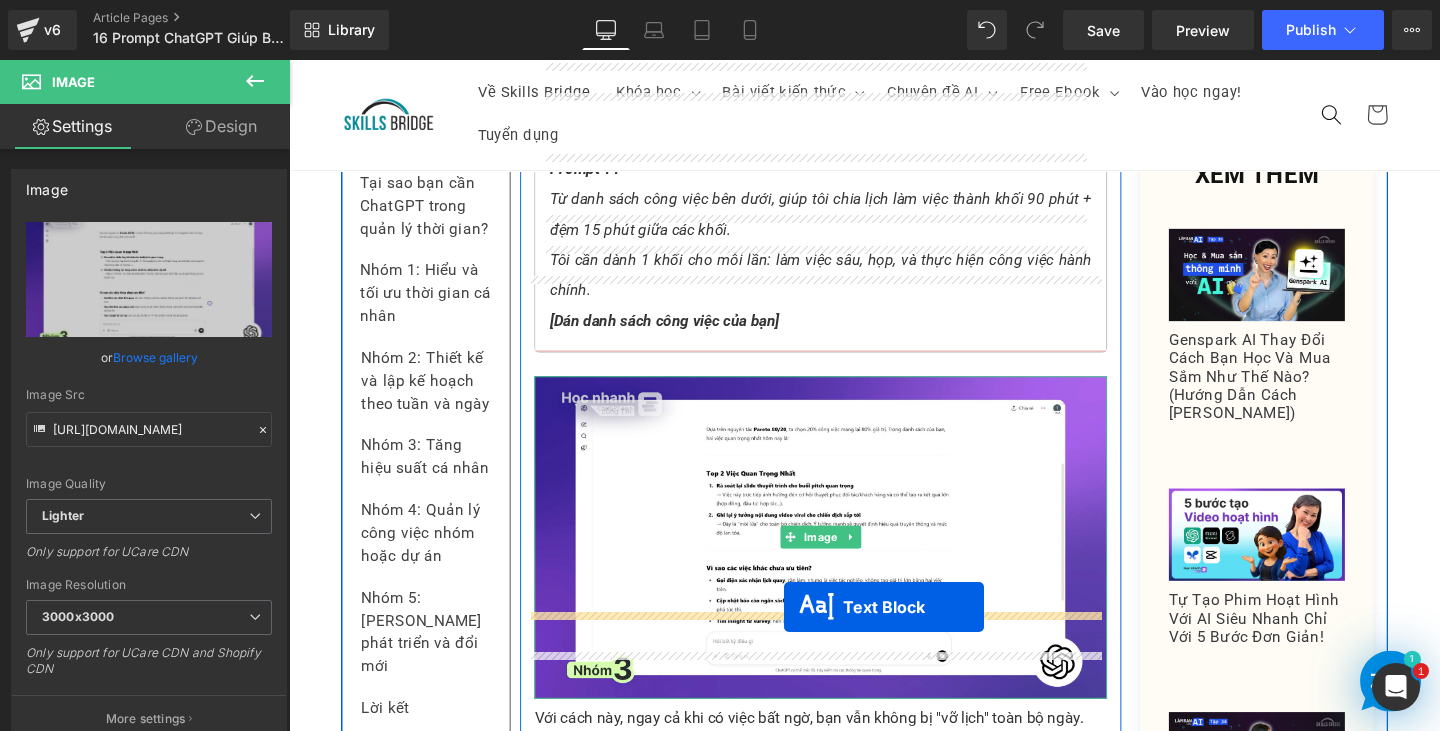 drag, startPoint x: 782, startPoint y: 403, endPoint x: 809, endPoint y: 637, distance: 235.55254 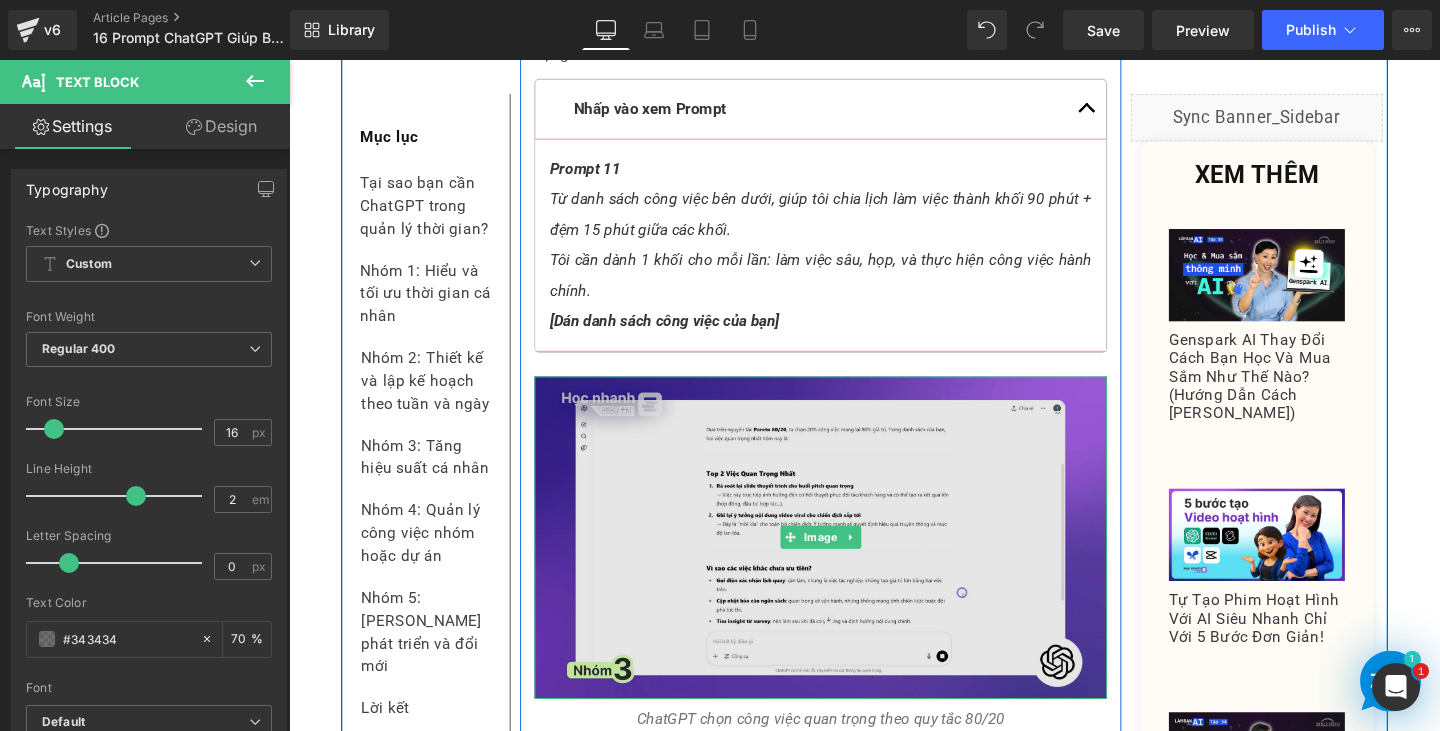 scroll, scrollTop: 13875, scrollLeft: 0, axis: vertical 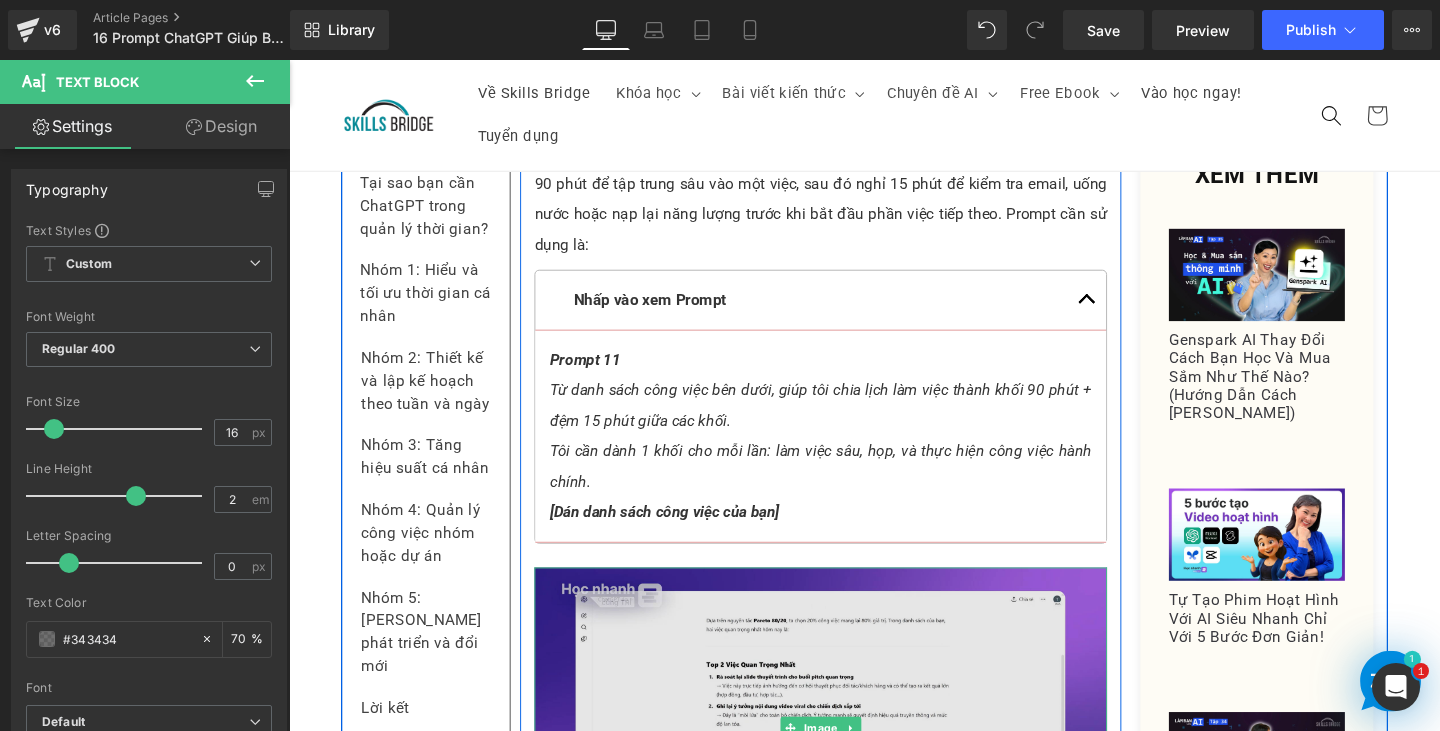 click at bounding box center (848, 762) 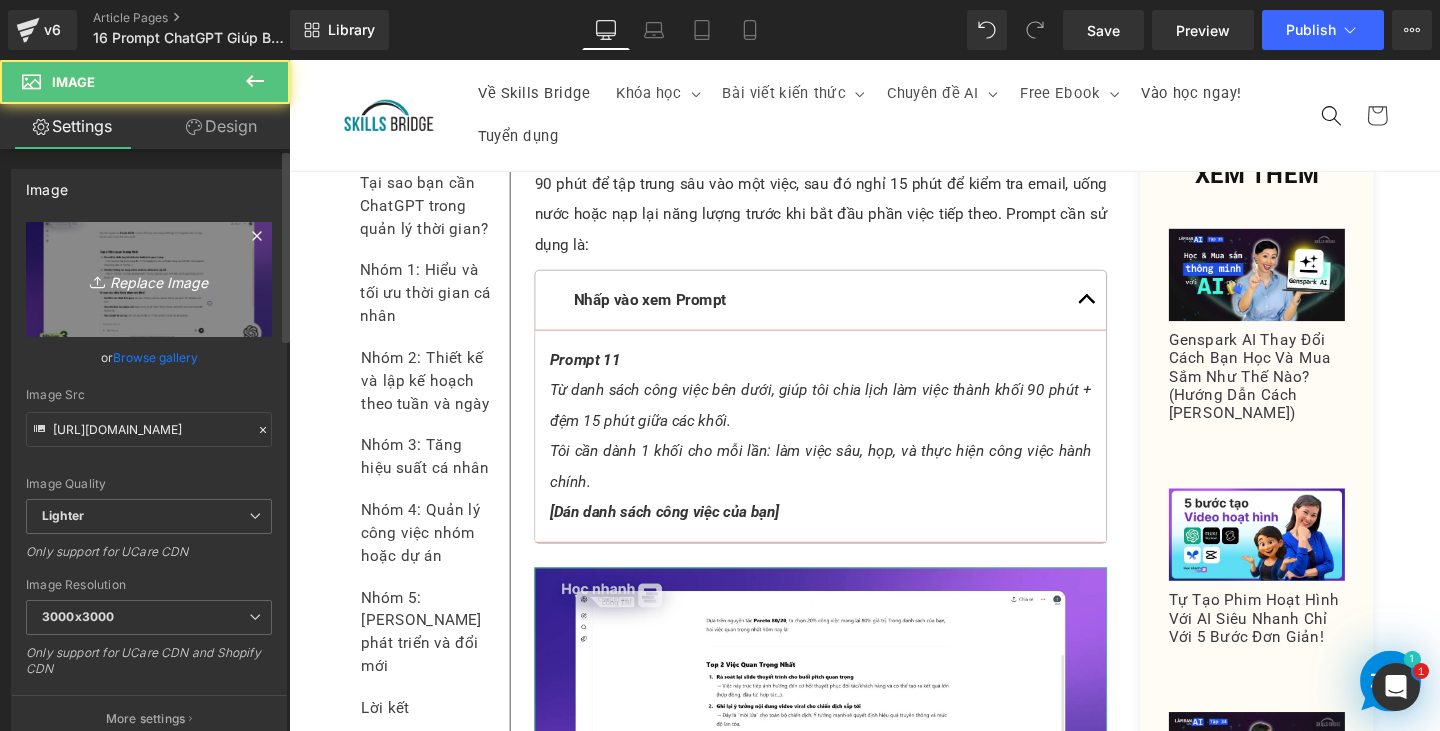 click on "Replace Image" at bounding box center [149, 279] 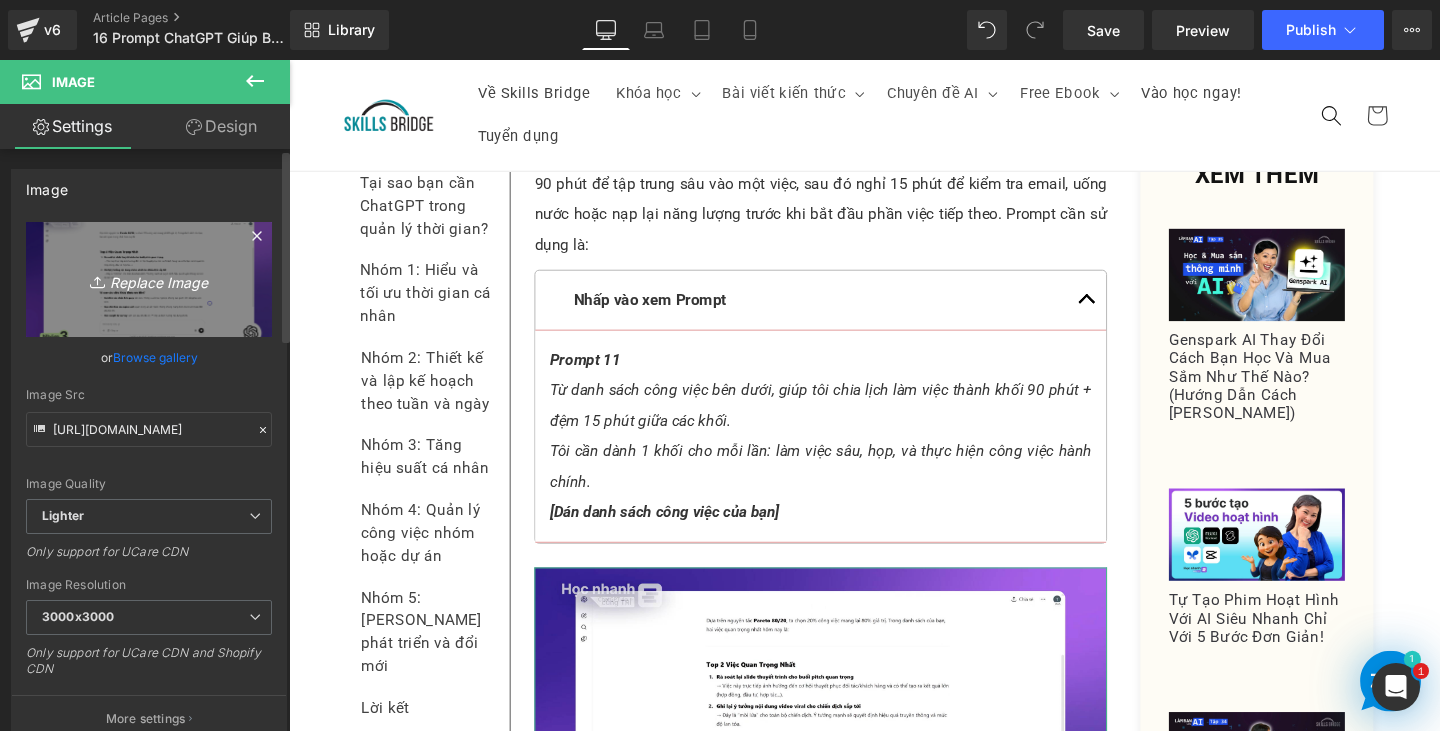 type on "C:\fakepath\Screenshot [DATE] 181455.png" 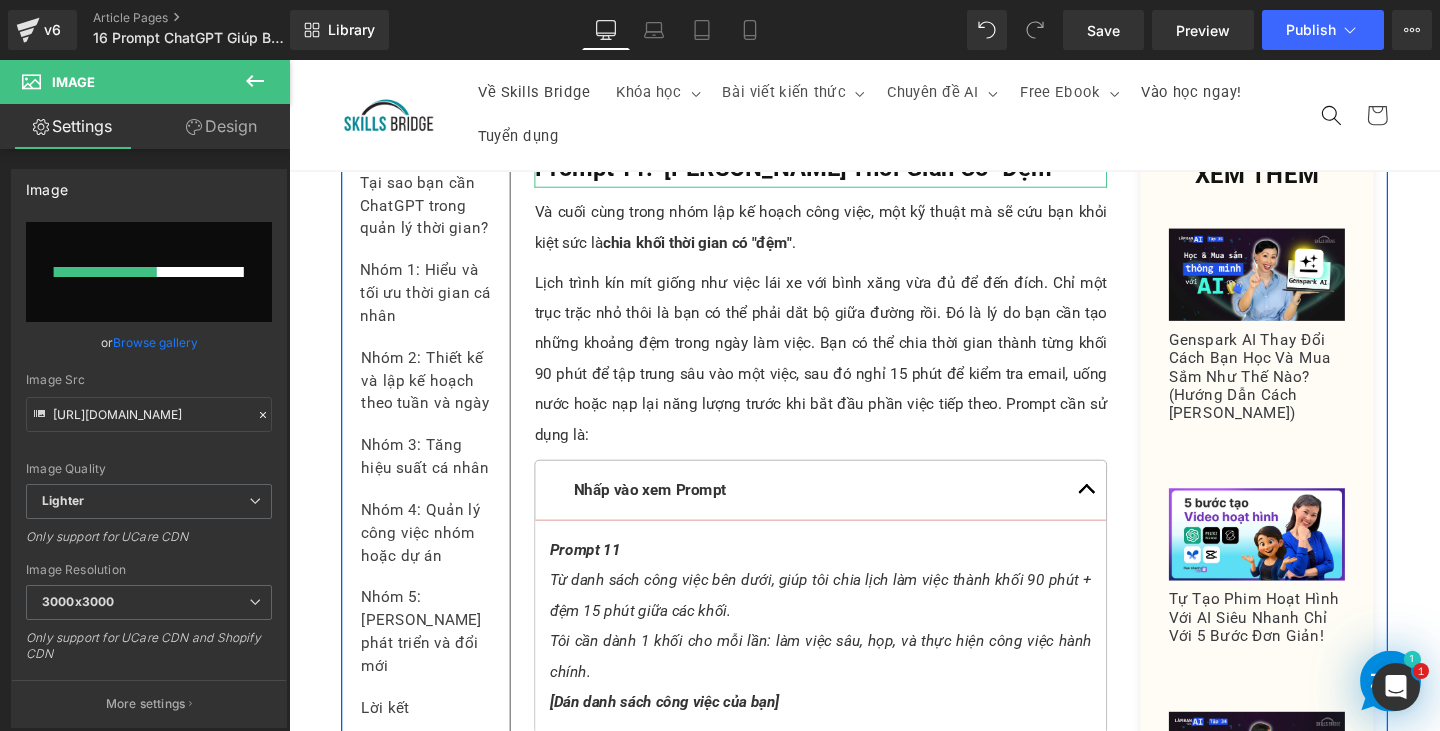 scroll, scrollTop: 13575, scrollLeft: 0, axis: vertical 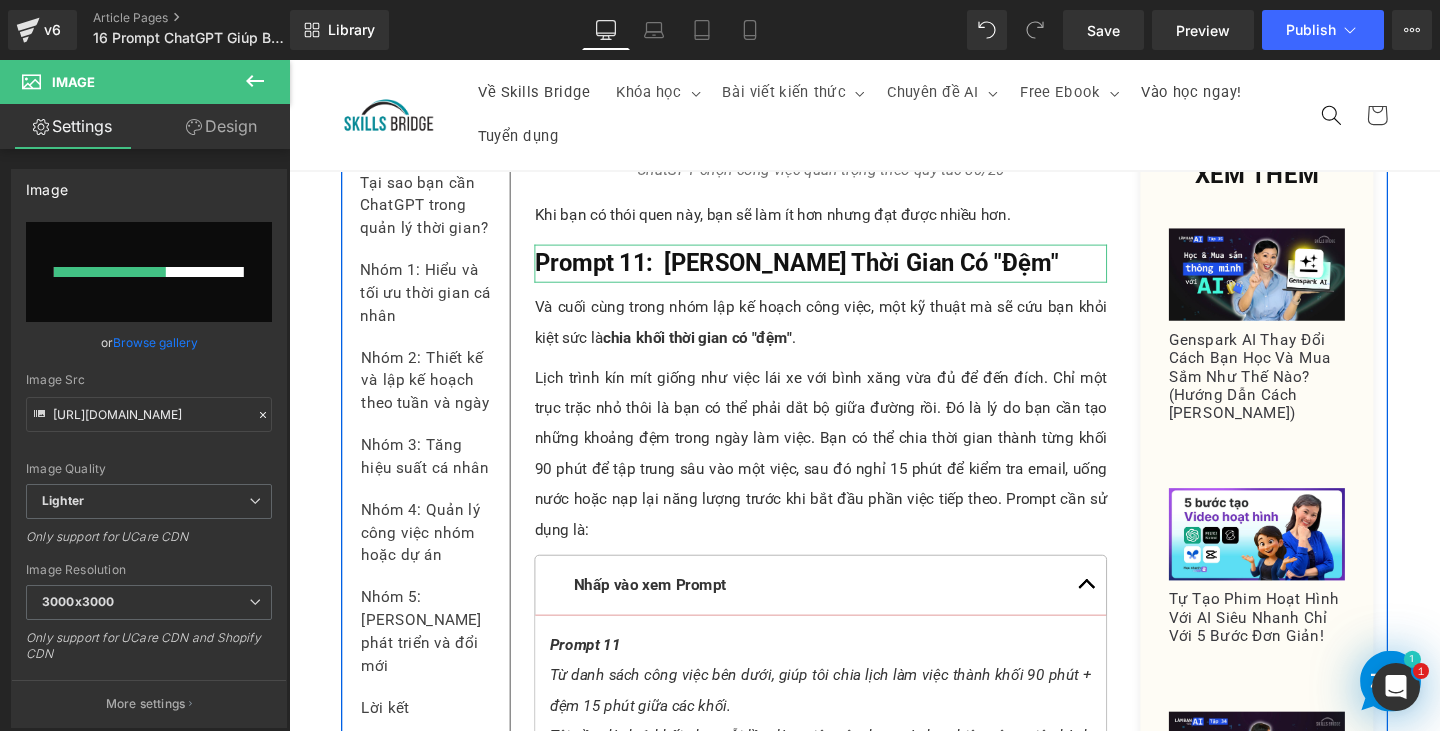 type 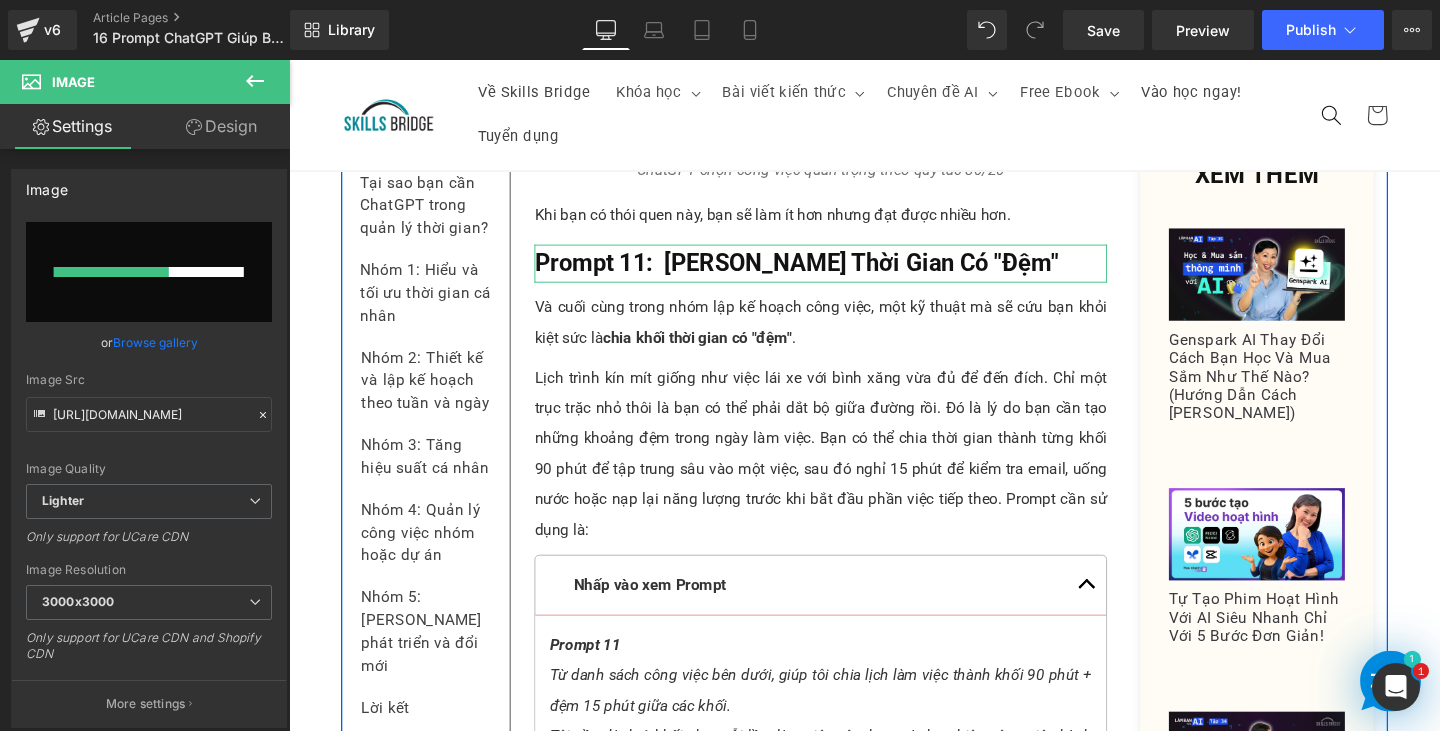 scroll, scrollTop: 13375, scrollLeft: 0, axis: vertical 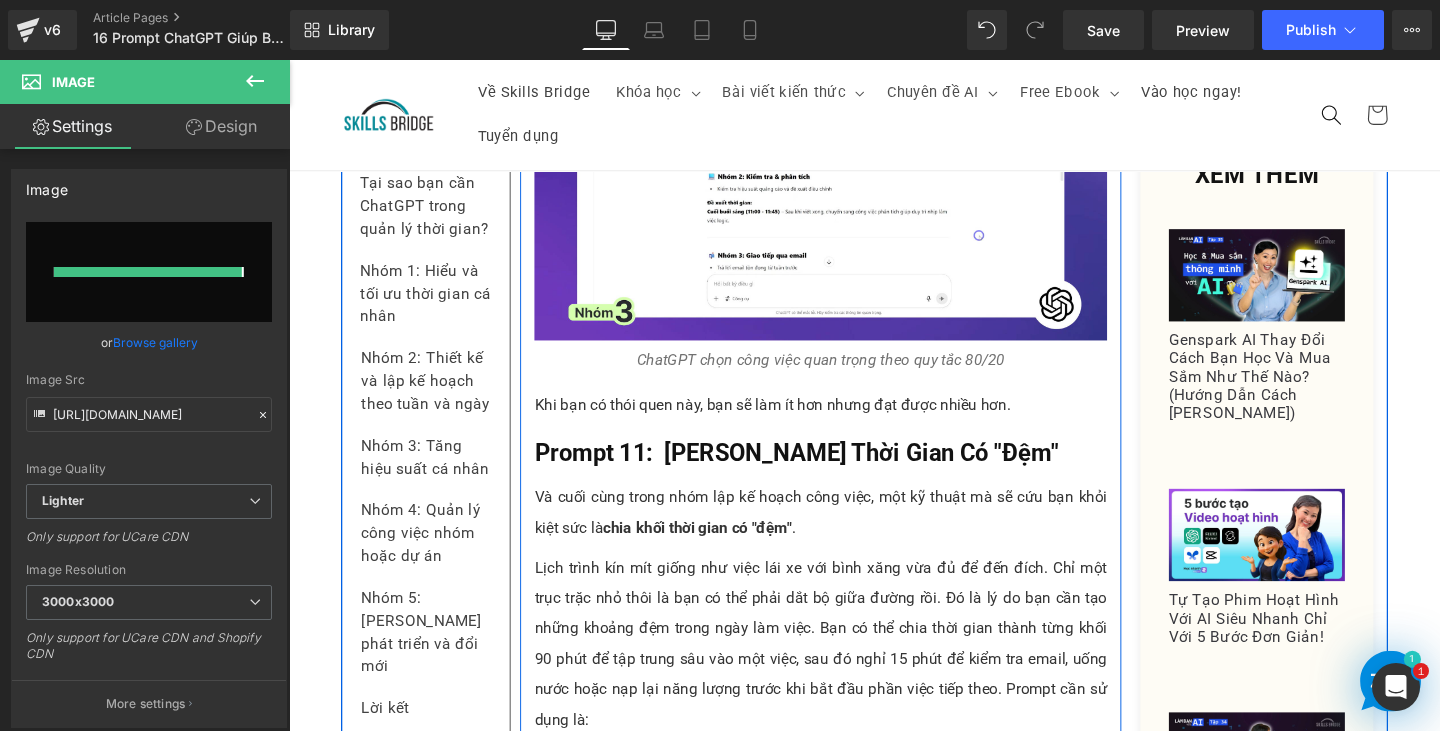 type on "[URL][DOMAIN_NAME]" 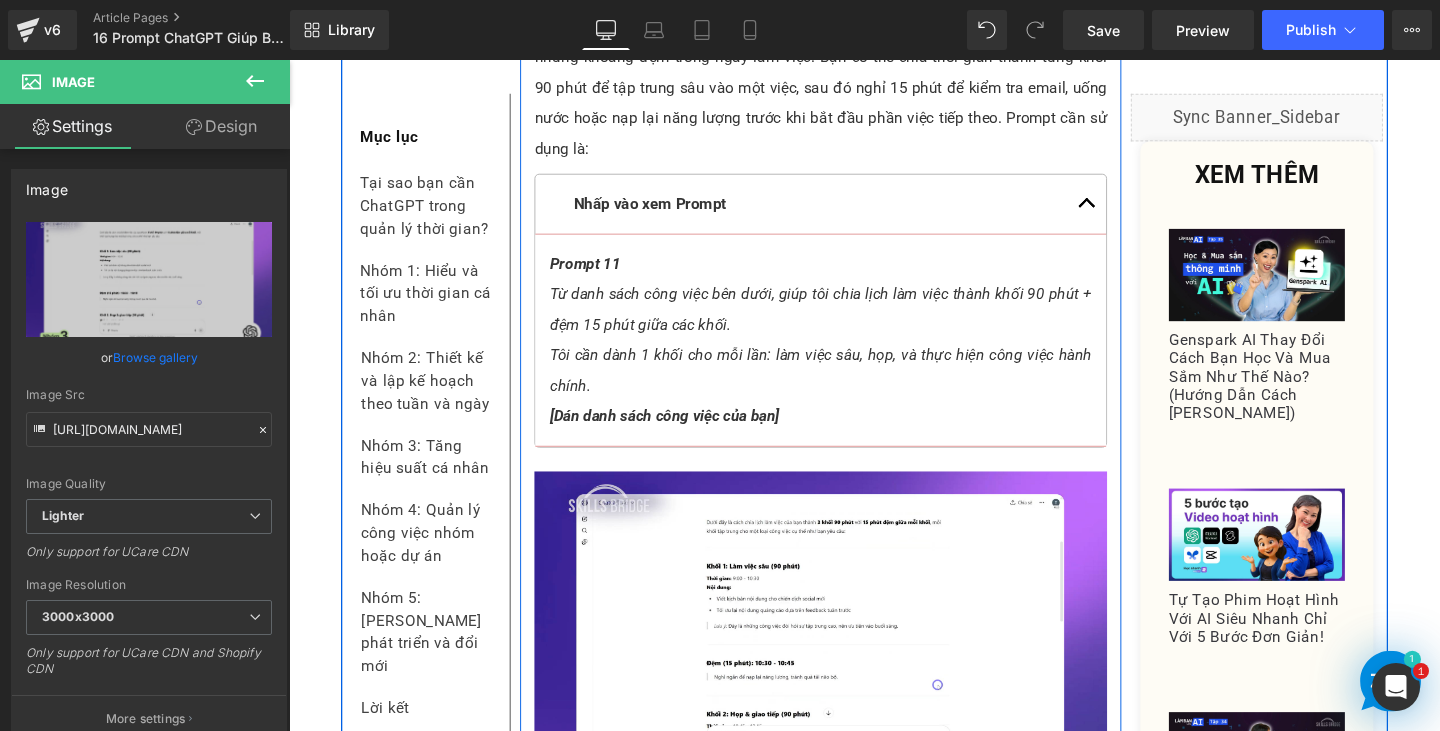 scroll, scrollTop: 14175, scrollLeft: 0, axis: vertical 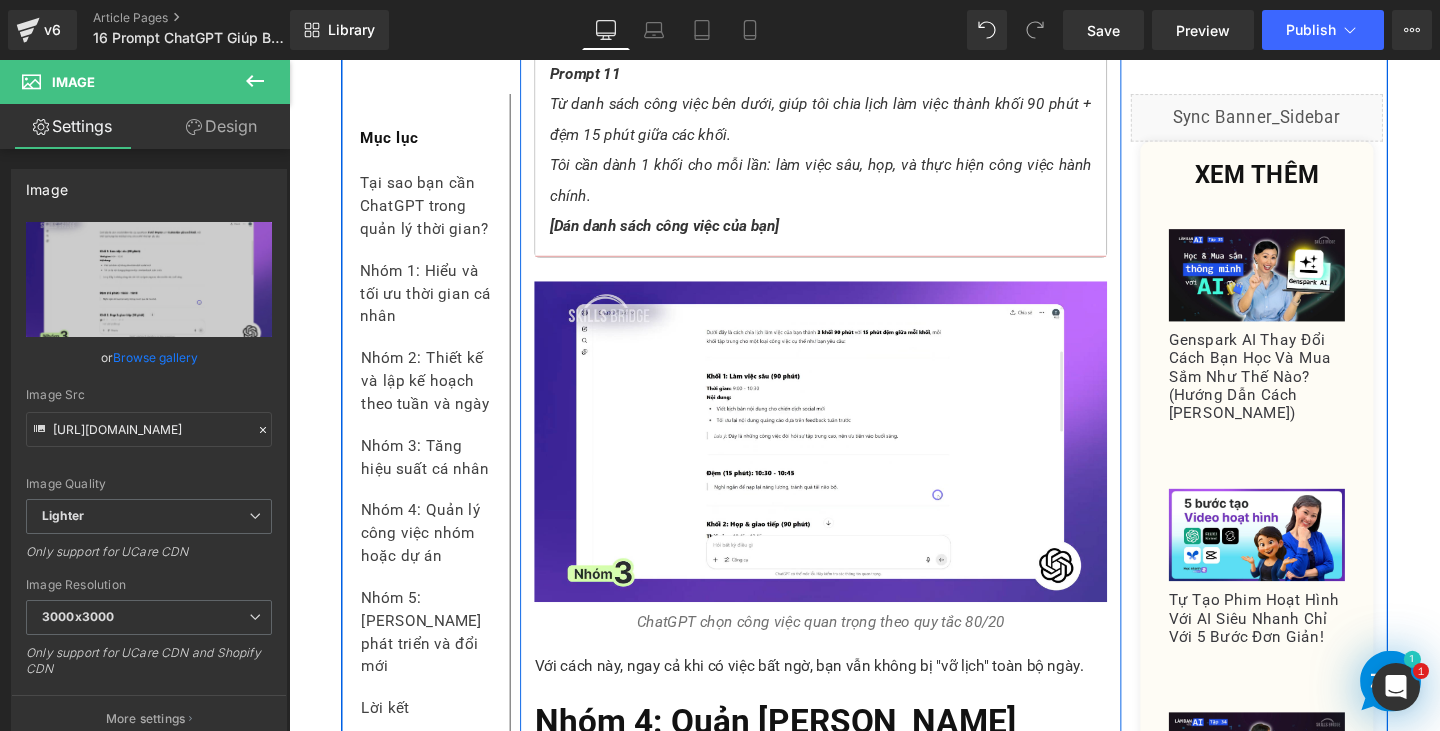 click on "Nhóm 2: Thiết Kế Và Lập Kế Hoạch Theo Tuần Và Ngày Heading         Bây giờ, bạn đã hiểu cách thức hoạt động của thời gian và năng lượng cá nhân. Nhưng hiểu thôi thì chưa đủ - chúng ta cần biết cách  thiết kế và lập kế hoạch theo tuần và ngày  một cách thông minh. Đó chính là nhóm thứ 2 mà mình muốn chia sẻ. Text Block         Prompt 4: Nghi Lễ Lập Kế Hoạch Tuần Heading         Prompt đầu tiên của nhóm thứ 2 nghe hơi nghiêm túc nhưng thực tế là bạn đã làm nhiều rồi. Đó là  nghi lễ lập kế hoạch tuần Text Block         Thói quen này giống như việc bạn ngồi xuống xem bản đồ trước khi bắt đầu cuộc hành trình. Thay vì lao đầu vào công việc và hy vọng mọi thứ sẽ ổn, bạn dành 30 phút vào Chủ Nhật hoặc sáng thứ Hai để "thiết kế" tuần của mình. Prompt cần sử dụng ở đây là: Text Block" at bounding box center [848, -1177] 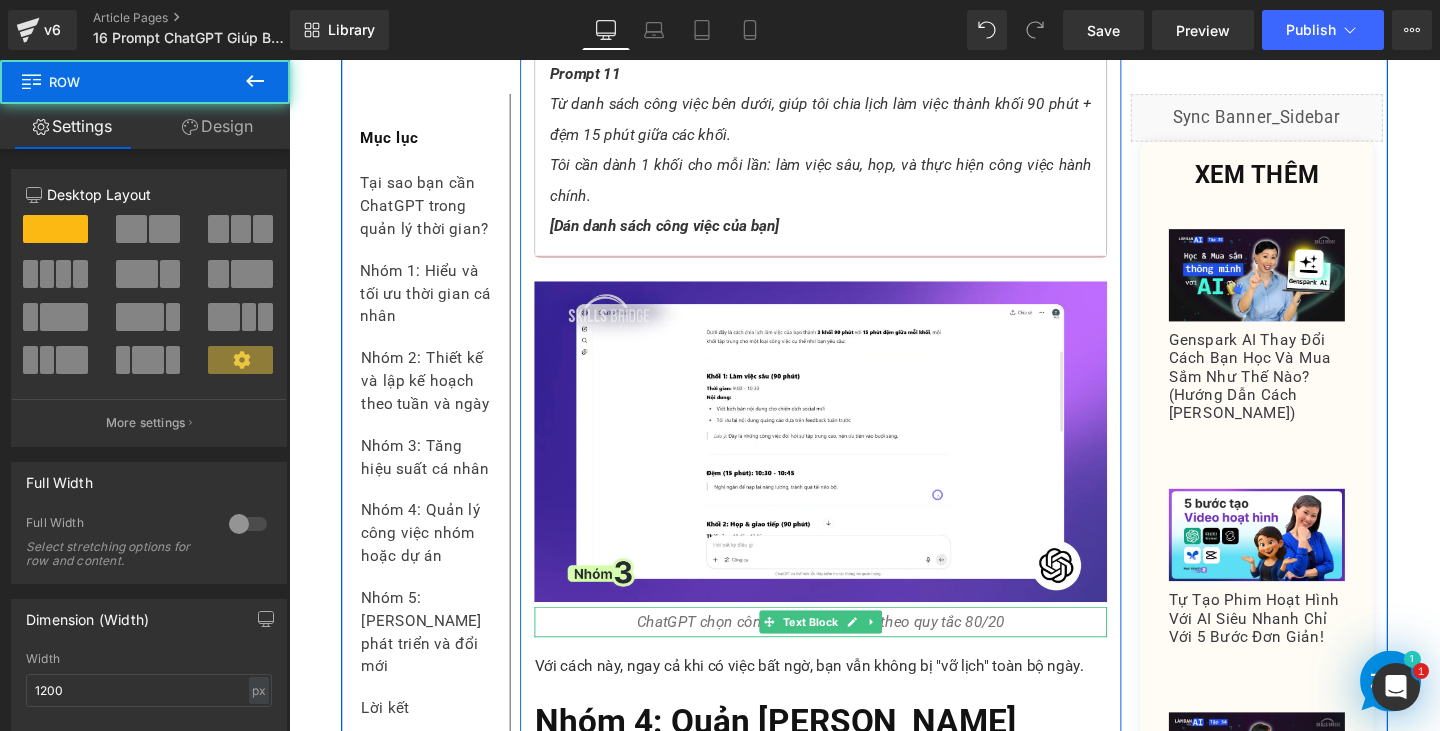 click on "ChatGPT chọn công việc quan trọng theo quy tắc 80/20" at bounding box center (848, 650) 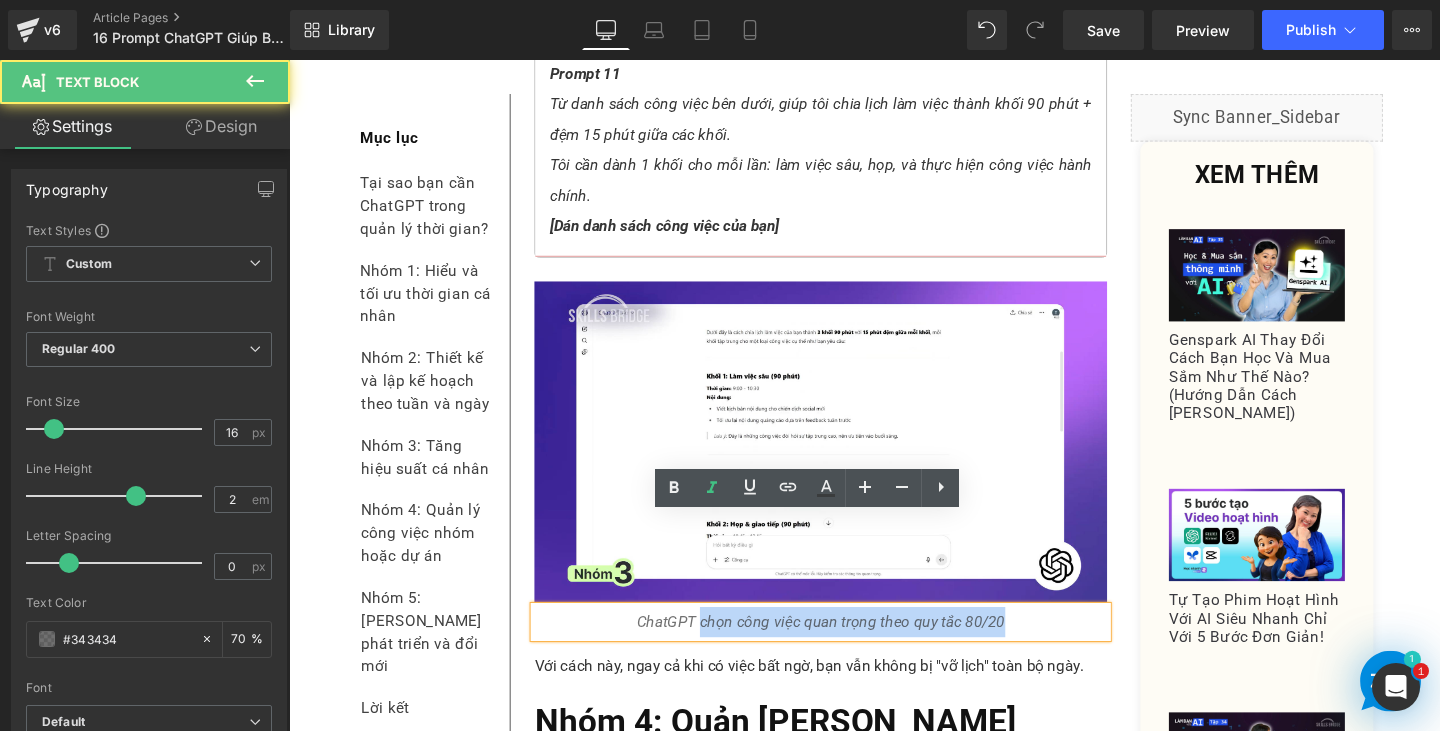 drag, startPoint x: 715, startPoint y: 553, endPoint x: 1032, endPoint y: 552, distance: 317.0016 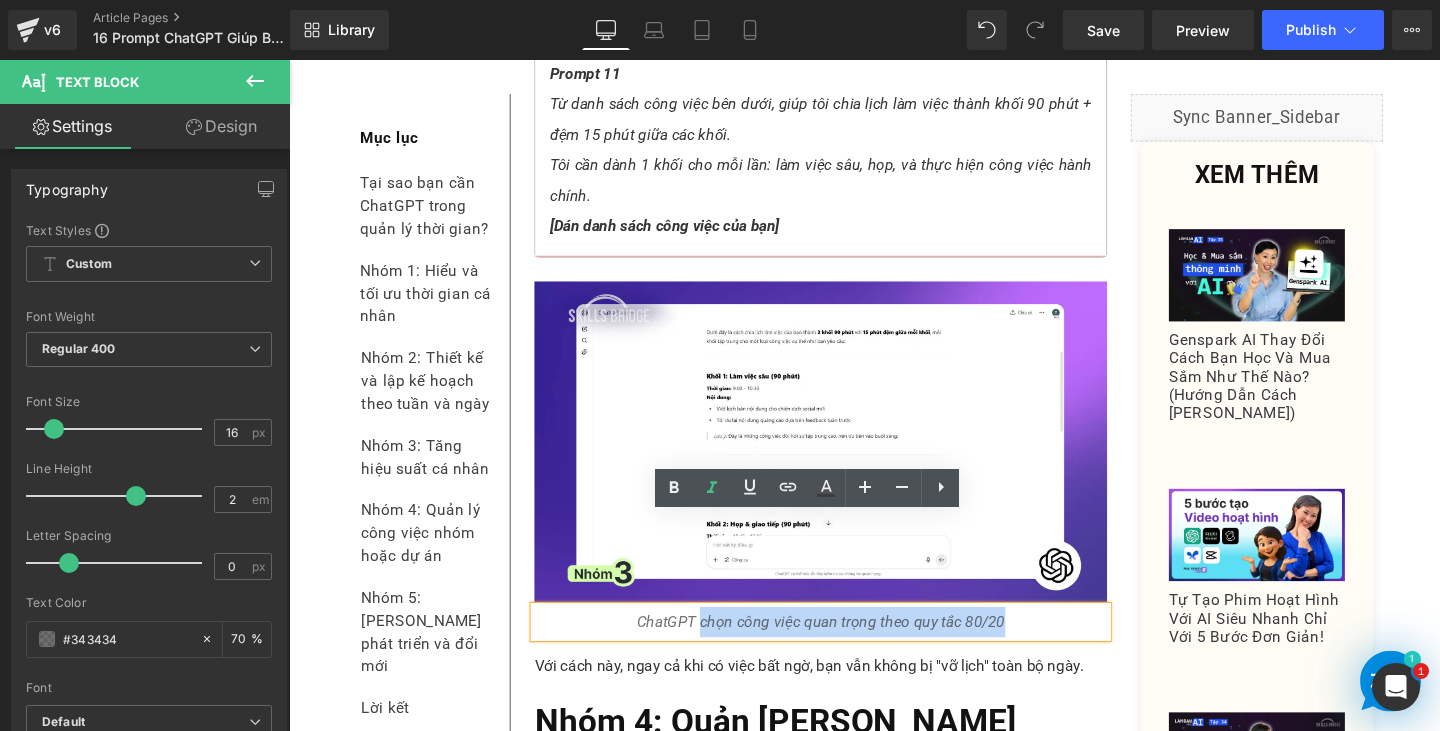 type 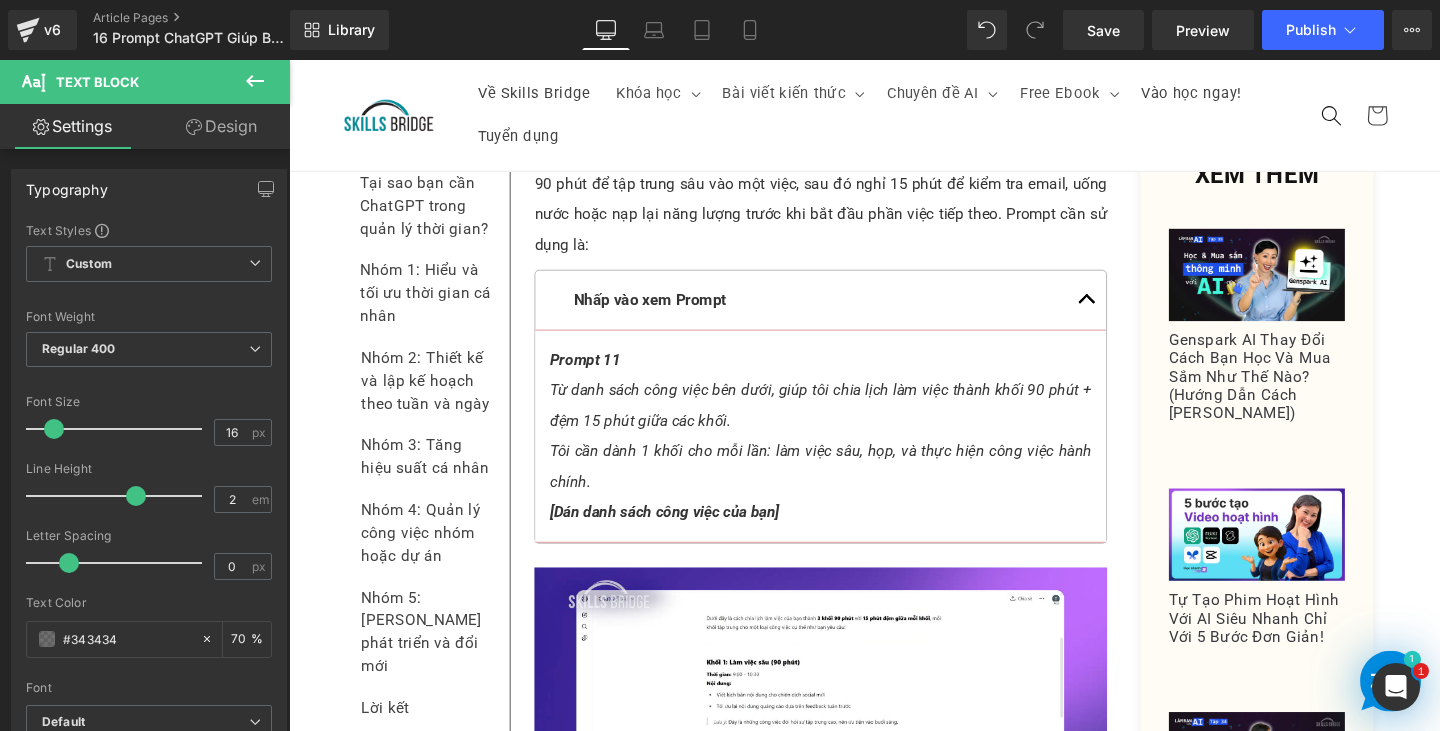scroll, scrollTop: 13475, scrollLeft: 0, axis: vertical 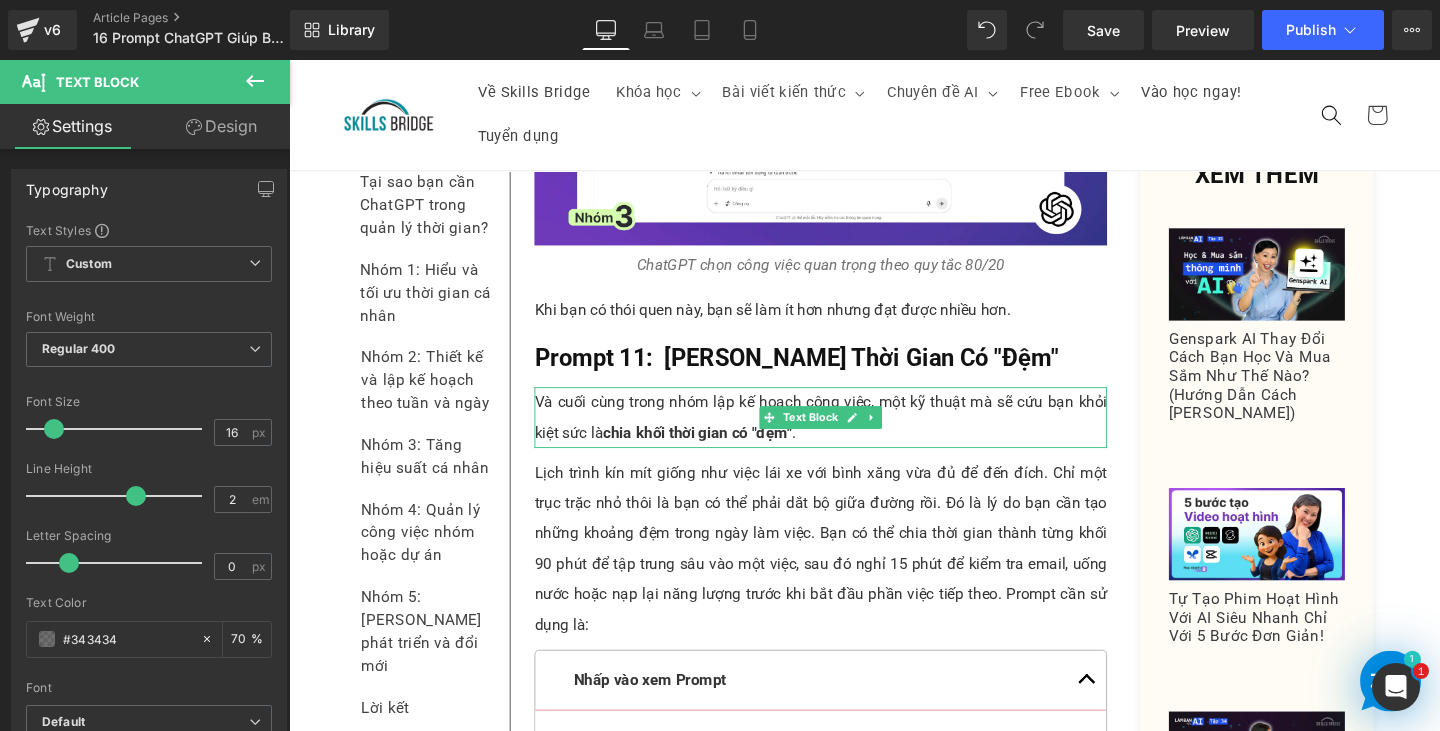 click on "chia khối thời gian có "đệm"" at bounding box center [718, 451] 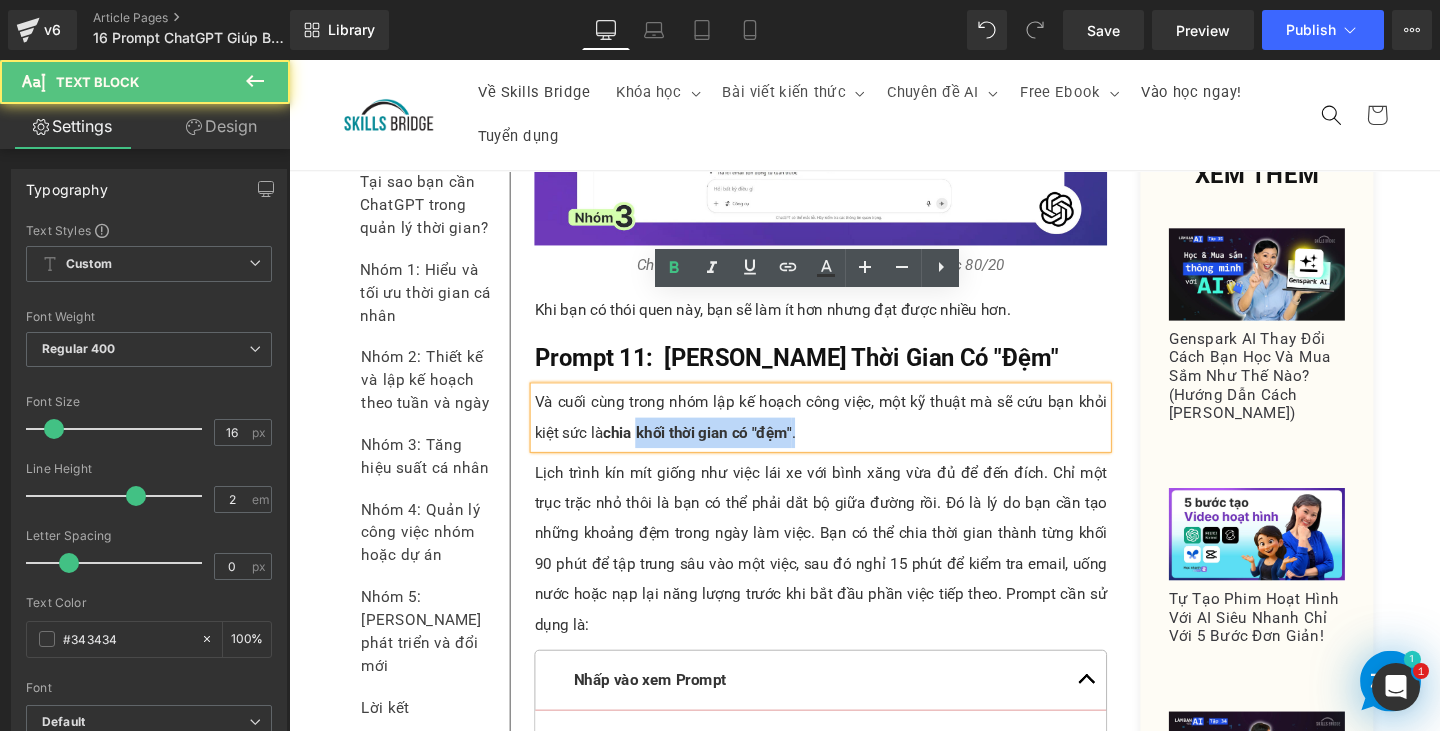 drag, startPoint x: 651, startPoint y: 356, endPoint x: 817, endPoint y: 356, distance: 166 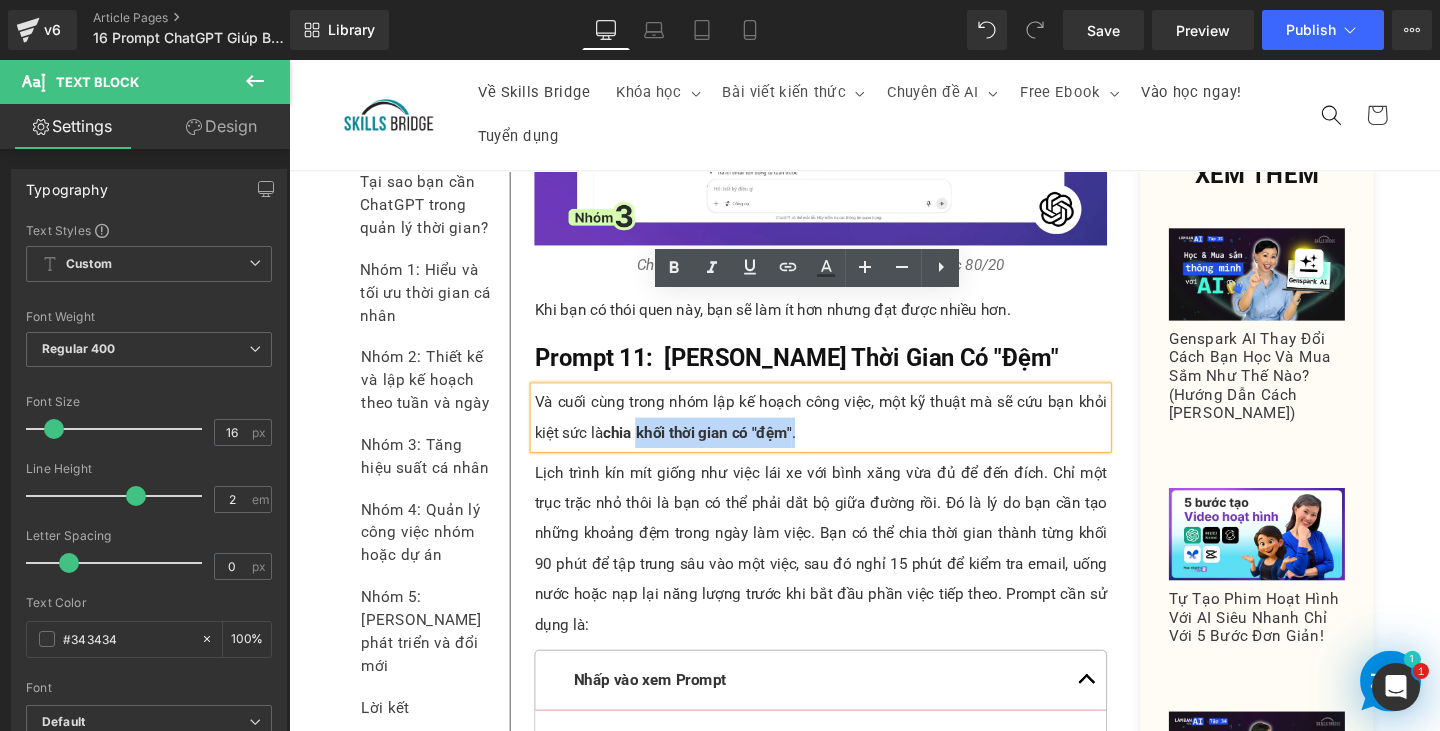 copy on "khối thời gian có "đệm" ." 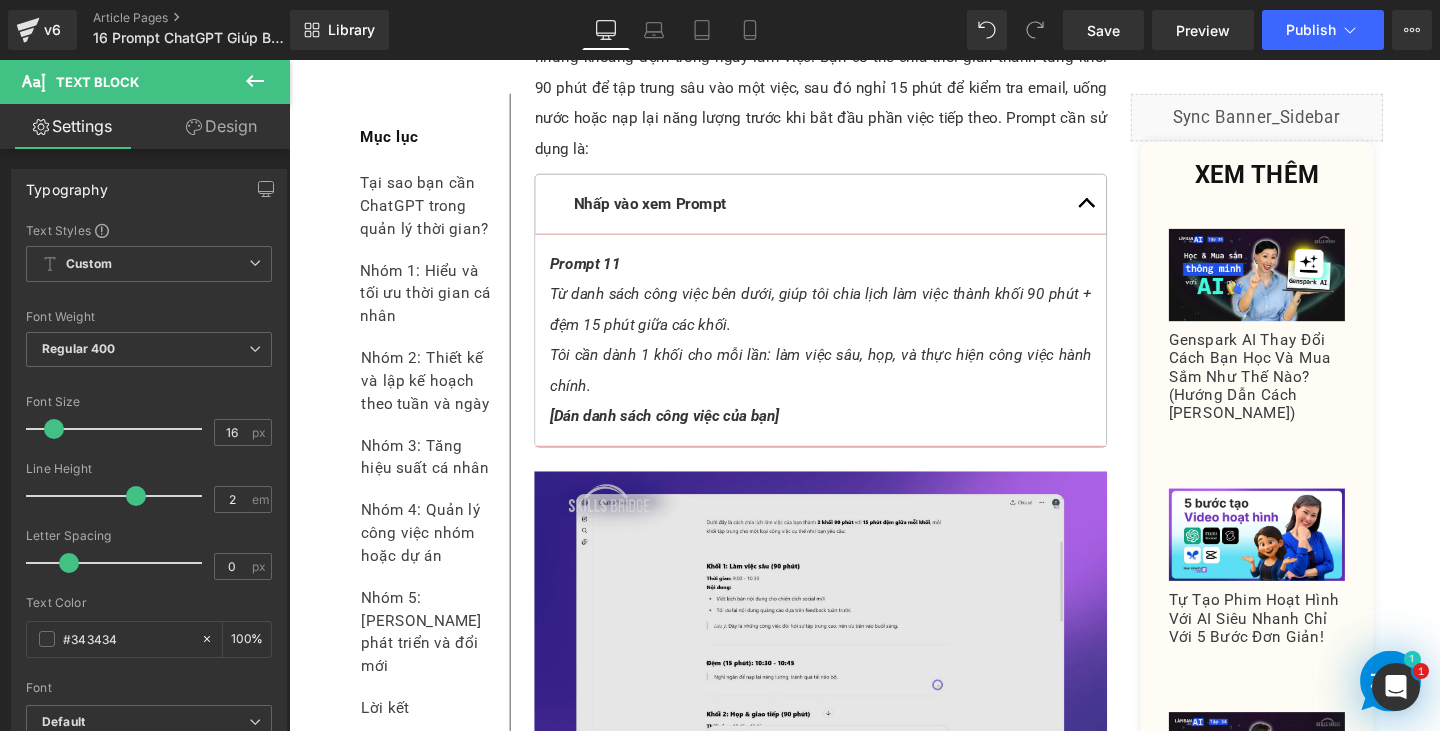 scroll, scrollTop: 14175, scrollLeft: 0, axis: vertical 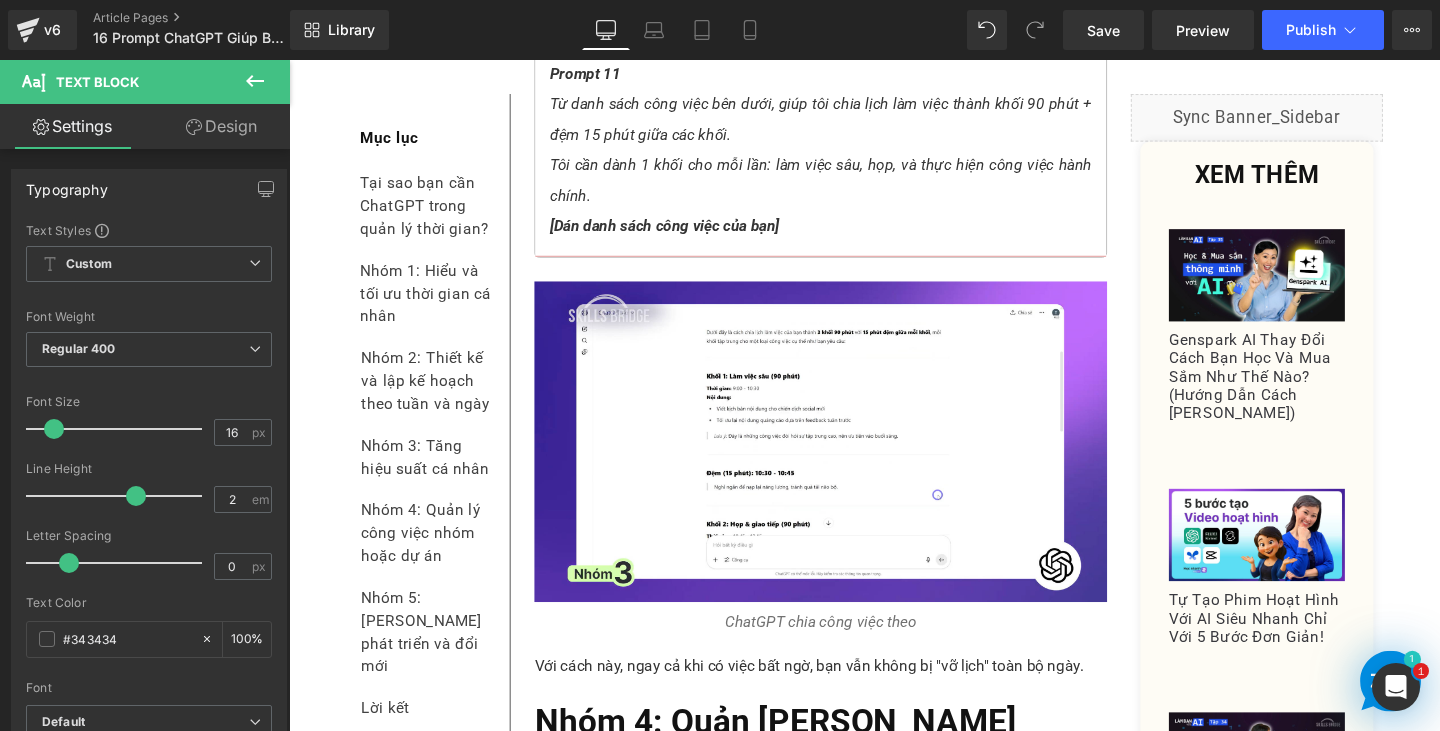 click on "ChatGPT chia công việc theo" at bounding box center (848, 651) 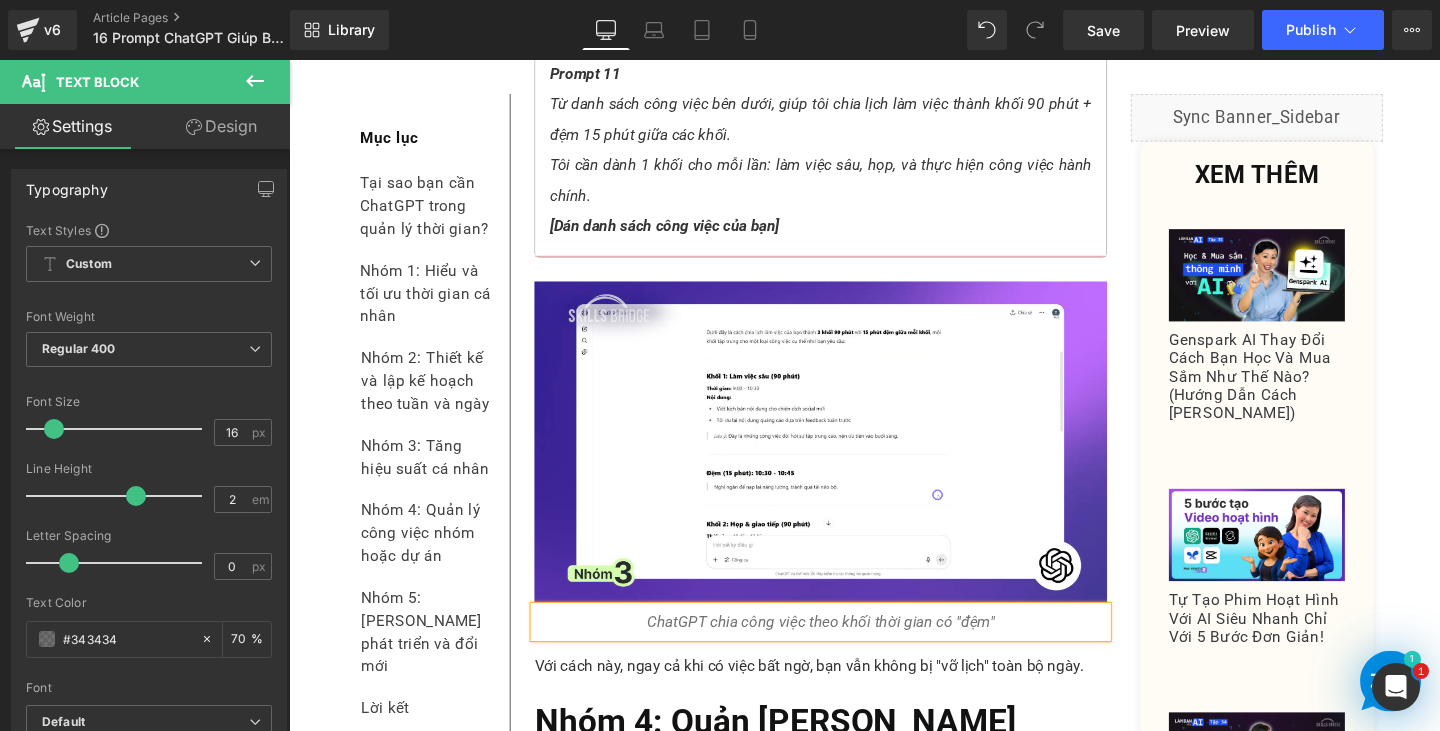 scroll, scrollTop: 14375, scrollLeft: 0, axis: vertical 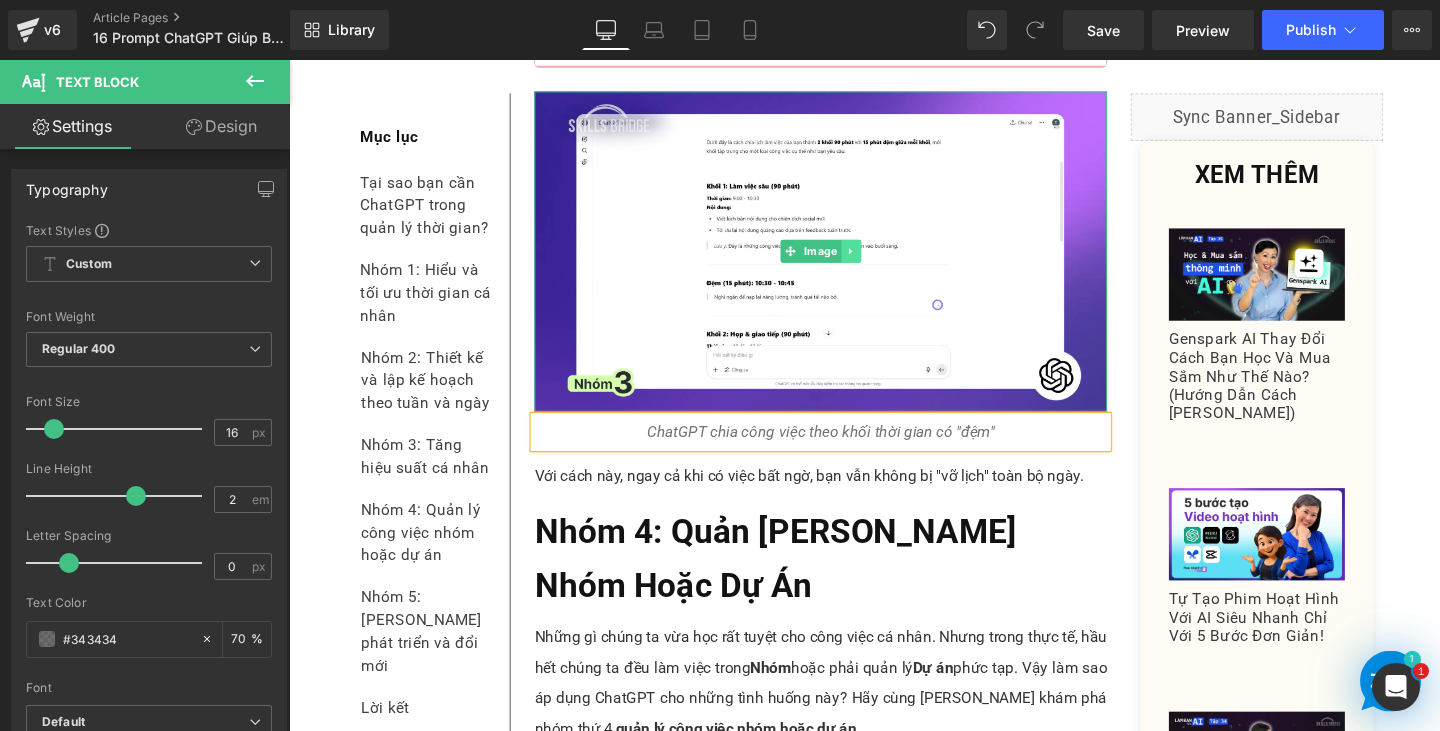 click 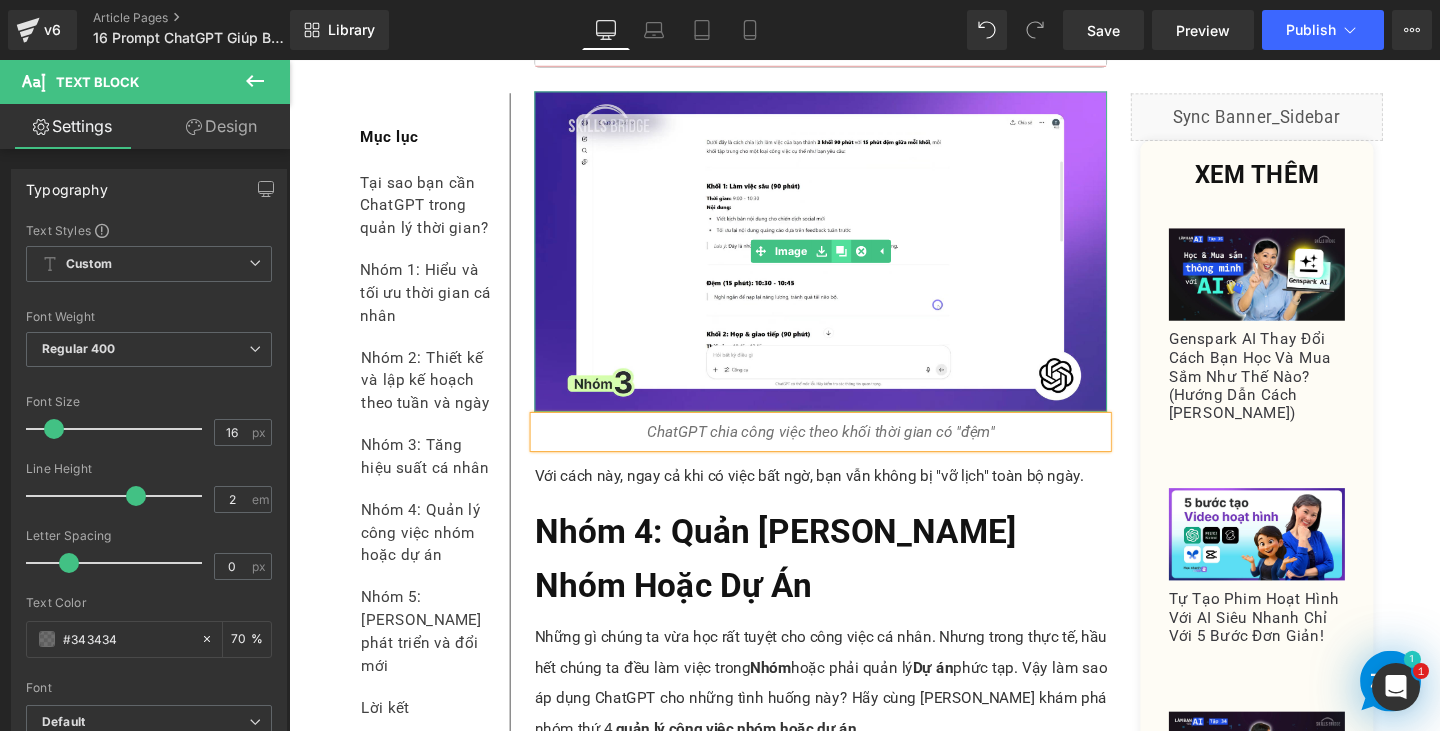 click 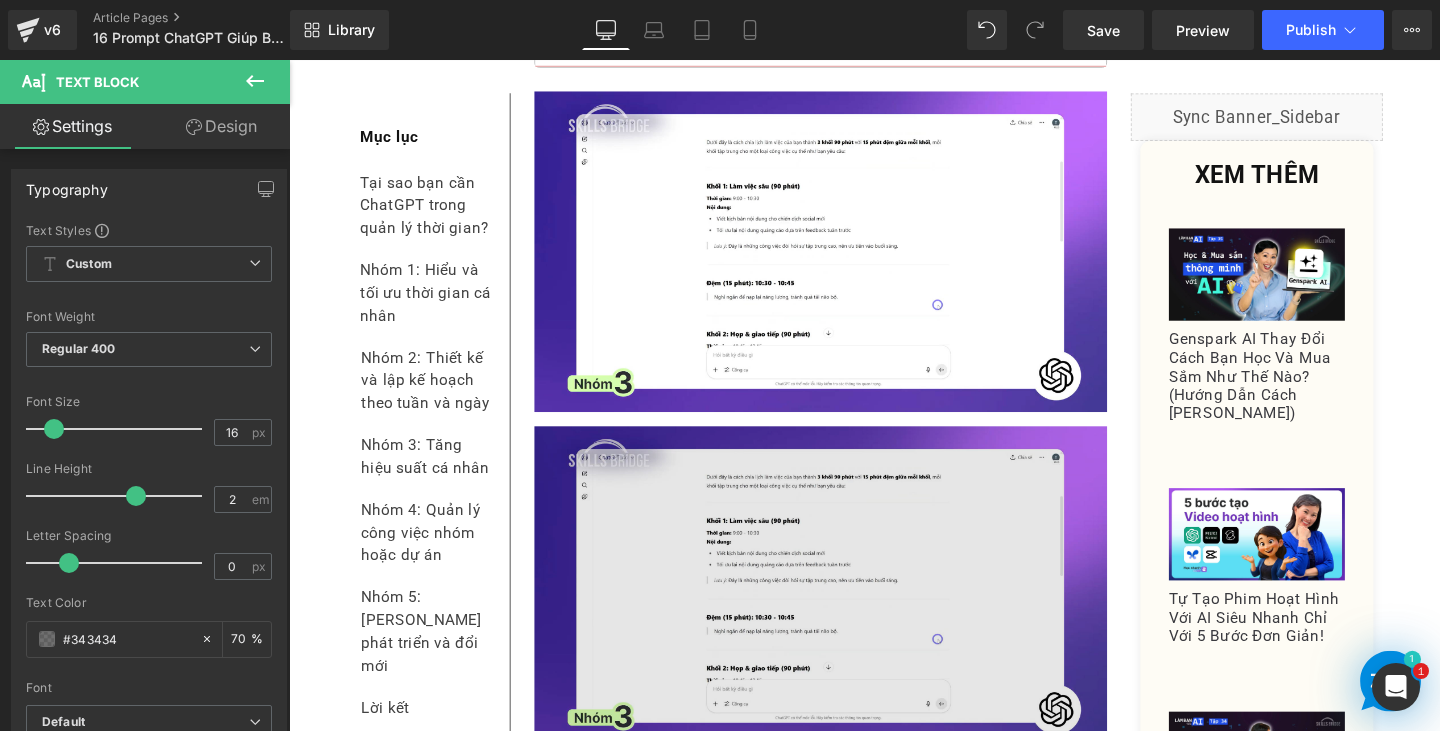 scroll, scrollTop: 14475, scrollLeft: 0, axis: vertical 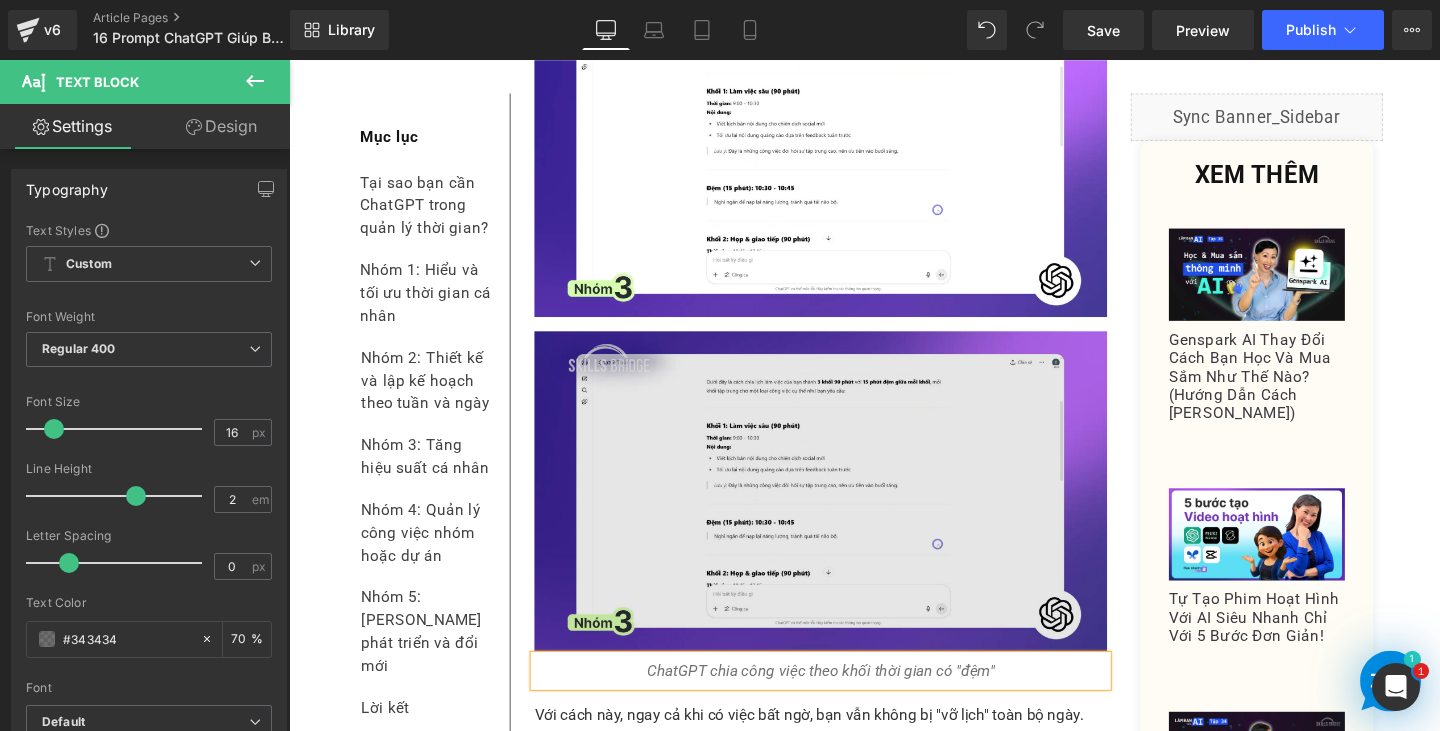 click at bounding box center (848, 513) 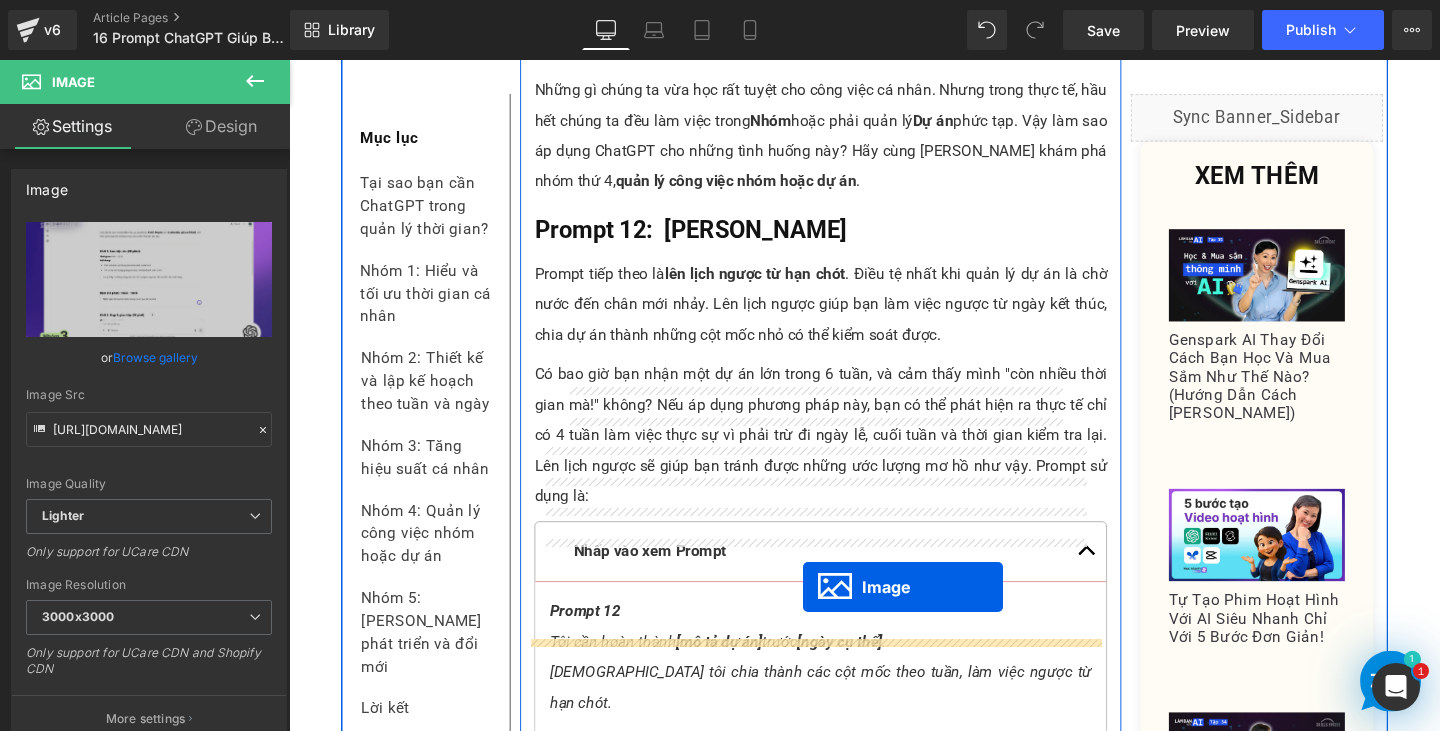 scroll, scrollTop: 15075, scrollLeft: 0, axis: vertical 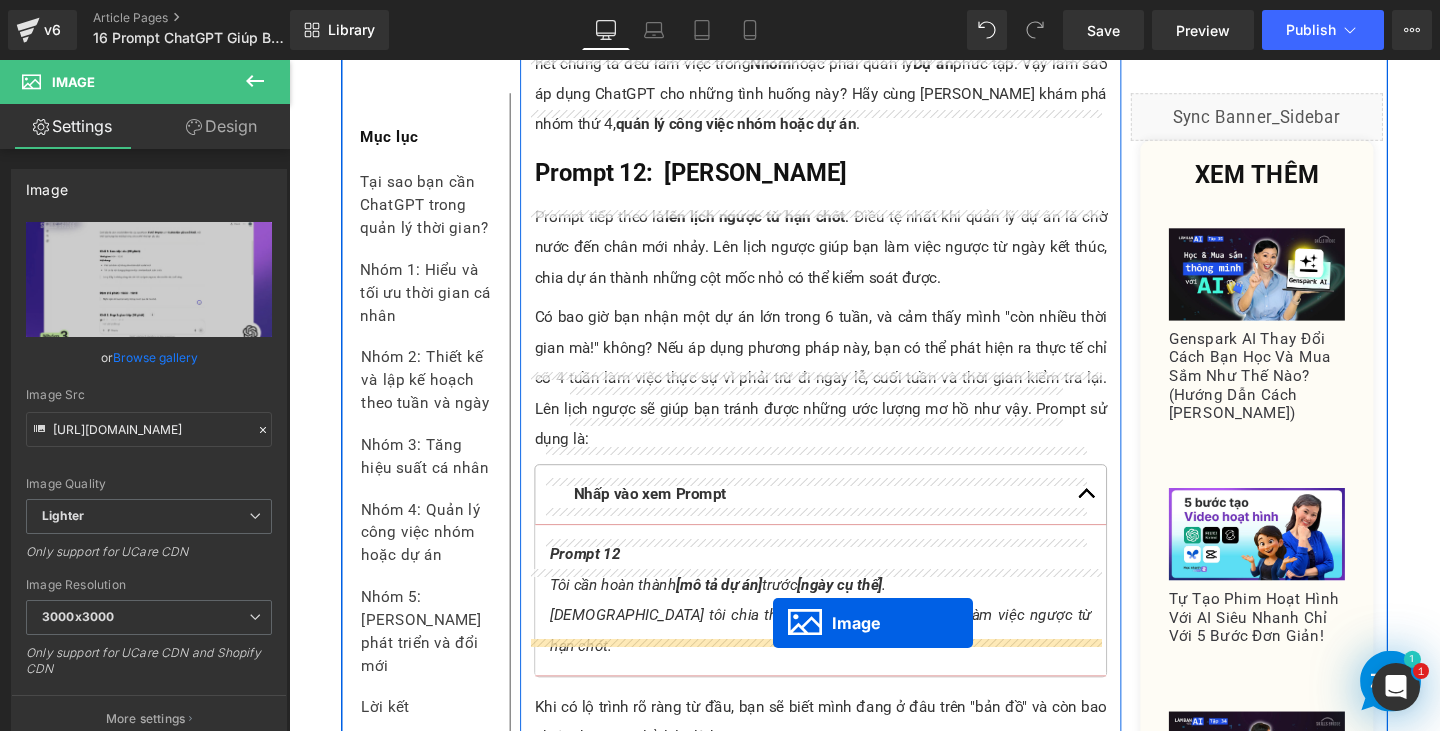 drag, startPoint x: 810, startPoint y: 421, endPoint x: 798, endPoint y: 656, distance: 235.30618 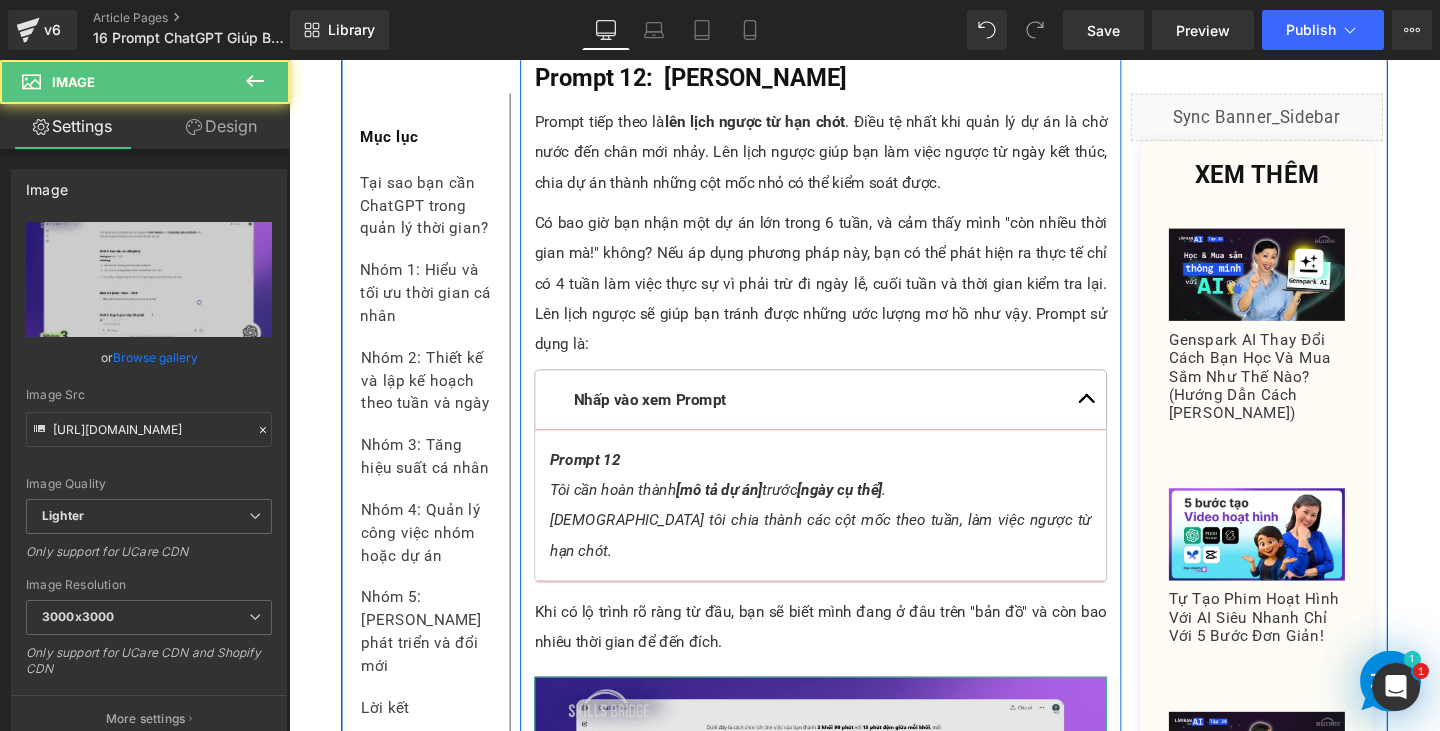 scroll, scrollTop: 15410, scrollLeft: 0, axis: vertical 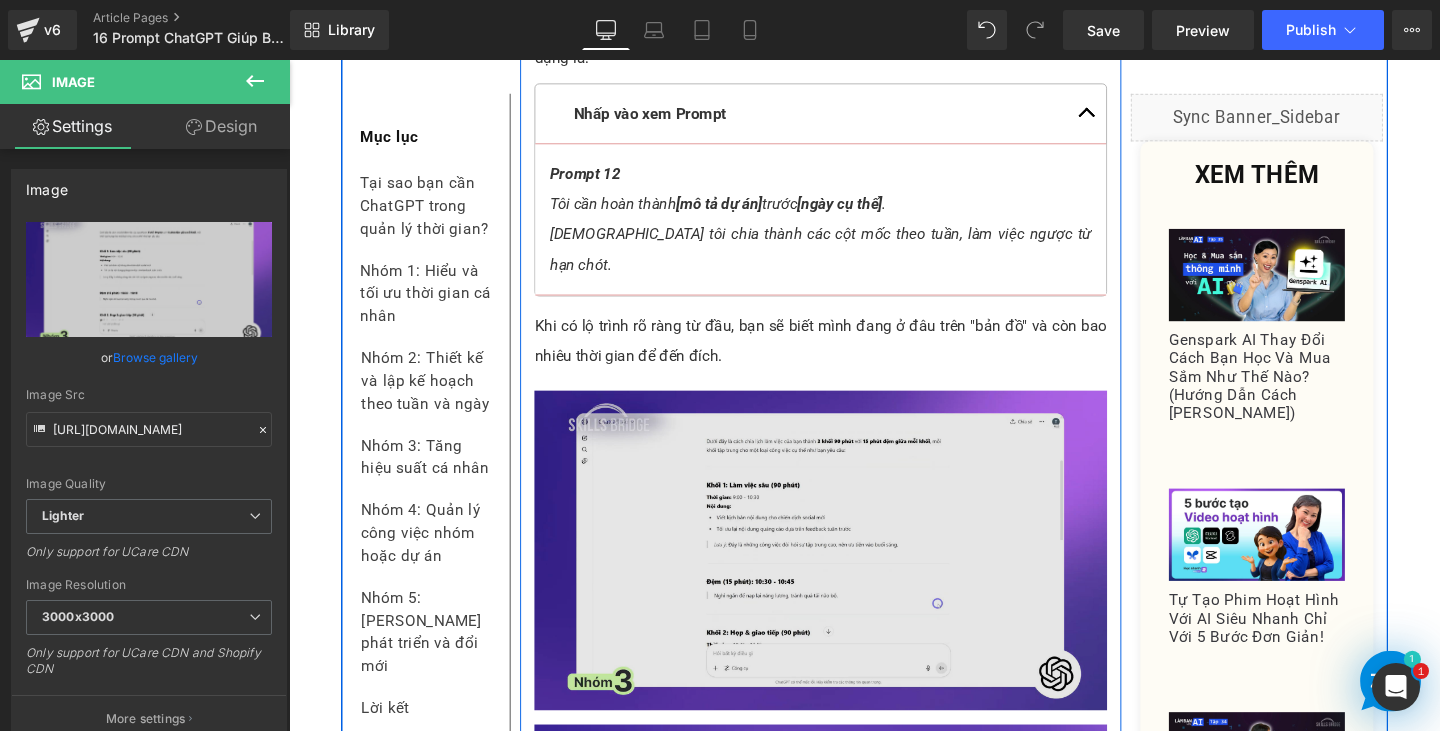 click at bounding box center (848, 576) 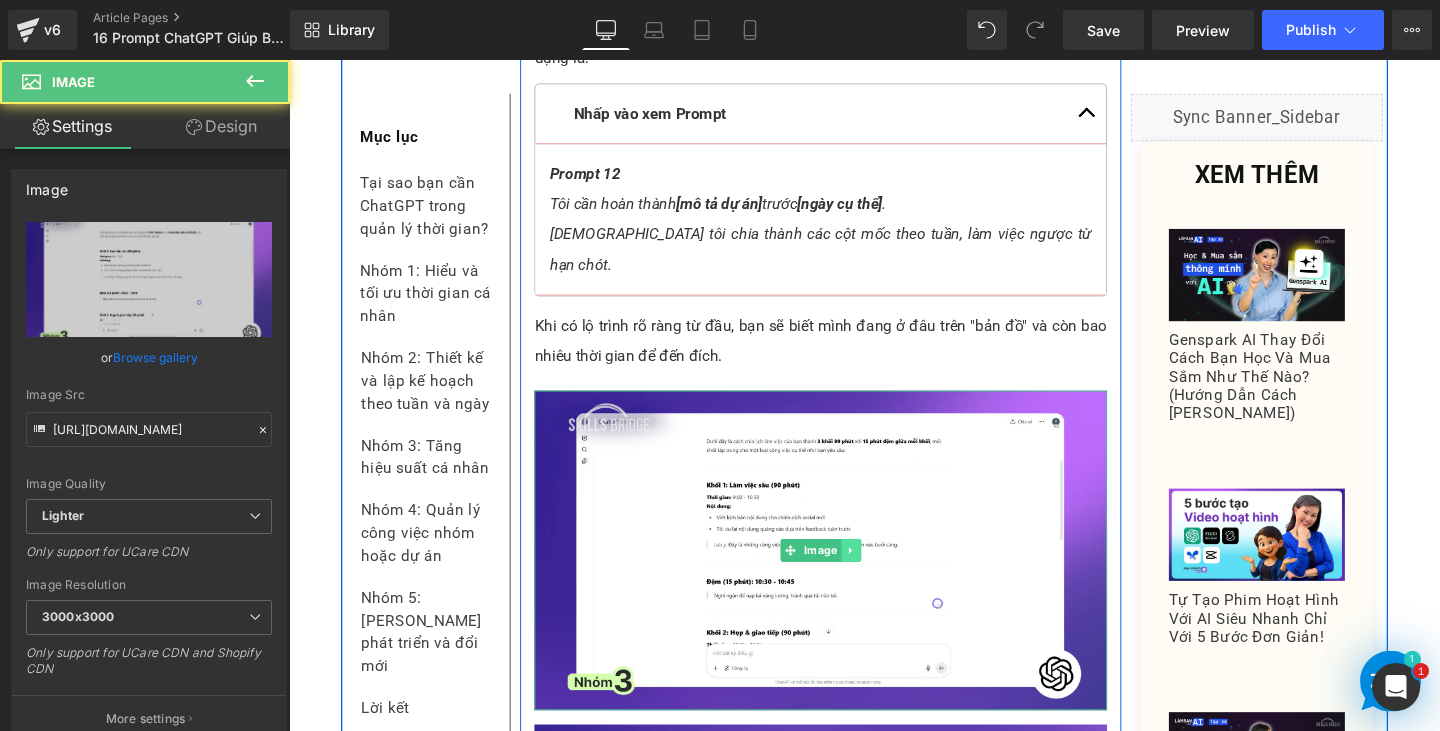 click 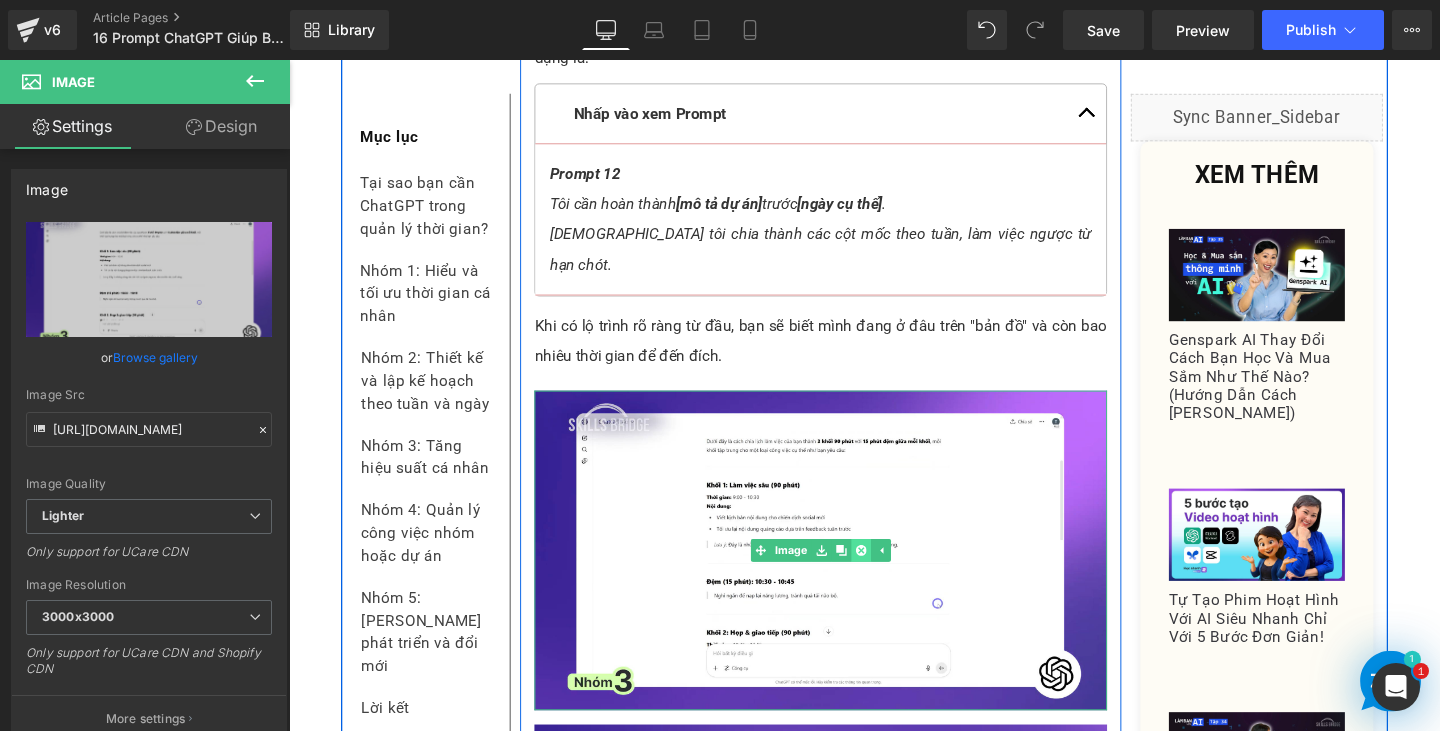 click 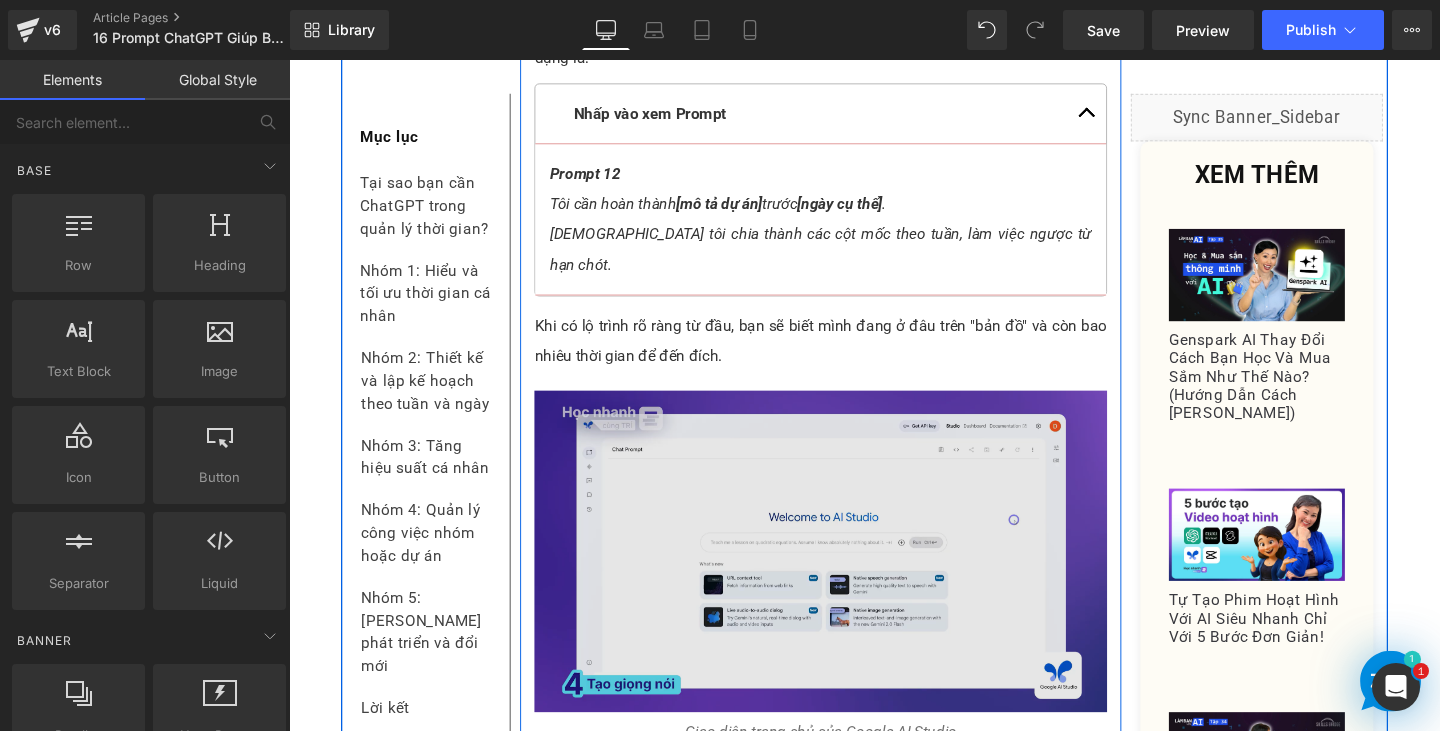 click at bounding box center (848, 577) 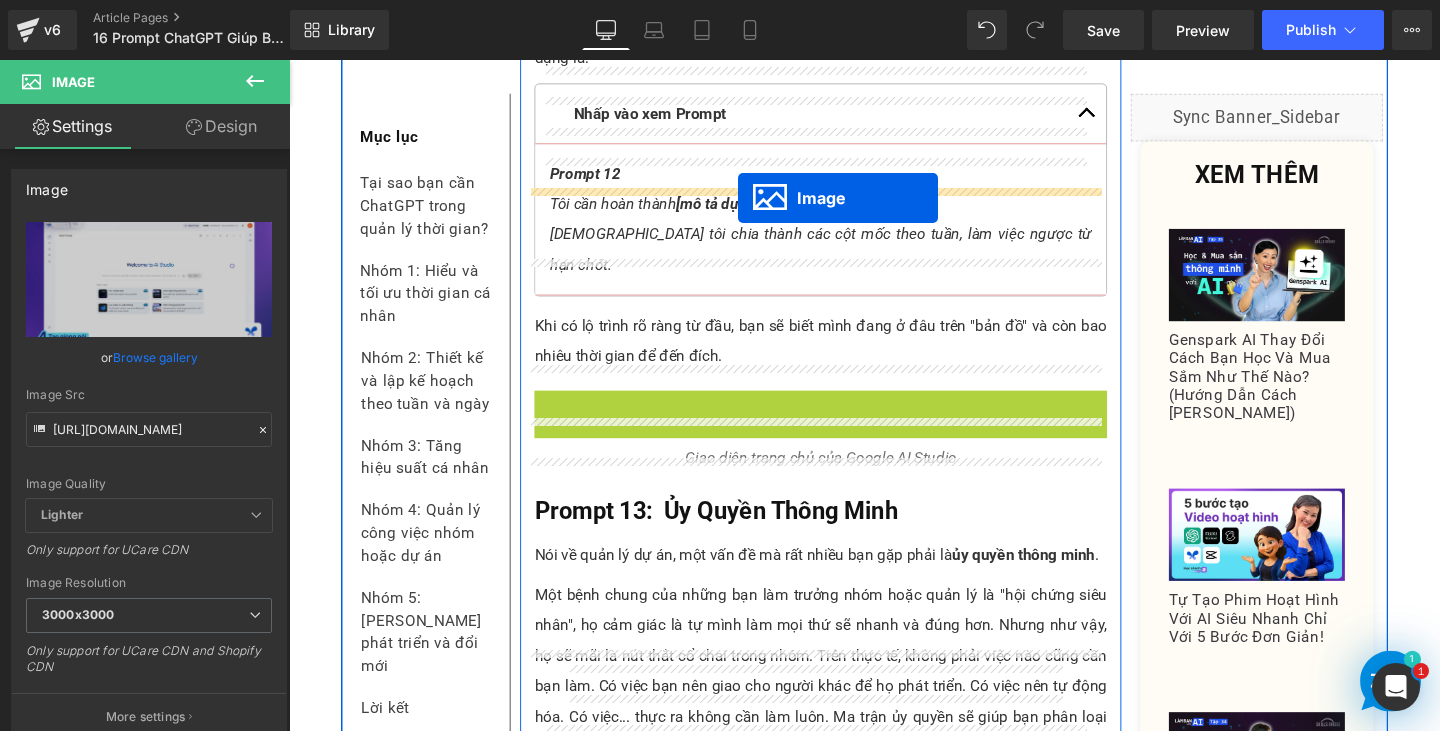 drag, startPoint x: 814, startPoint y: 448, endPoint x: 761, endPoint y: 205, distance: 248.71269 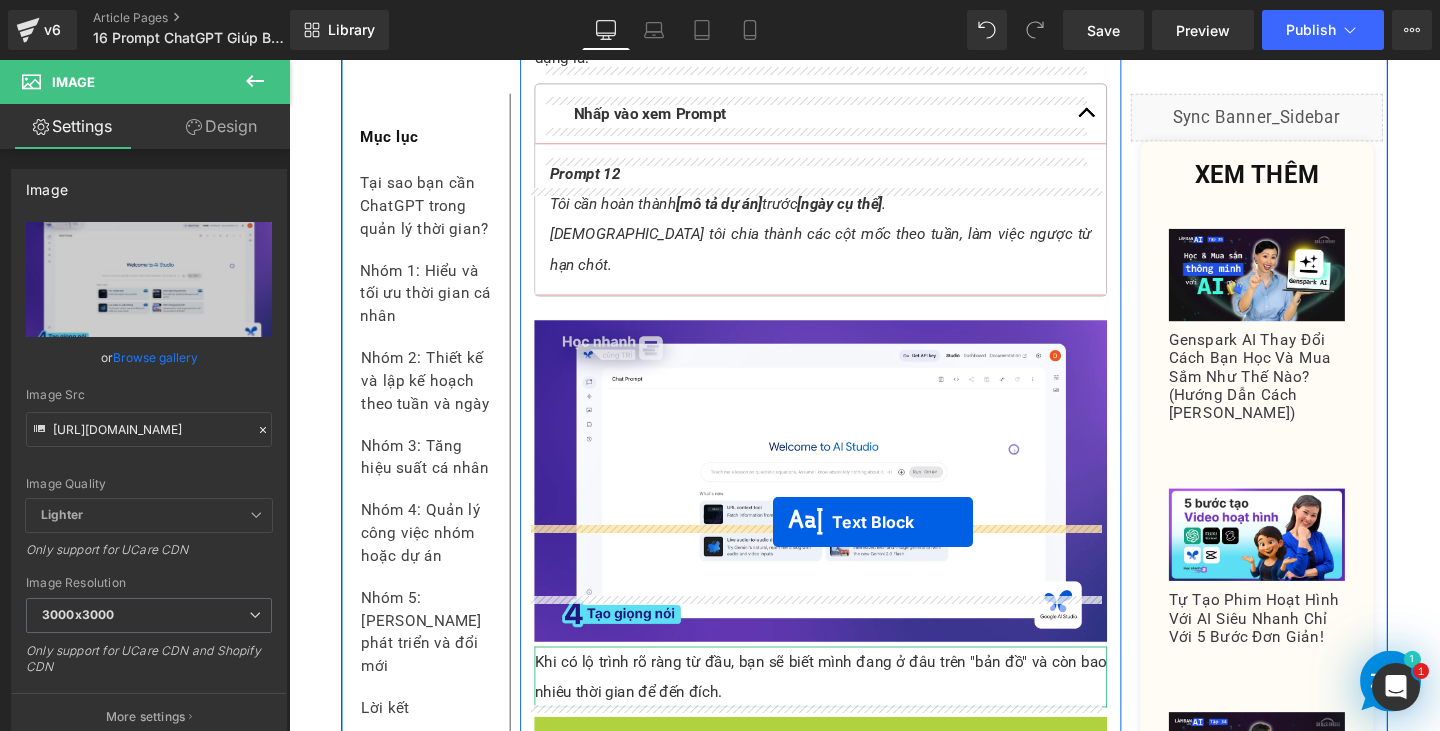 drag, startPoint x: 789, startPoint y: 640, endPoint x: 798, endPoint y: 546, distance: 94.42987 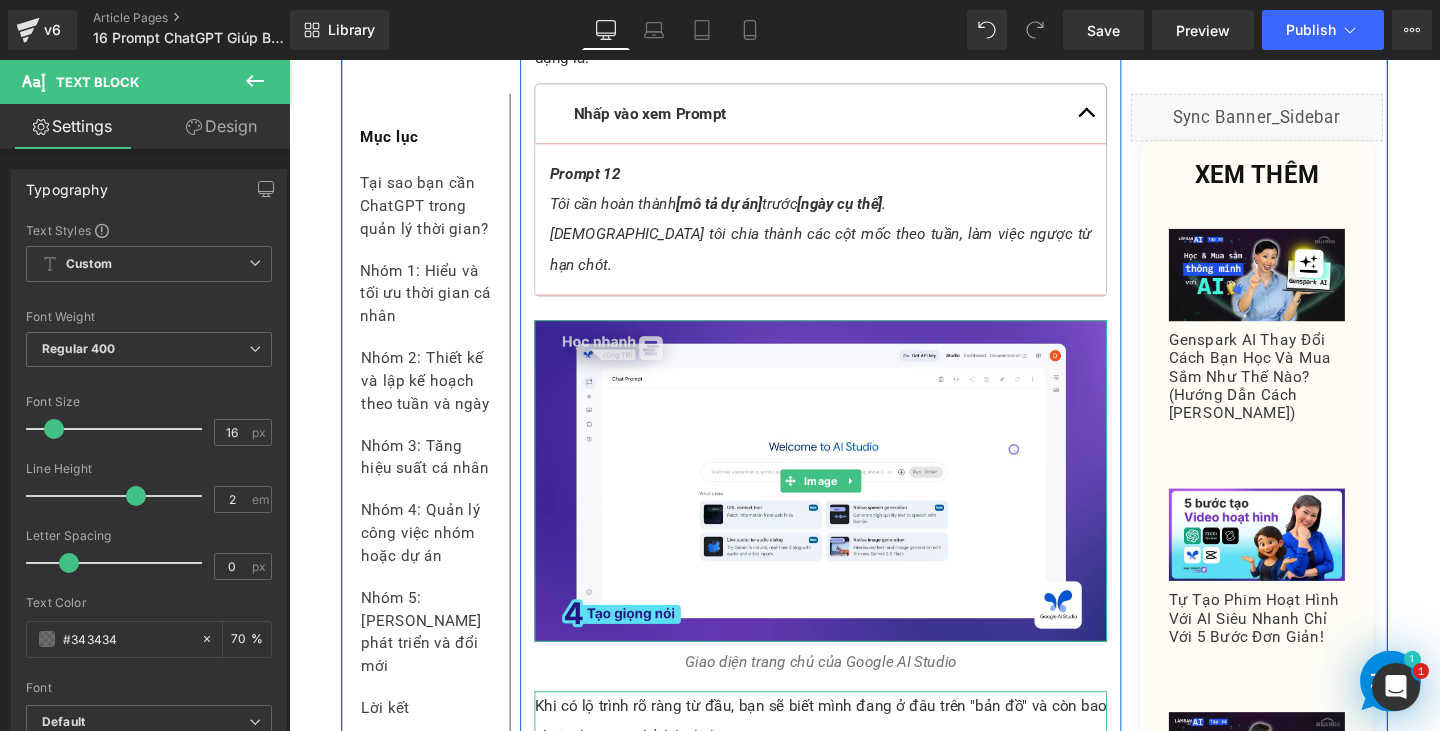 click at bounding box center [880, 503] 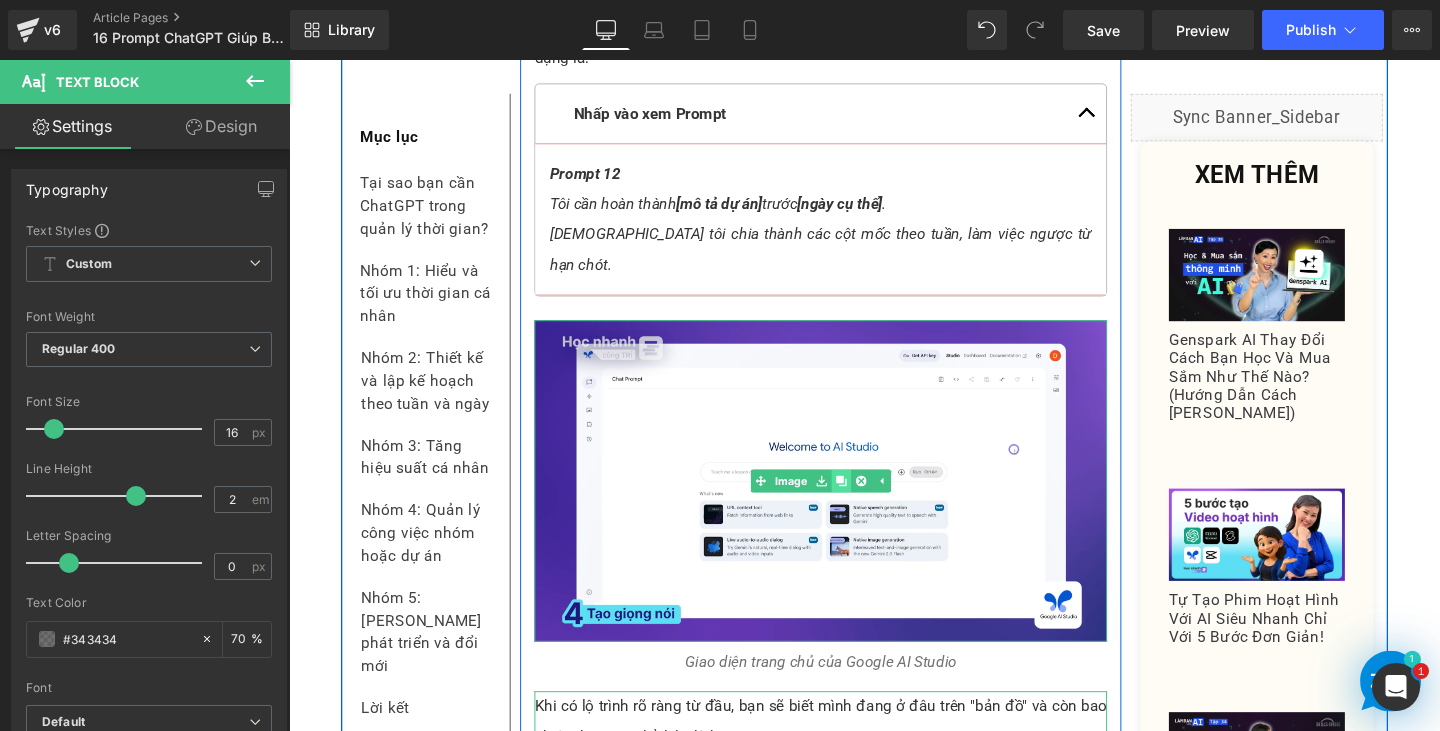 click 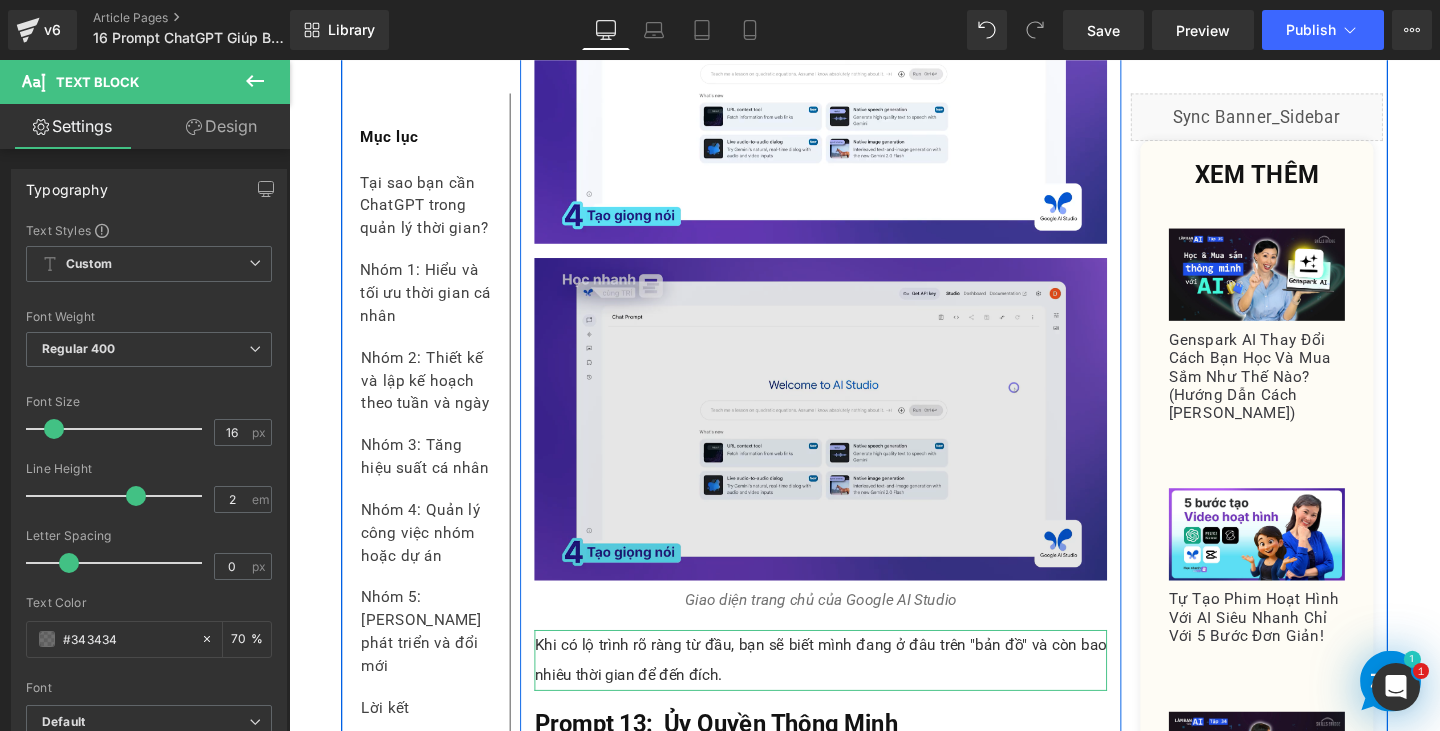 scroll, scrollTop: 15829, scrollLeft: 0, axis: vertical 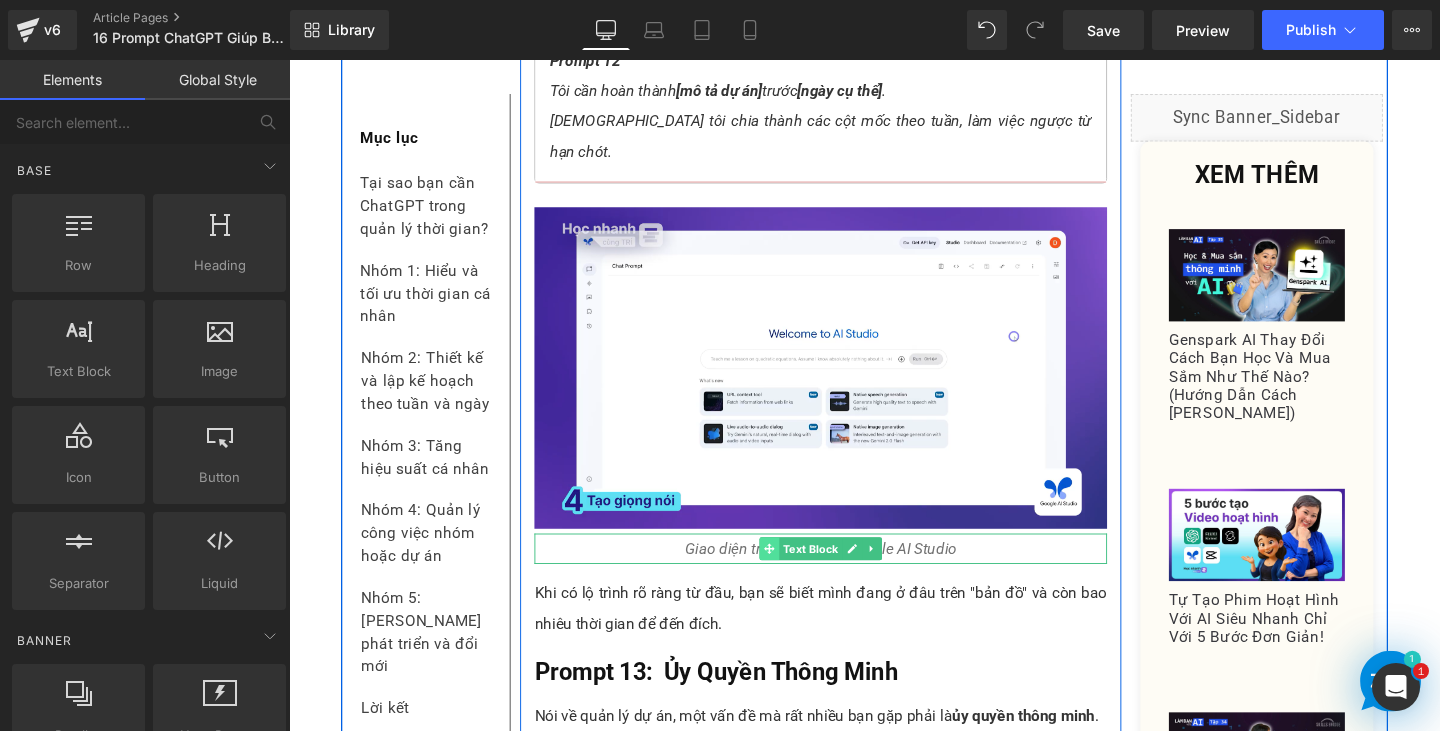 click 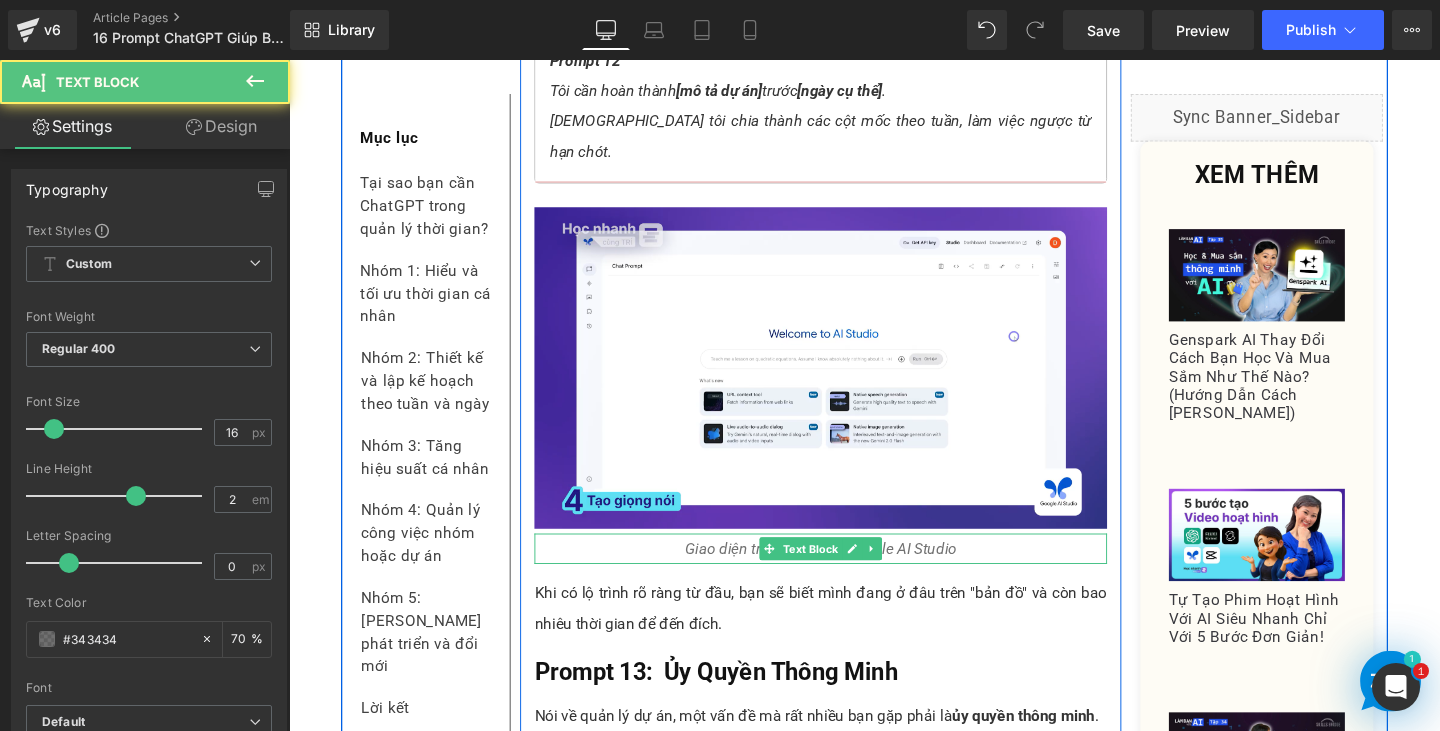 click on "Giao diện trang chủ của Google AI Studio" at bounding box center [848, 573] 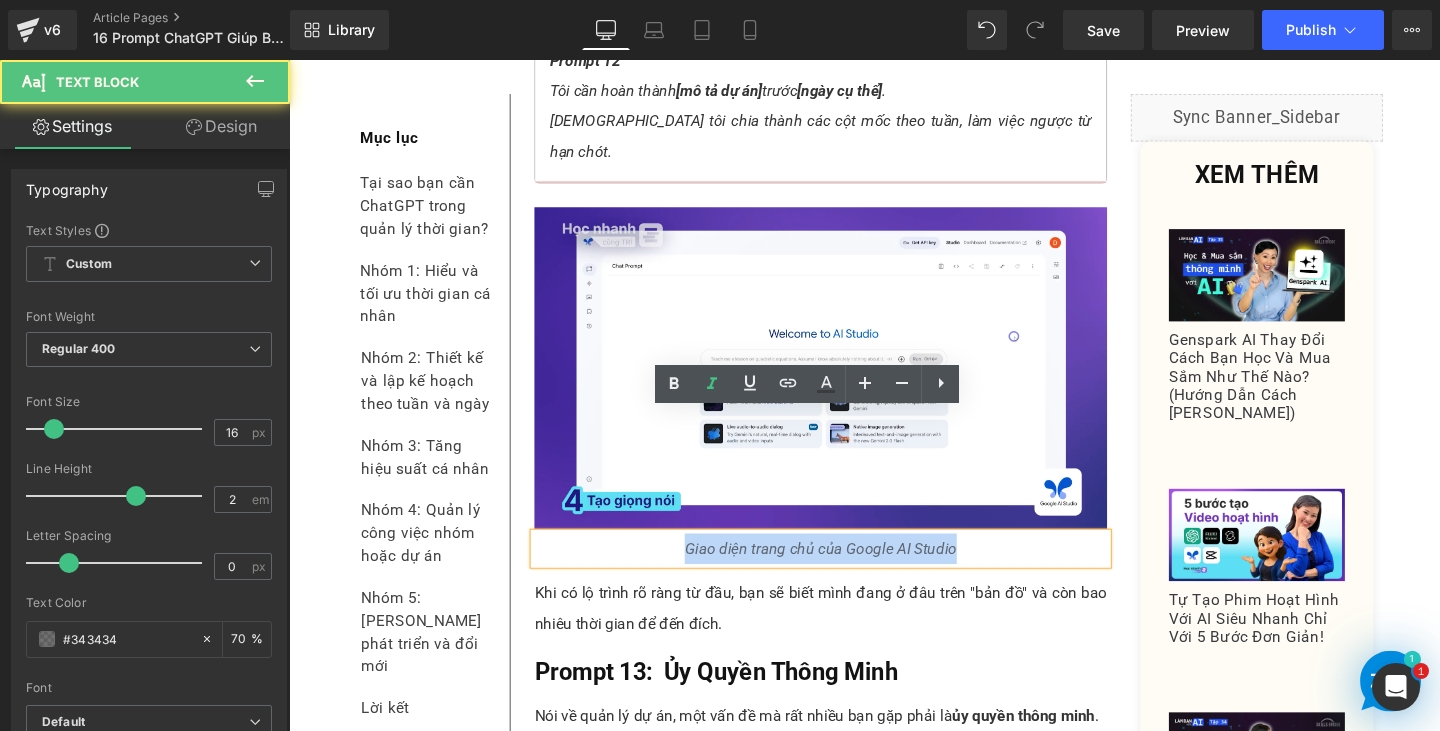 drag, startPoint x: 695, startPoint y: 440, endPoint x: 995, endPoint y: 446, distance: 300.06 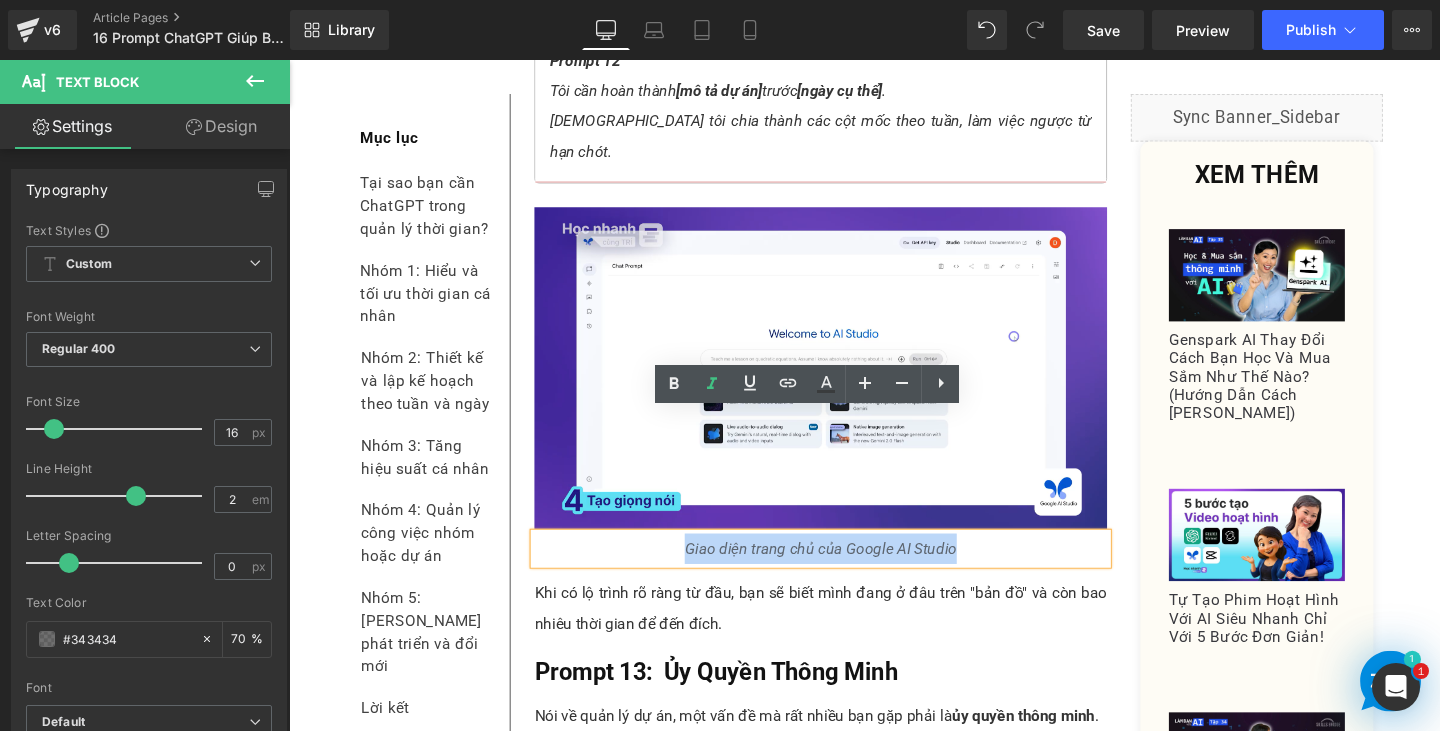 type 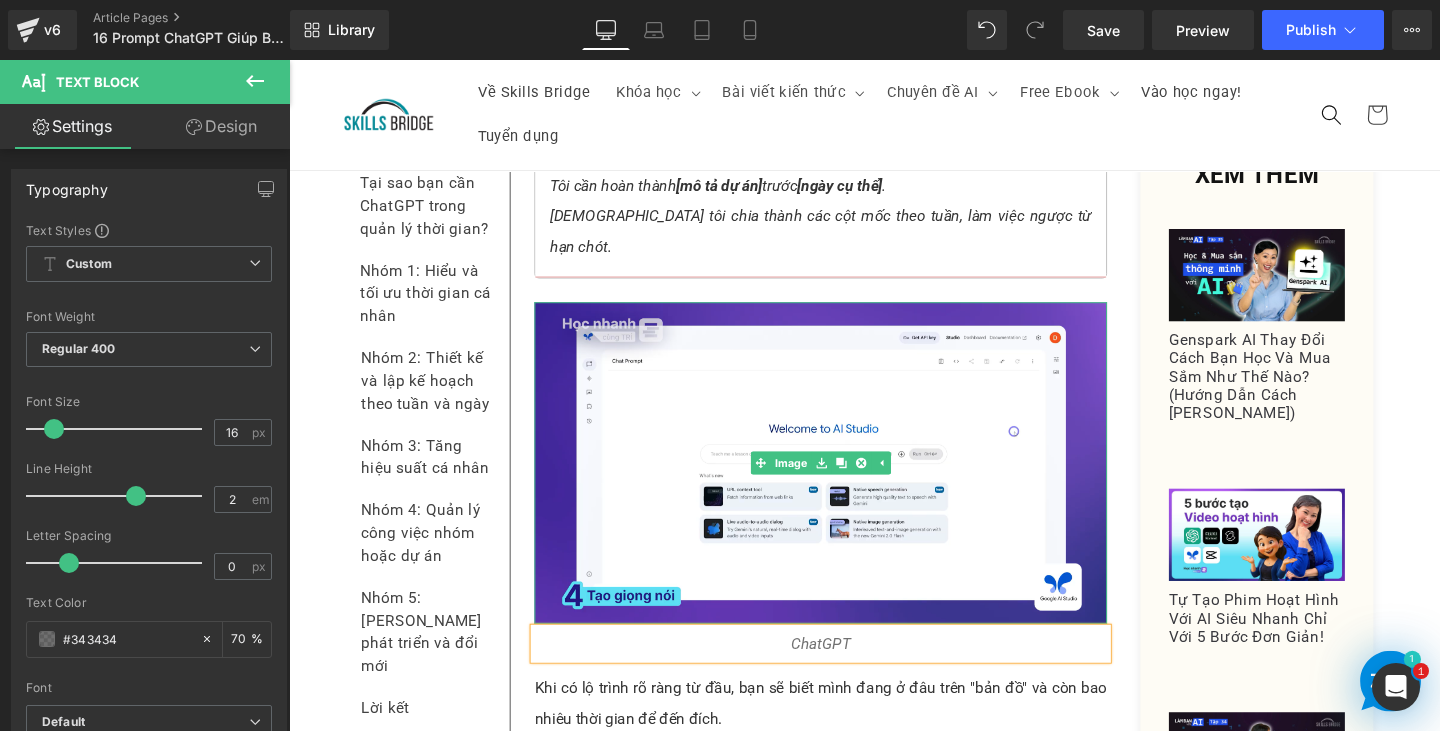 scroll, scrollTop: 15229, scrollLeft: 0, axis: vertical 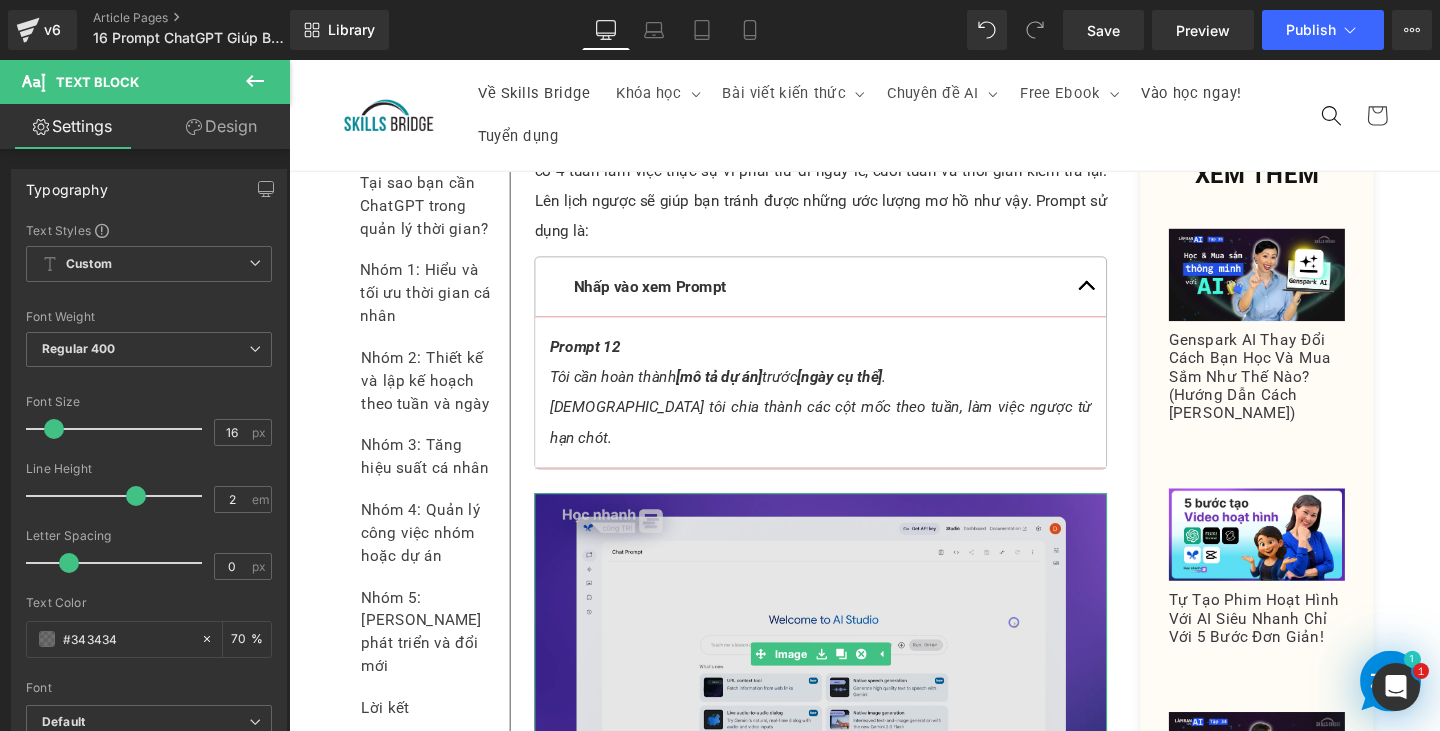 click at bounding box center (848, 684) 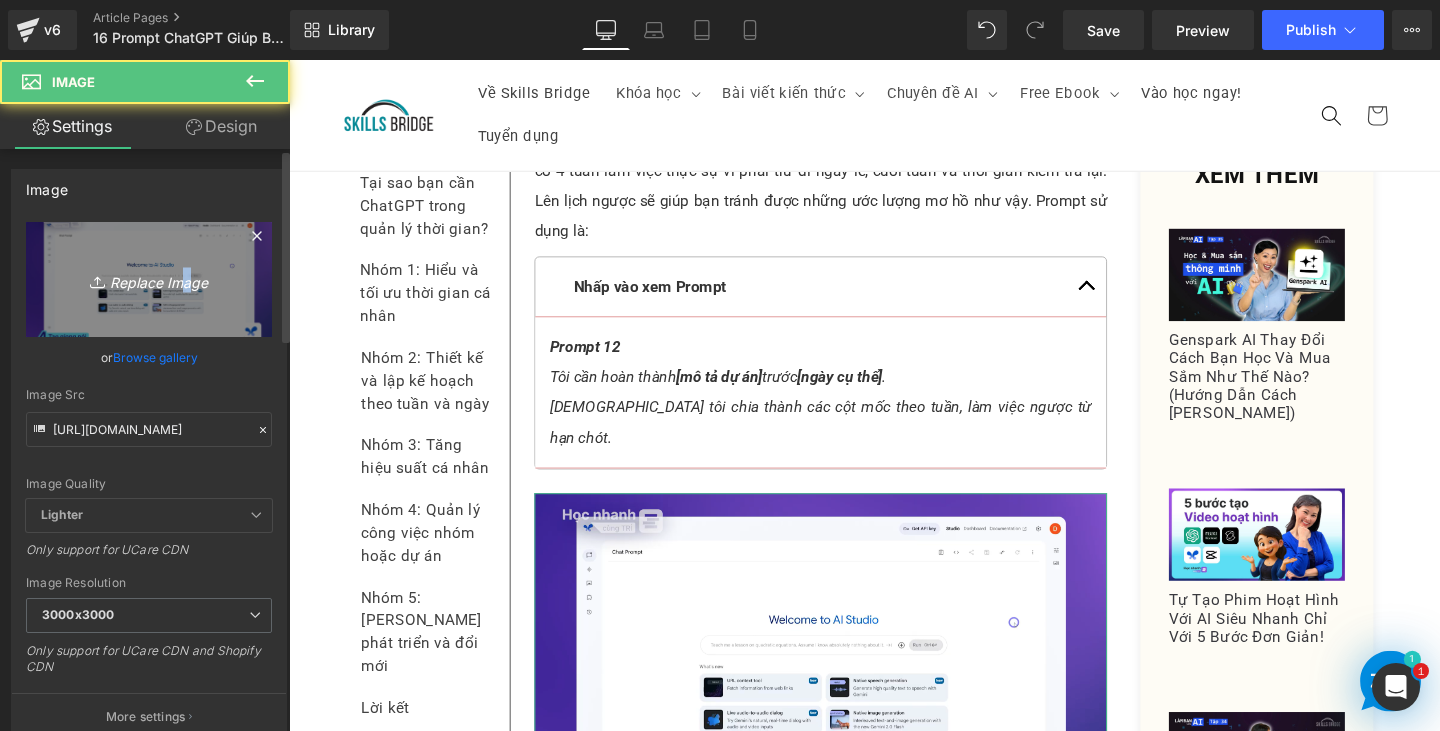 click on "Replace Image" at bounding box center [149, 279] 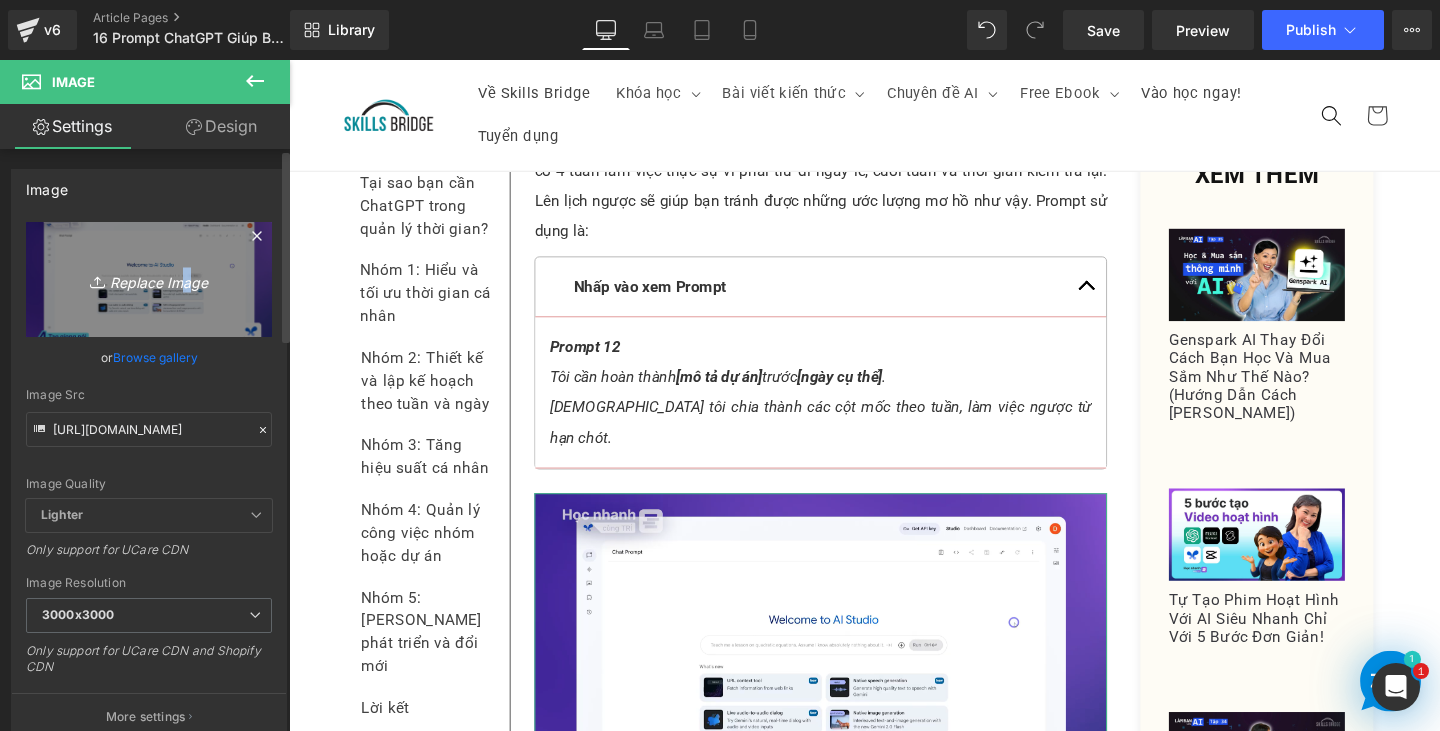 type on "C:\fakepath\Screenshot [DATE] 181647.png" 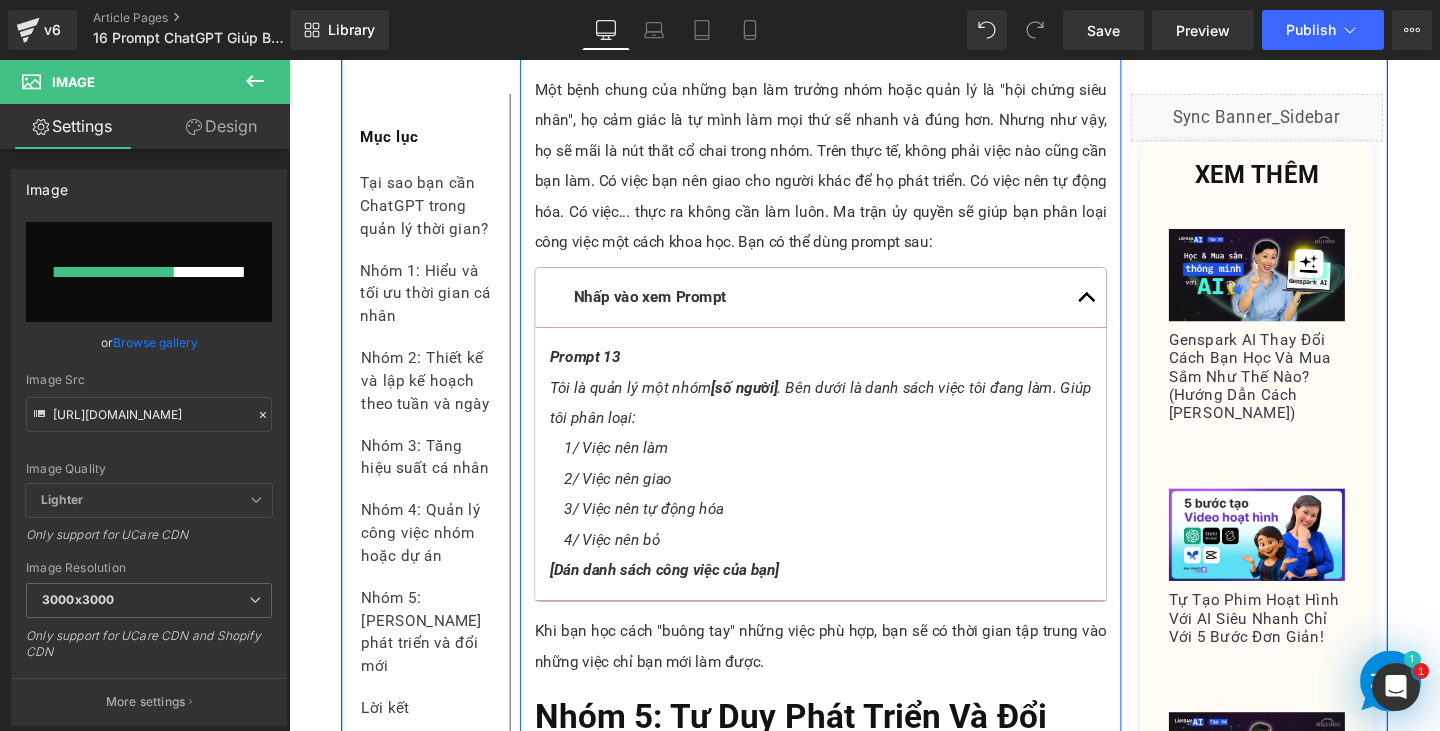 scroll, scrollTop: 16529, scrollLeft: 0, axis: vertical 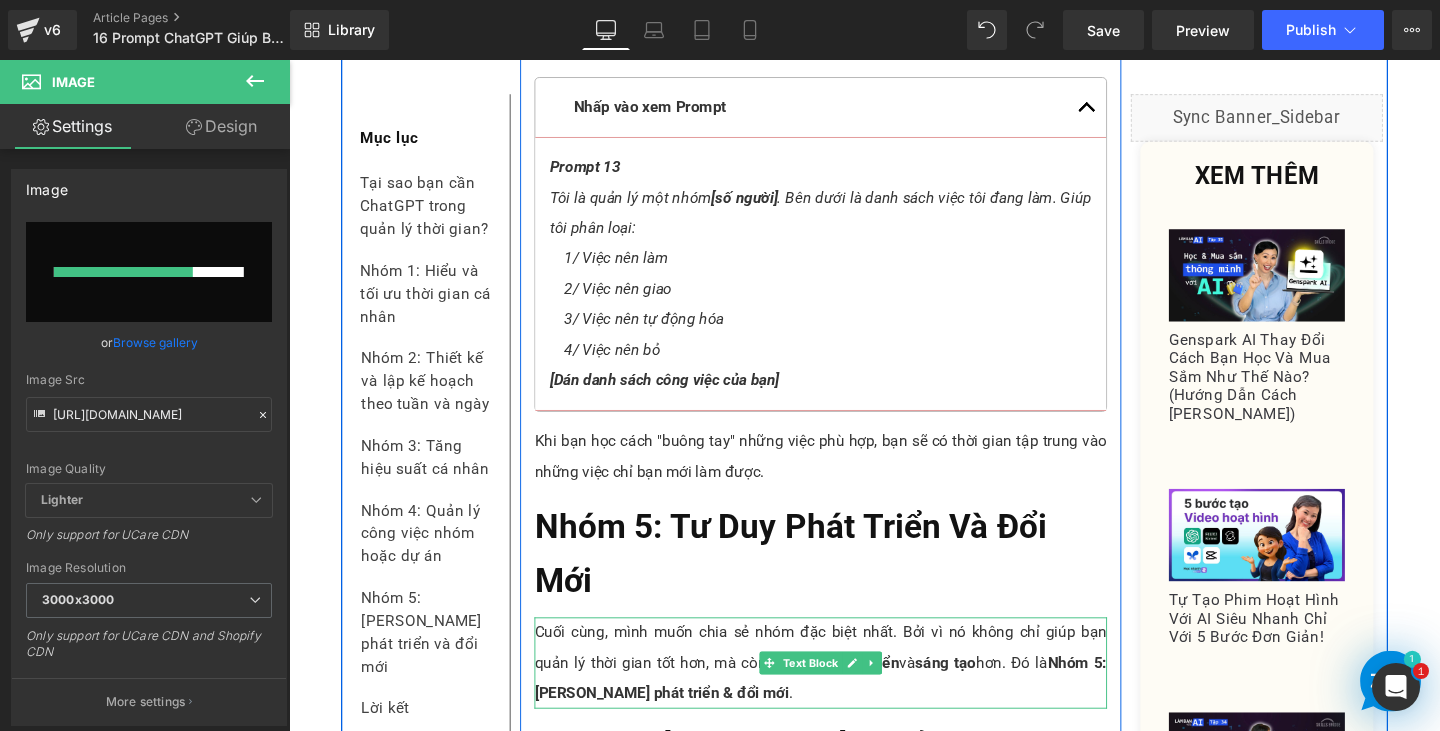 type 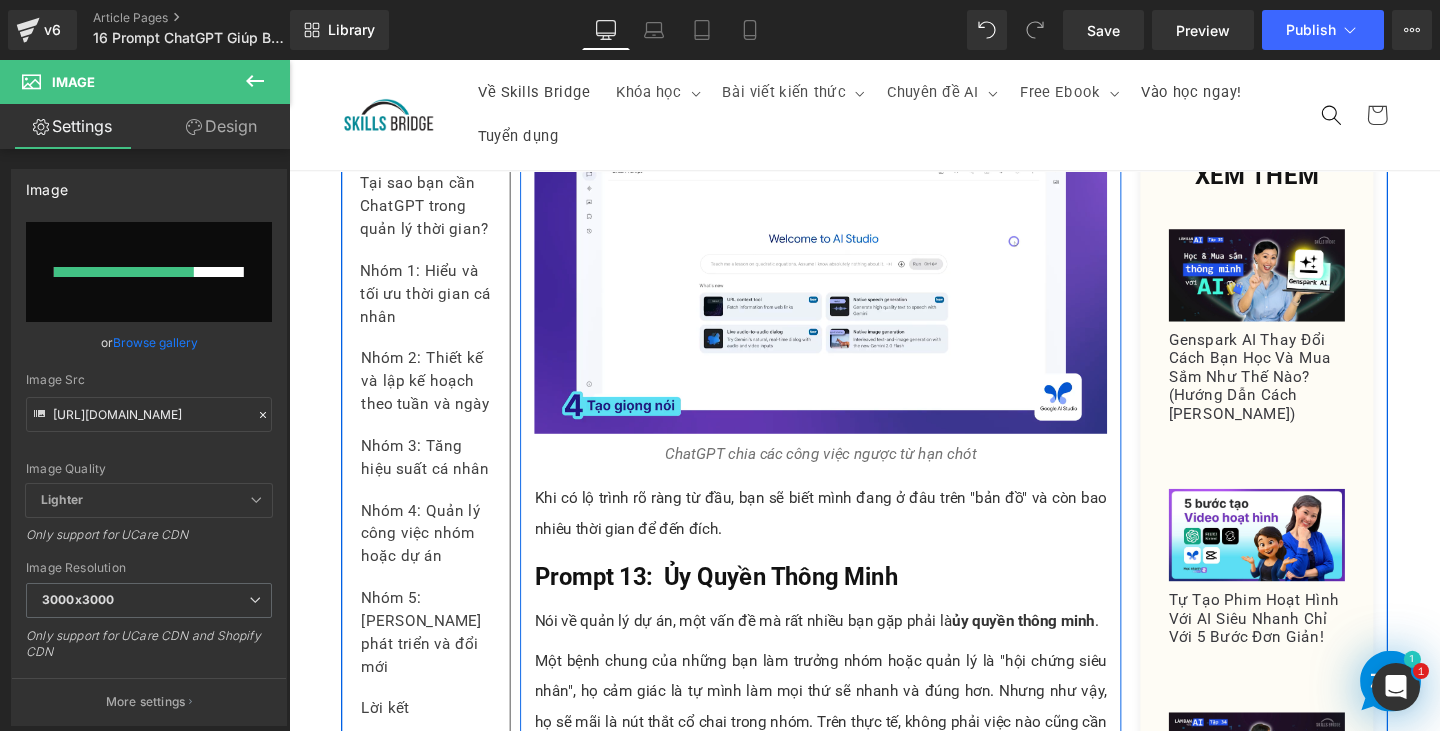 scroll, scrollTop: 15429, scrollLeft: 0, axis: vertical 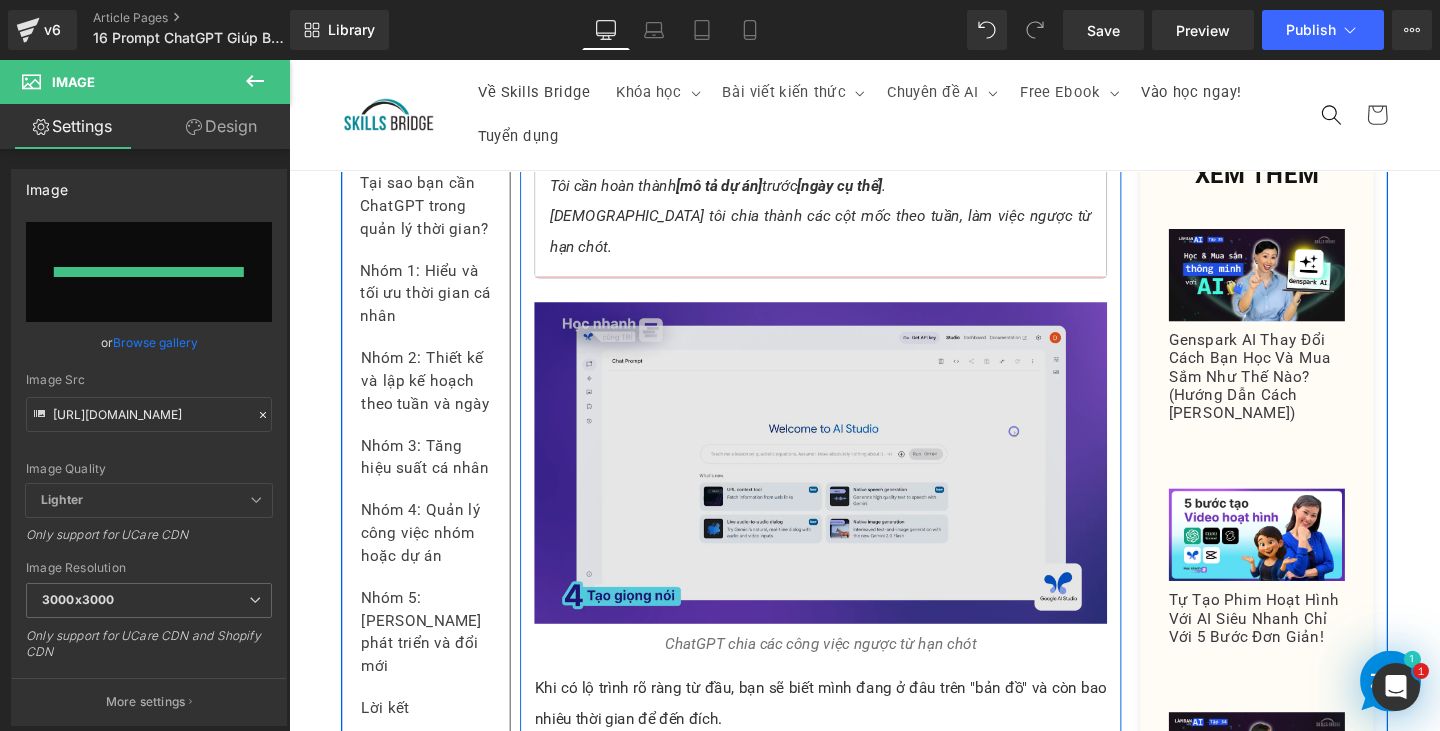 type on "[URL][DOMAIN_NAME]" 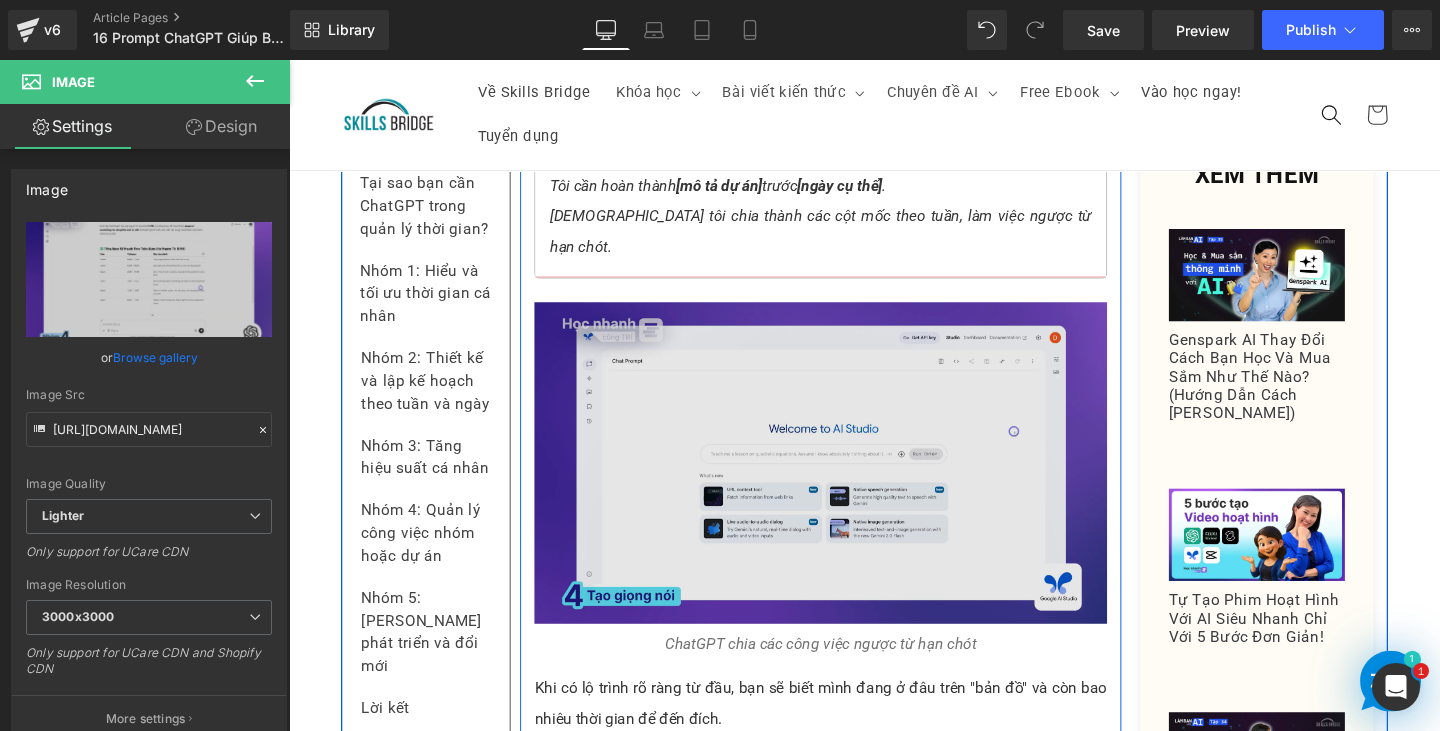 scroll, scrollTop: 15329, scrollLeft: 0, axis: vertical 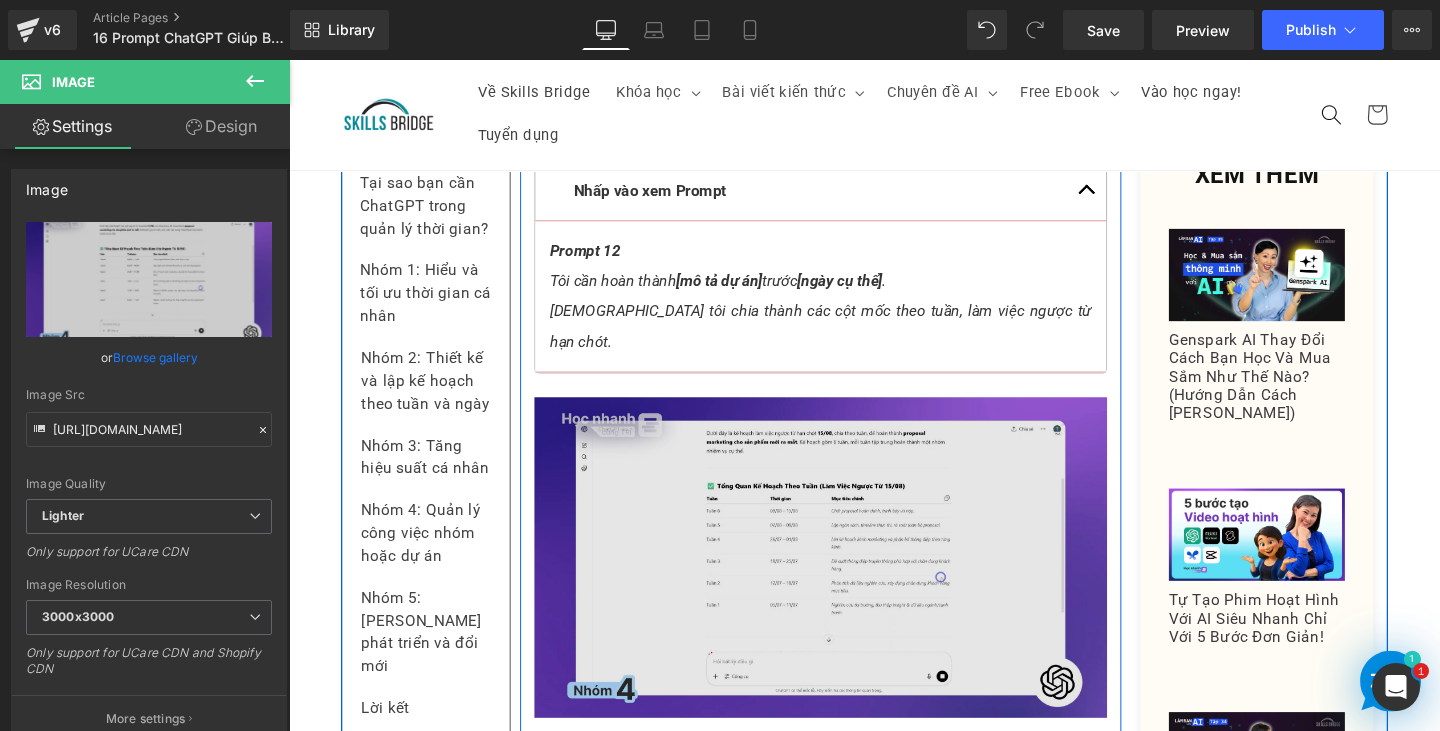 click on "Image" at bounding box center [848, 584] 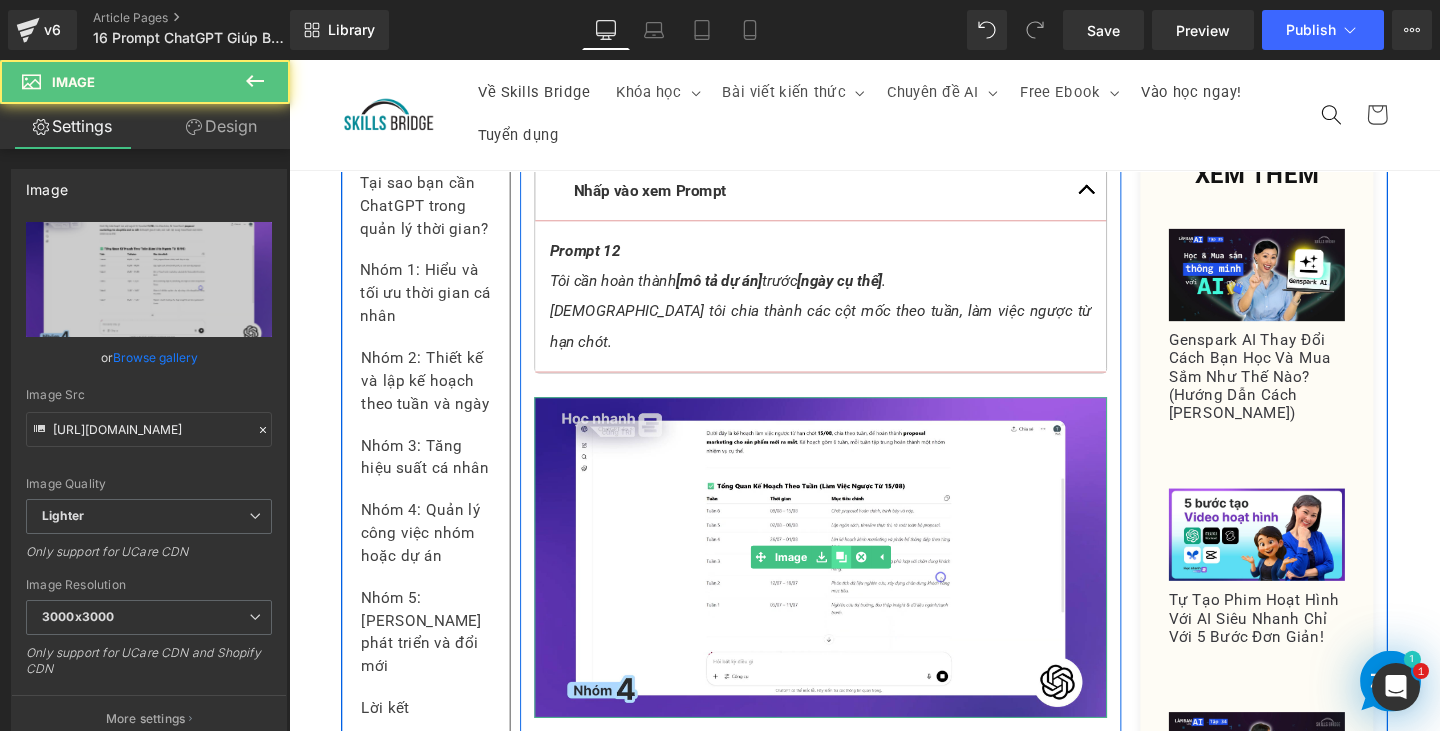 click 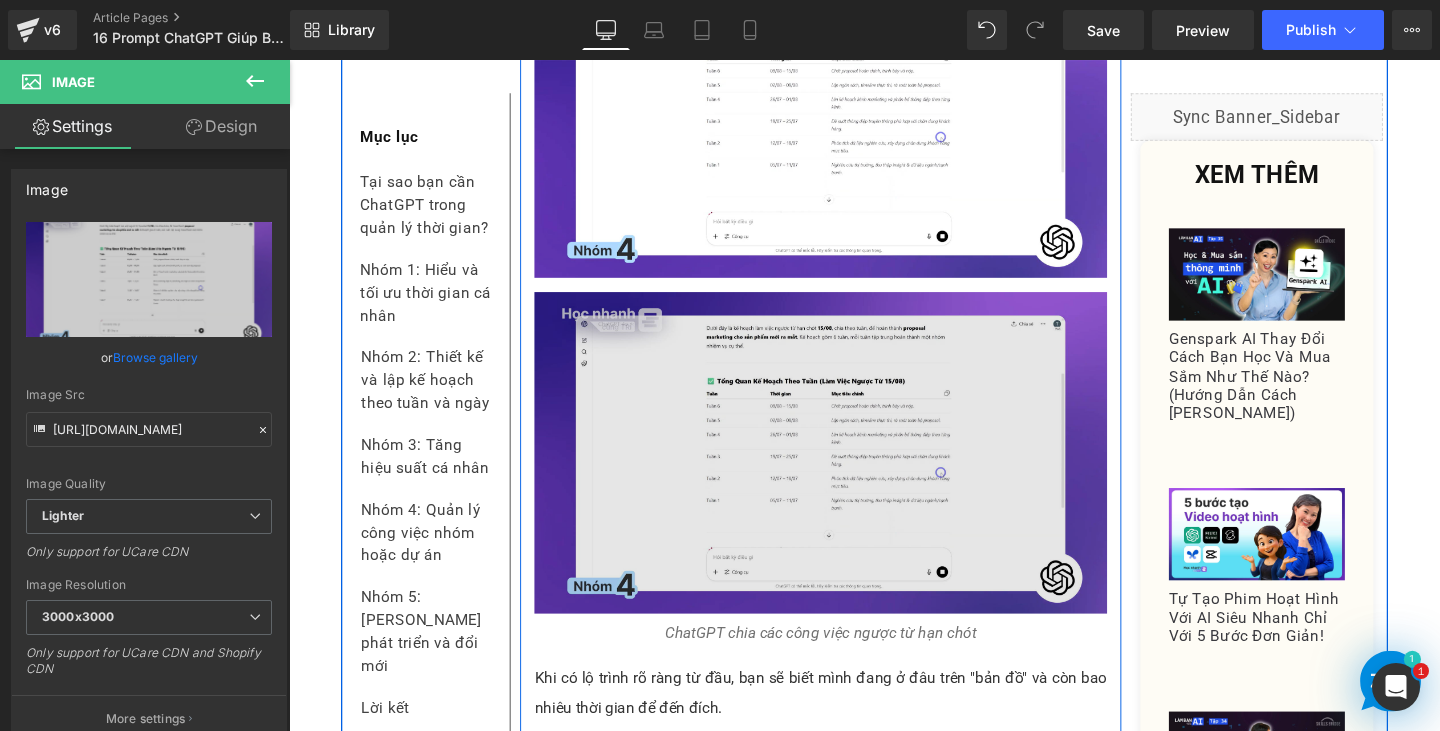 scroll, scrollTop: 15828, scrollLeft: 0, axis: vertical 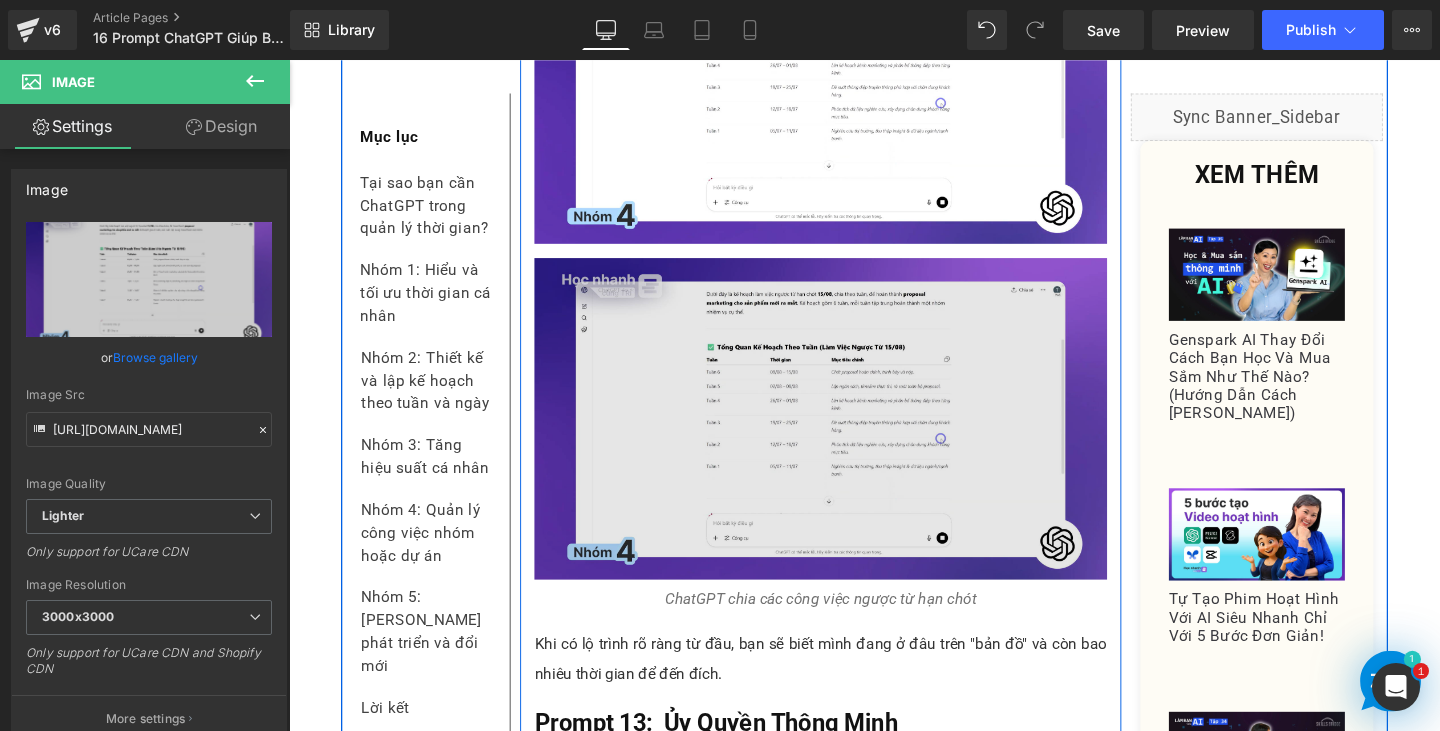 click at bounding box center [848, 437] 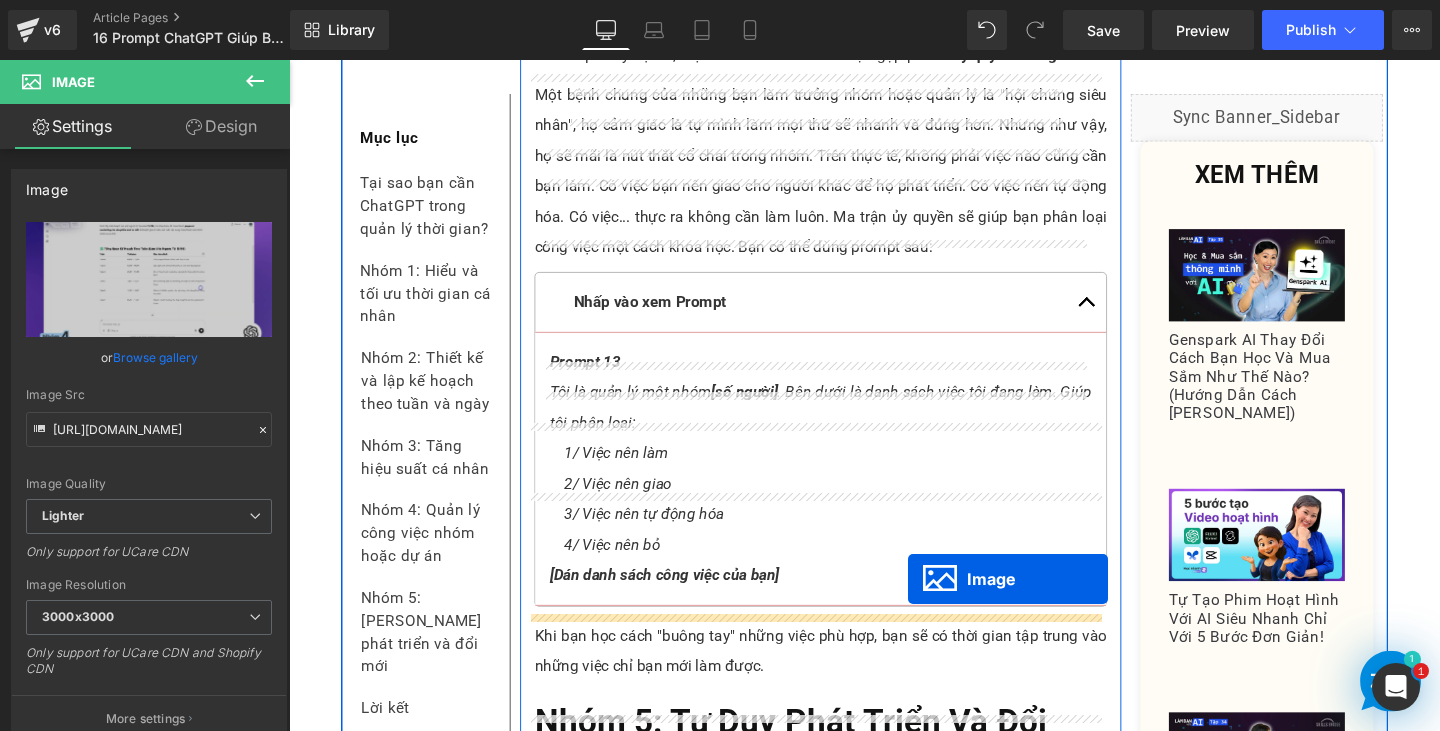 scroll, scrollTop: 16368, scrollLeft: 0, axis: vertical 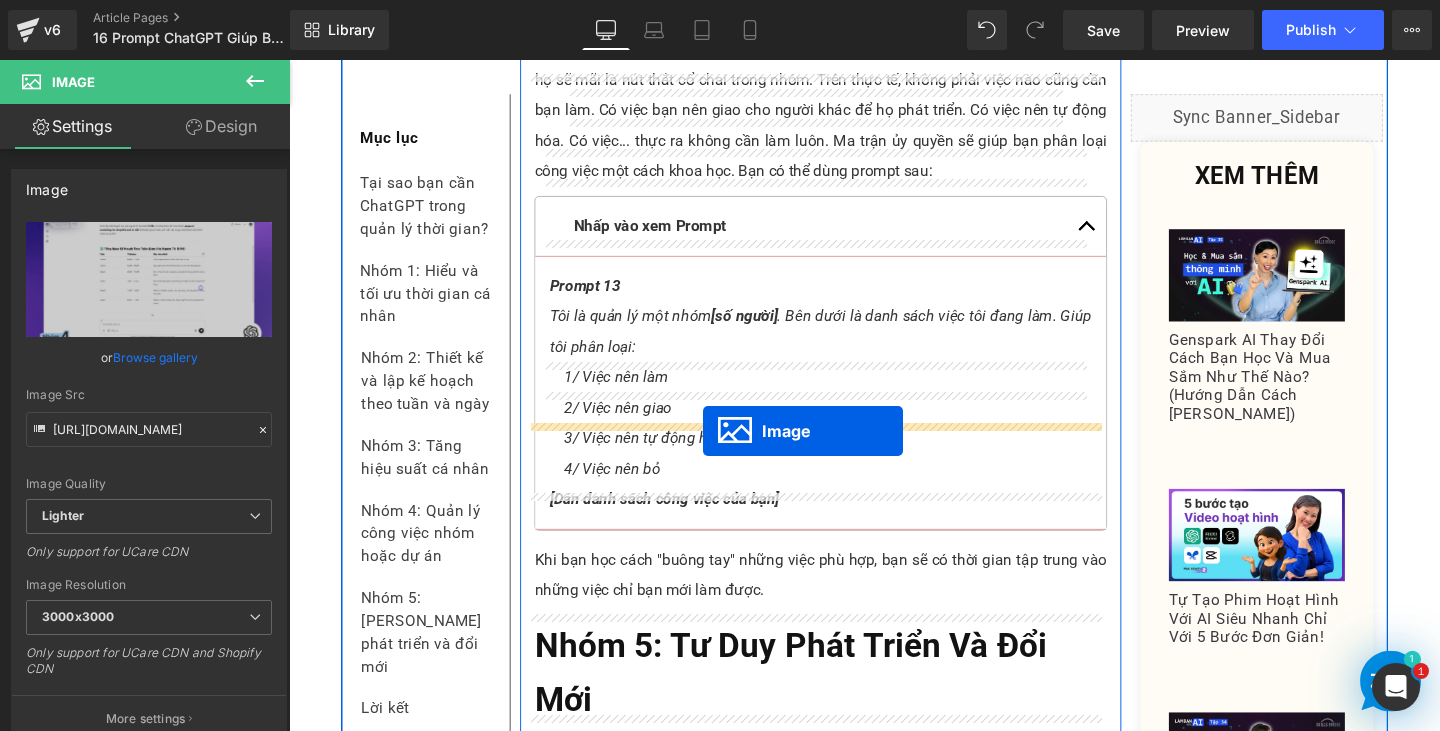 drag, startPoint x: 862, startPoint y: 570, endPoint x: 725, endPoint y: 451, distance: 181.46625 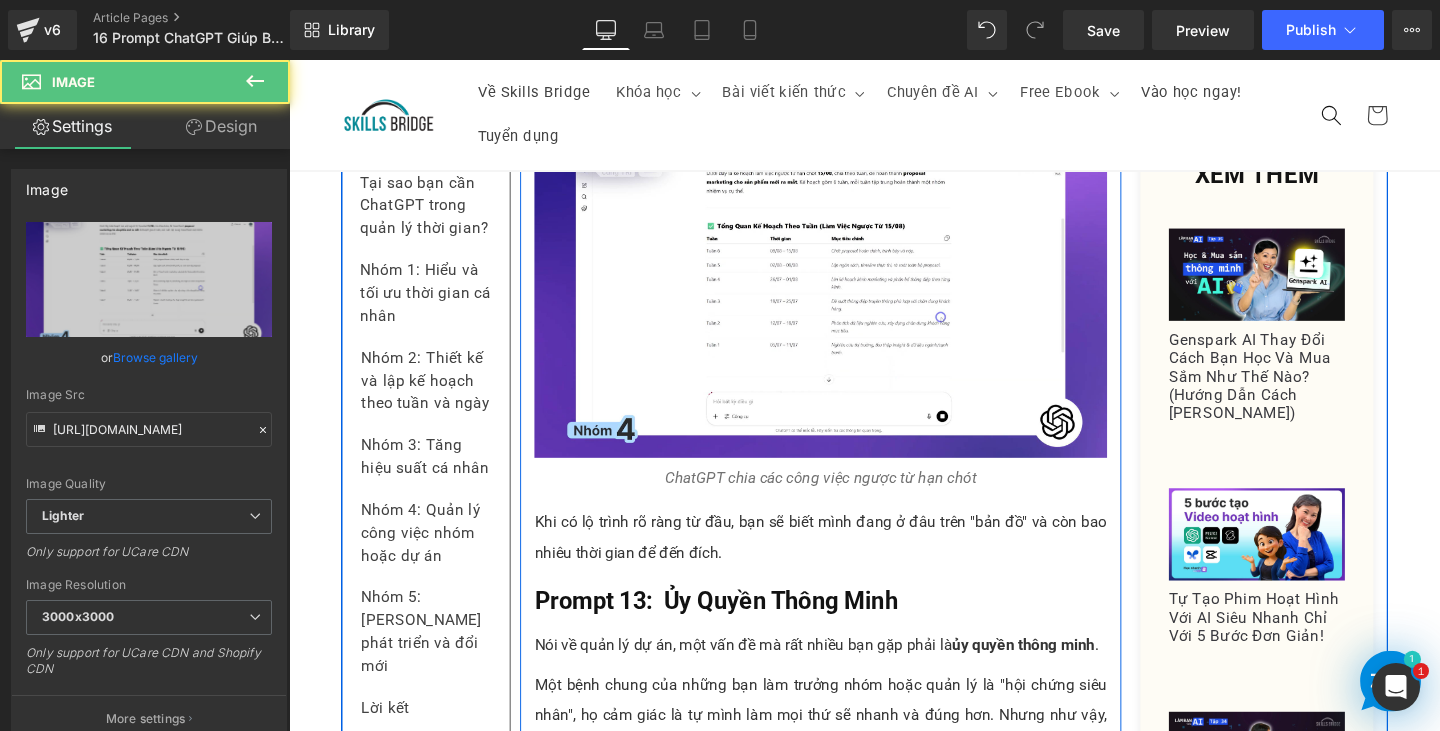scroll, scrollTop: 15403, scrollLeft: 0, axis: vertical 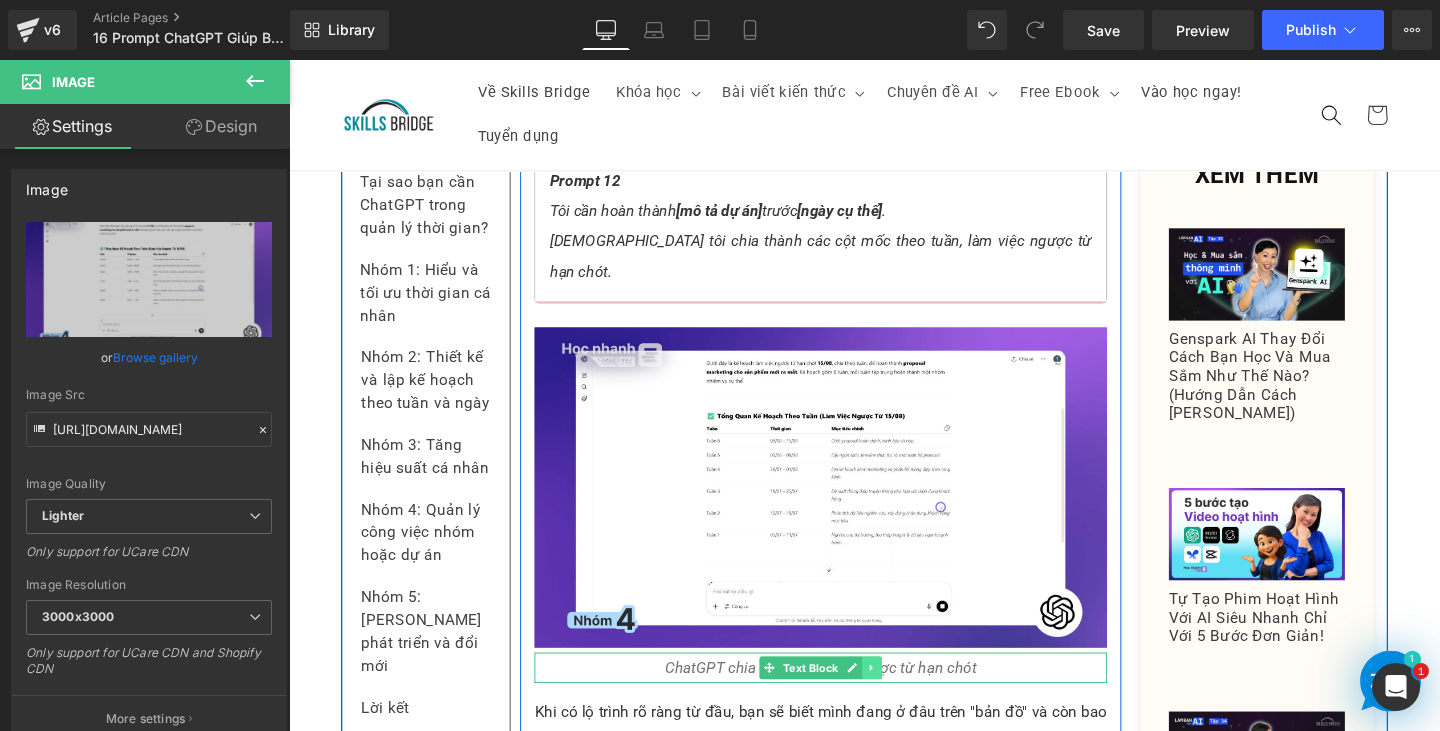 click 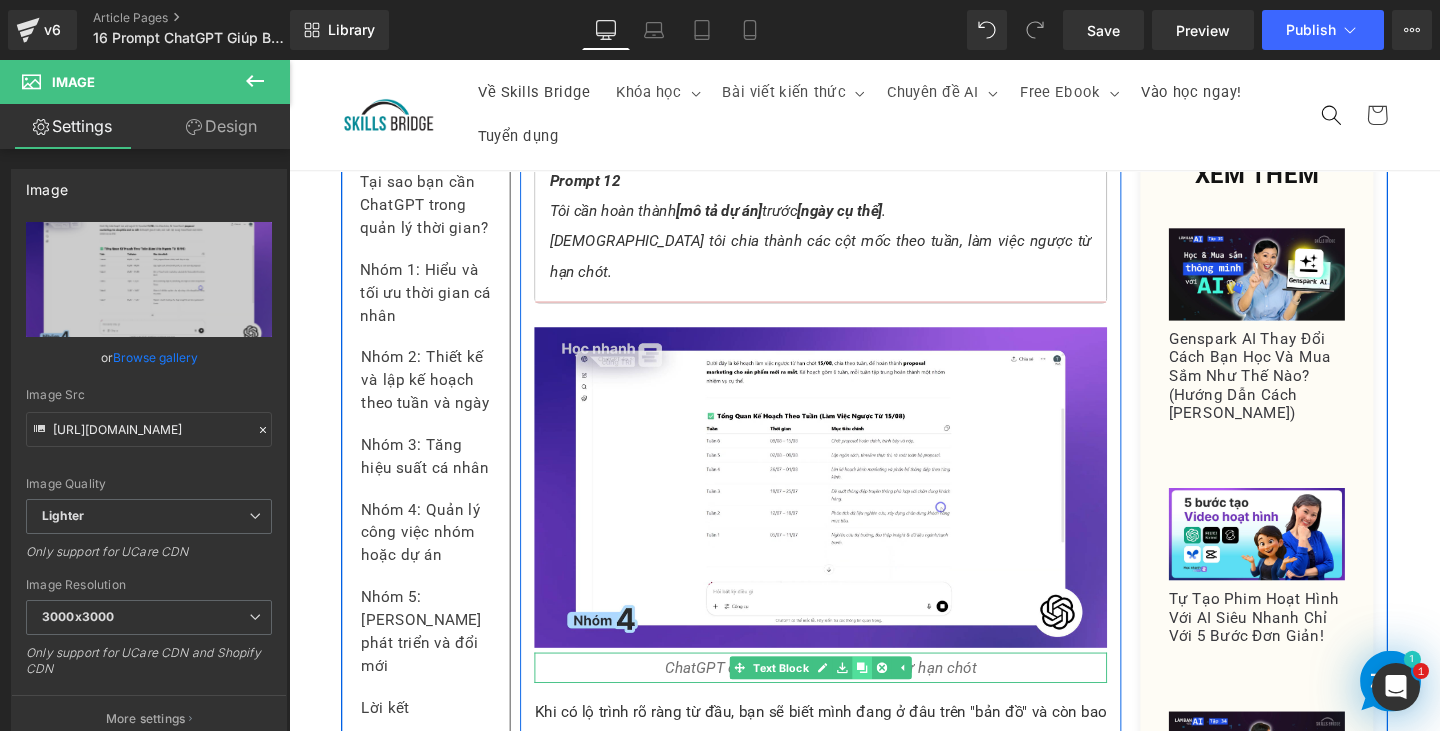 click 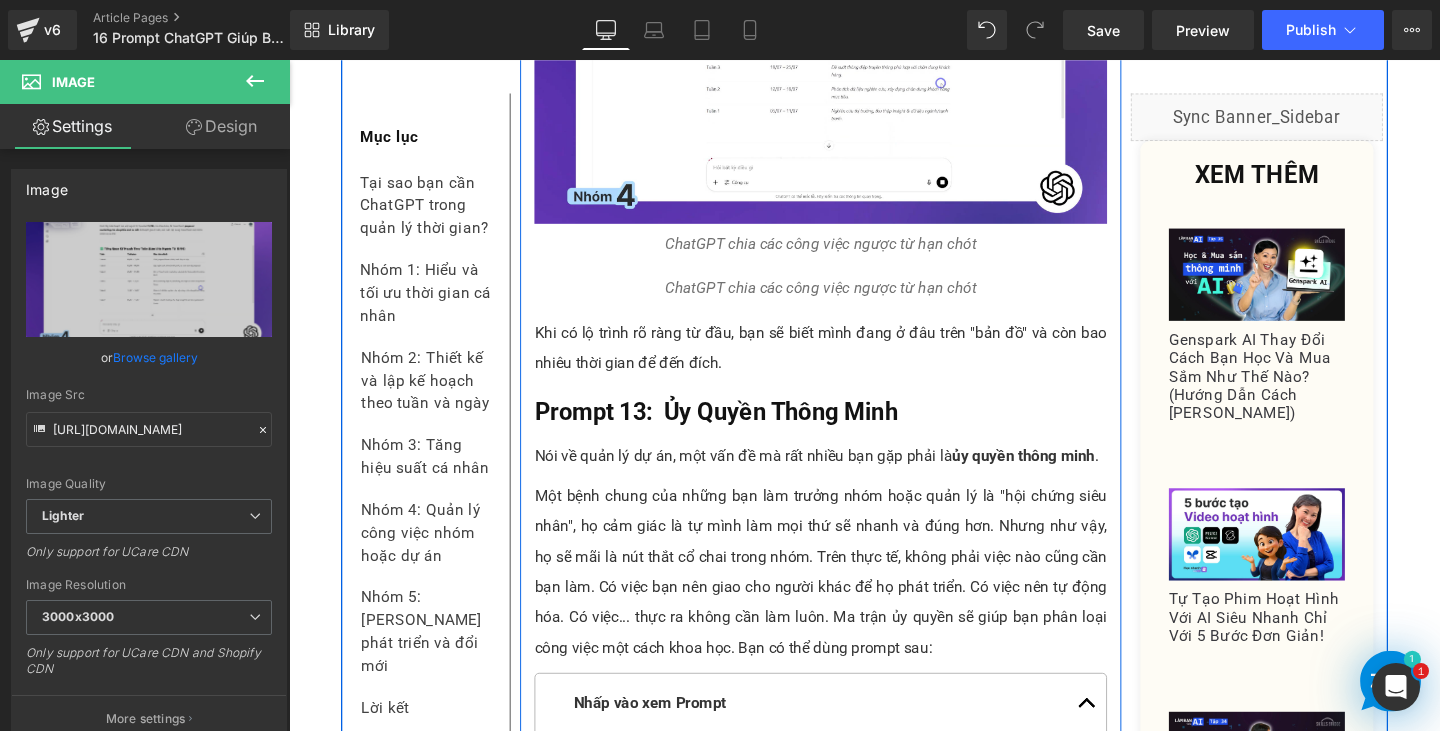 scroll, scrollTop: 15865, scrollLeft: 0, axis: vertical 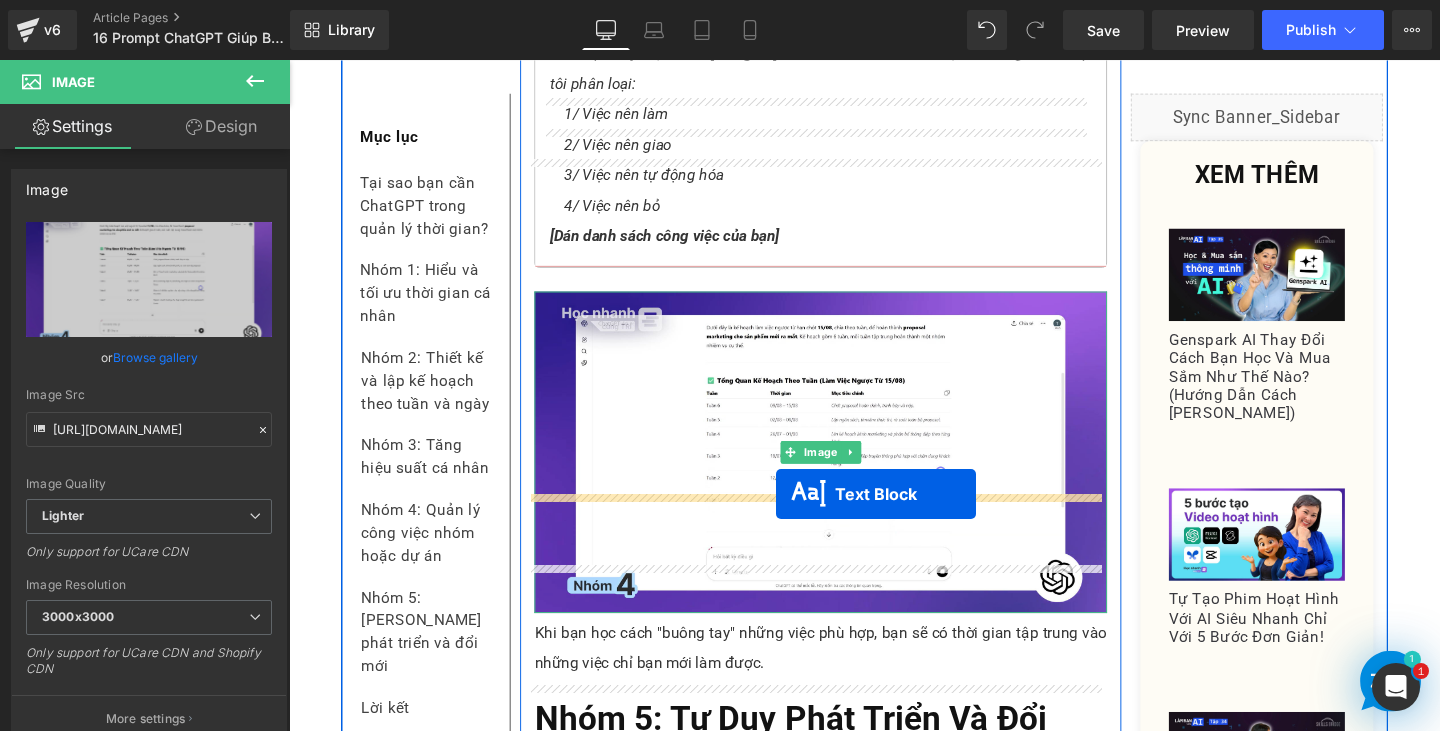 drag, startPoint x: 784, startPoint y: 152, endPoint x: 801, endPoint y: 517, distance: 365.3957 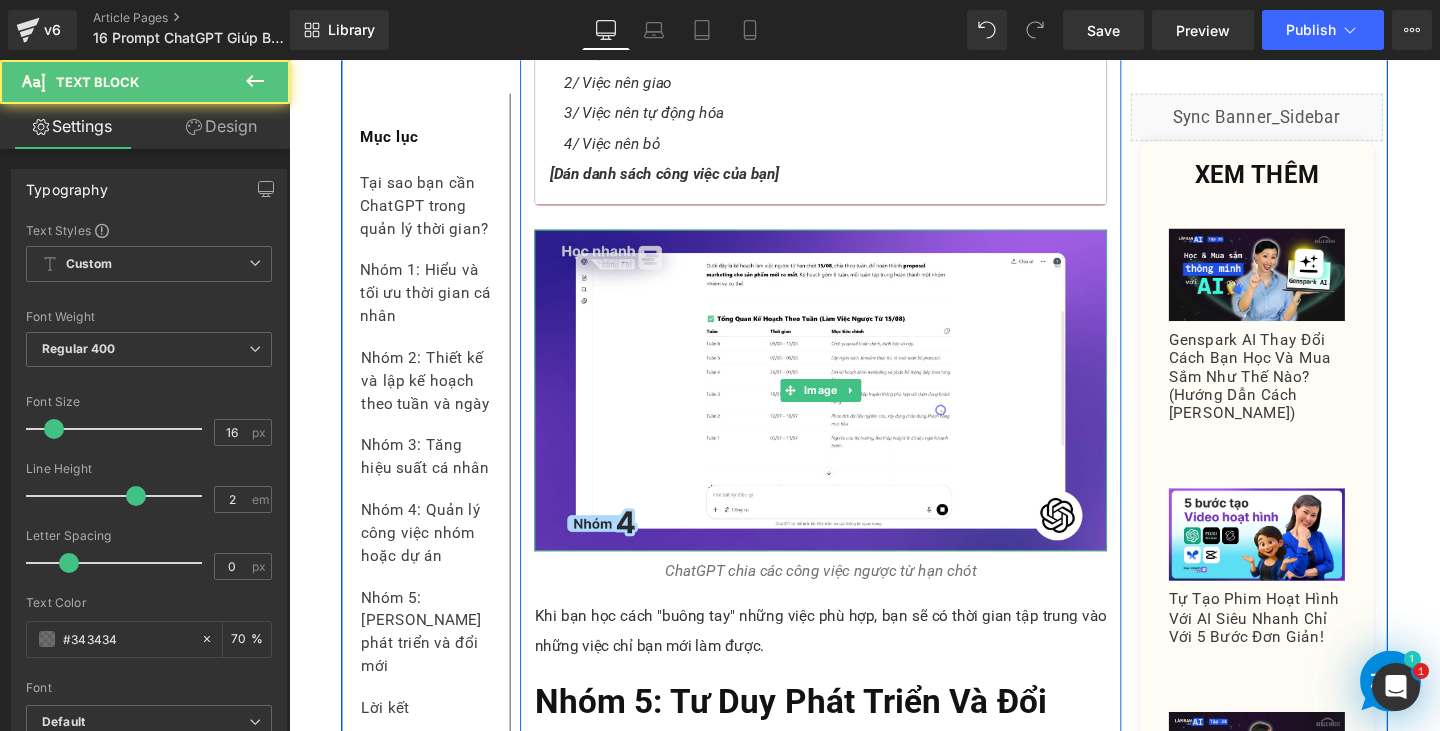 scroll, scrollTop: 16580, scrollLeft: 0, axis: vertical 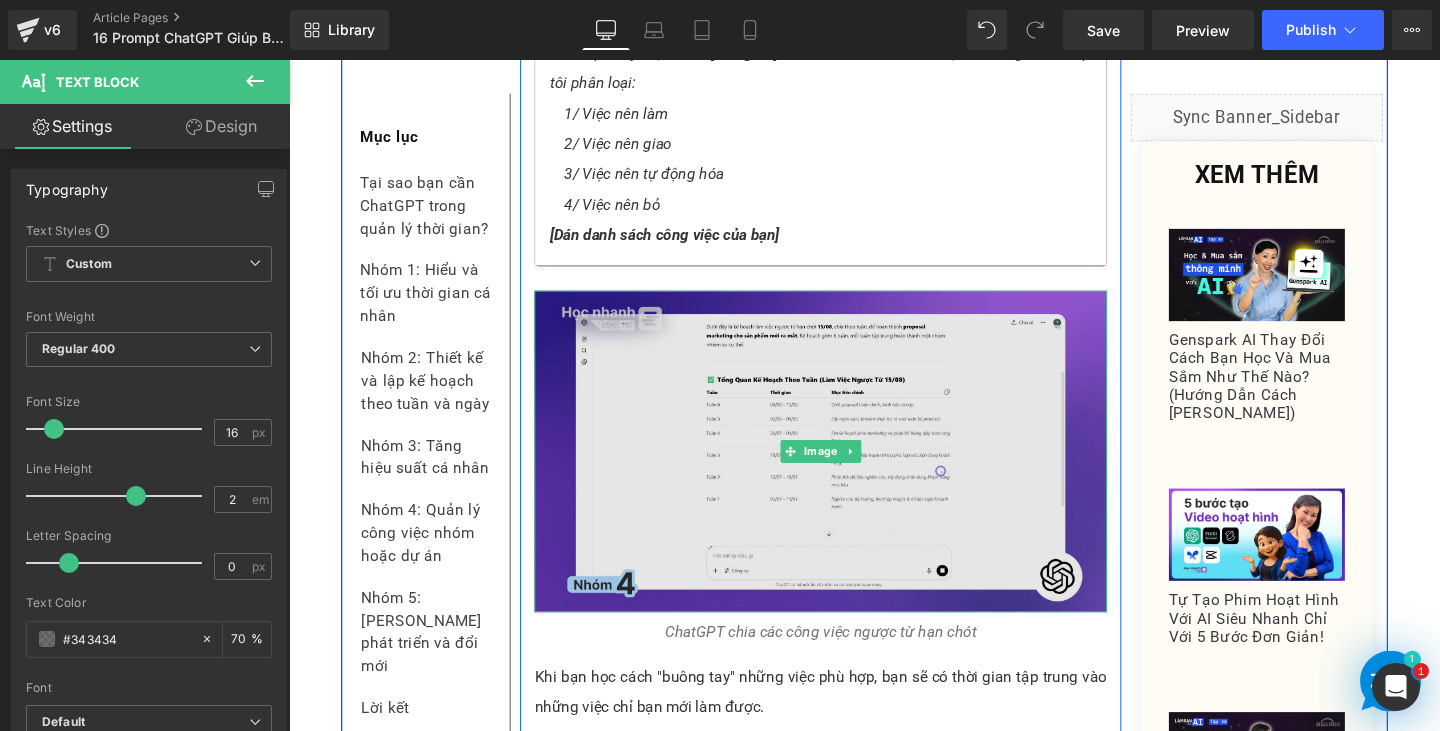click at bounding box center (848, 472) 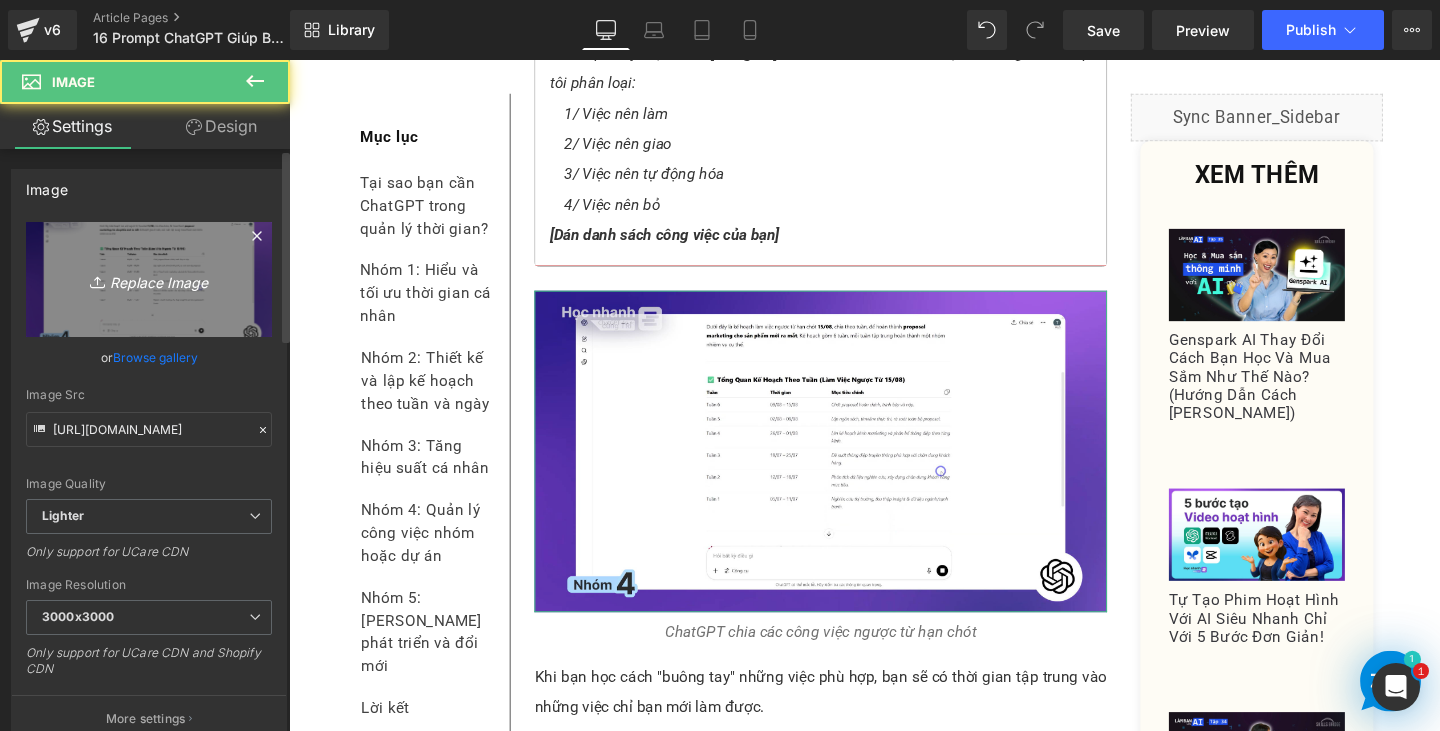 click on "Replace Image" at bounding box center [149, 279] 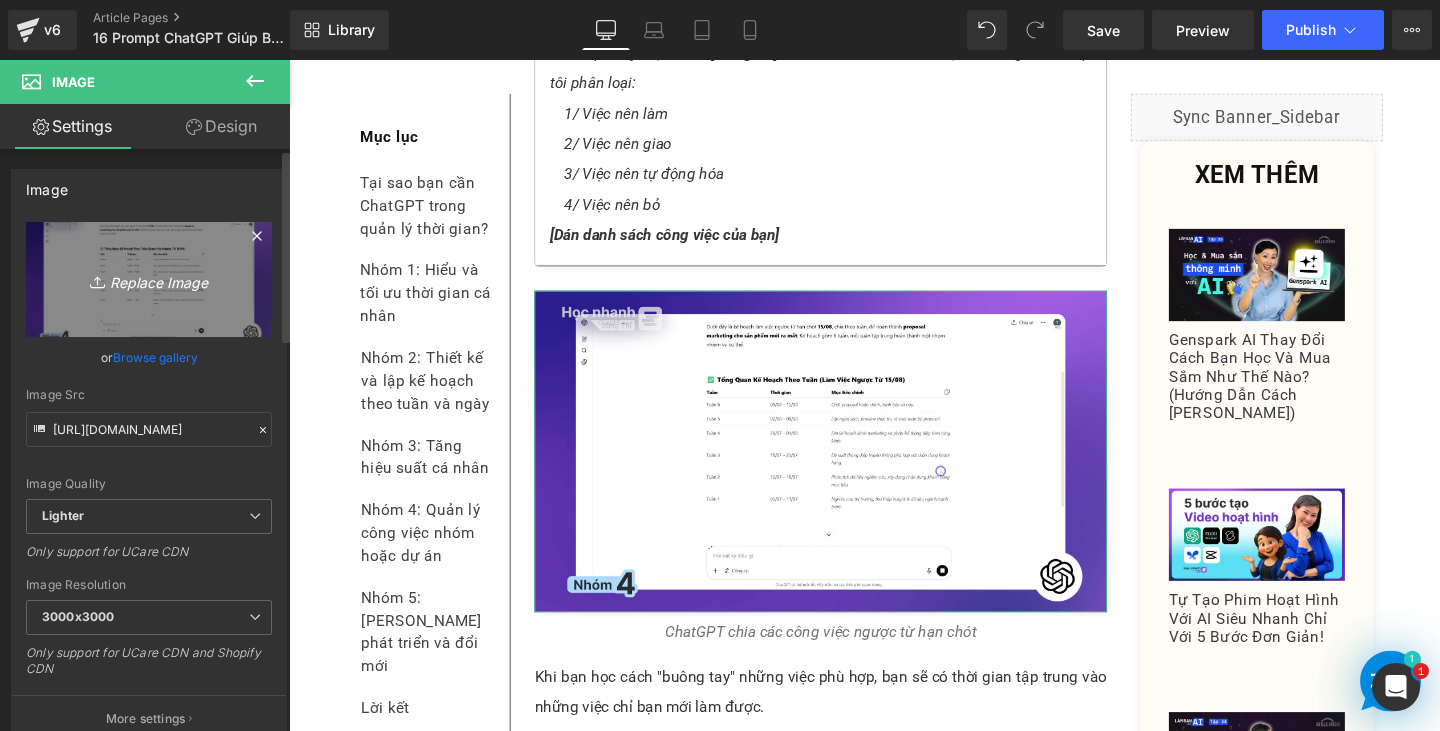 type on "C:\fakepath\Screenshot [DATE] 181837.png" 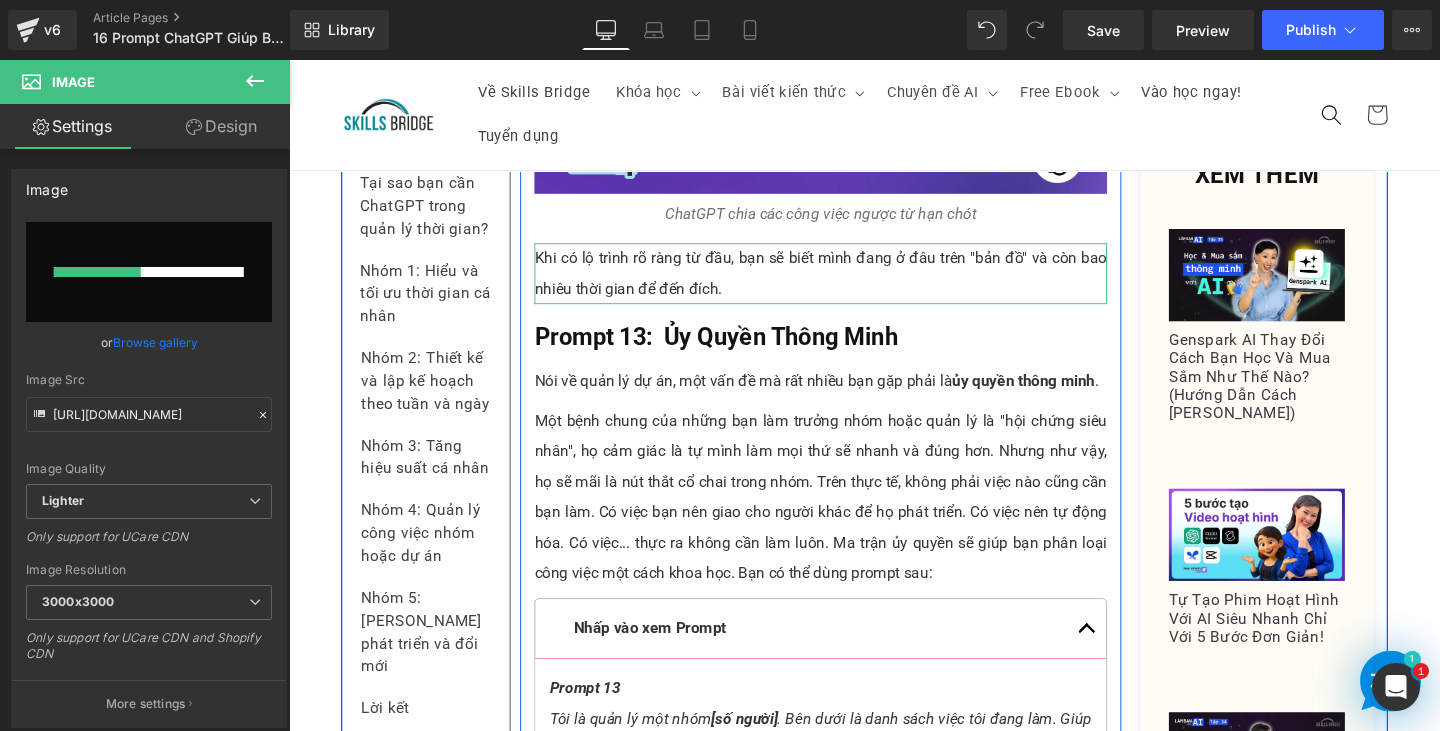 scroll, scrollTop: 15780, scrollLeft: 0, axis: vertical 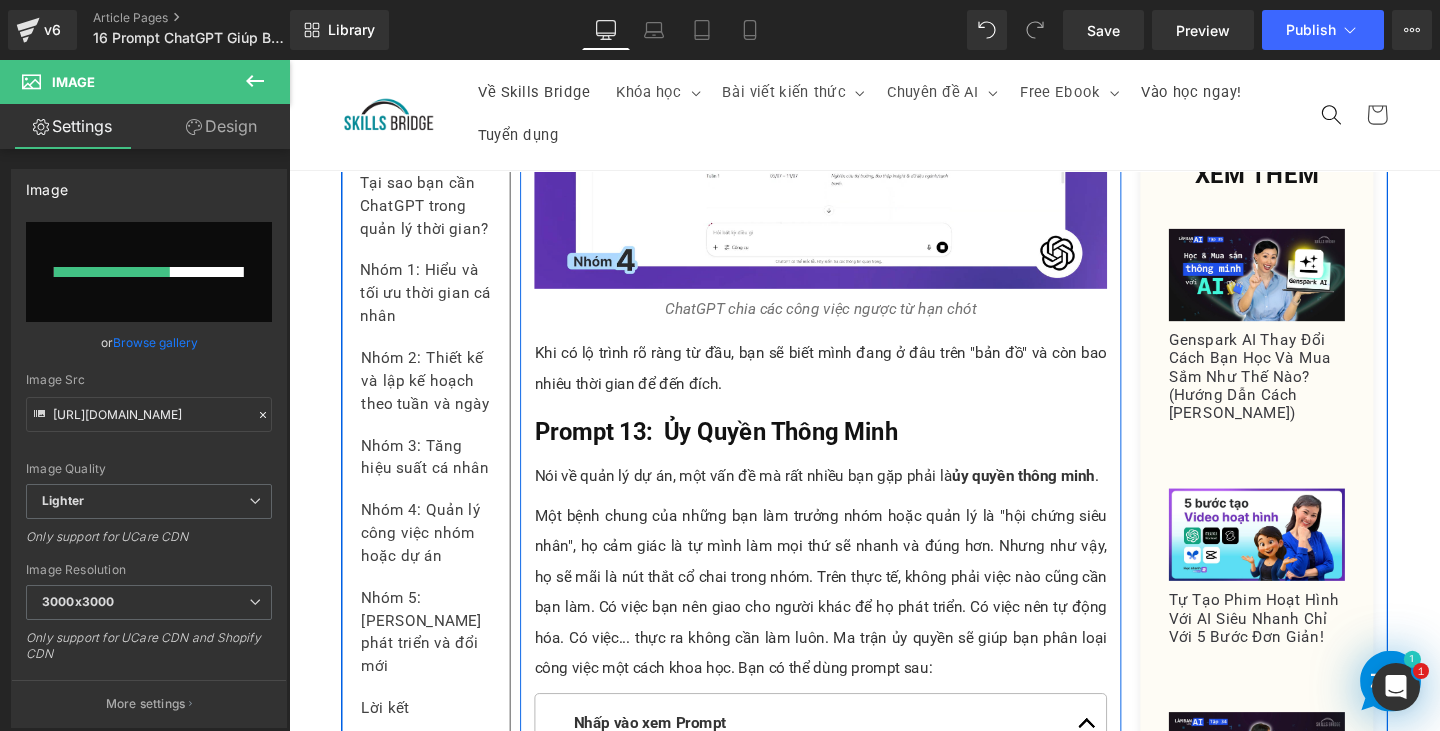 type 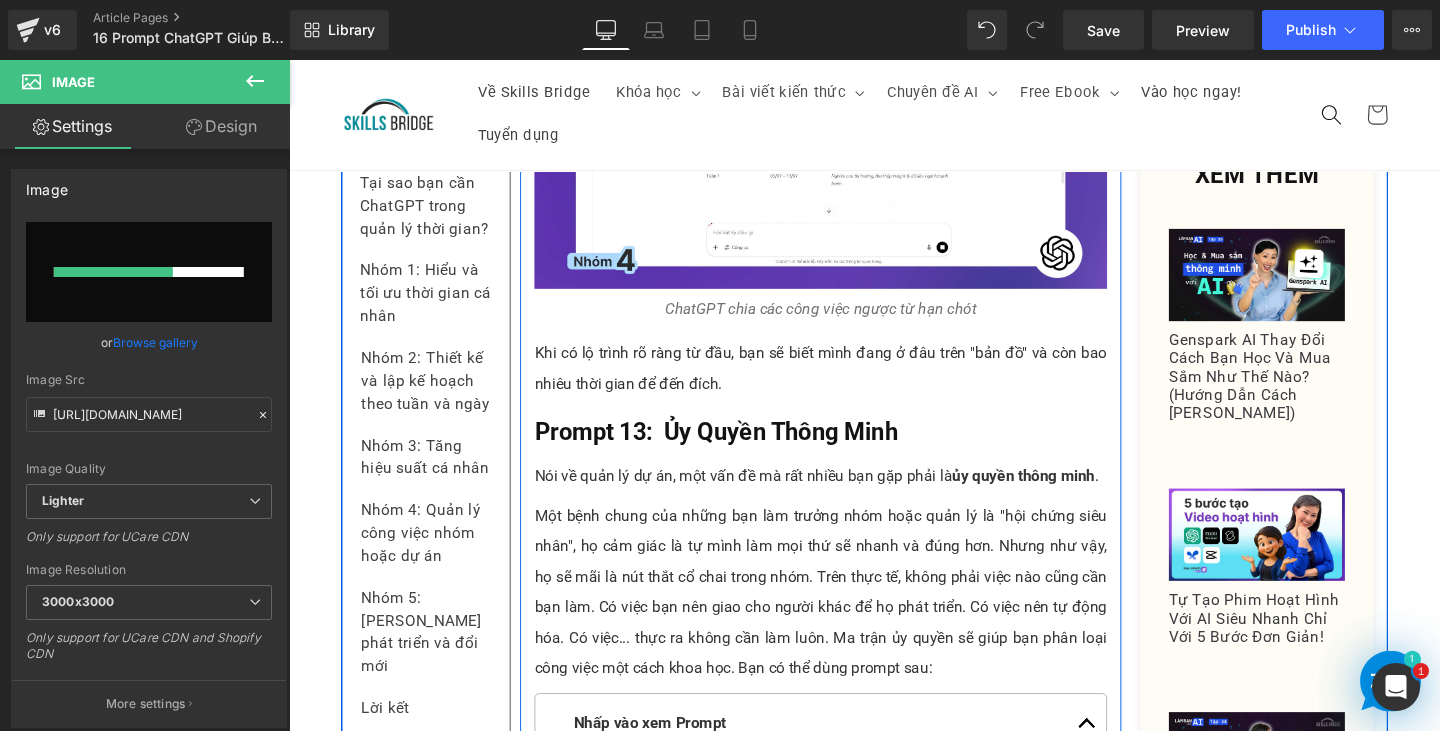 scroll, scrollTop: 16080, scrollLeft: 0, axis: vertical 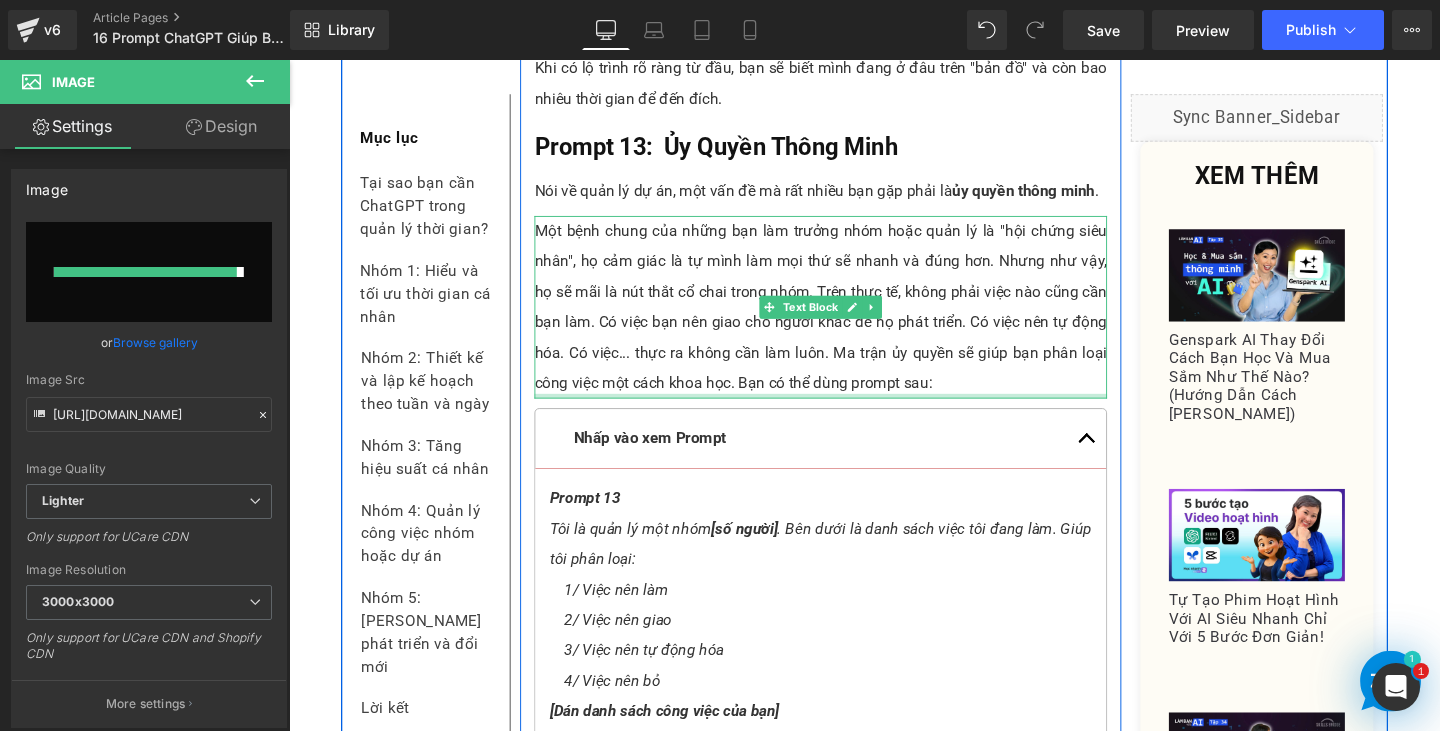 type on "[URL][DOMAIN_NAME]" 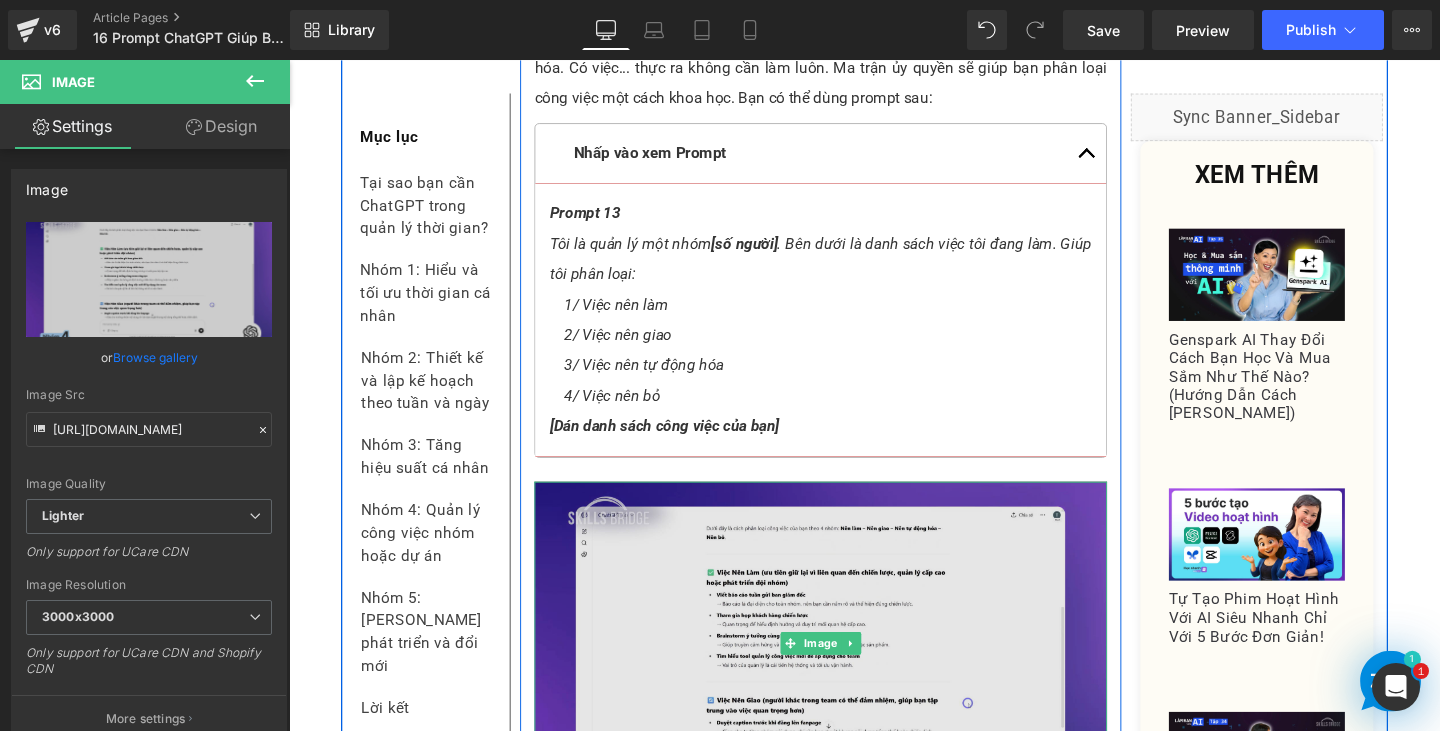 scroll, scrollTop: 16480, scrollLeft: 0, axis: vertical 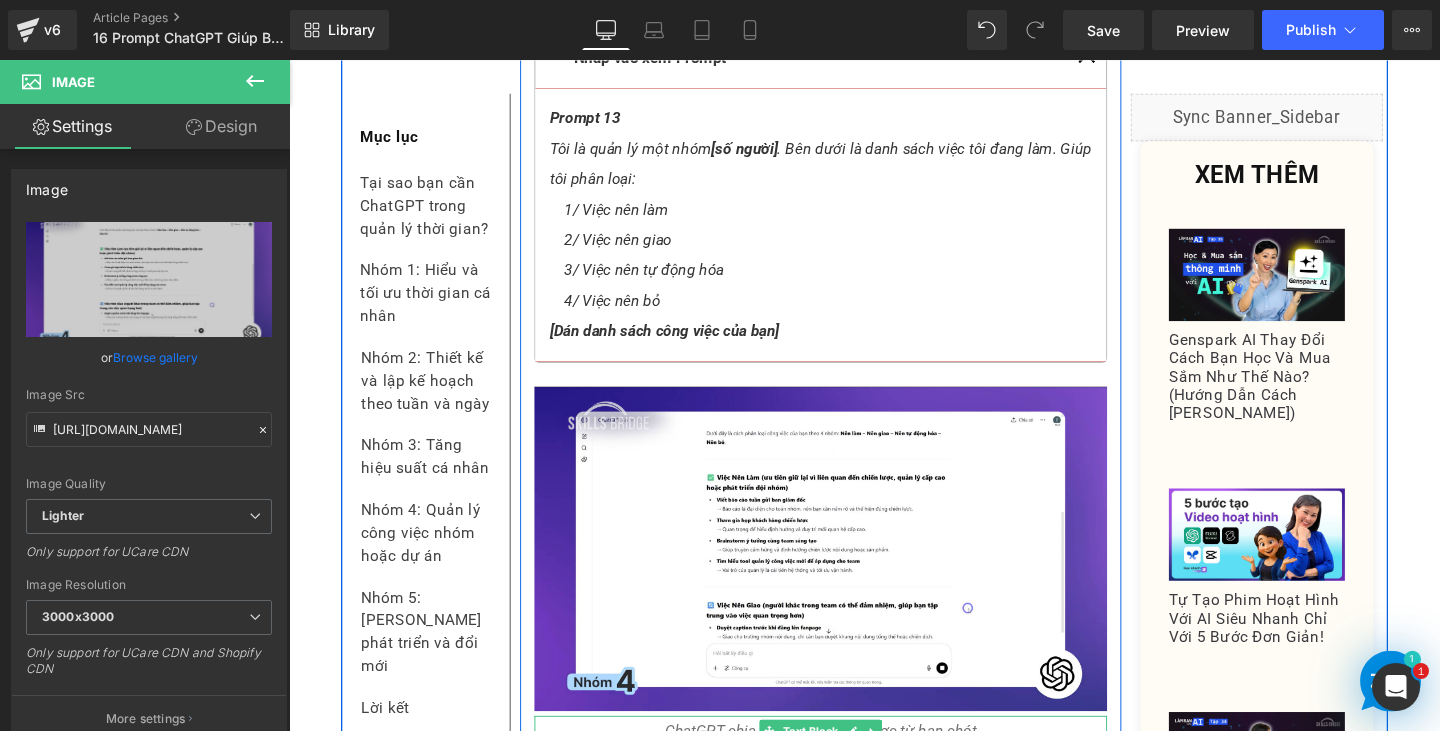 click on "ChatGPT chia các công việc ngược từ hạn chót" at bounding box center (848, 764) 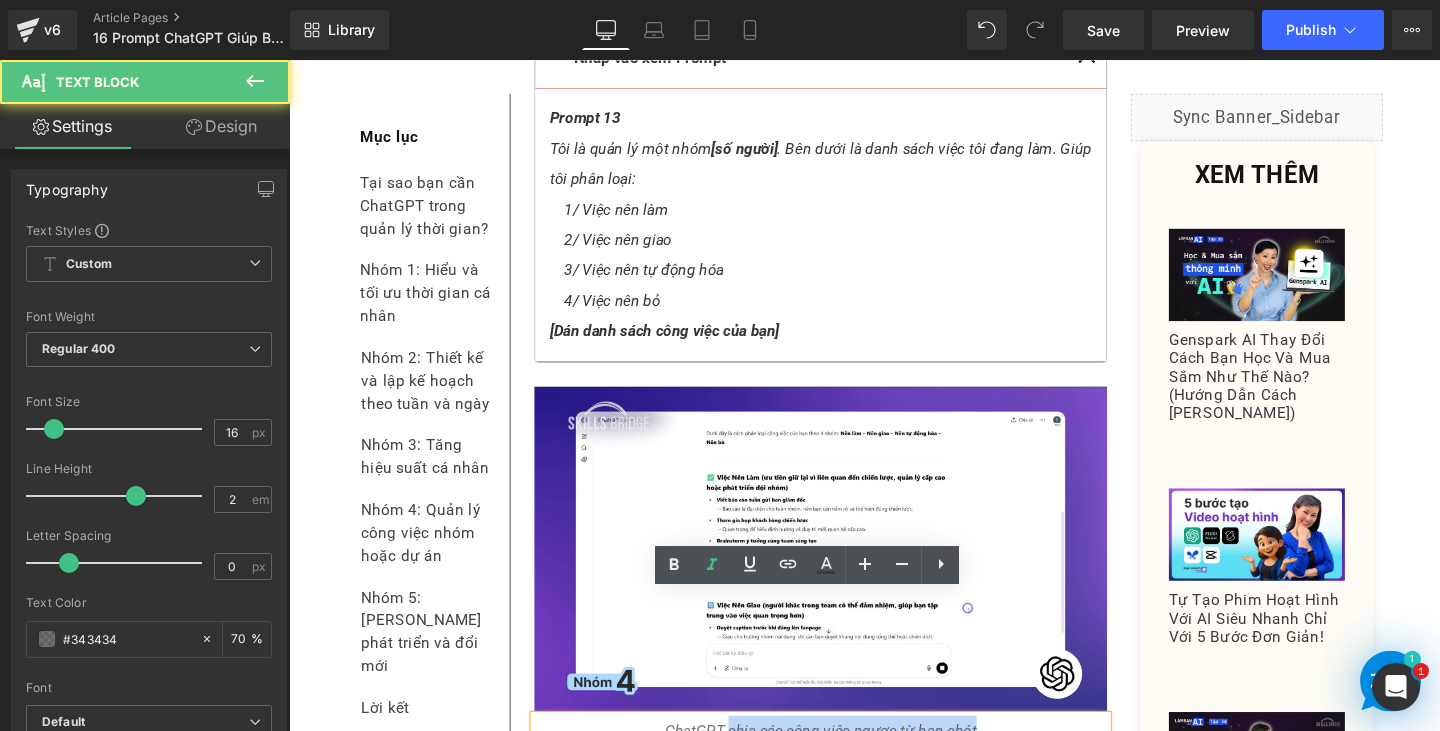 drag, startPoint x: 747, startPoint y: 638, endPoint x: 1009, endPoint y: 621, distance: 262.55093 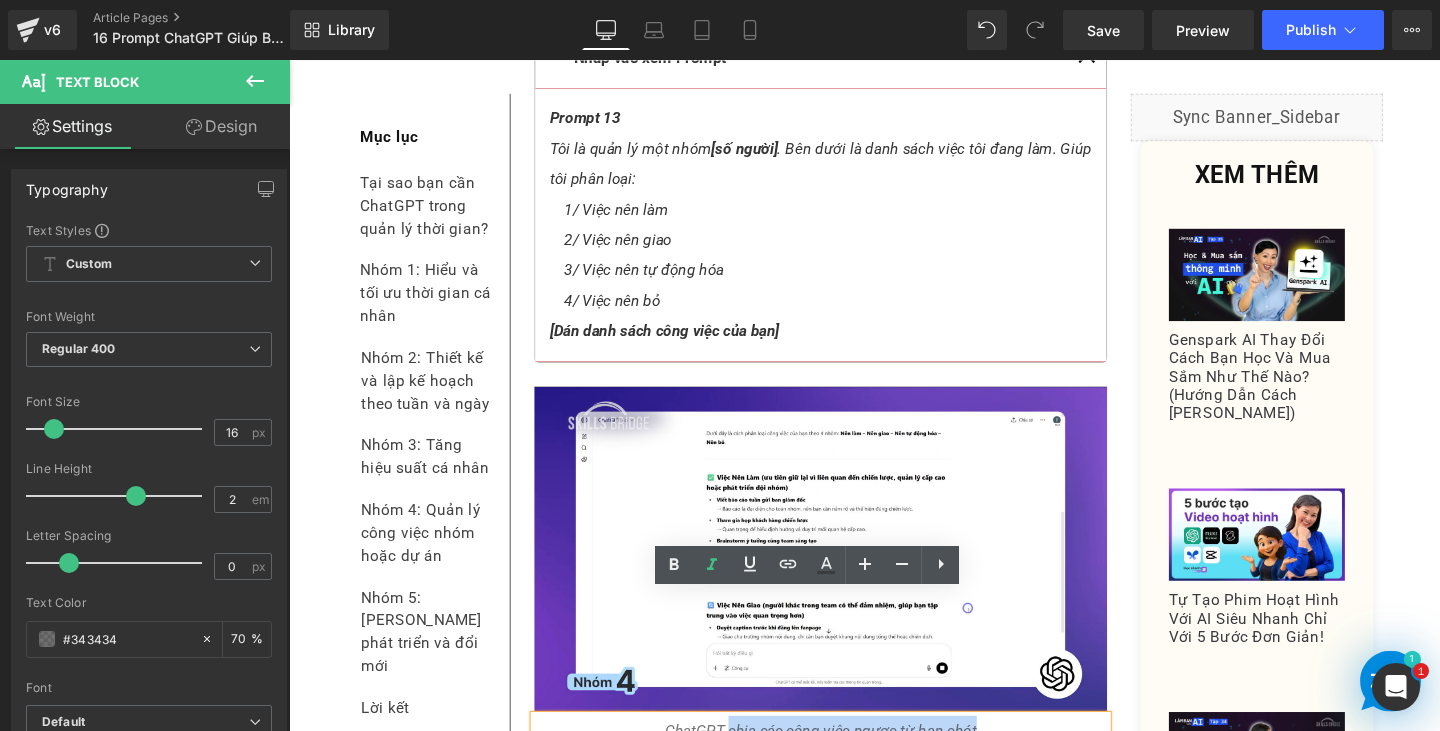 type 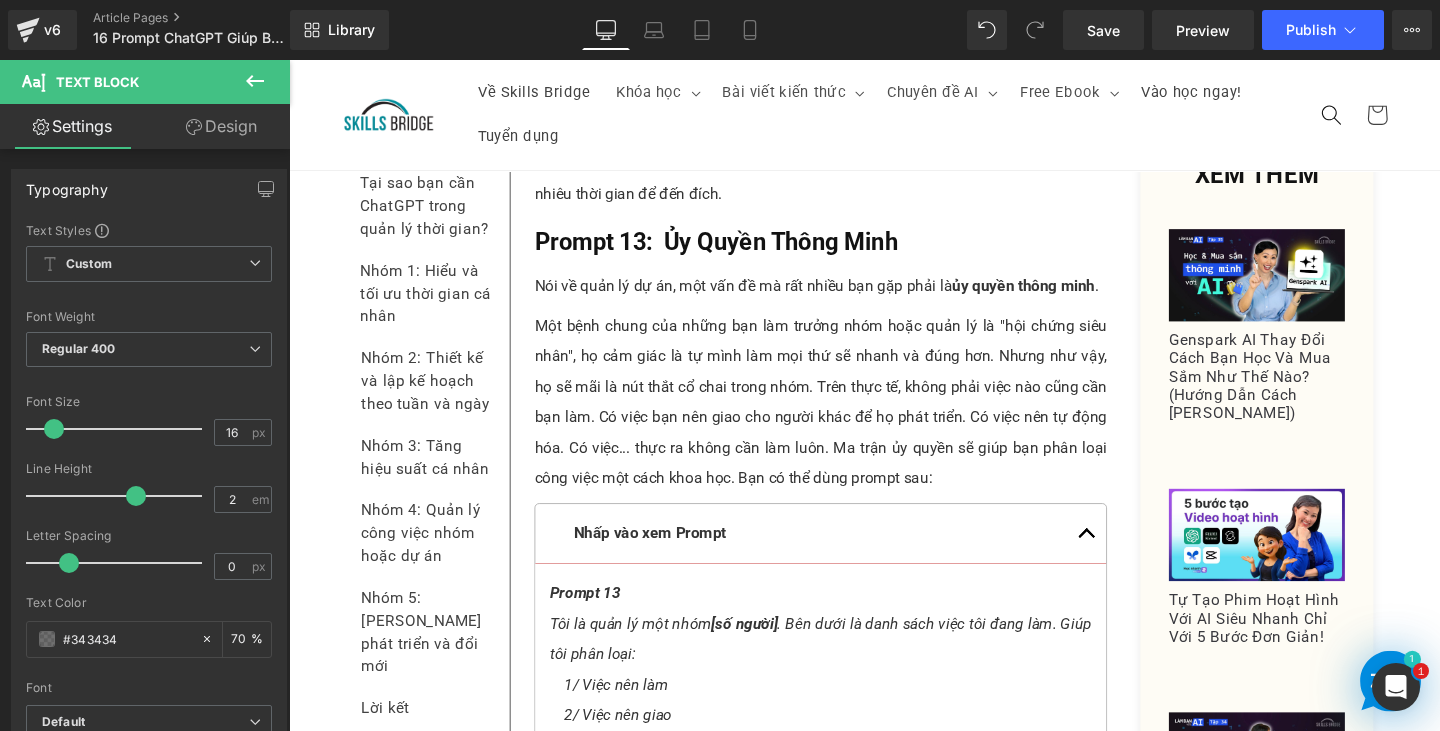 scroll, scrollTop: 15780, scrollLeft: 0, axis: vertical 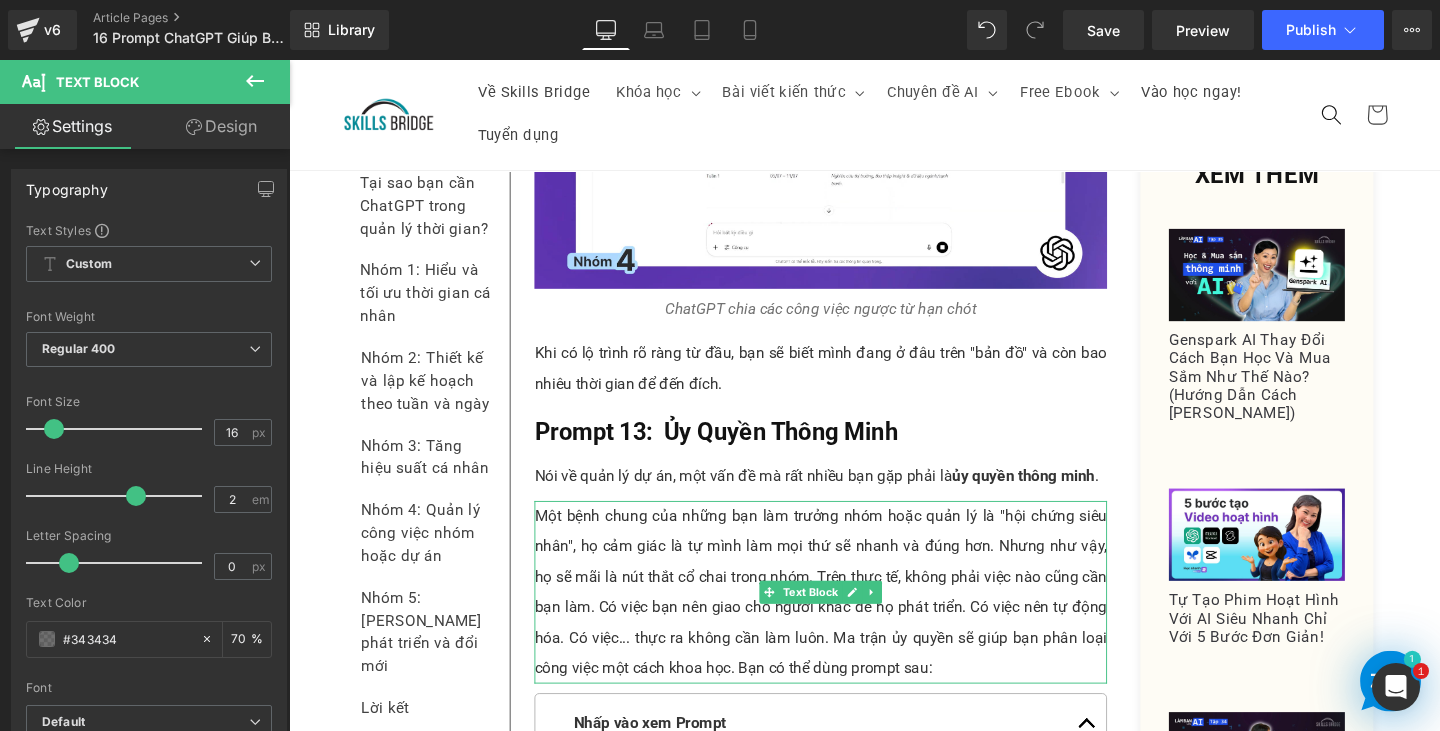 click on "Một bệnh chung của những bạn làm trưởng nhóm hoặc quản lý là "hội chứng siêu nhân", họ cảm giác là tự mình làm mọi thứ sẽ nhanh và đúng hơn. Nhưng như vậy, họ sẽ mãi là nút thắt cổ chai trong nhóm. Trên thực tế, không phải việc nào cũng cần bạn làm. Có việc bạn nên giao cho người khác để họ phát triển. Có việc nên tự động hóa. Có việc... thực ra không cần làm luôn. Ma trận ủy quyền sẽ giúp bạn phân loại công việc một cách khoa học. Bạn có thể dùng prompt sau:" at bounding box center (848, 620) 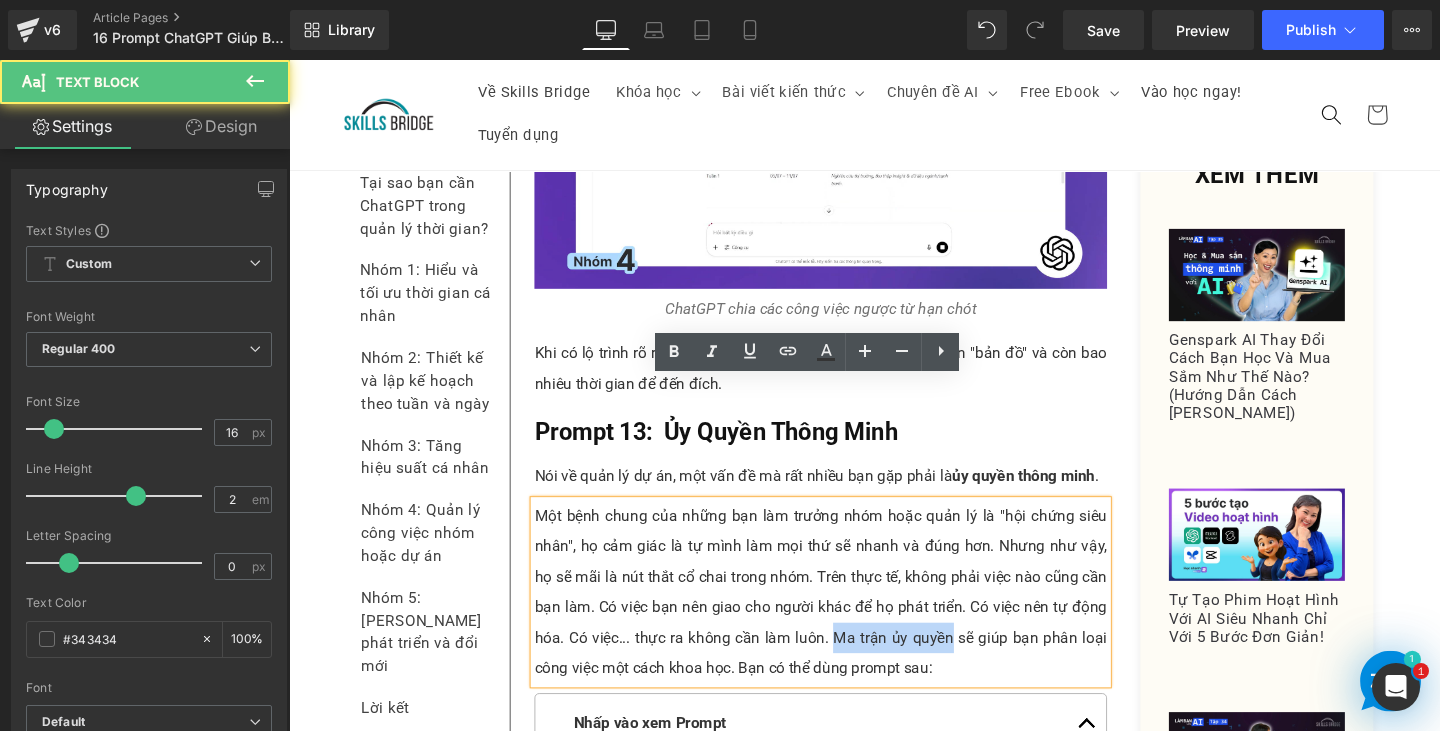drag, startPoint x: 855, startPoint y: 538, endPoint x: 978, endPoint y: 538, distance: 123 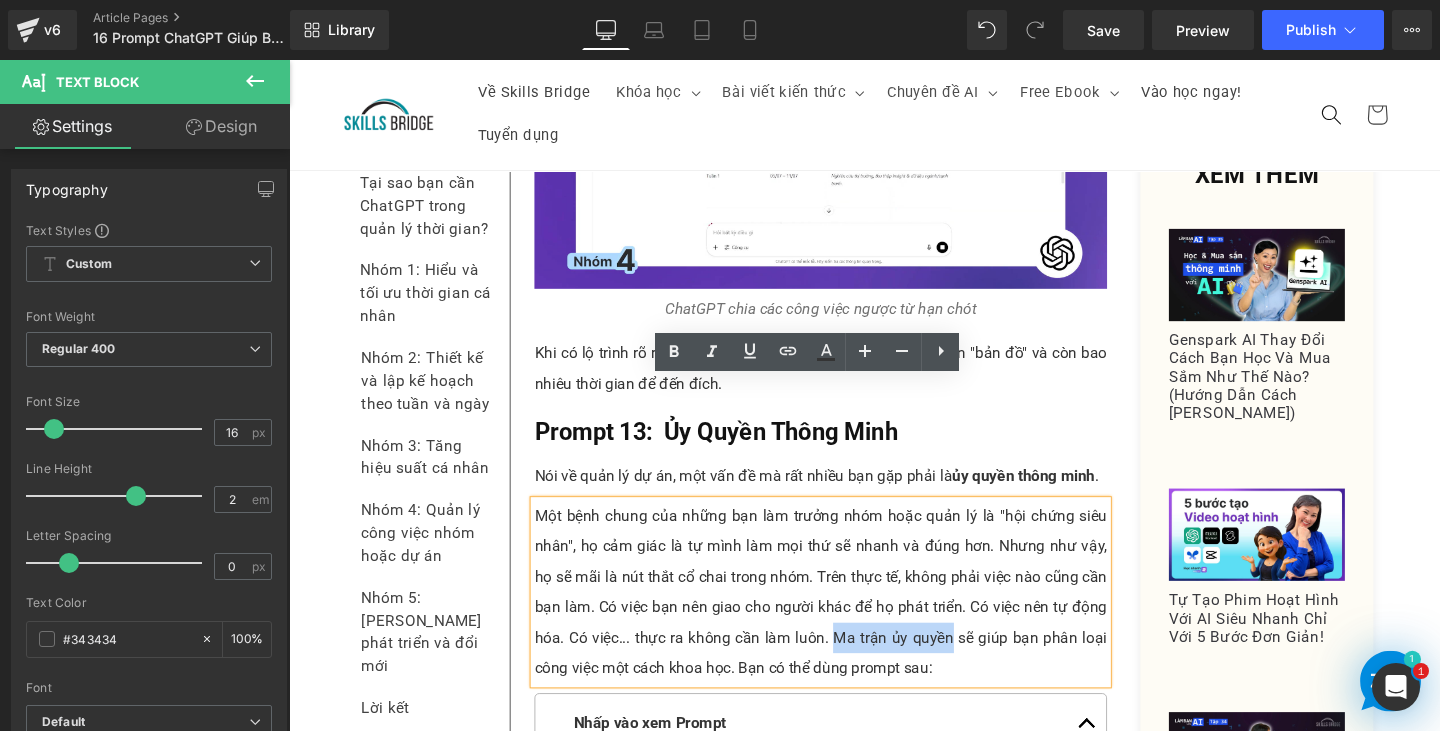 copy on "Ma trận ủy quyền" 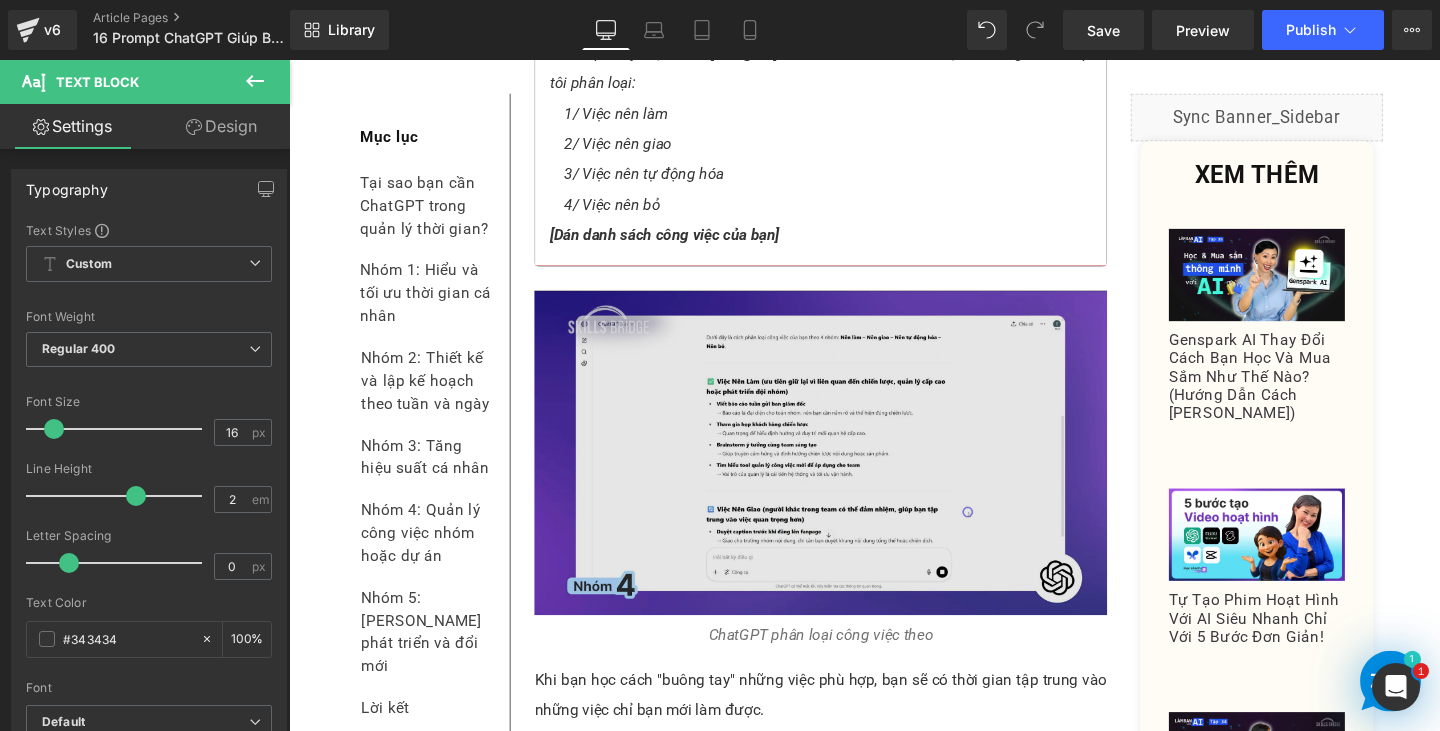scroll, scrollTop: 16980, scrollLeft: 0, axis: vertical 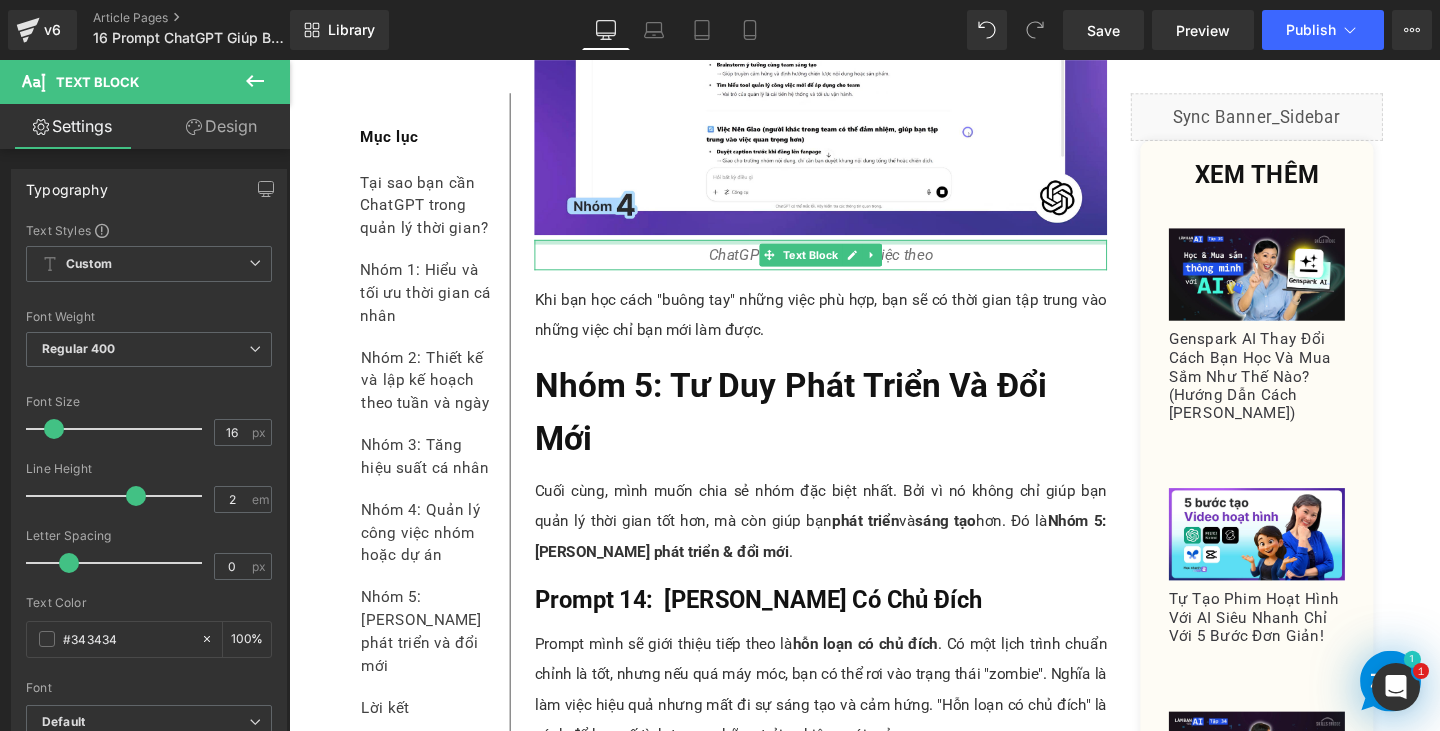 click on "ChatGPT phân loại công việc theo" at bounding box center (848, 265) 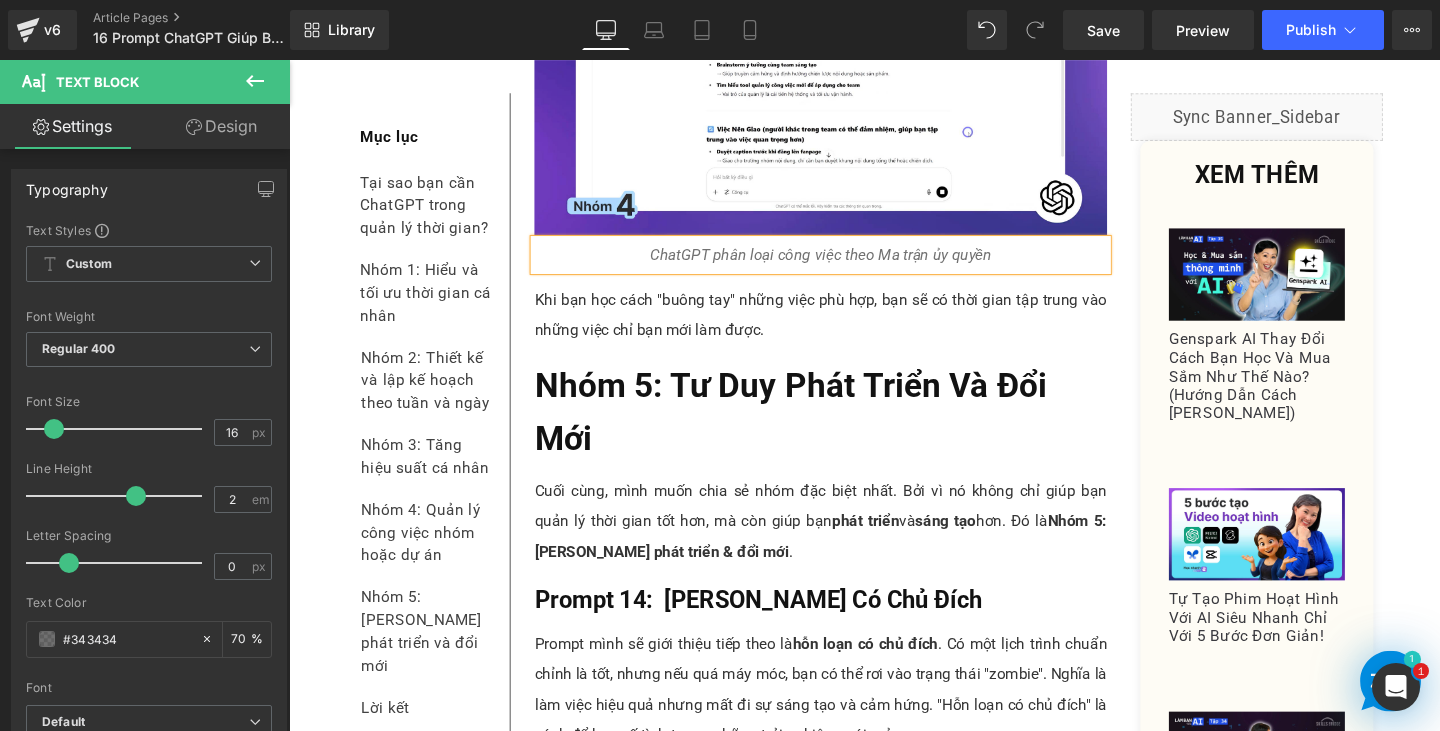 click on "ChatGPT phân loại công việc theo Ma trận ủy quyền" at bounding box center [848, 264] 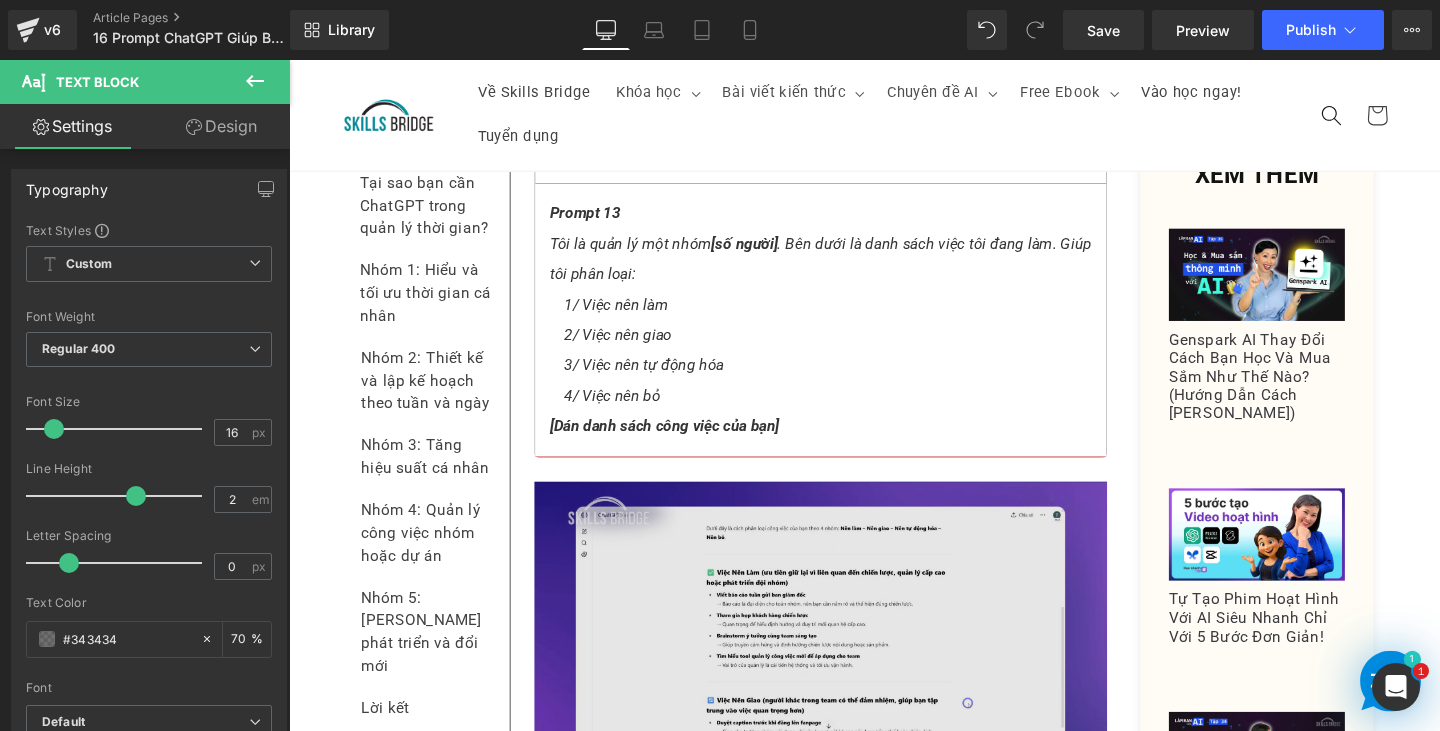 scroll, scrollTop: 16580, scrollLeft: 0, axis: vertical 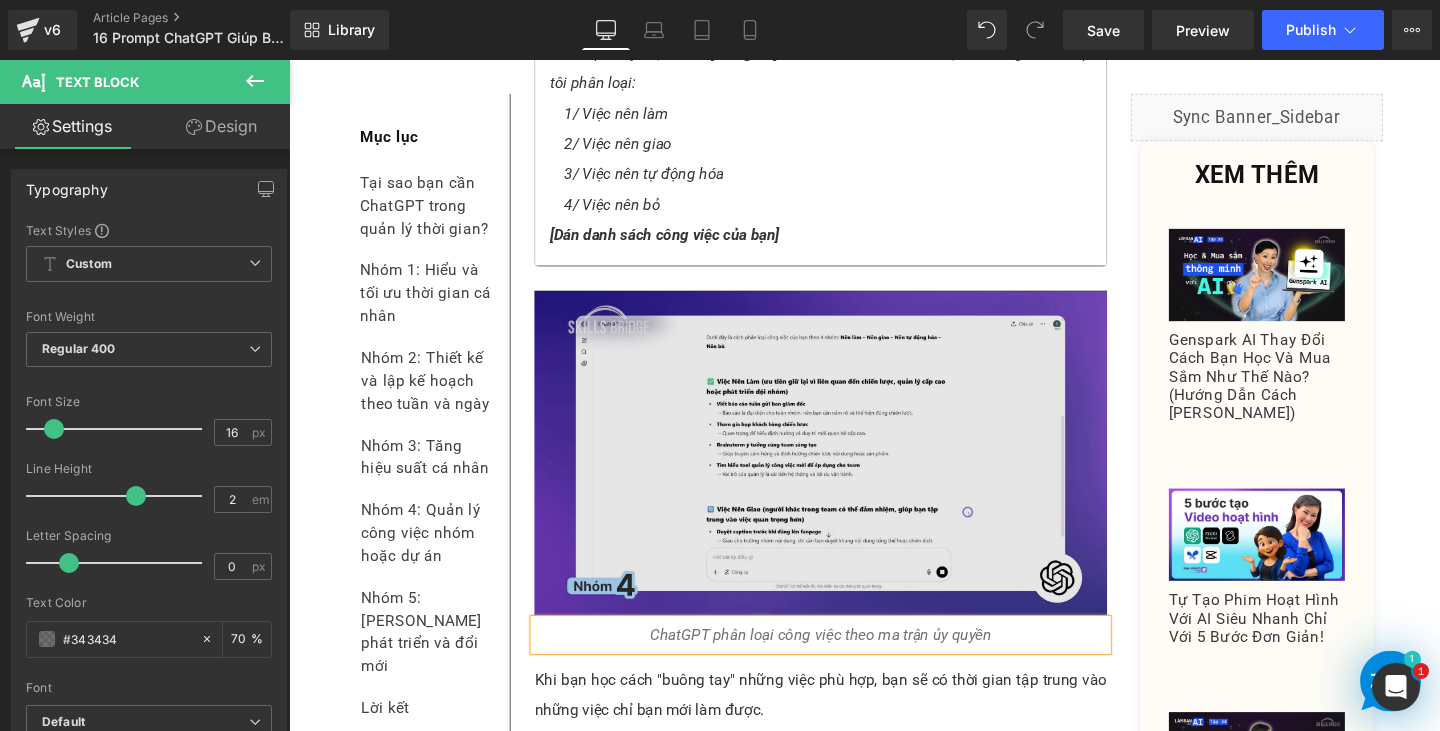 click at bounding box center [848, 473] 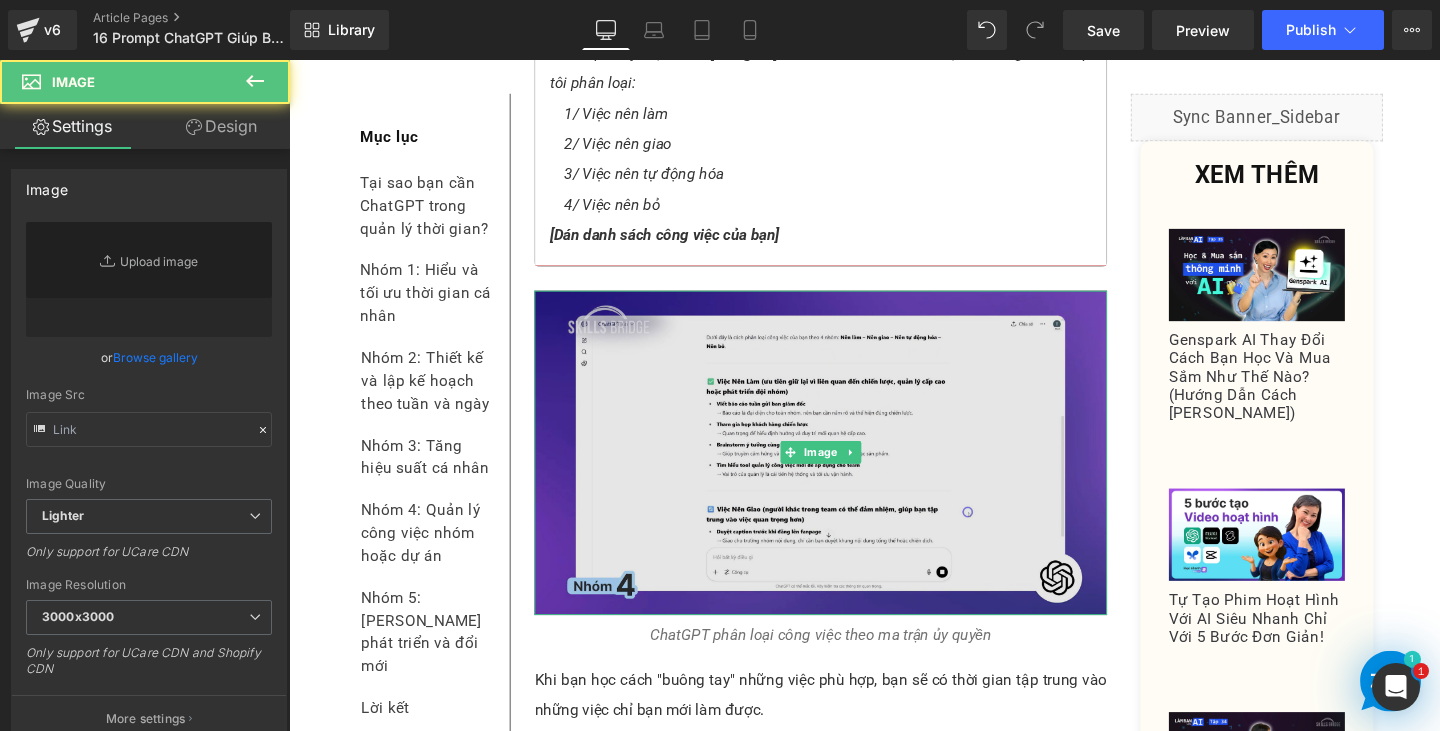 type on "[URL][DOMAIN_NAME]" 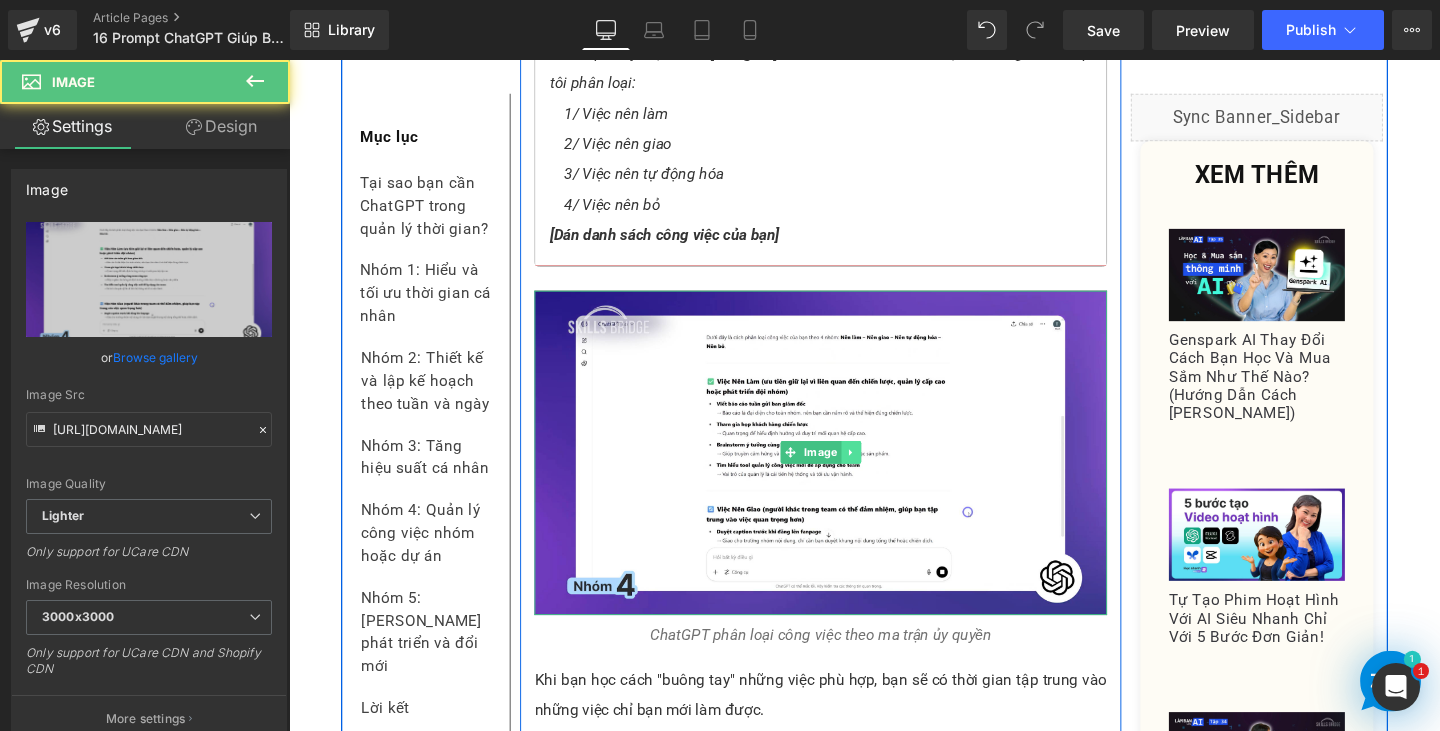 click at bounding box center [880, 473] 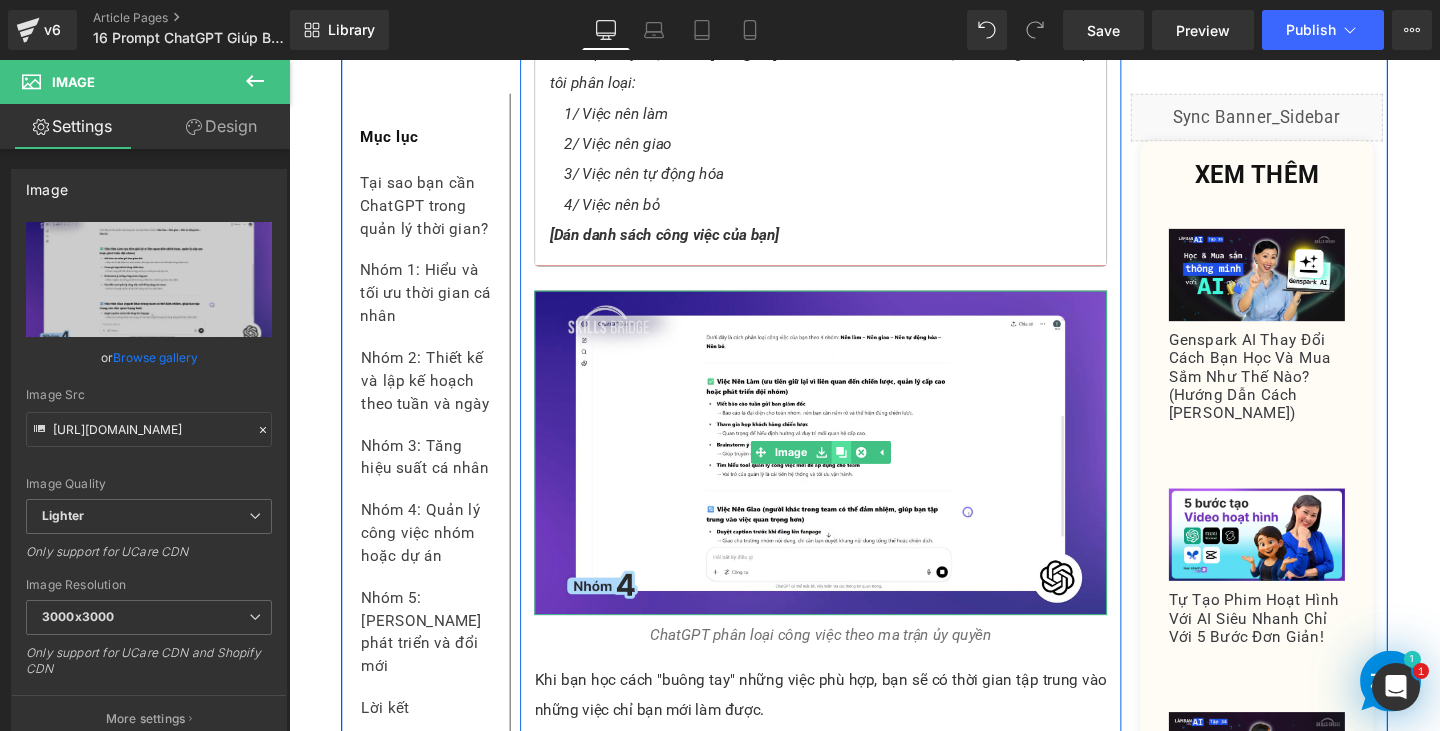 click 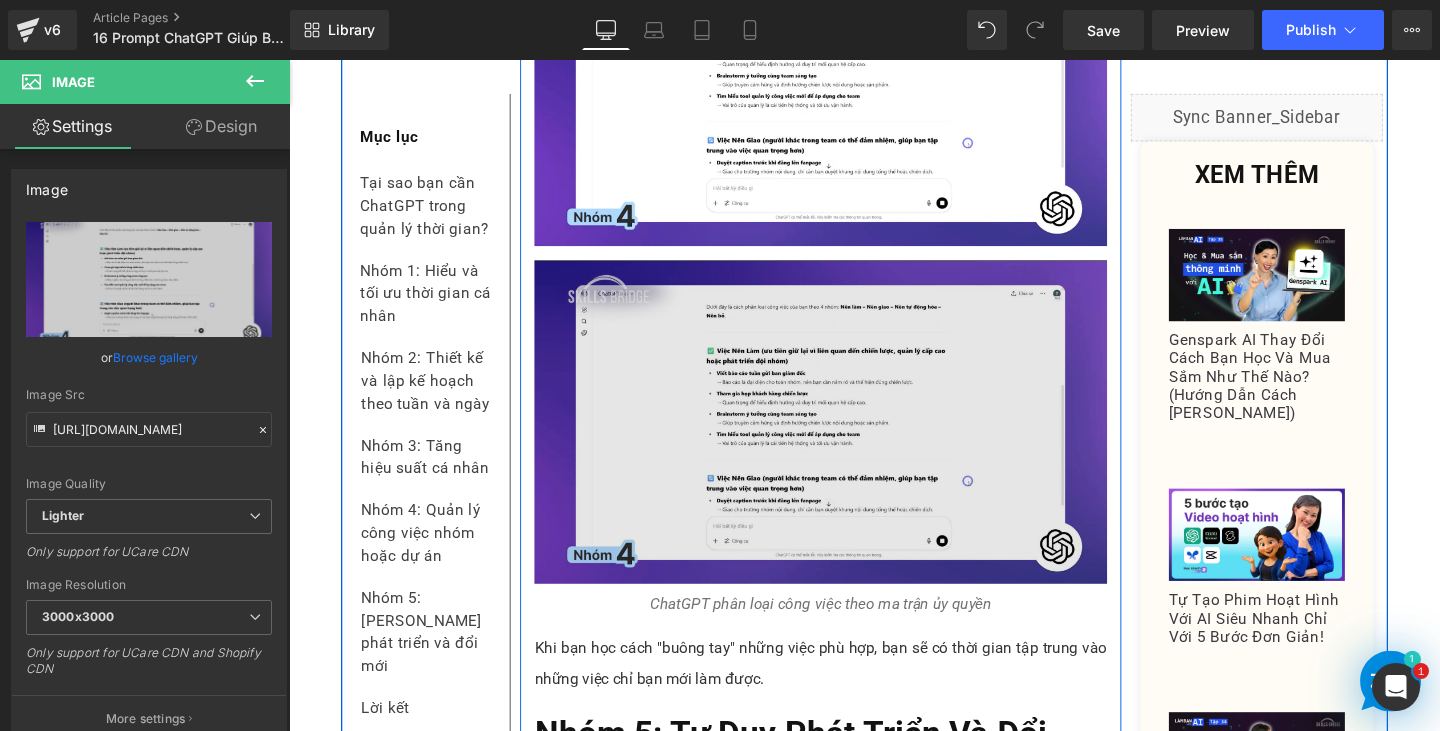 scroll, scrollTop: 16970, scrollLeft: 0, axis: vertical 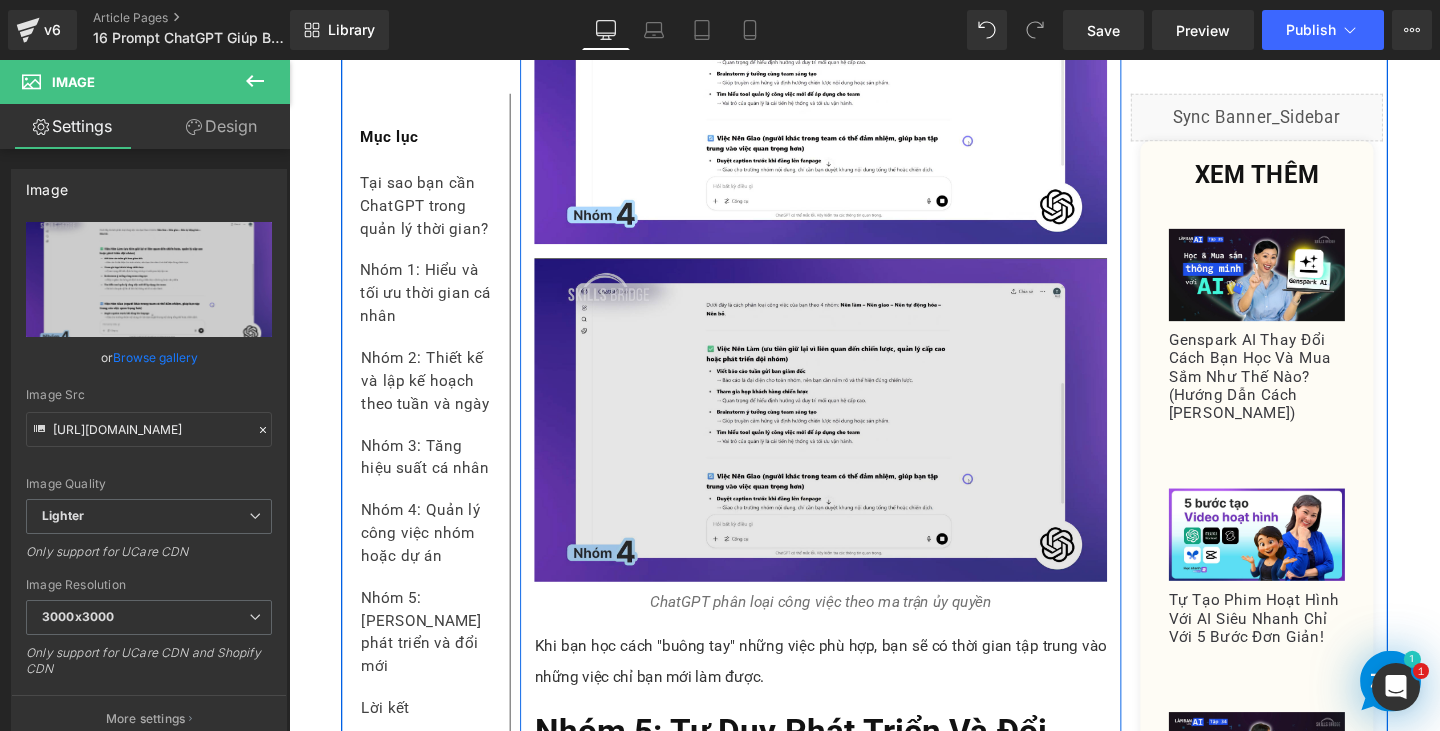 click at bounding box center [848, 439] 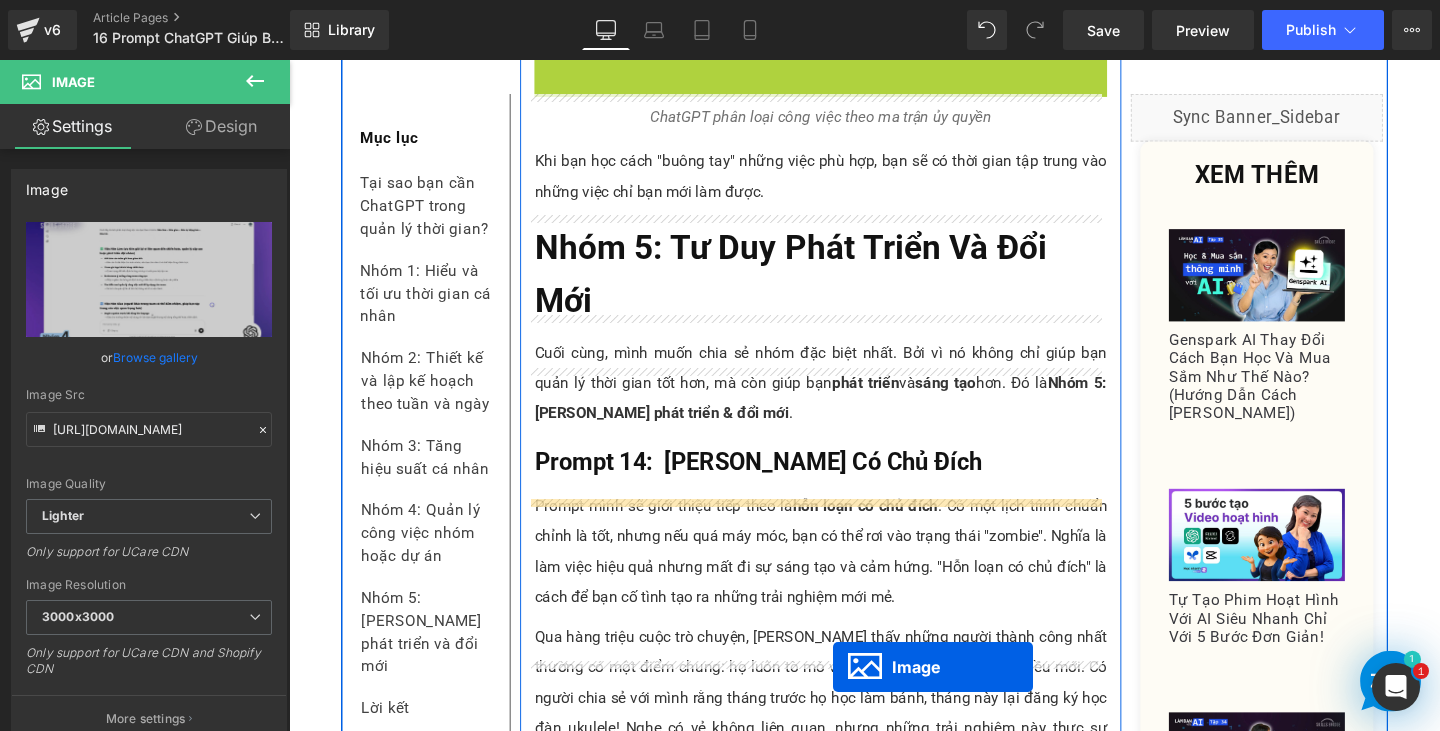 scroll, scrollTop: 17210, scrollLeft: 0, axis: vertical 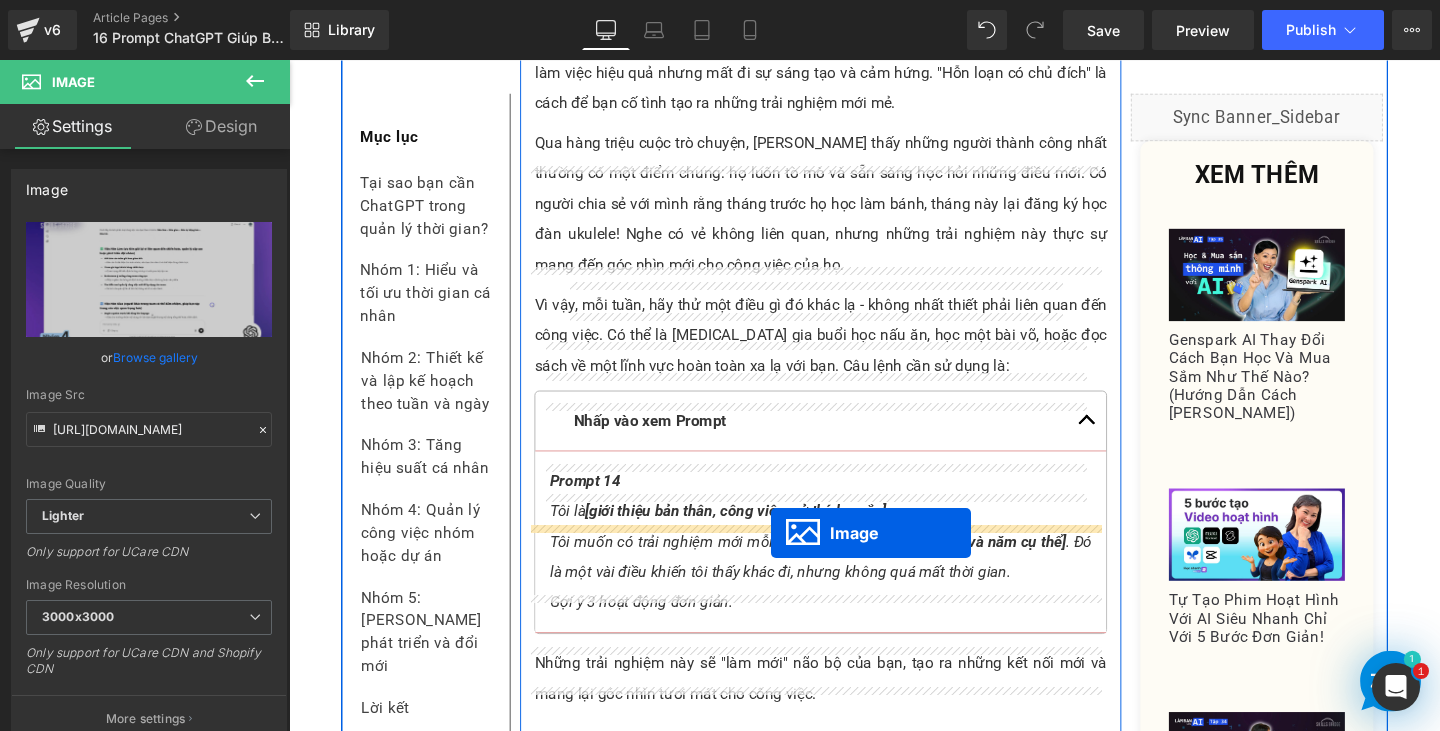 drag, startPoint x: 807, startPoint y: 303, endPoint x: 796, endPoint y: 558, distance: 255.23715 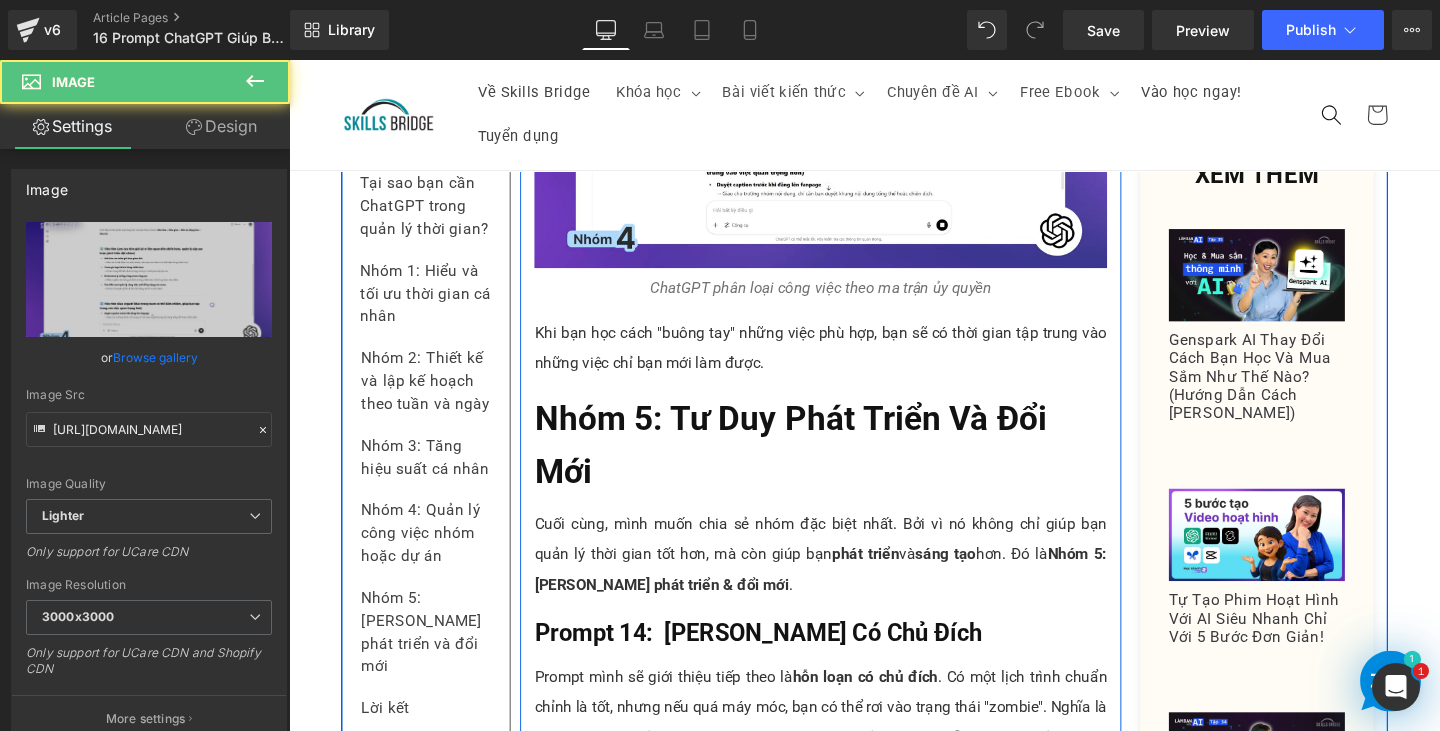 scroll, scrollTop: 16645, scrollLeft: 0, axis: vertical 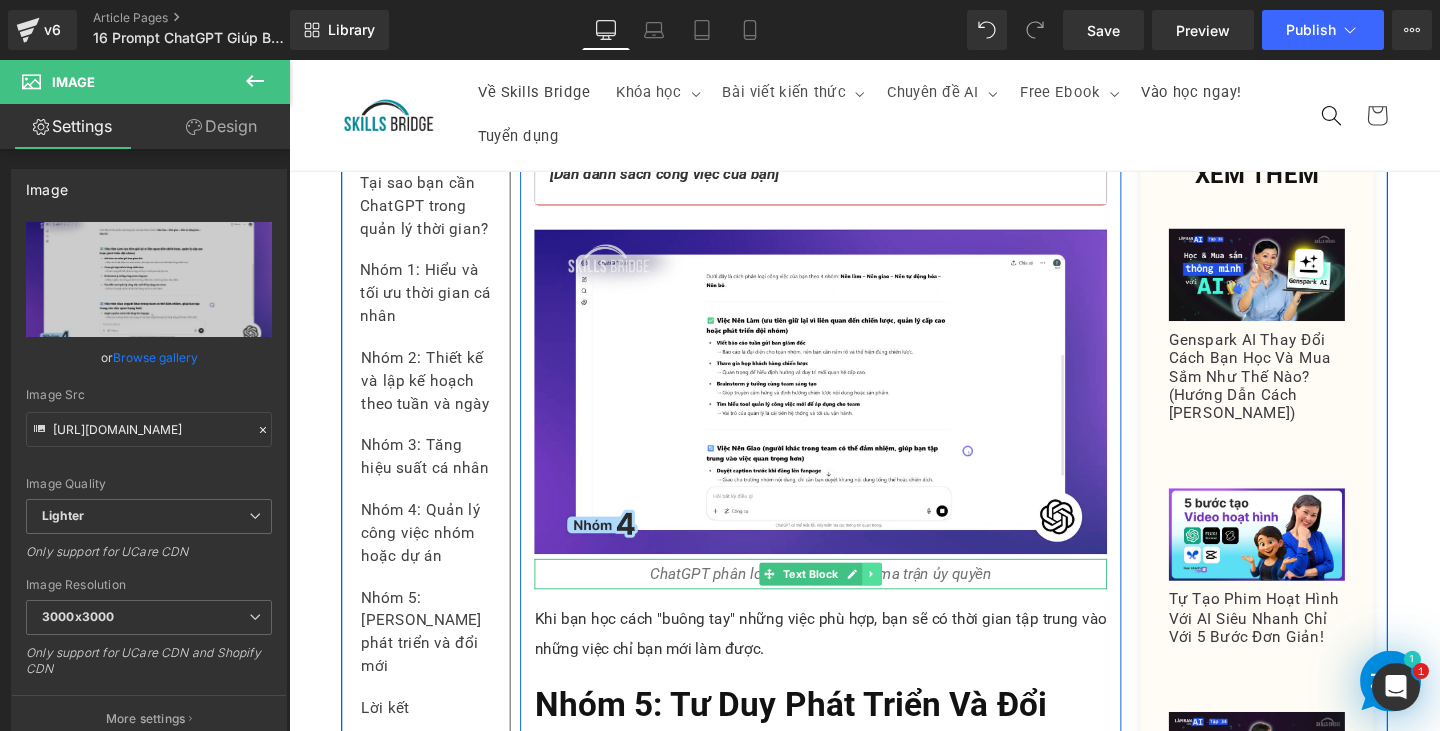 click 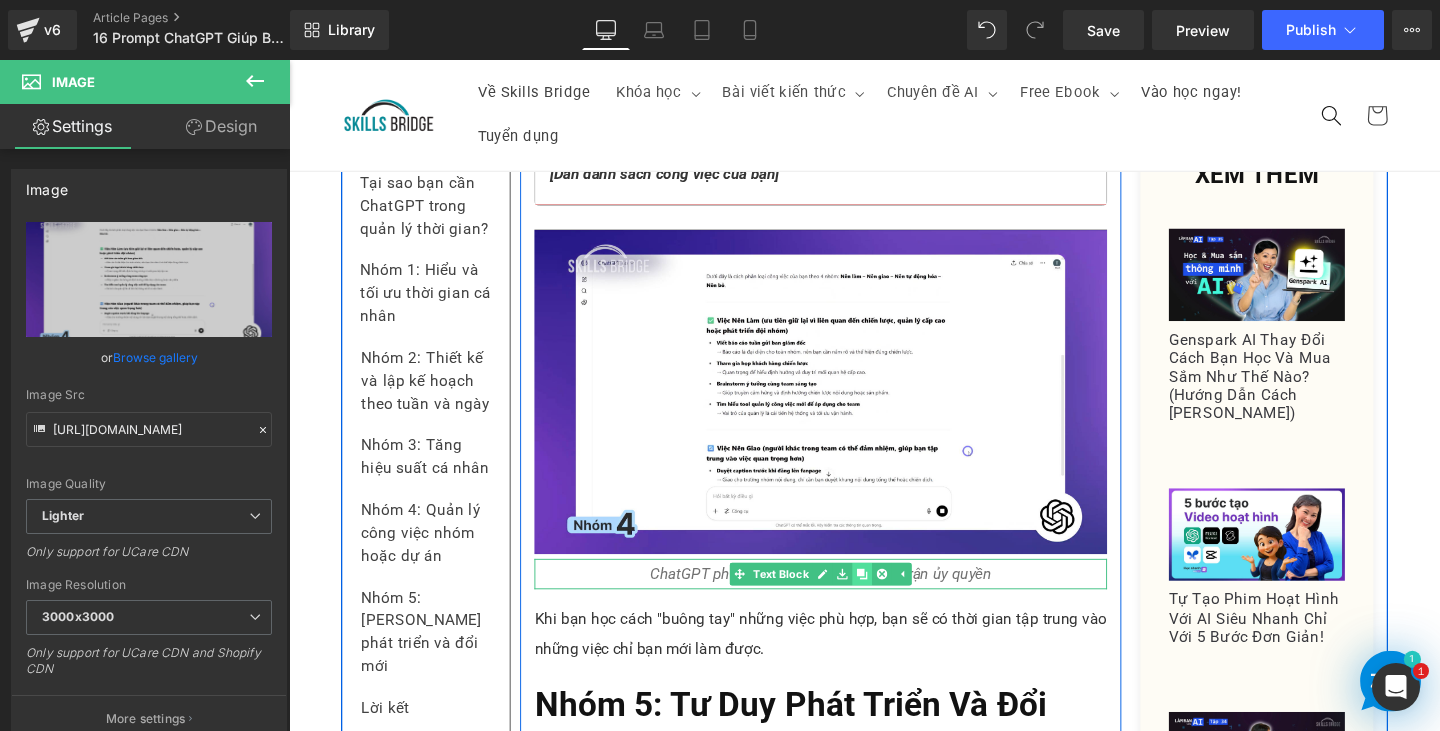 click 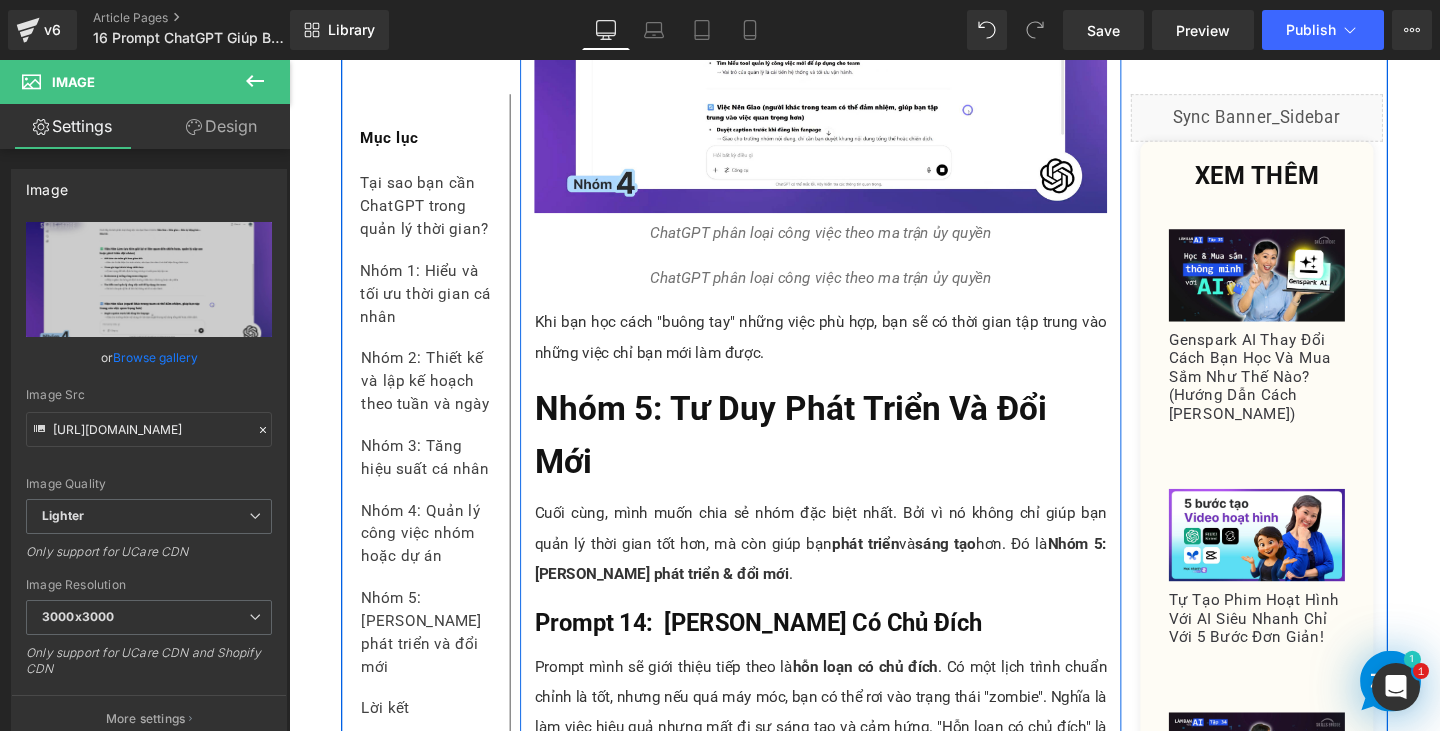 scroll, scrollTop: 17007, scrollLeft: 0, axis: vertical 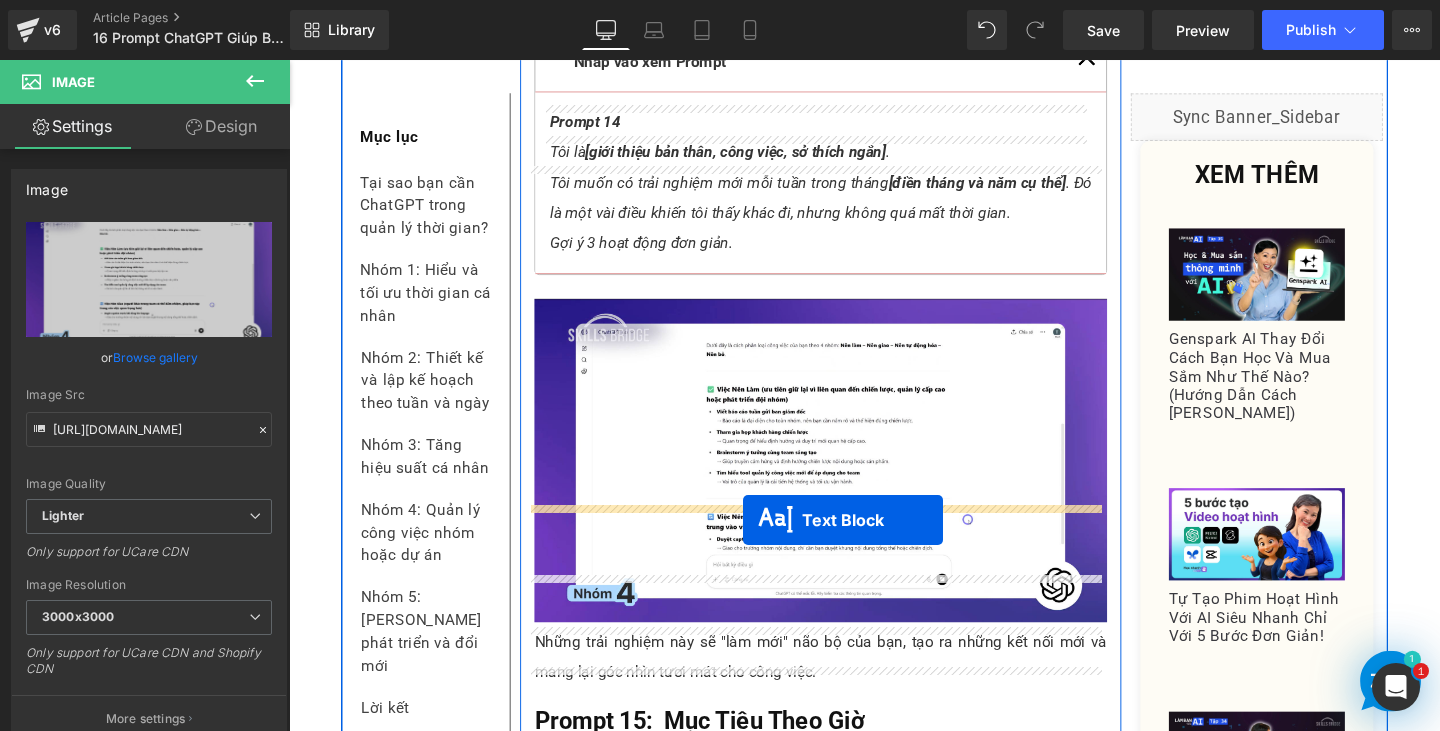 drag, startPoint x: 789, startPoint y: 156, endPoint x: 766, endPoint y: 544, distance: 388.6811 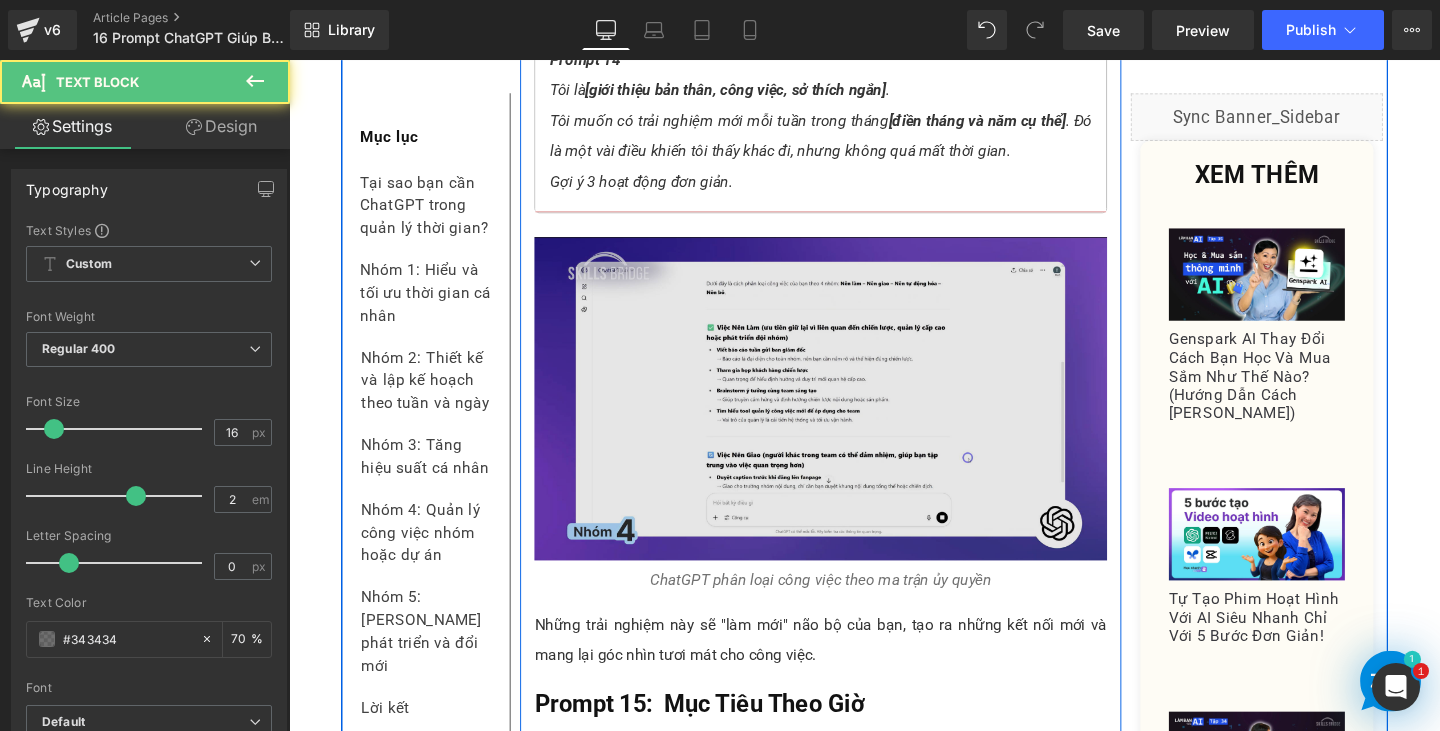 scroll, scrollTop: 18022, scrollLeft: 0, axis: vertical 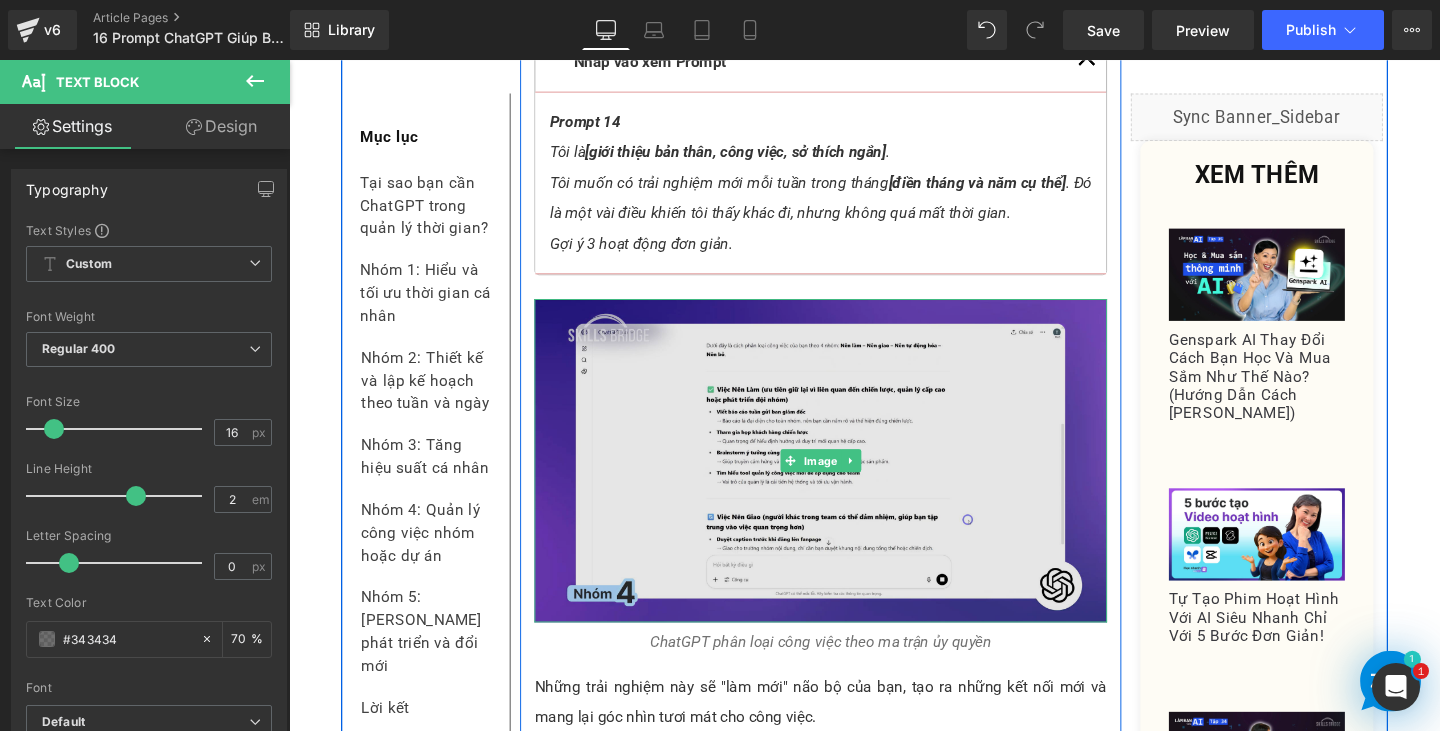 click at bounding box center (848, 481) 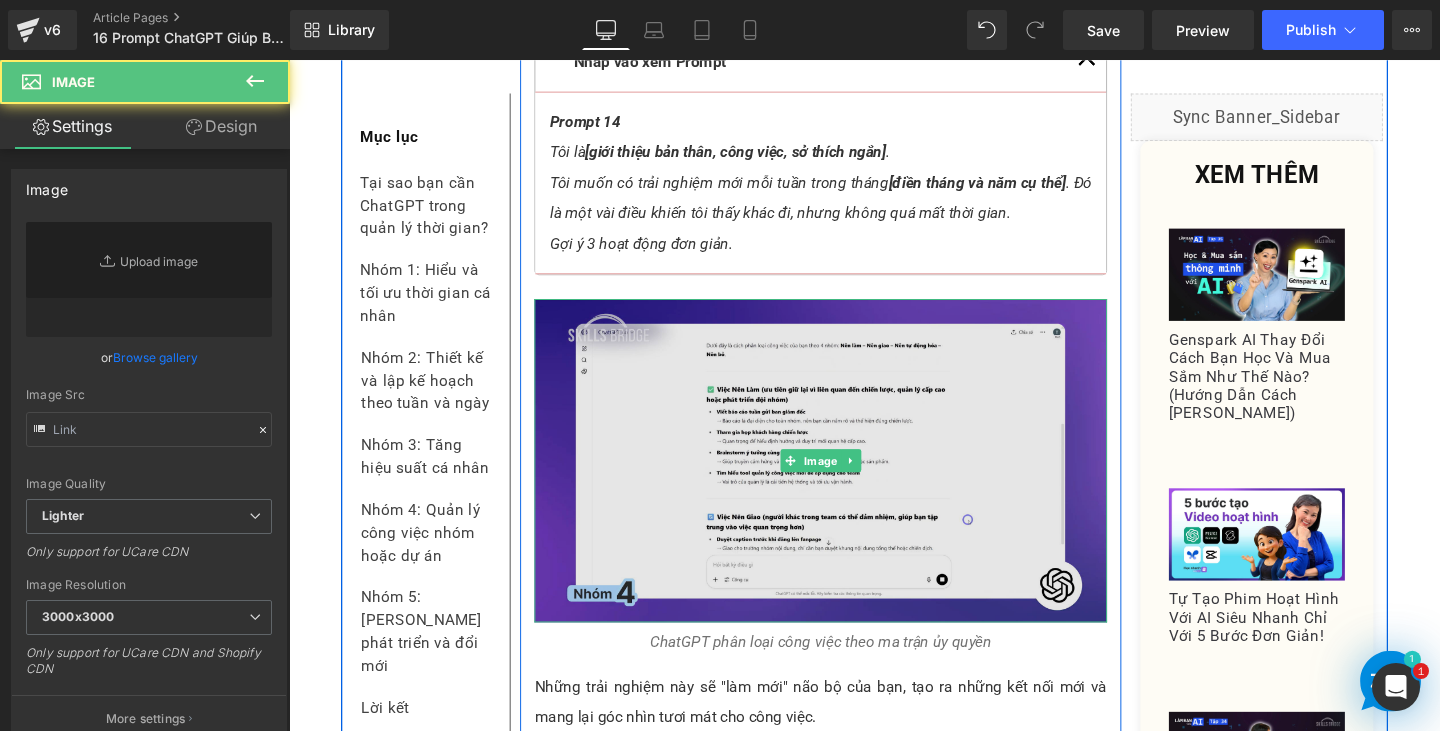 type on "[URL][DOMAIN_NAME]" 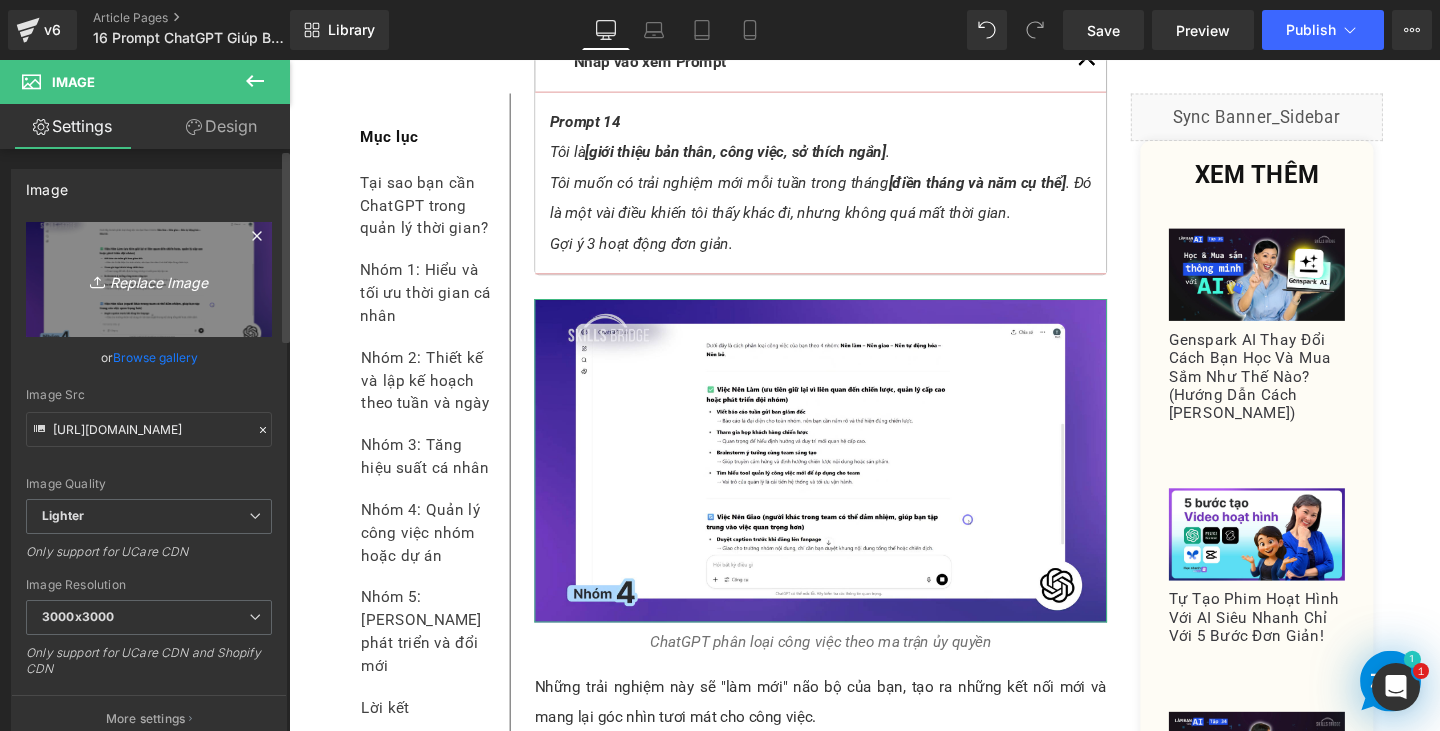 click on "Replace Image" at bounding box center [149, 279] 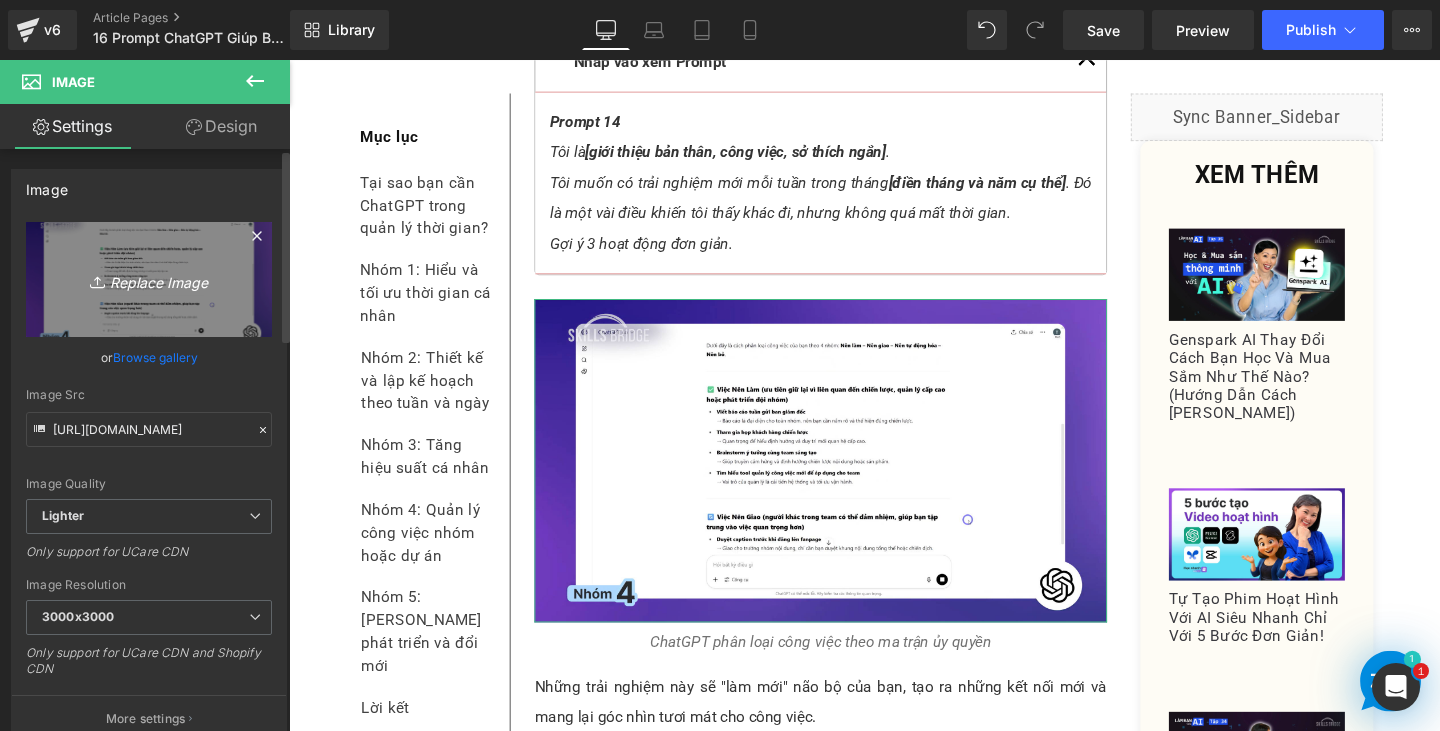 type on "C:\fakepath\Screenshot [DATE] 182105.png" 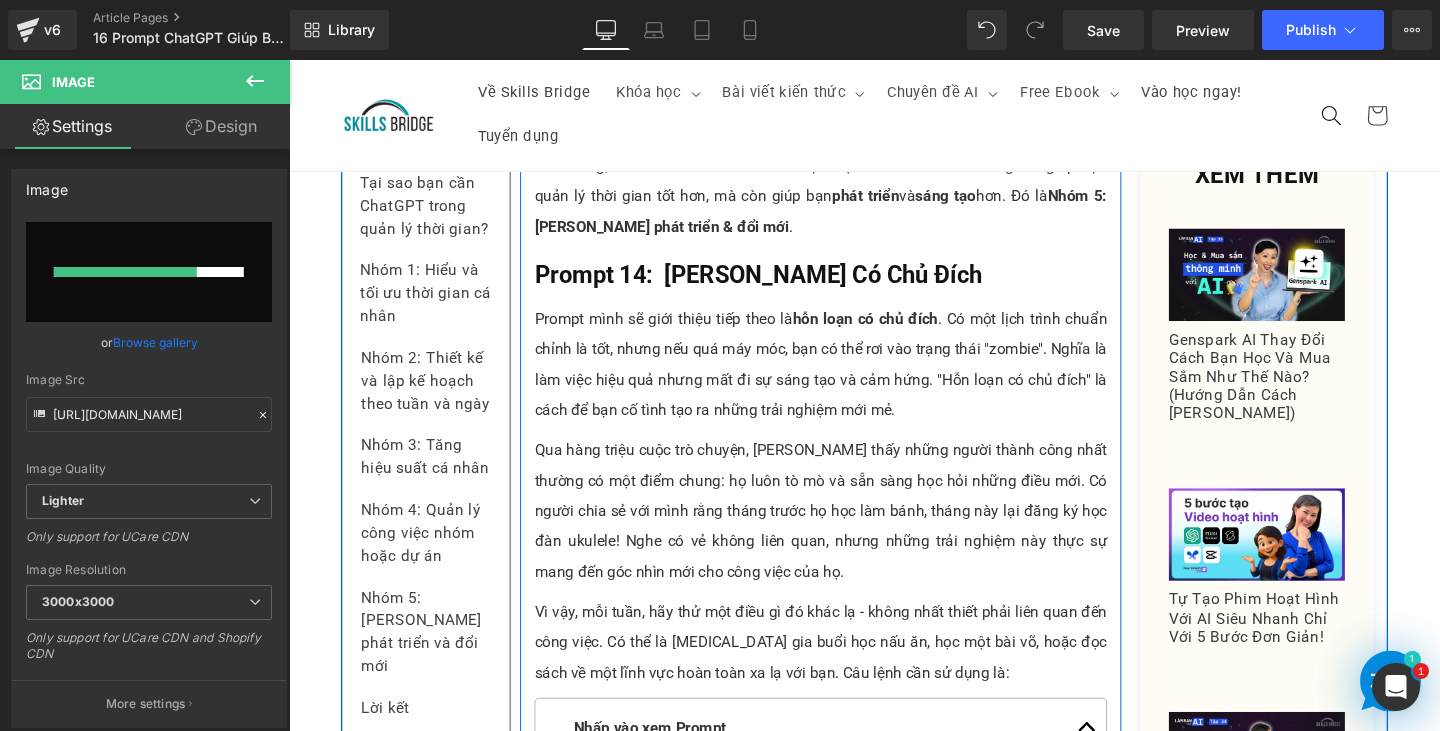 scroll, scrollTop: 17122, scrollLeft: 0, axis: vertical 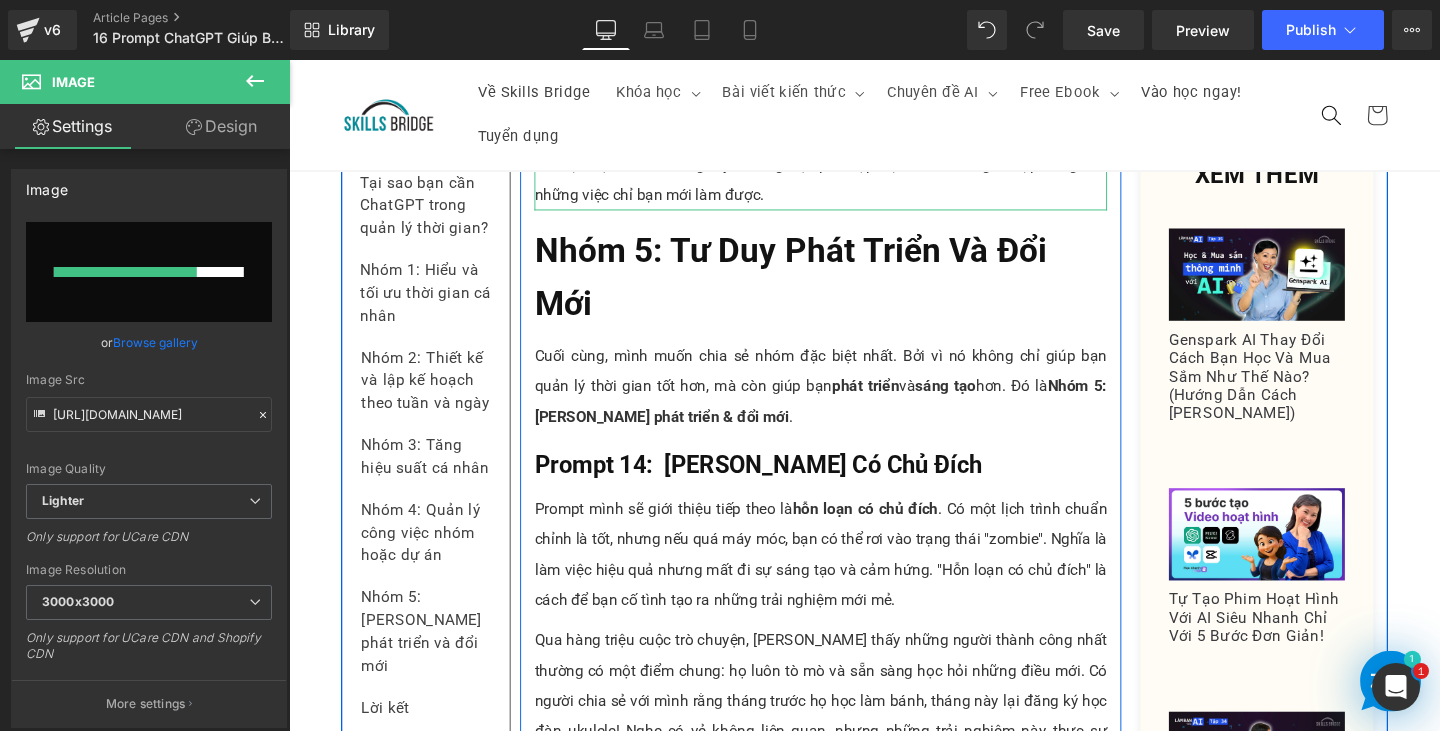type 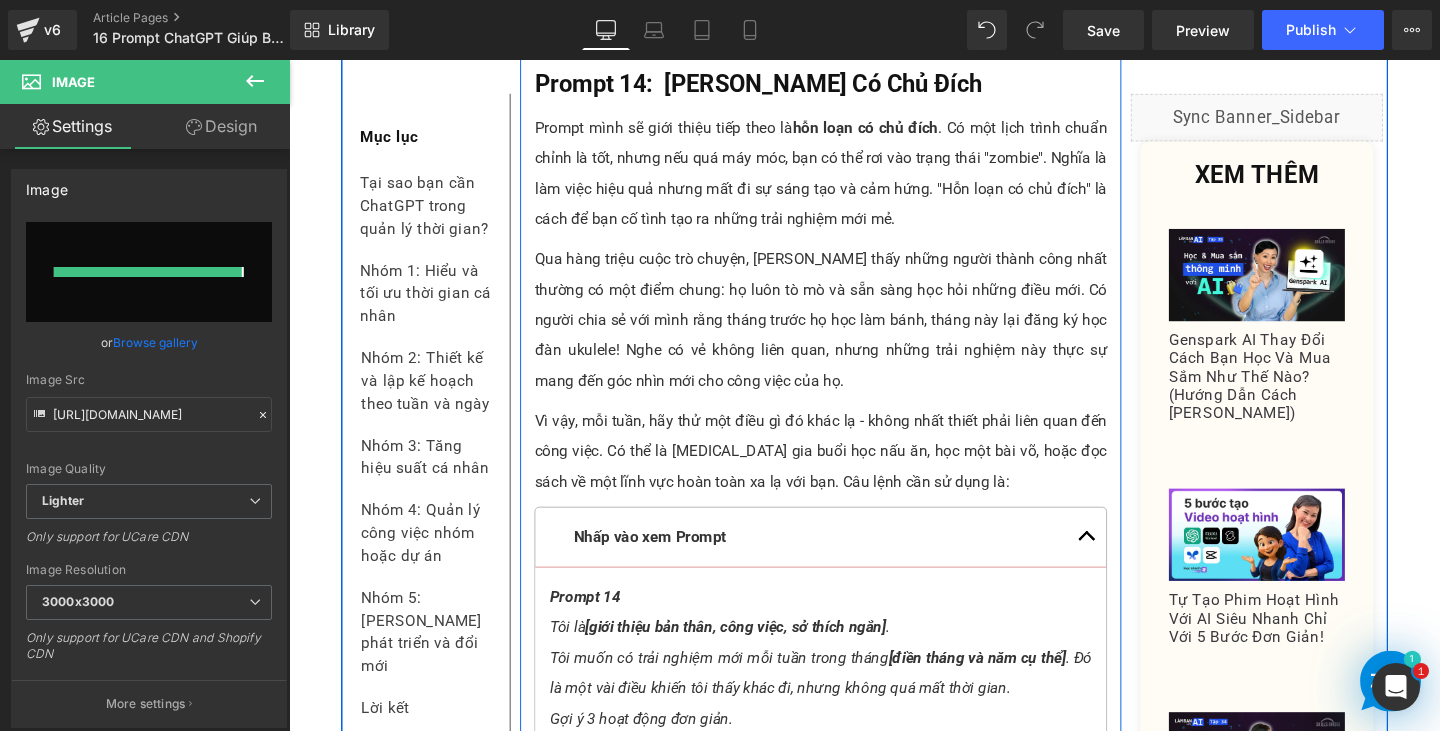 type on "[URL][DOMAIN_NAME]" 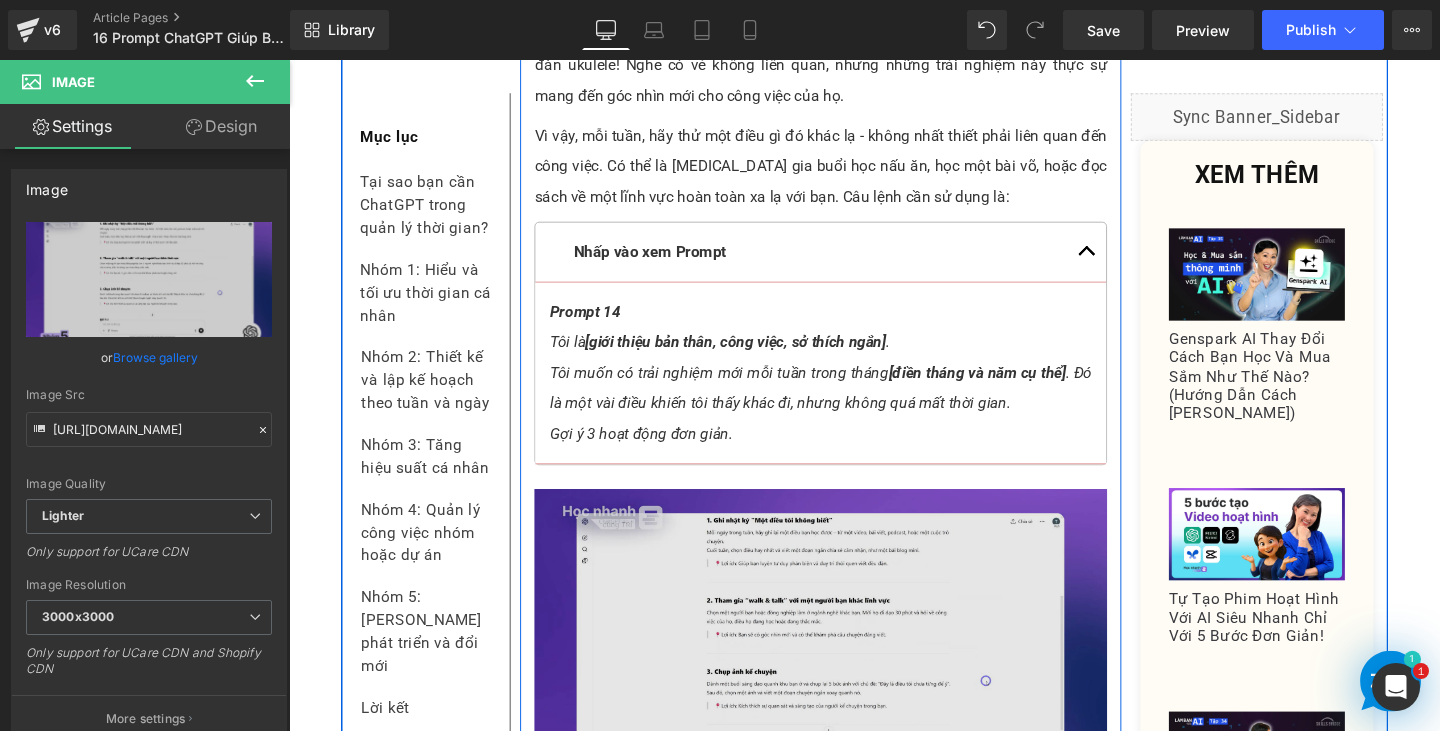 scroll, scrollTop: 18222, scrollLeft: 0, axis: vertical 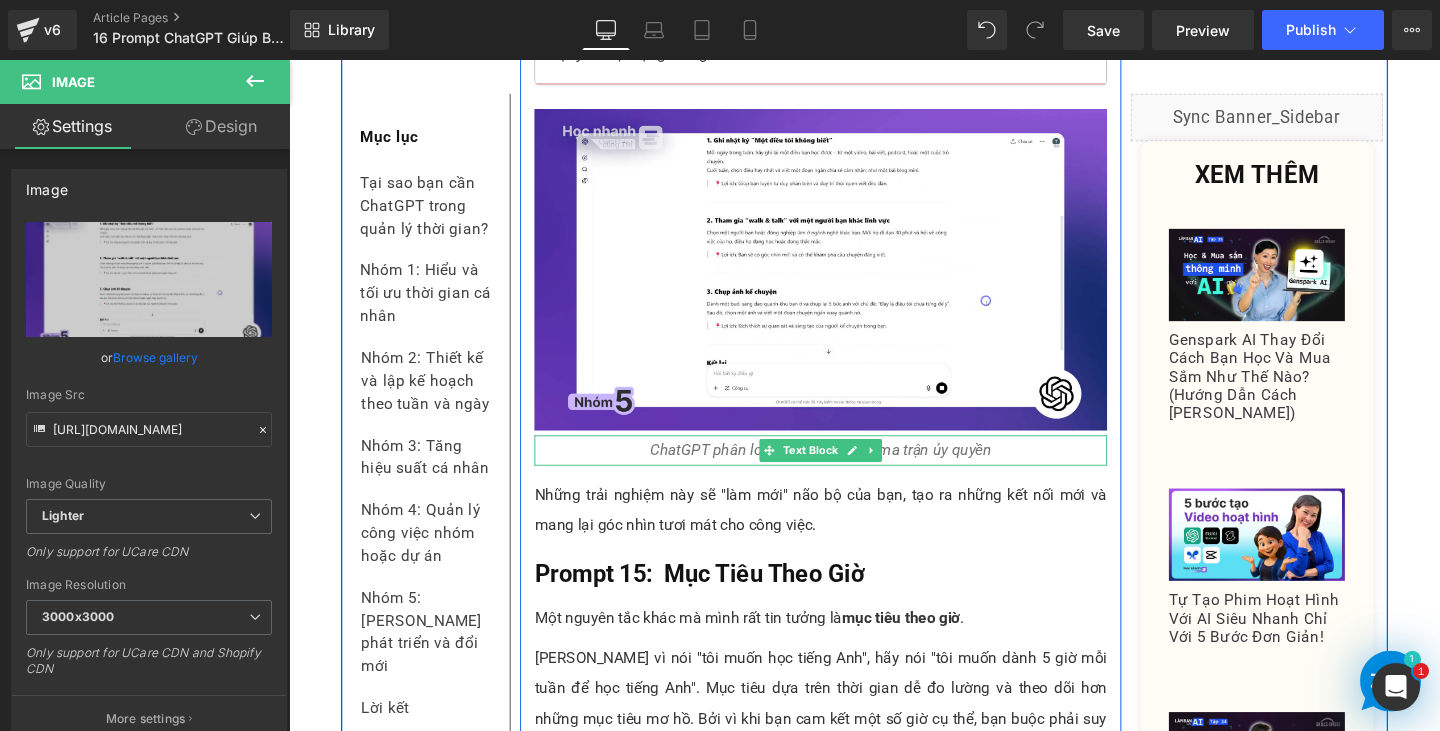 click on "ChatGPT phân loại công việc theo ma trận ủy quyền" at bounding box center [848, 469] 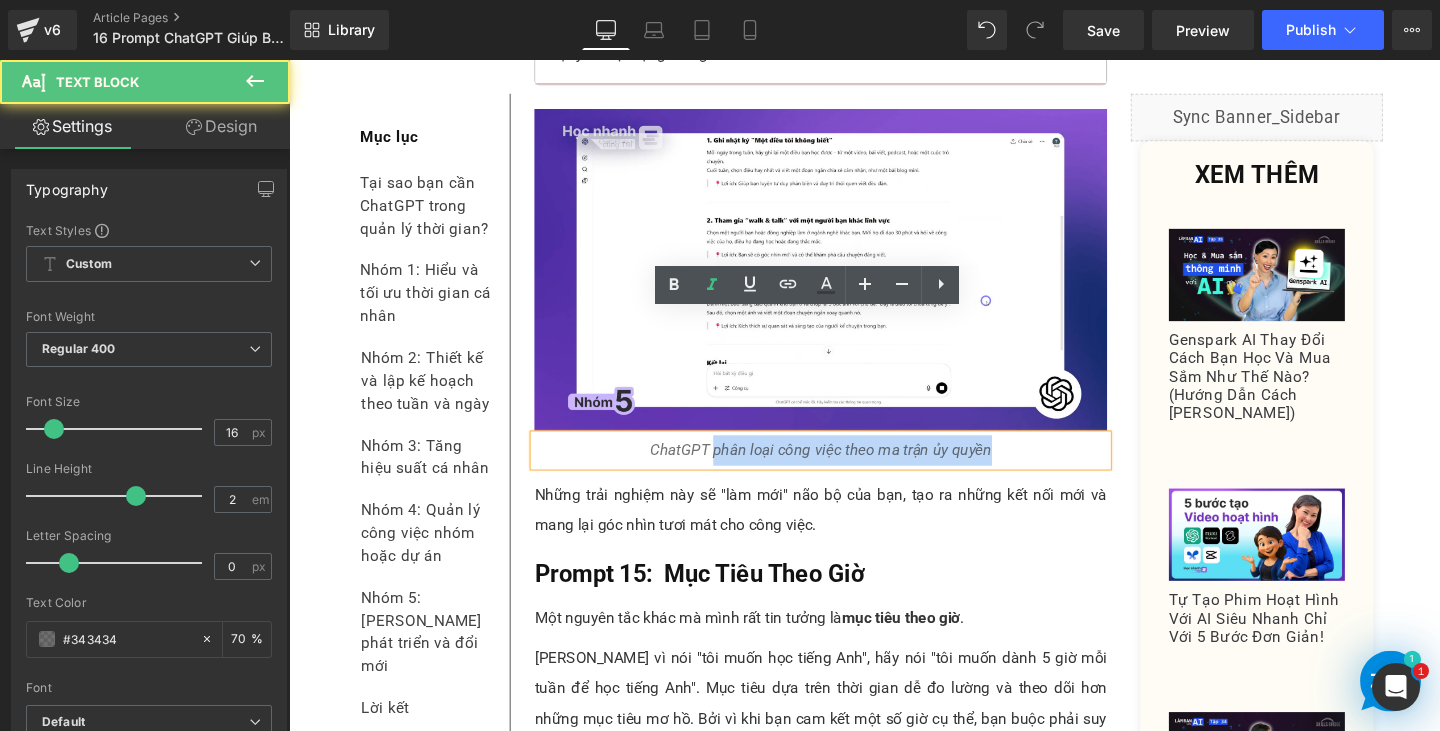 drag, startPoint x: 729, startPoint y: 338, endPoint x: 1026, endPoint y: 337, distance: 297.00168 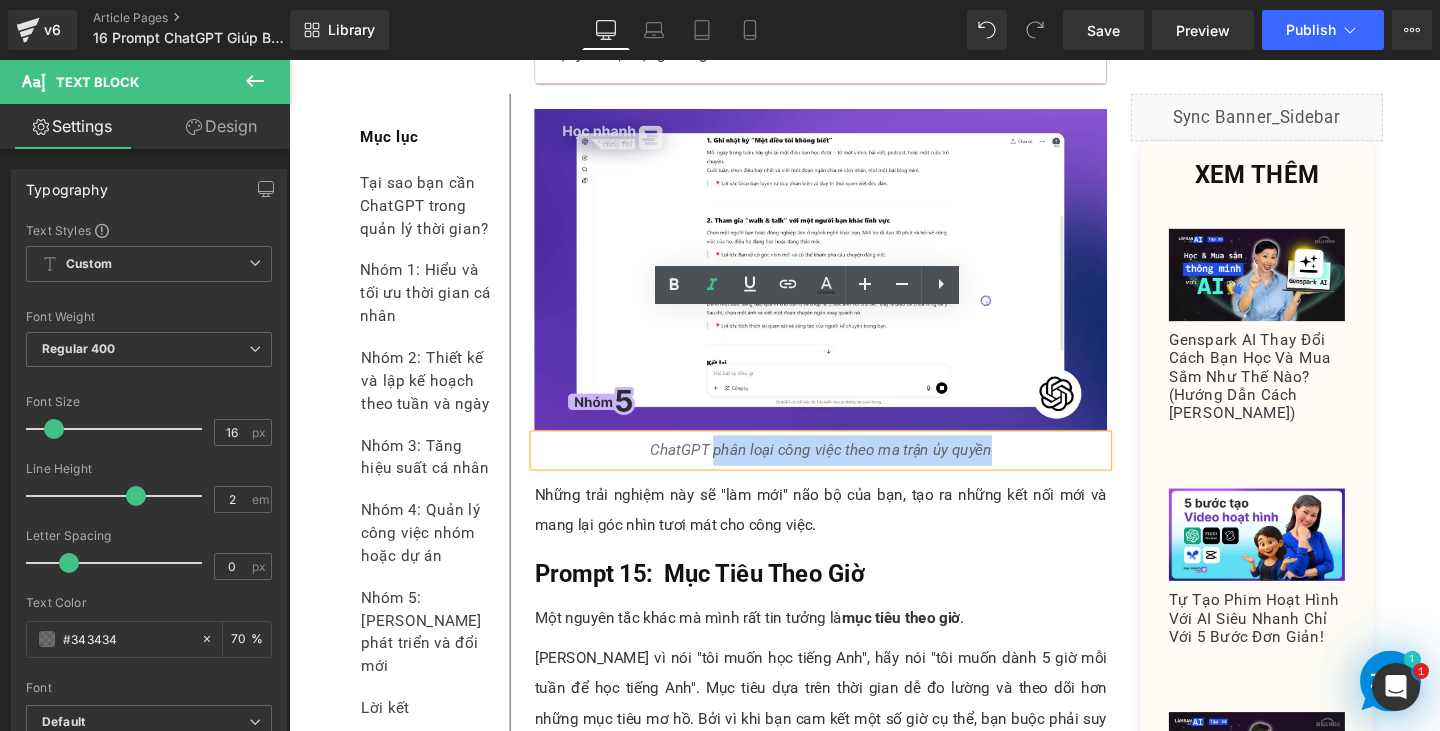 type 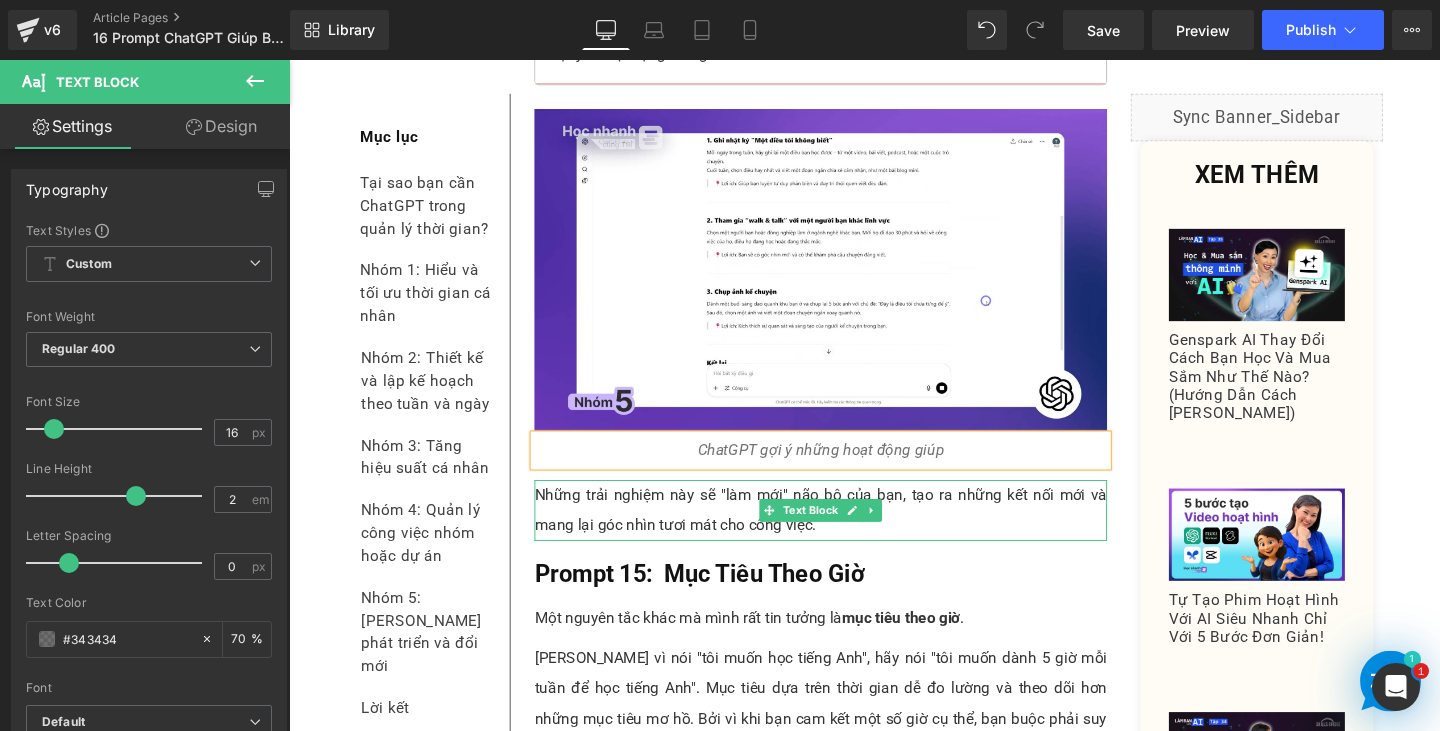 click on "Những trải nghiệm này sẽ "làm mới" não bộ của bạn, tạo ra những kết nối mới và mang lại góc nhìn tươi mát cho công việc." at bounding box center (848, 533) 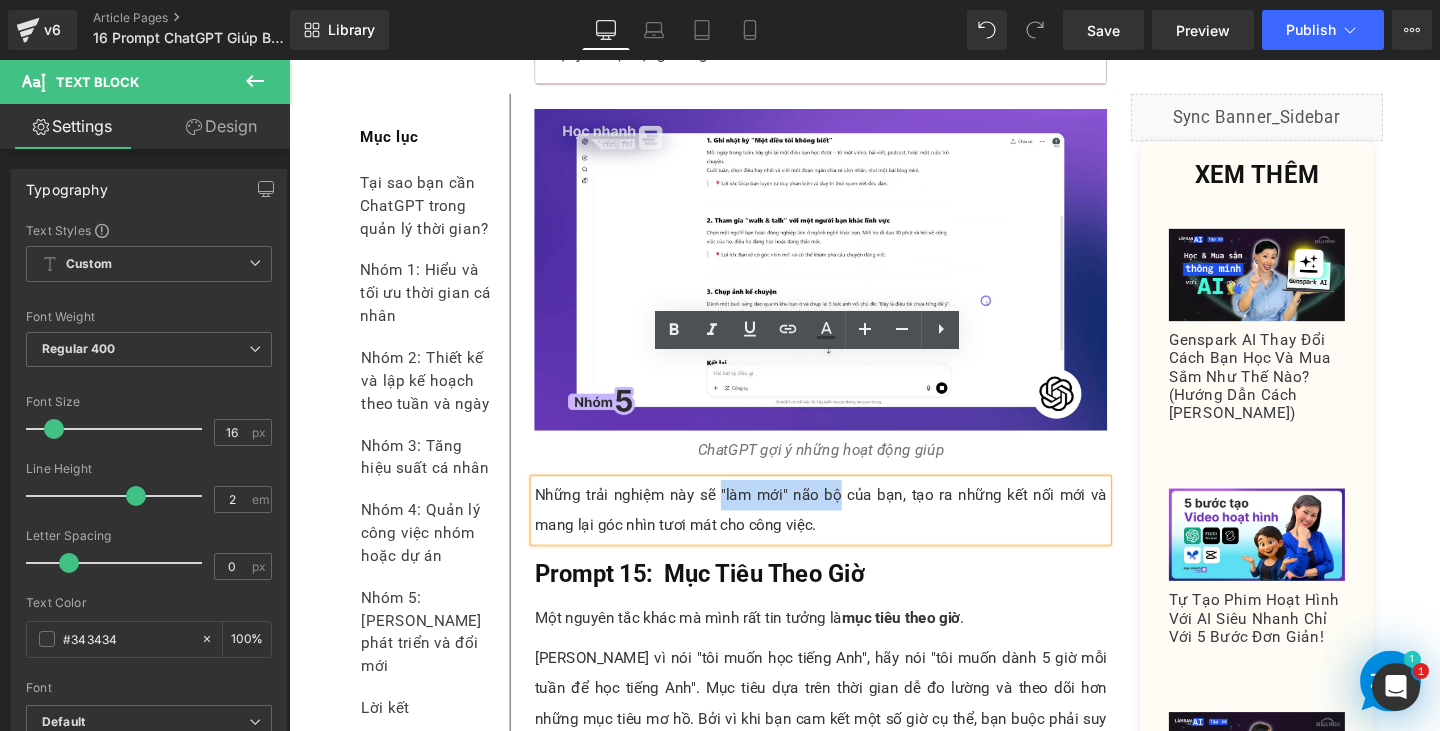 drag, startPoint x: 736, startPoint y: 383, endPoint x: 861, endPoint y: 384, distance: 125.004 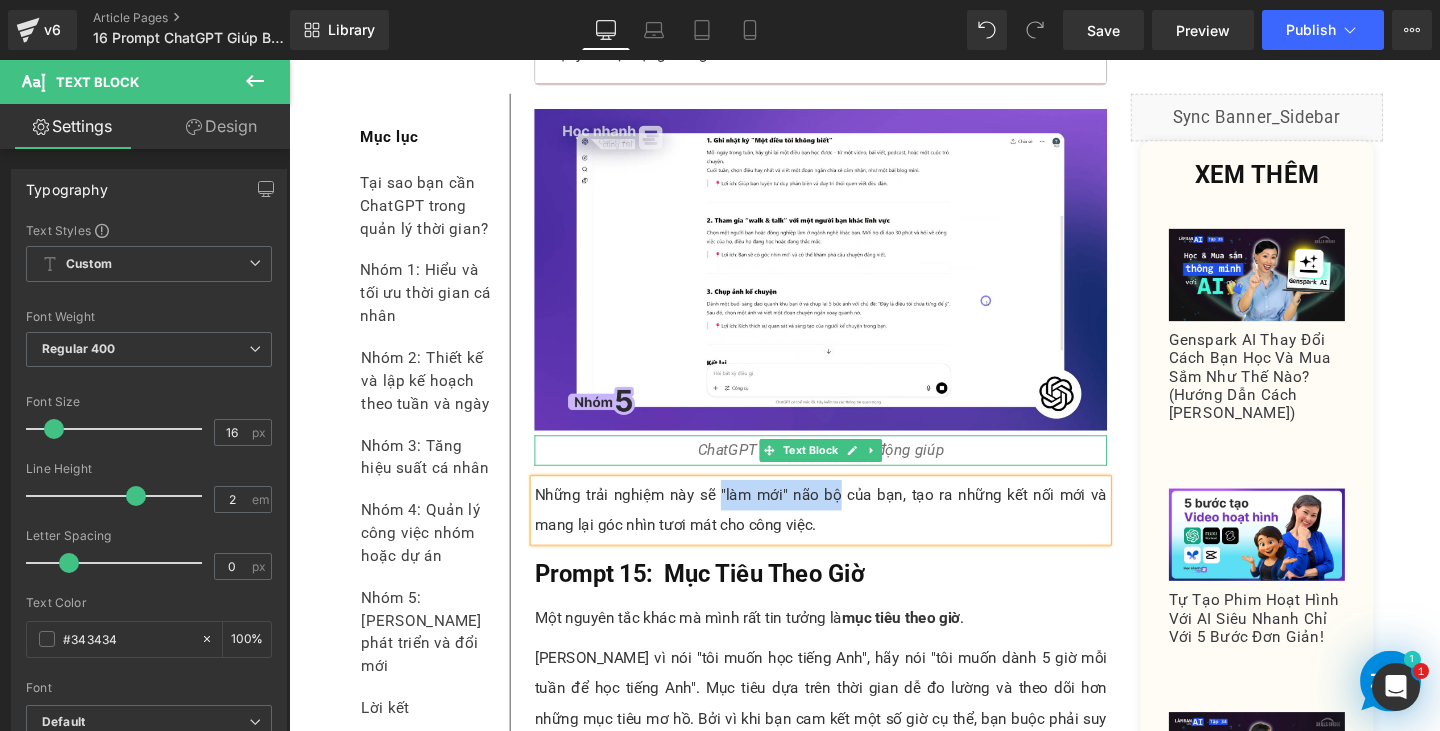 click on "ChatGPT gợi ý những hoạt động giúp" at bounding box center [848, 470] 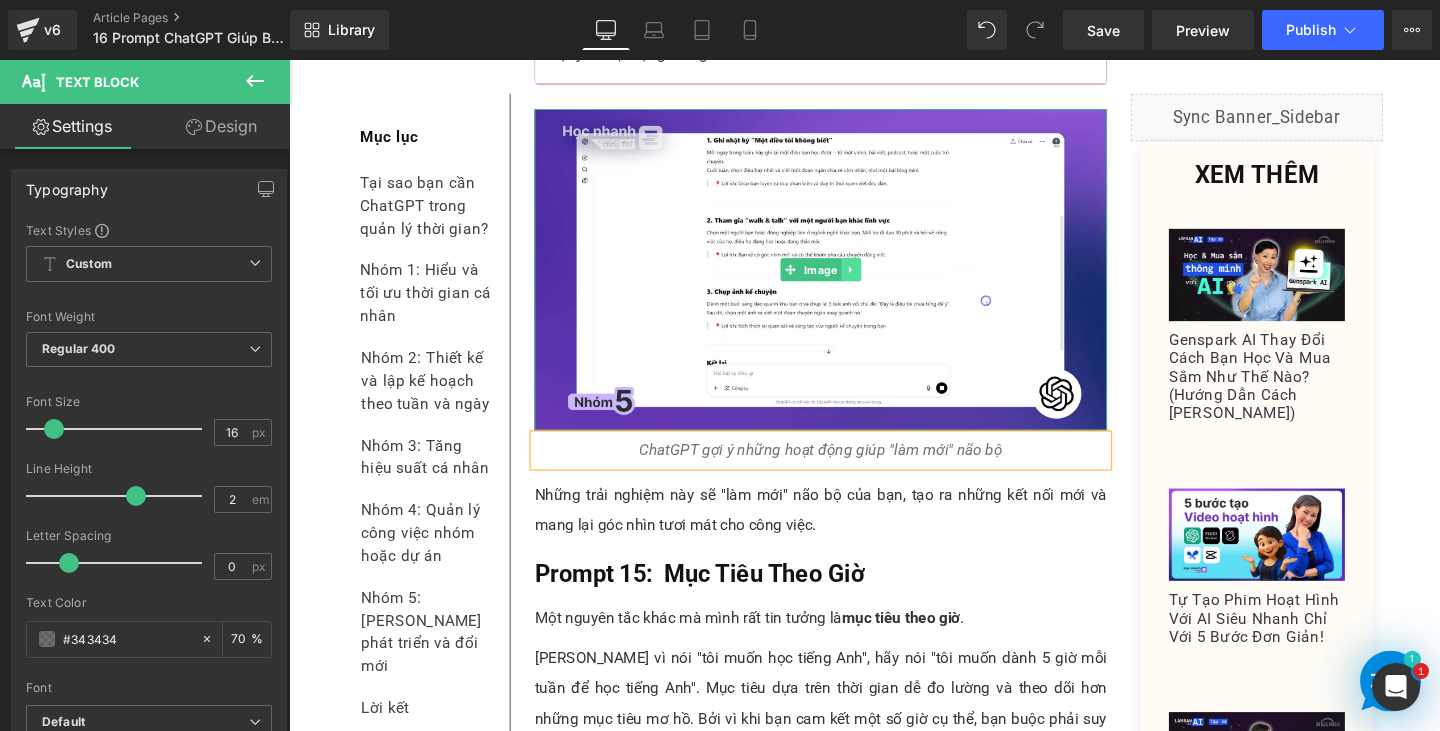 click 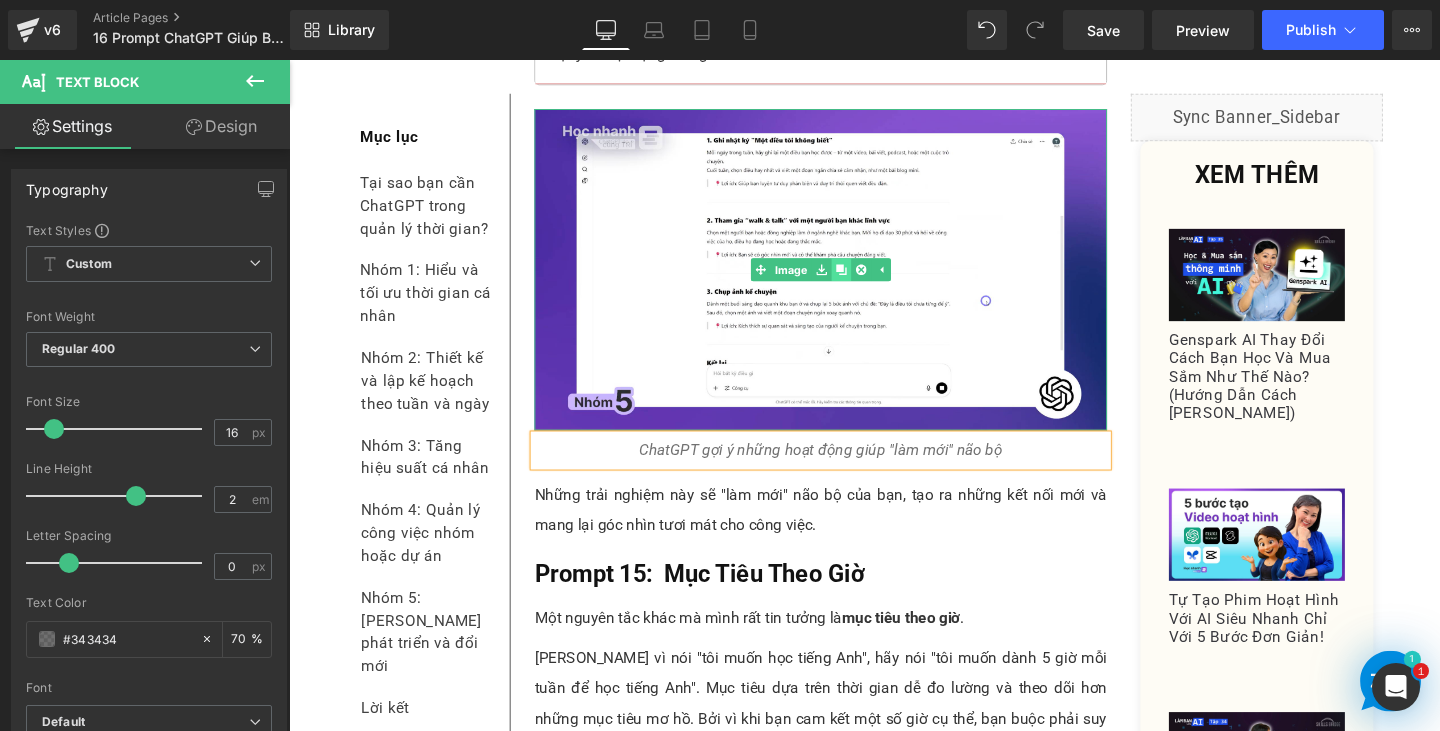 click at bounding box center [869, 280] 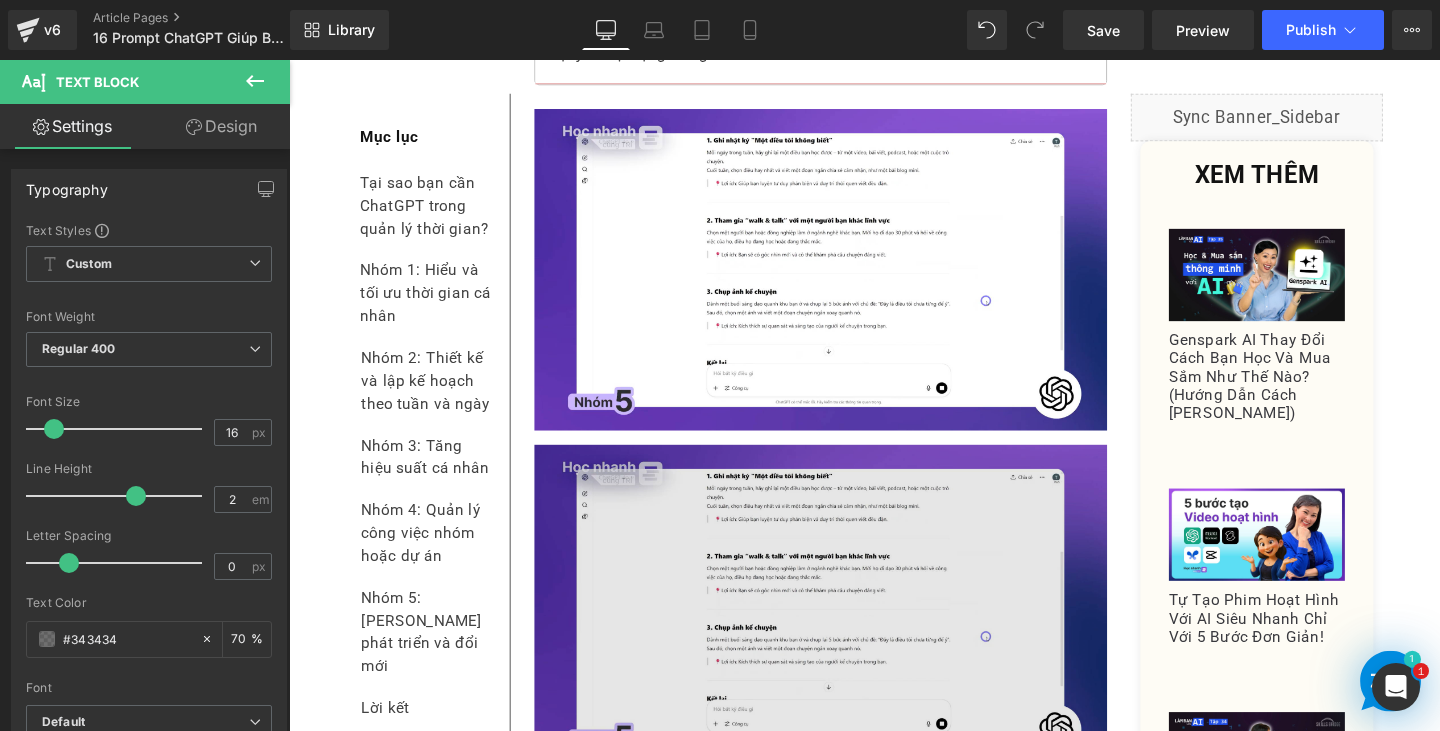 scroll, scrollTop: 18422, scrollLeft: 0, axis: vertical 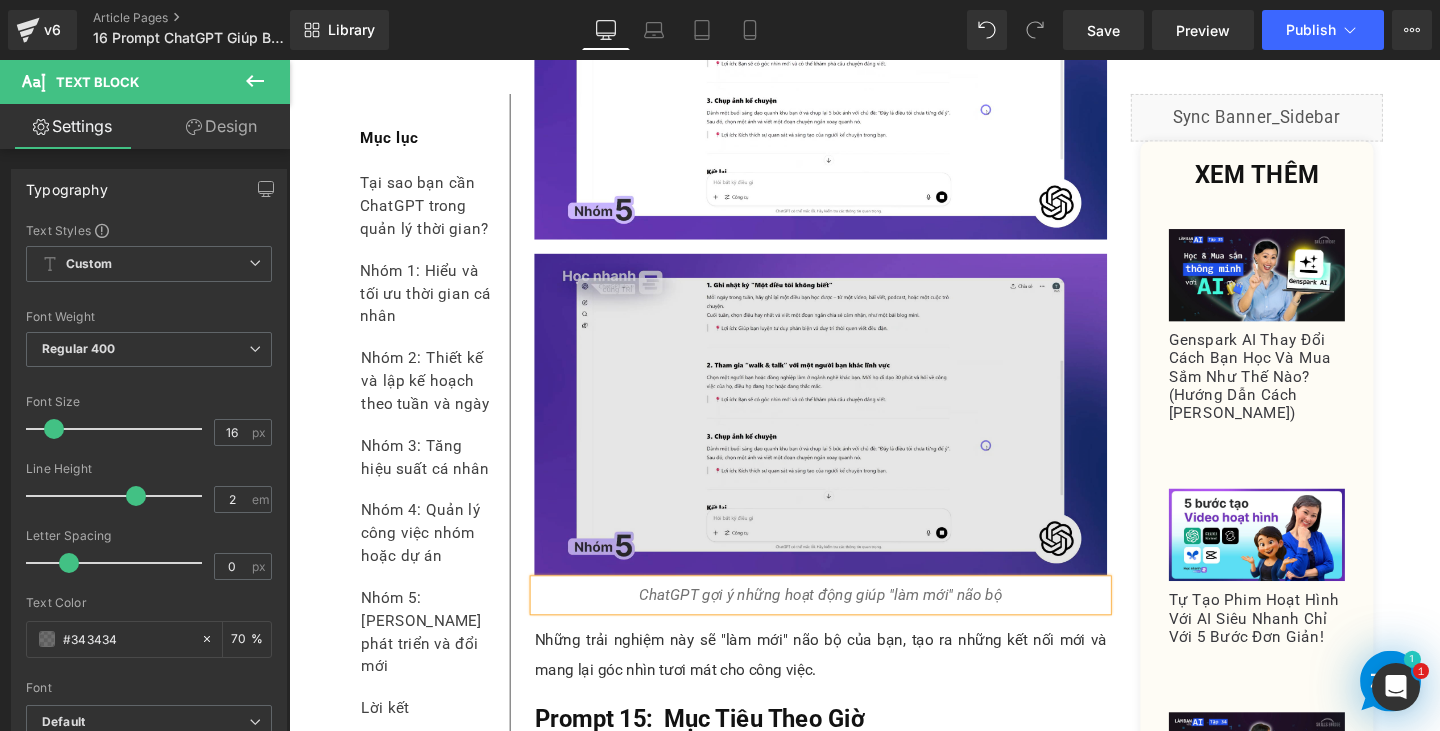 click on "Image" at bounding box center [848, 433] 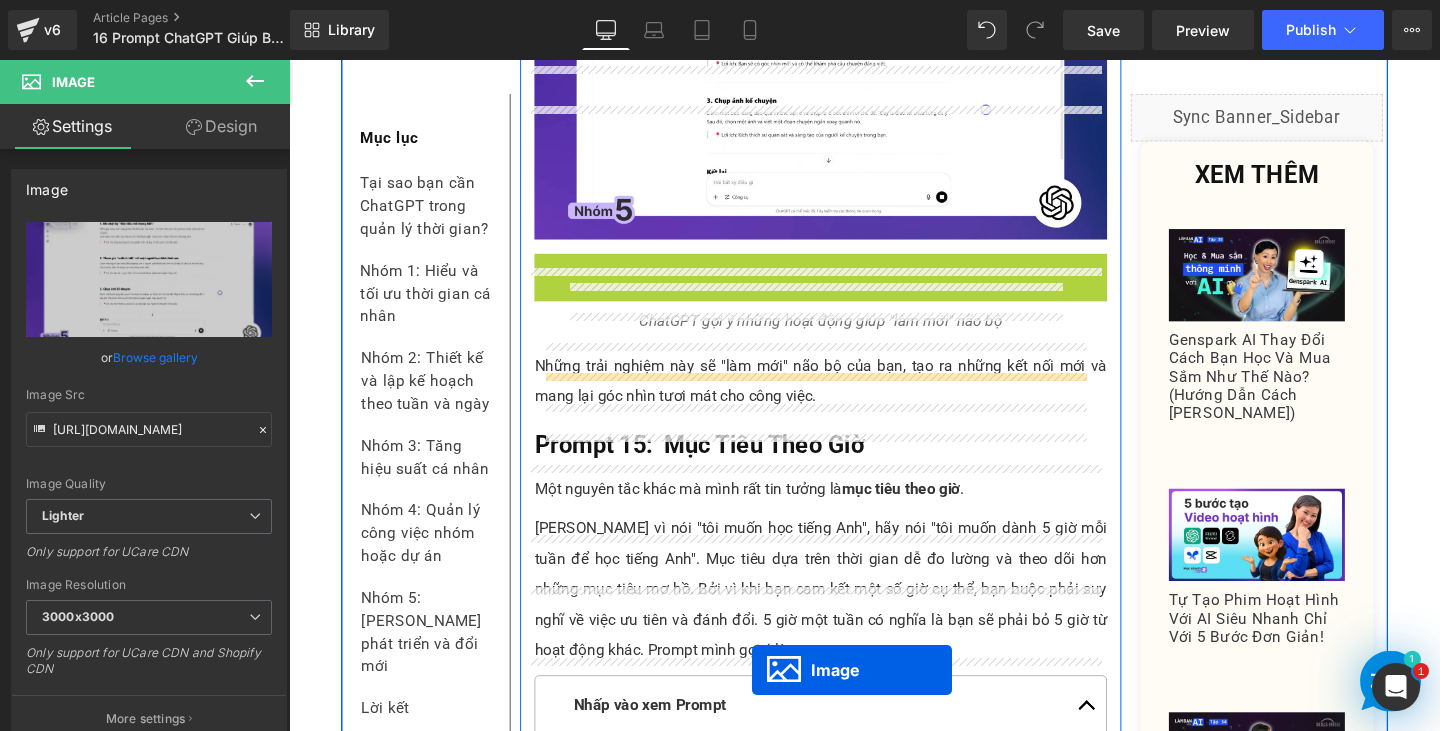 scroll, scrollTop: 18722, scrollLeft: 0, axis: vertical 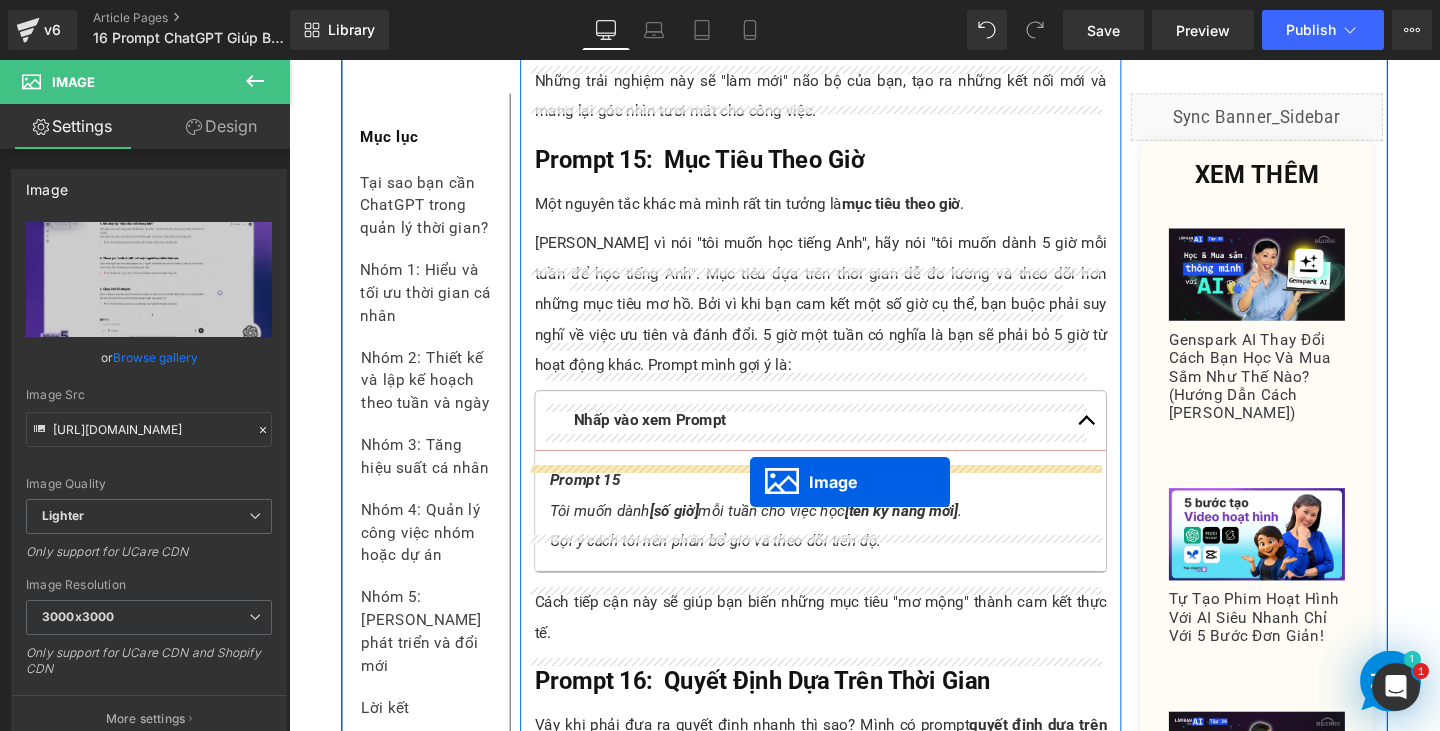 drag, startPoint x: 801, startPoint y: 300, endPoint x: 774, endPoint y: 503, distance: 204.78769 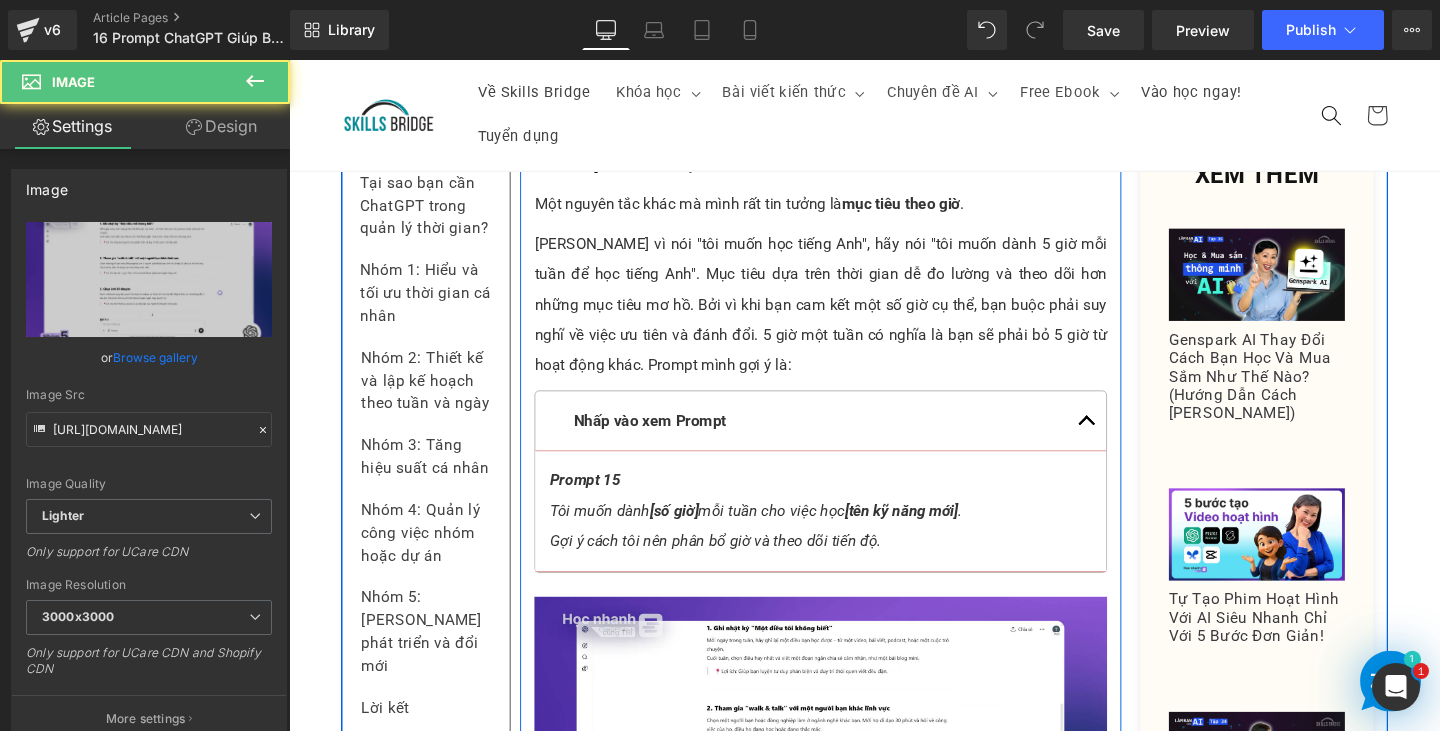 scroll, scrollTop: 18357, scrollLeft: 0, axis: vertical 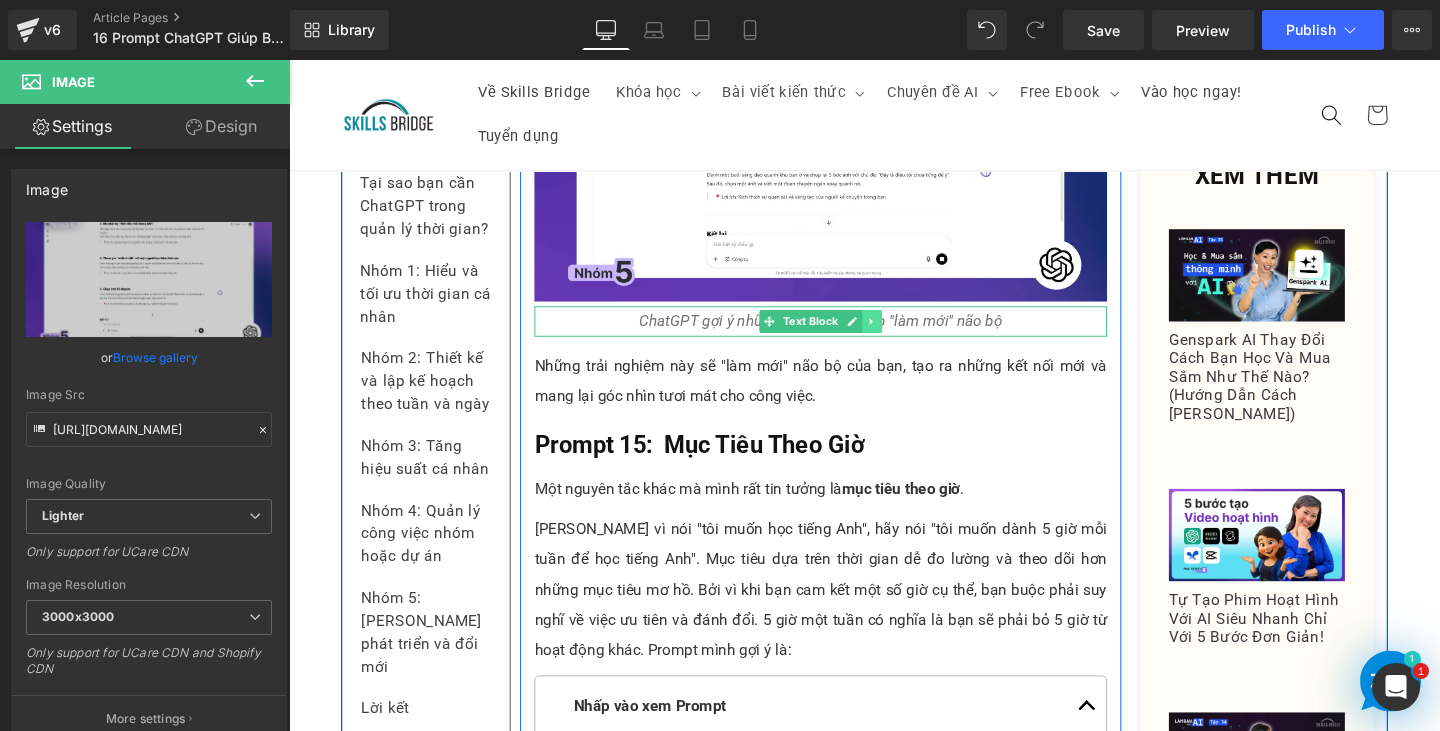 click 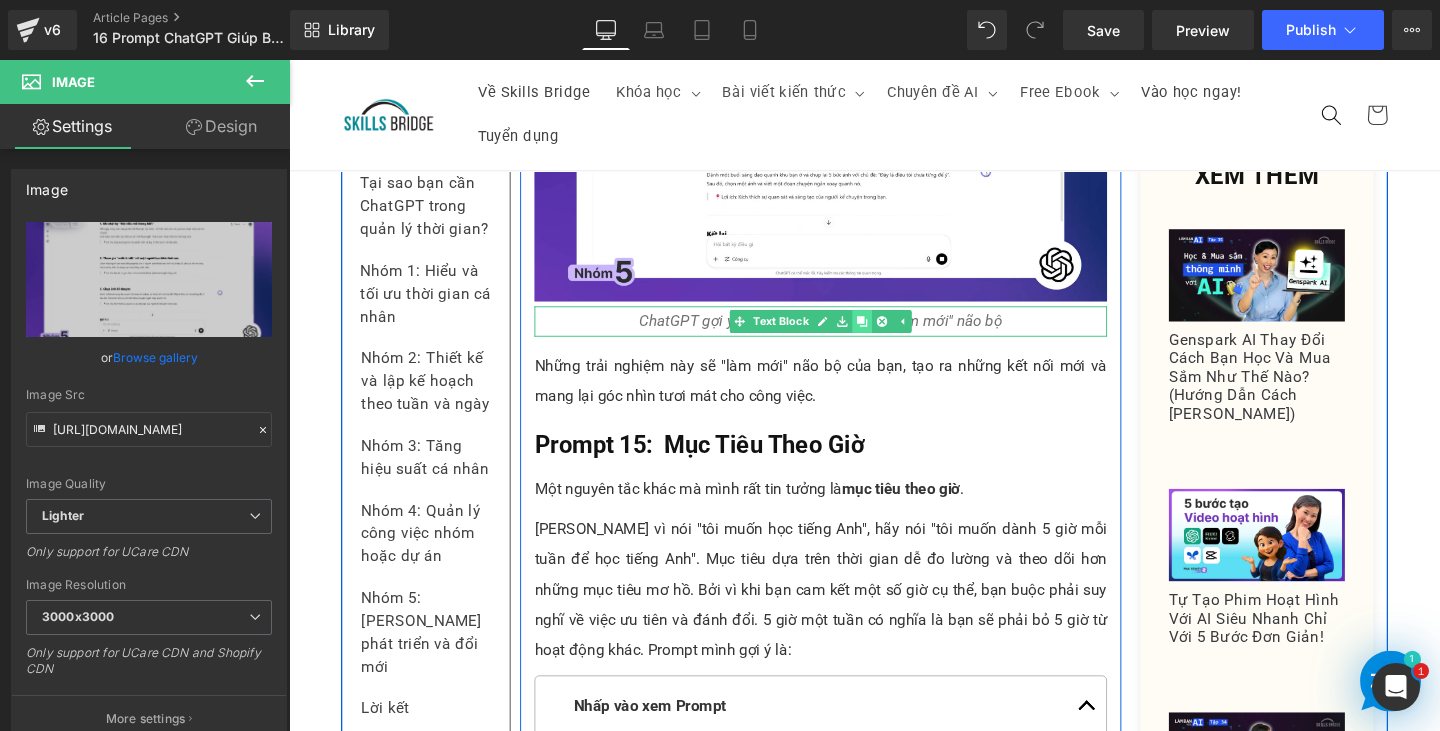 click at bounding box center (891, 335) 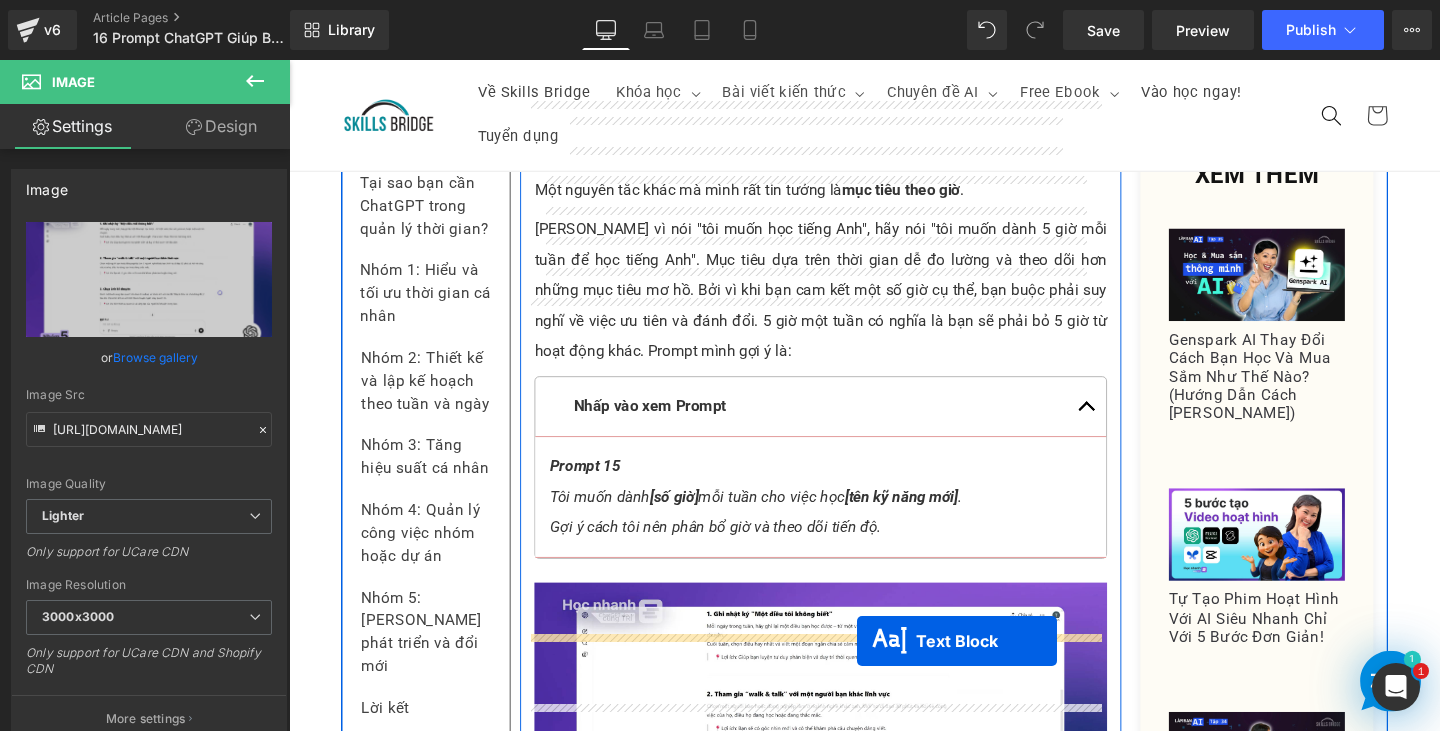 scroll, scrollTop: 18897, scrollLeft: 0, axis: vertical 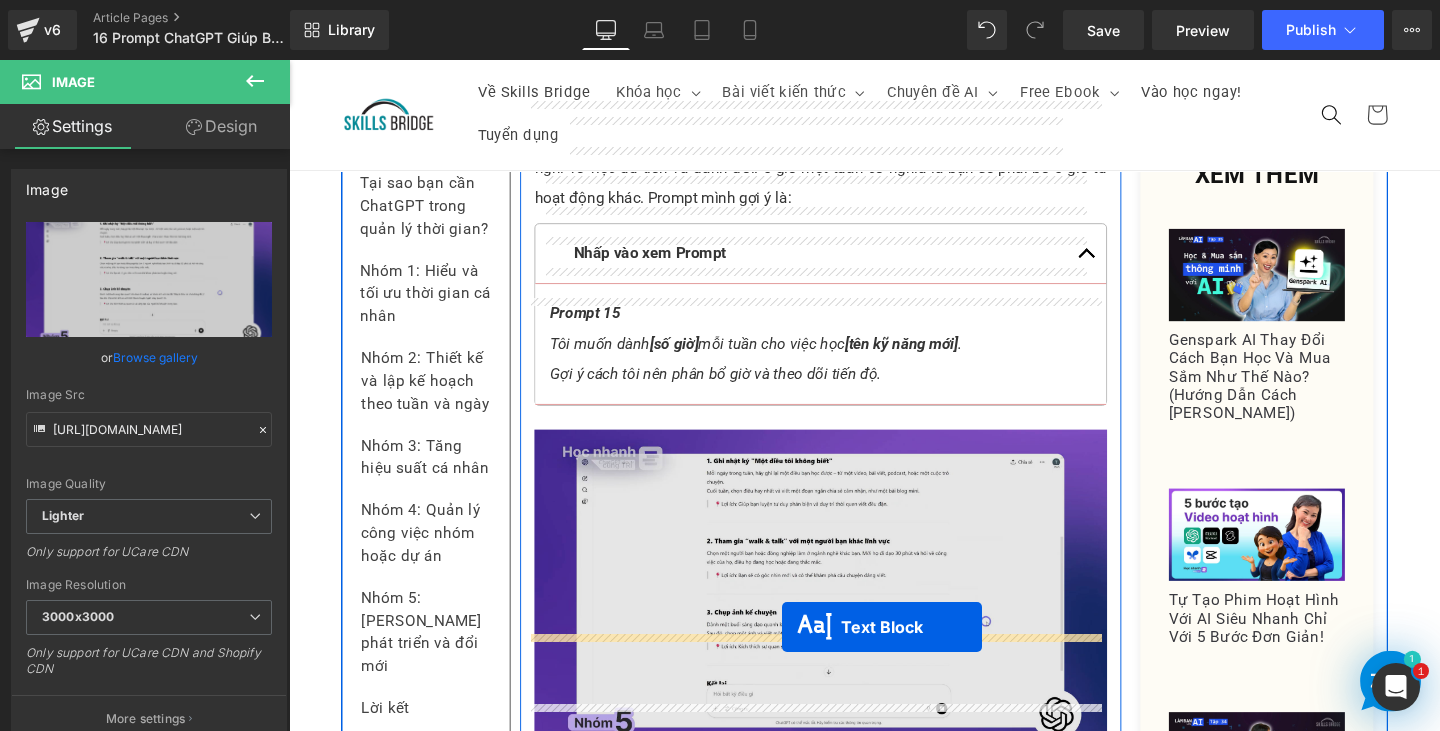 drag, startPoint x: 787, startPoint y: 251, endPoint x: 807, endPoint y: 657, distance: 406.4923 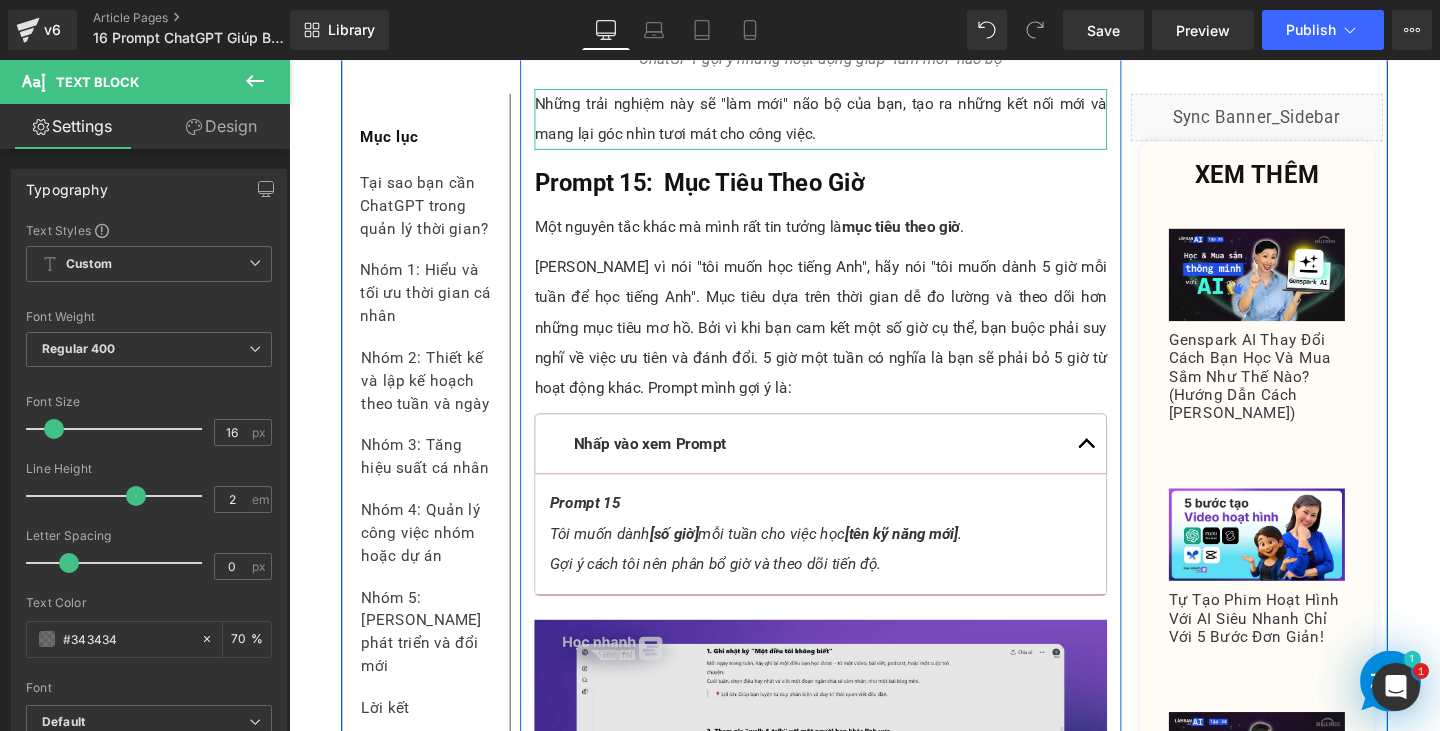scroll, scrollTop: 18732, scrollLeft: 0, axis: vertical 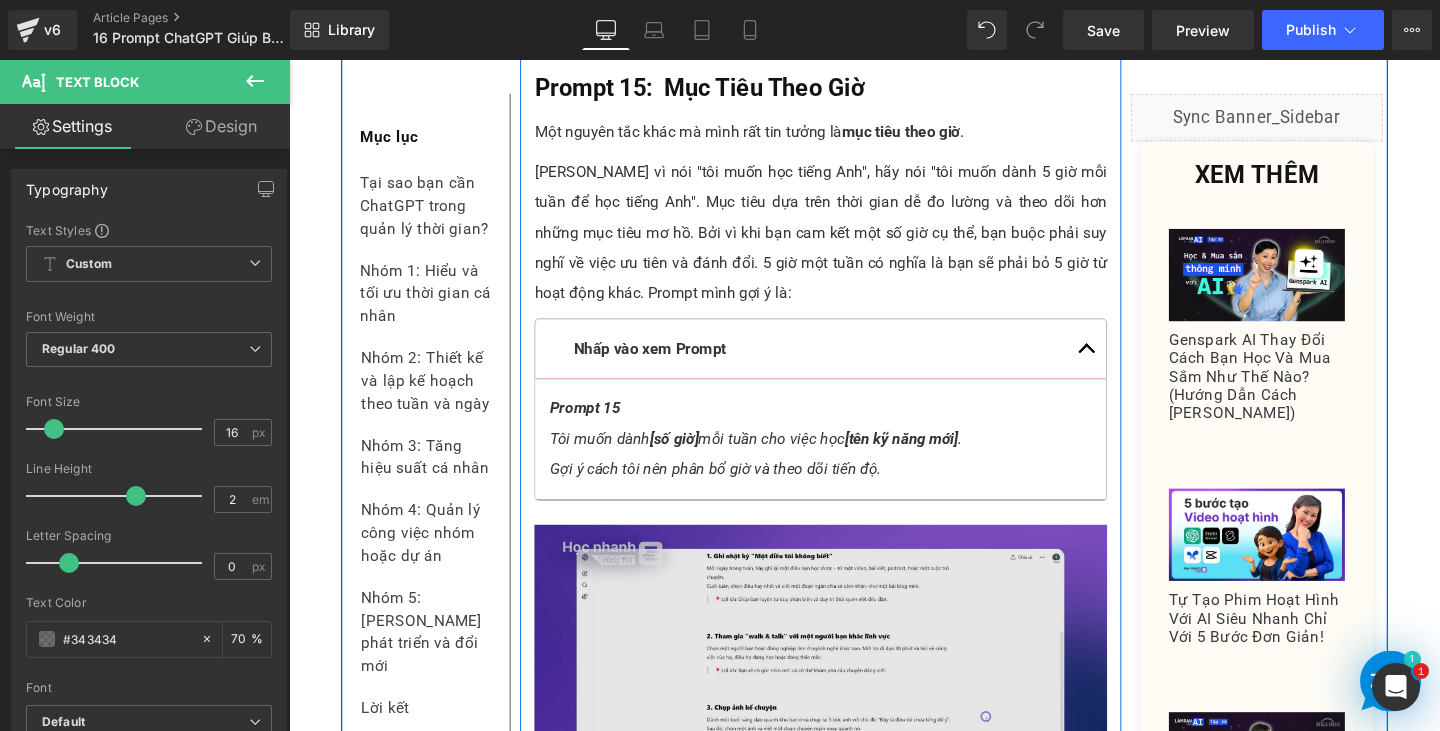 click at bounding box center (848, 718) 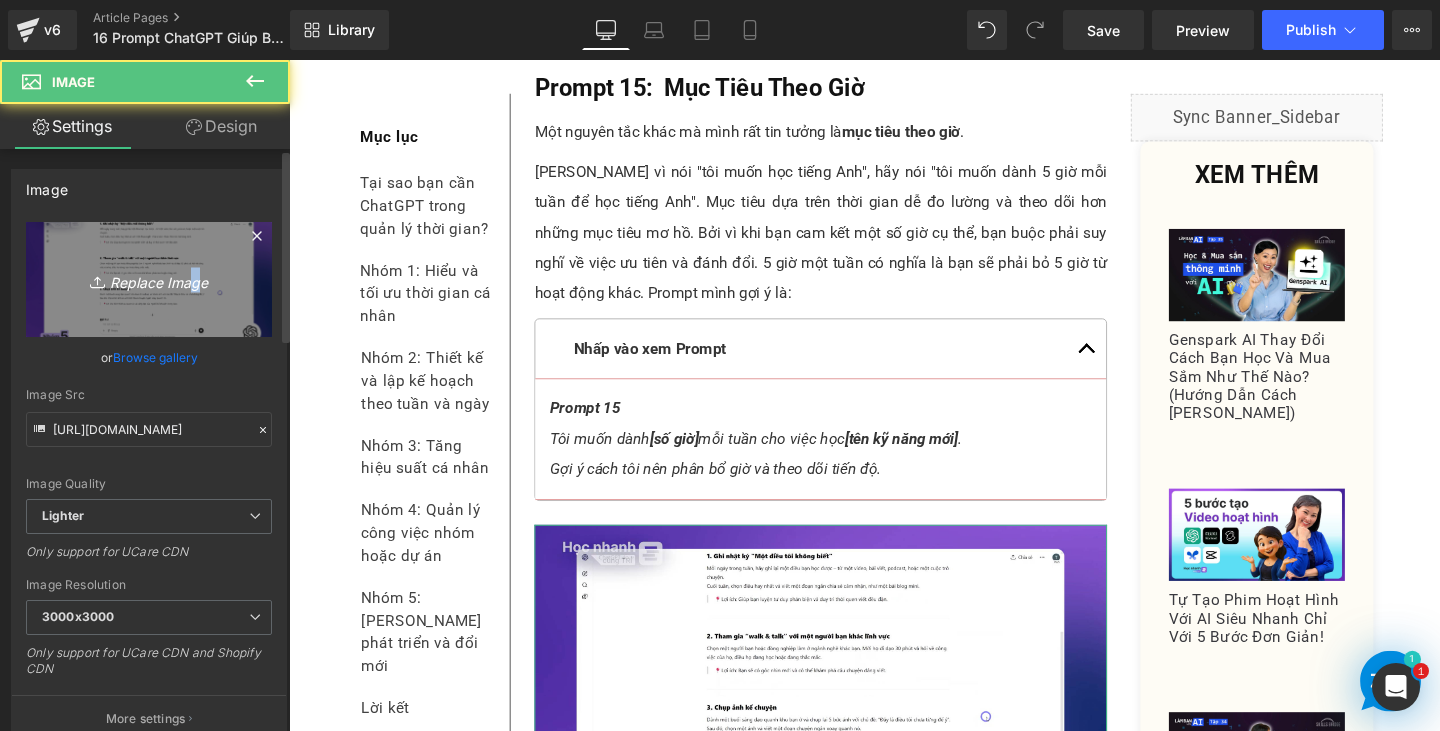 click on "Replace Image" at bounding box center [149, 279] 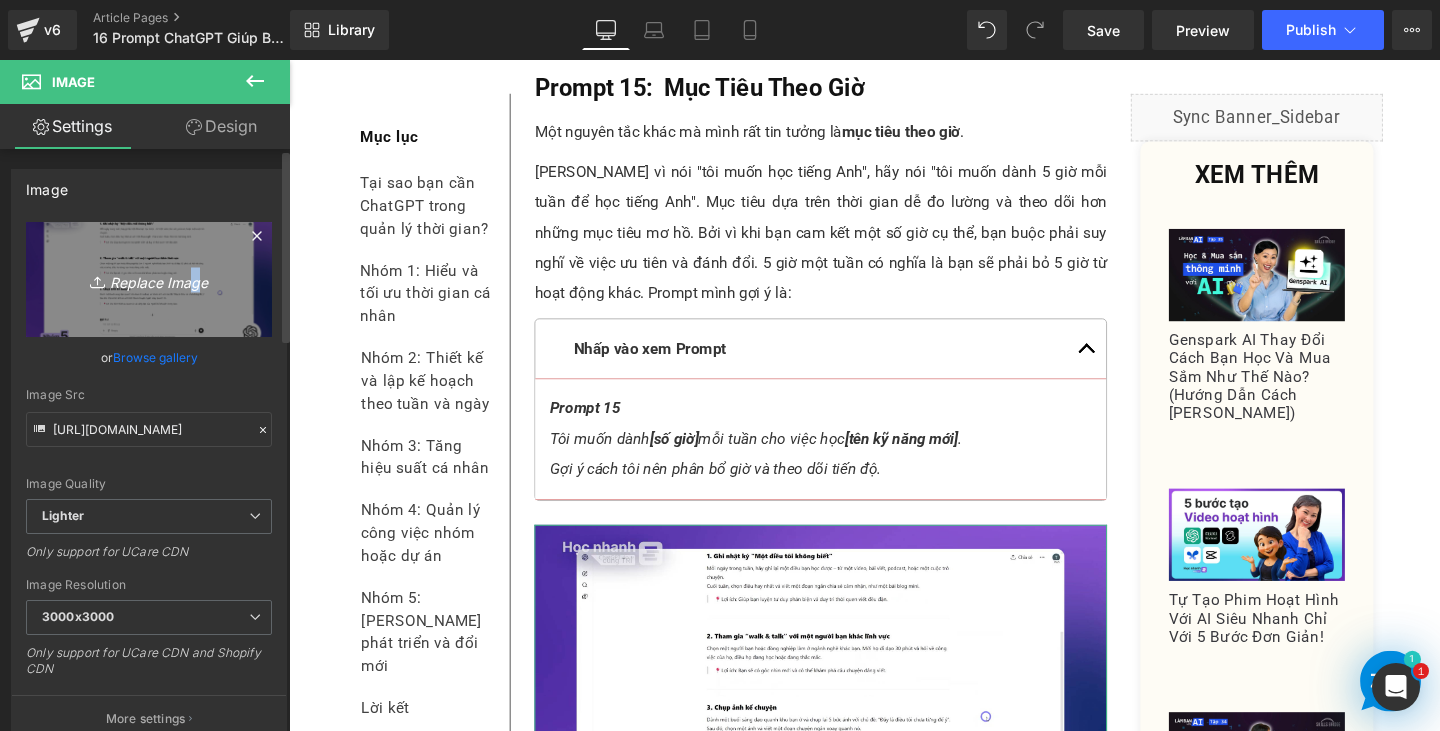 type on "C:\fakepath\Screenshot [DATE] 182217.png" 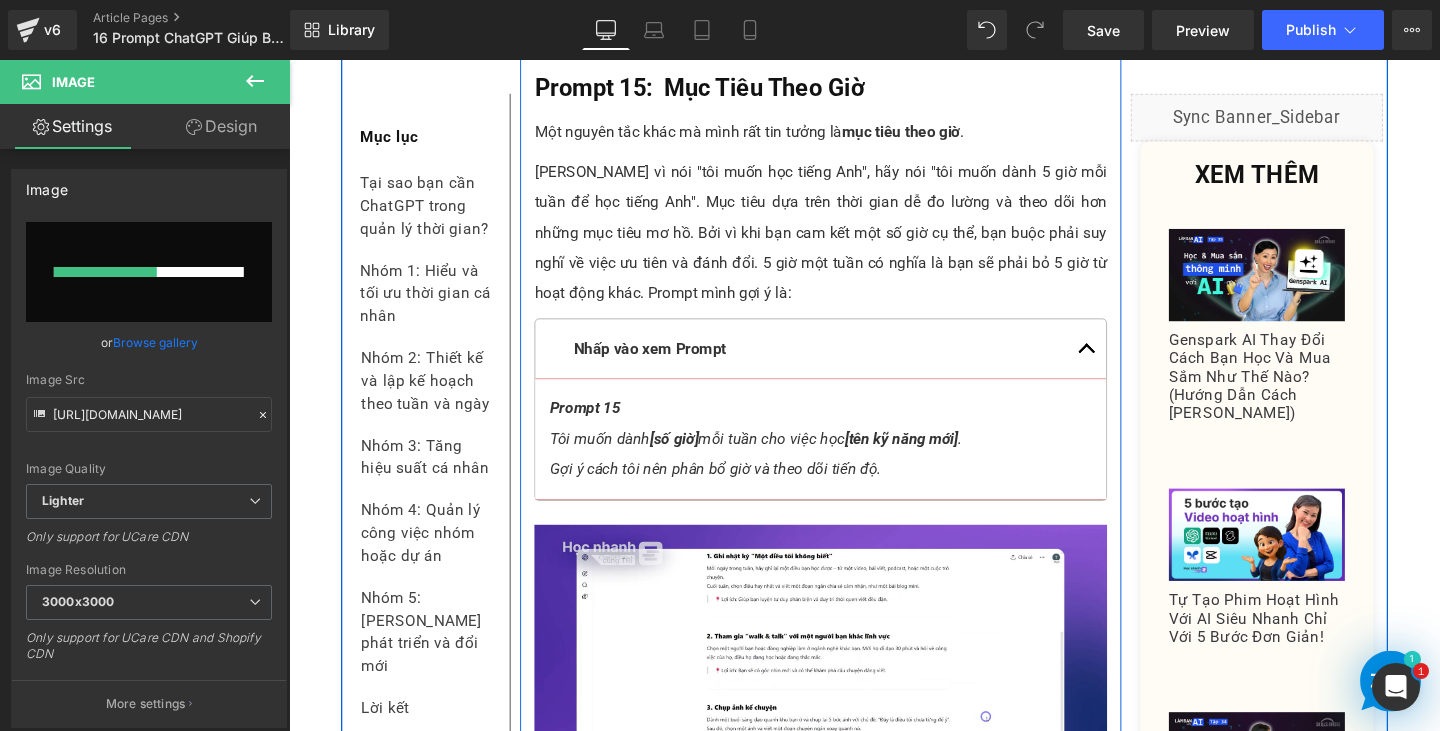 scroll, scrollTop: 18832, scrollLeft: 0, axis: vertical 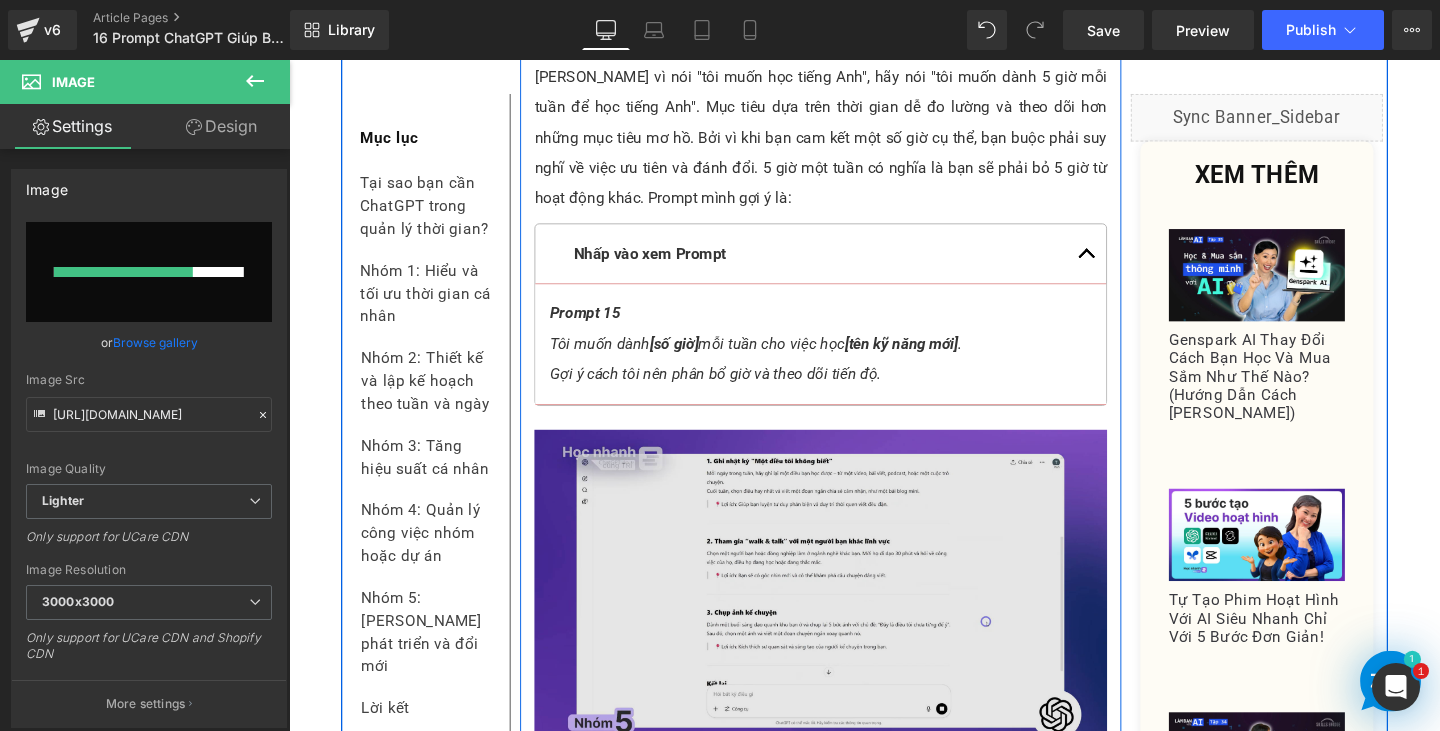type 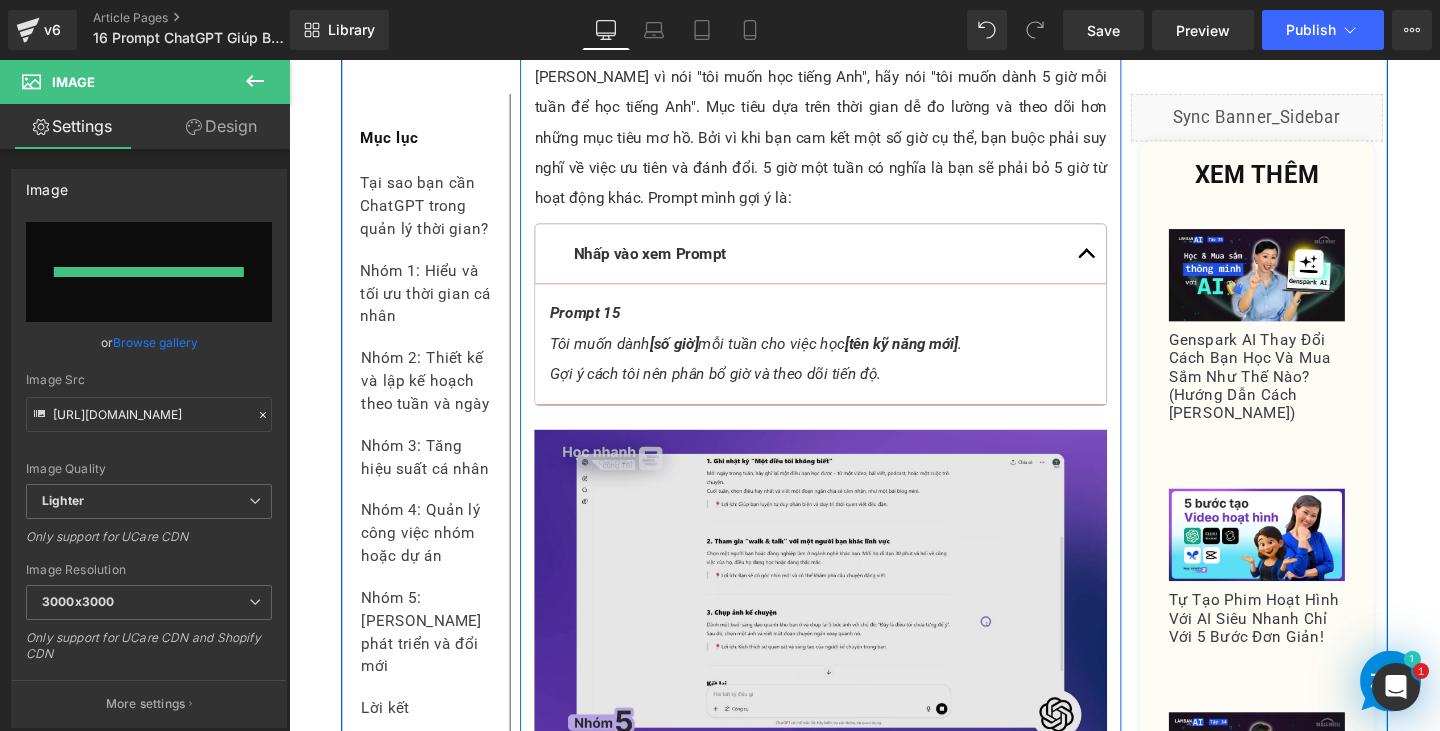 type on "[URL][DOMAIN_NAME]" 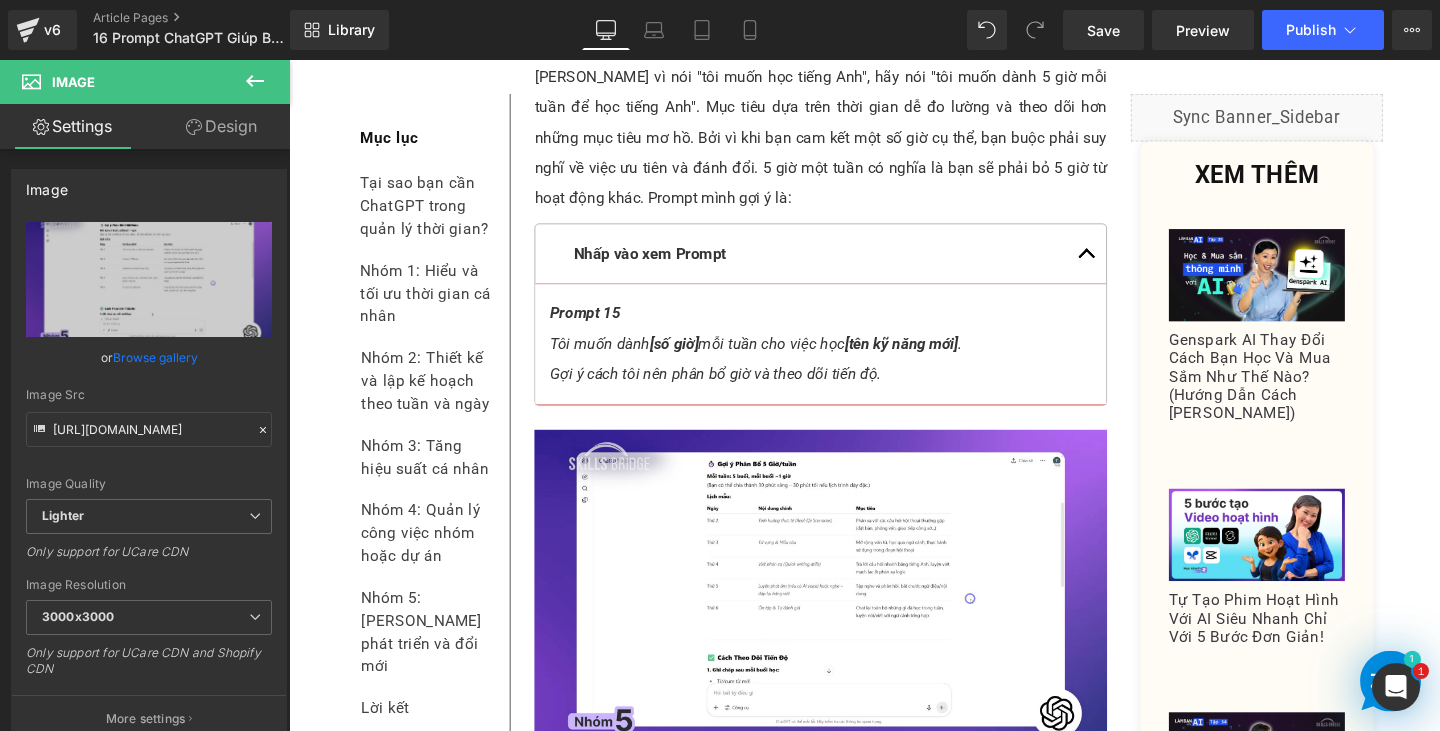 click on "Rendering Content" at bounding box center [720, 652] 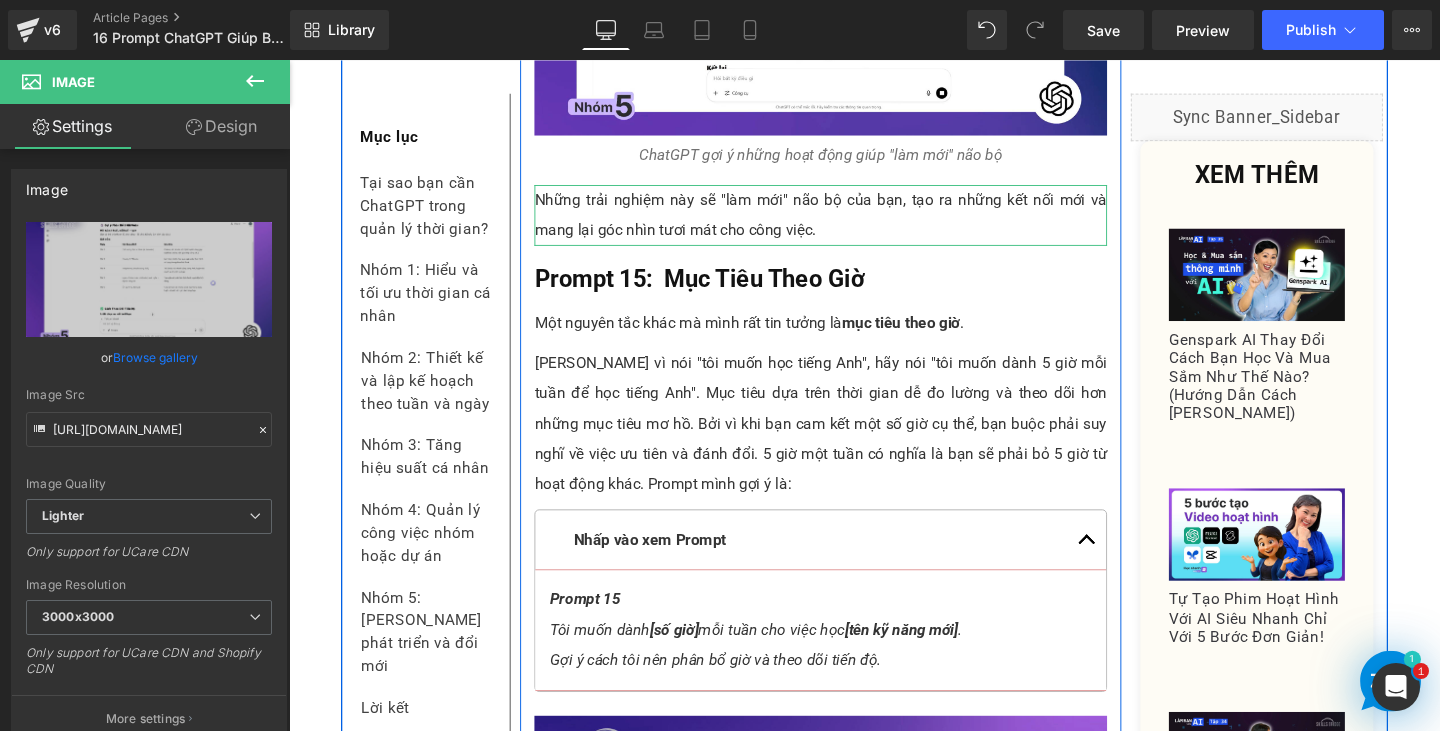 scroll, scrollTop: 18832, scrollLeft: 0, axis: vertical 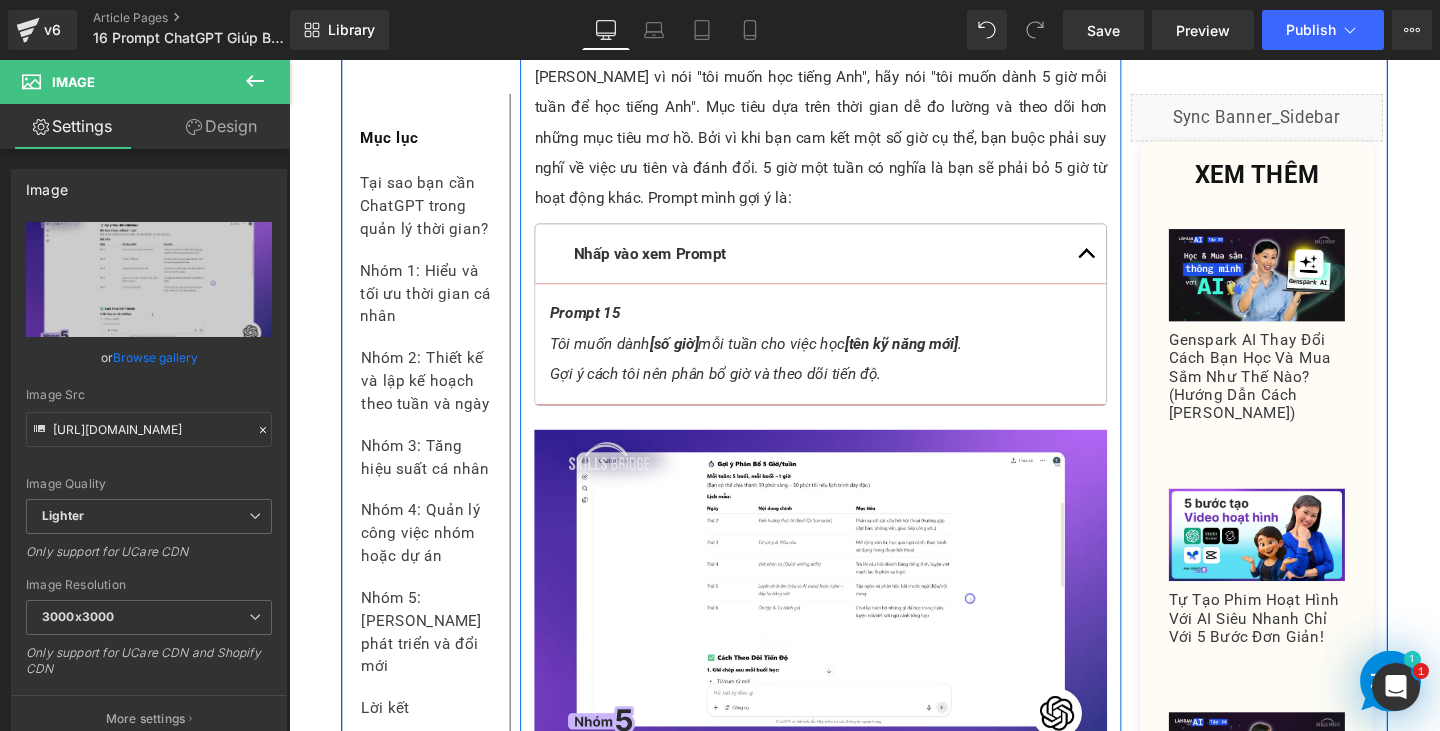click on "ChatGPT gợi ý những hoạt động giúp "làm mới" não bộ" at bounding box center [848, 806] 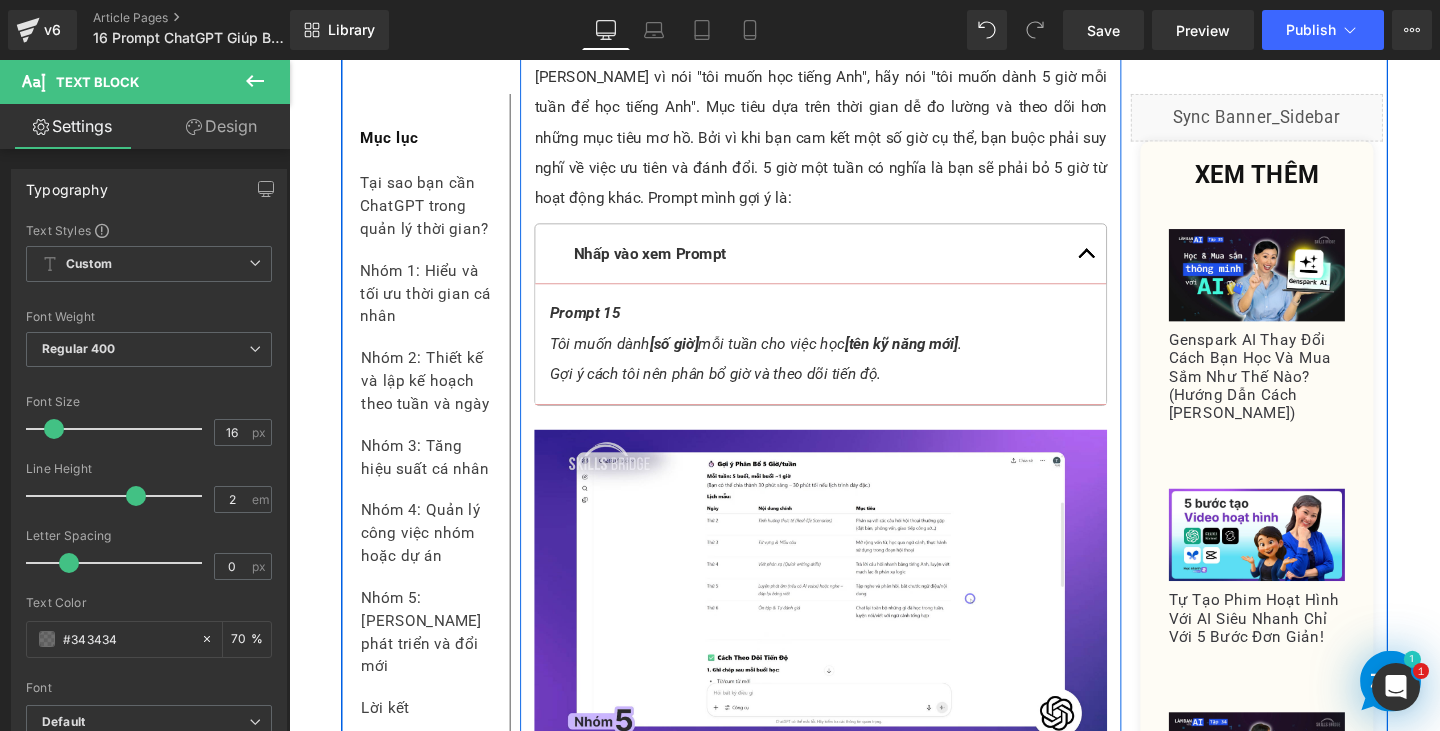 drag, startPoint x: 1025, startPoint y: 706, endPoint x: 1062, endPoint y: 700, distance: 37.48333 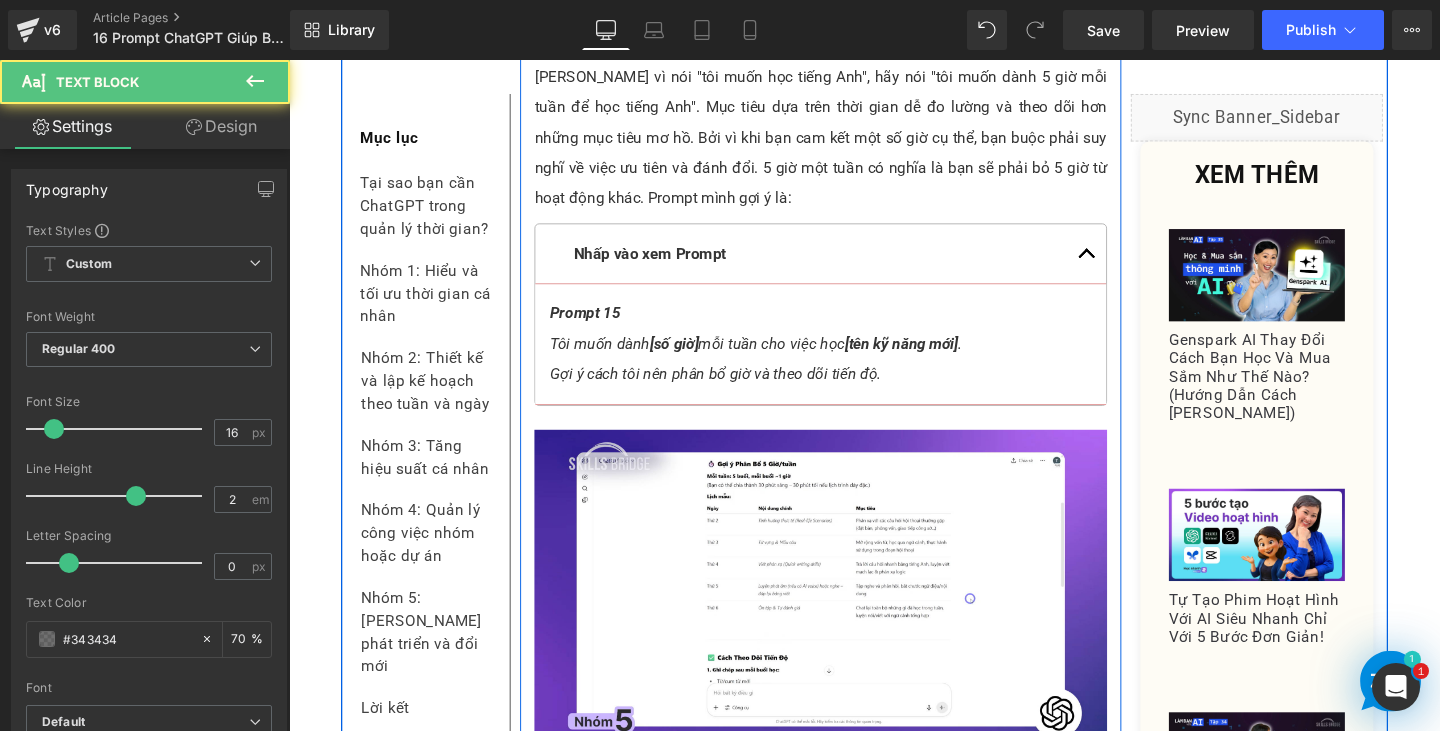 click on "ChatGPT gợi ý những hoạt động giúp "làm mới" não bộ" at bounding box center (848, 806) 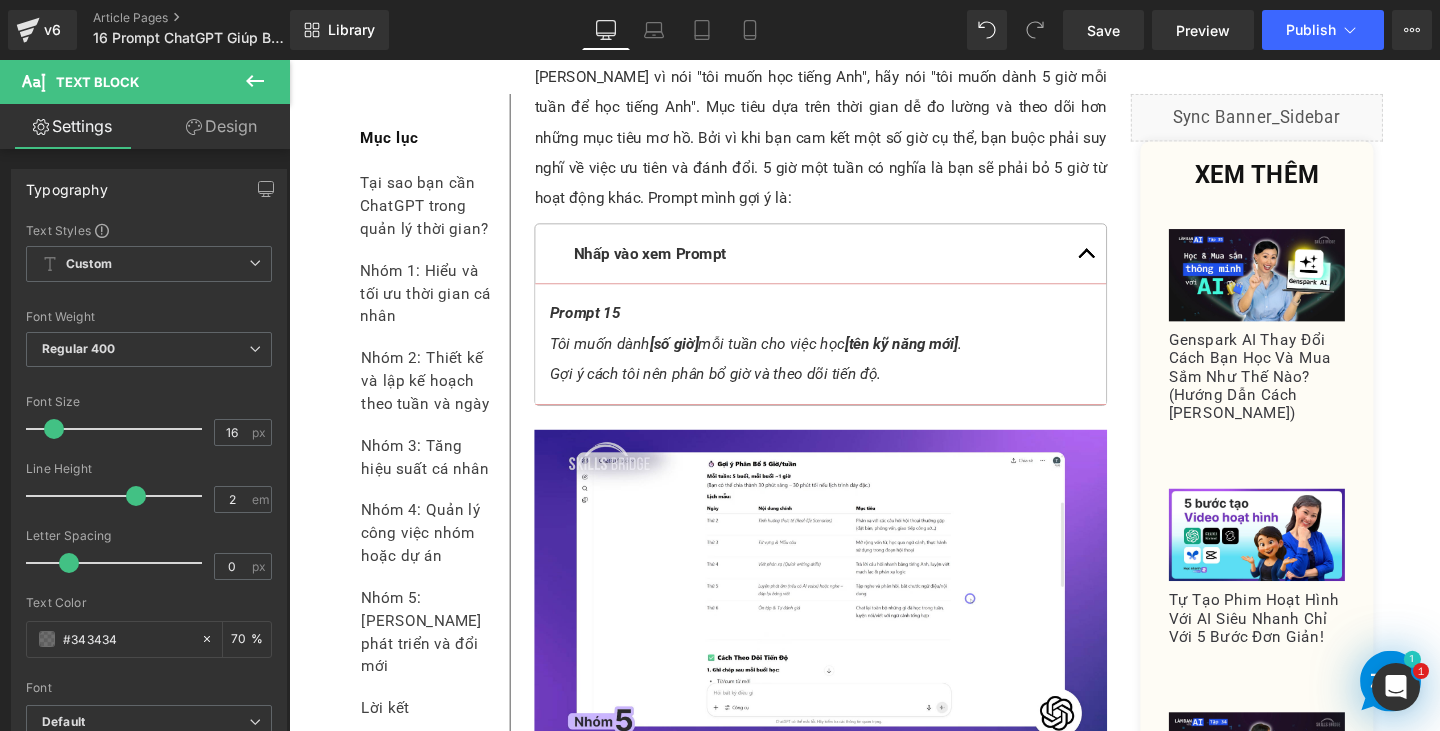 drag, startPoint x: 1034, startPoint y: 712, endPoint x: 872, endPoint y: 684, distance: 164.40195 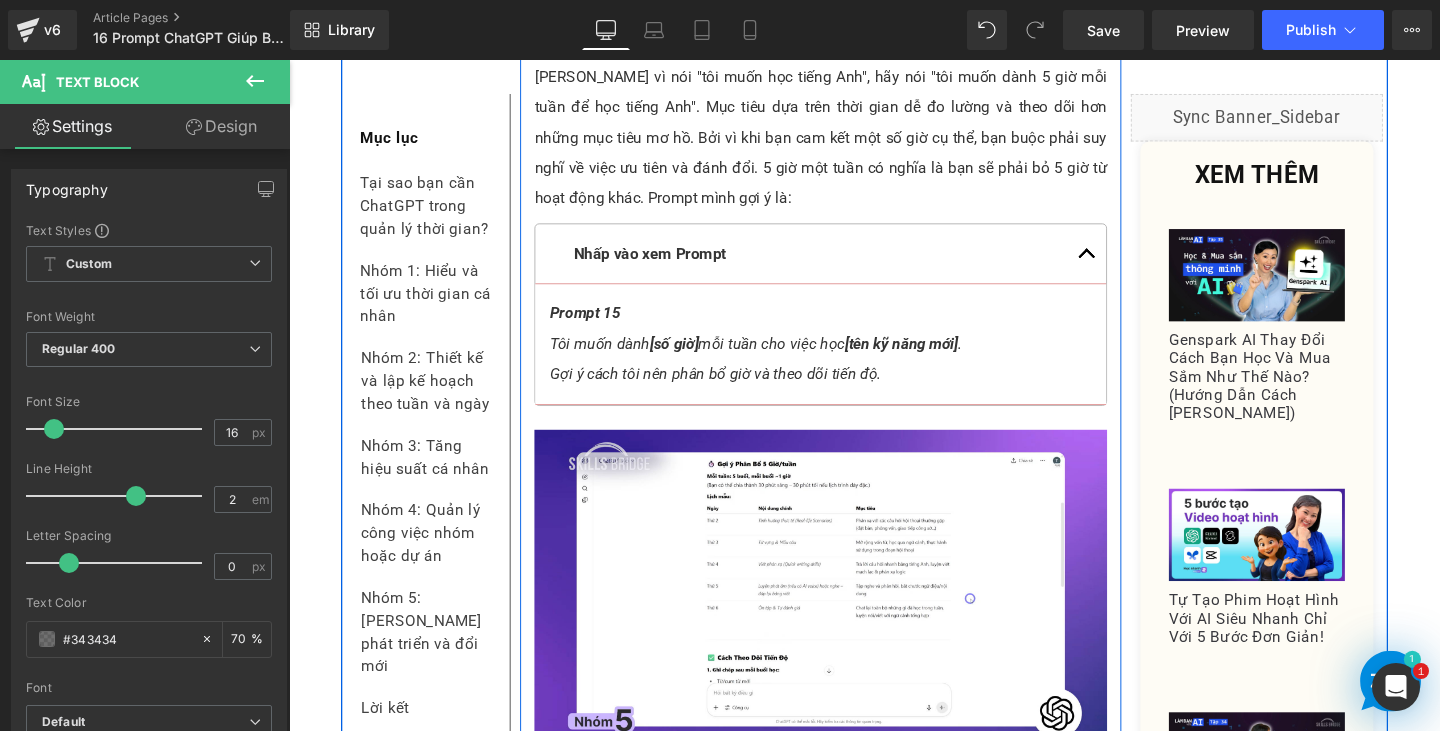 click on "ChatGPT gợi ý những hoạt động giúp "làm mới" não bộ" at bounding box center [848, 807] 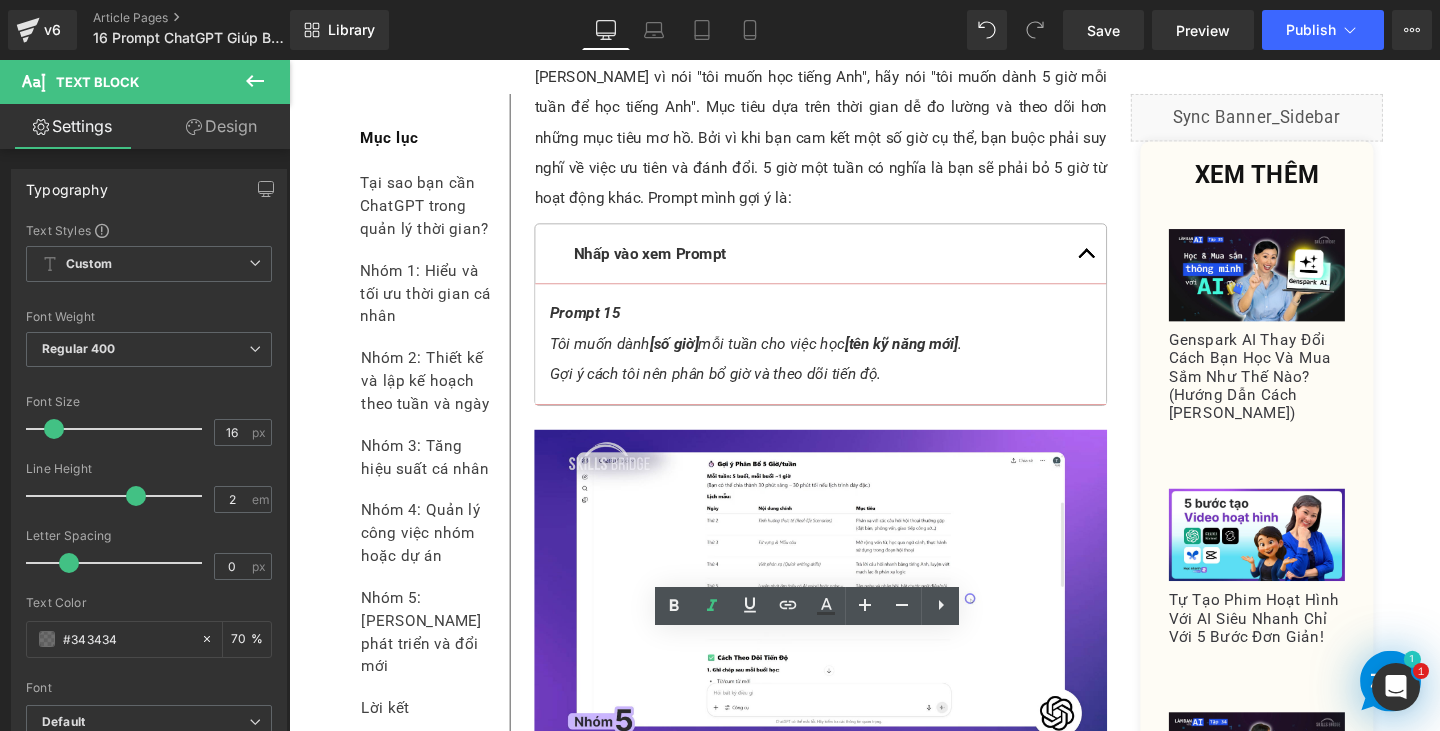 drag, startPoint x: 1041, startPoint y: 678, endPoint x: 1023, endPoint y: 704, distance: 31.622776 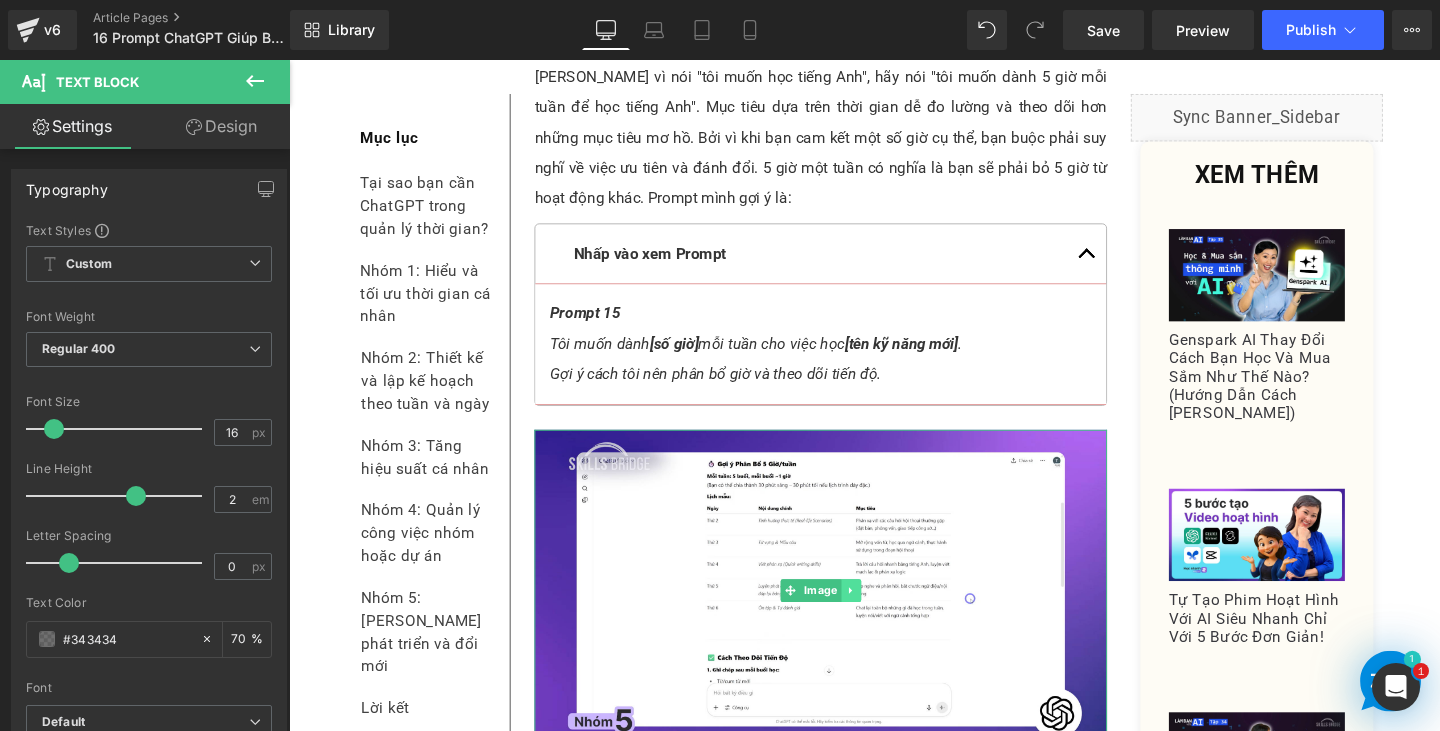 click 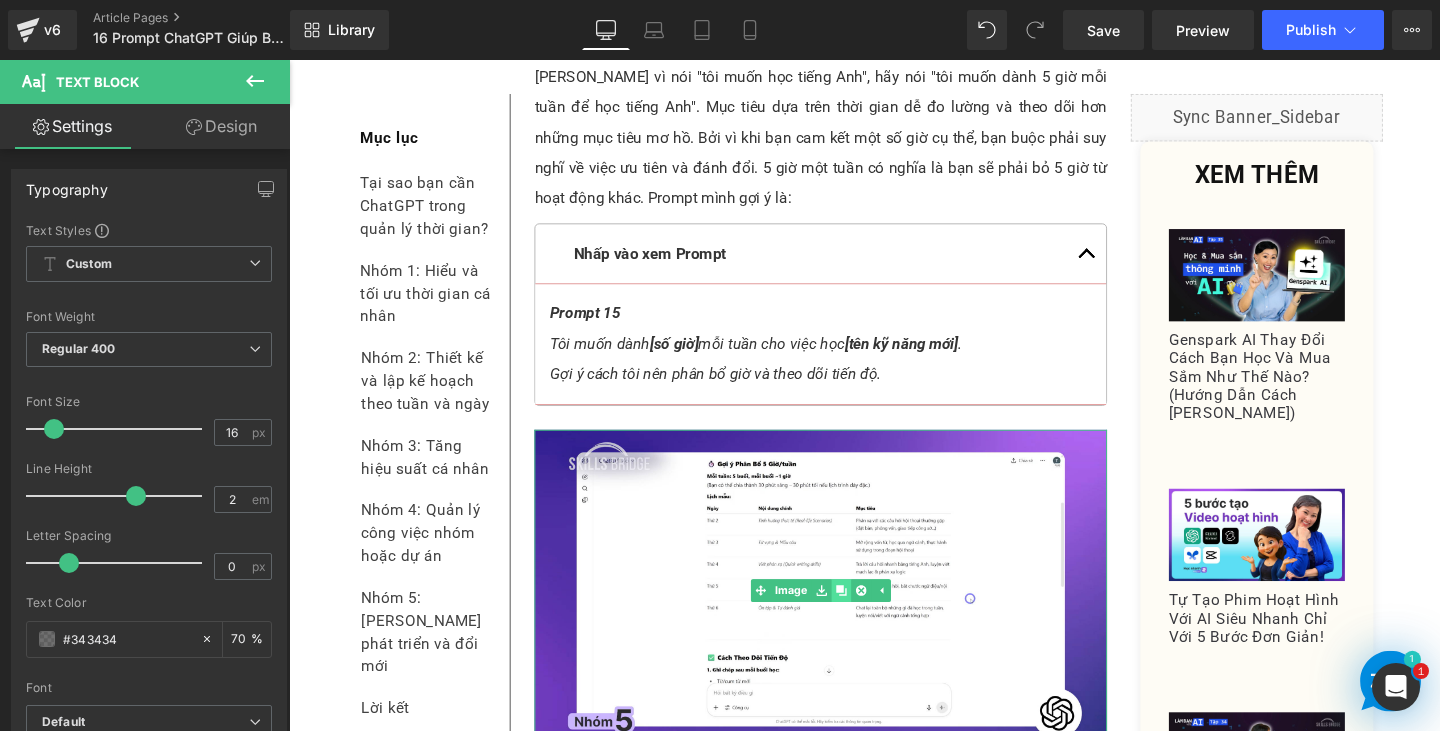 click at bounding box center [869, 618] 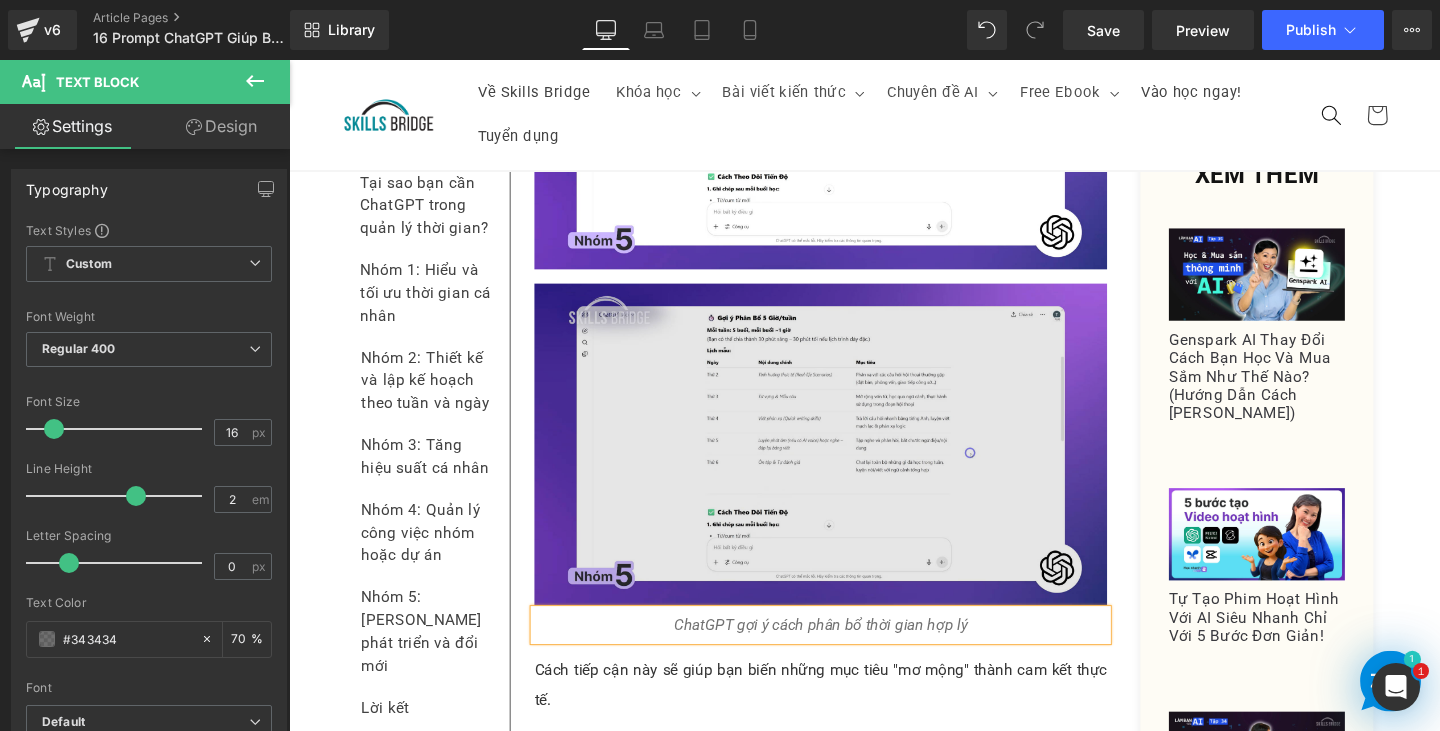 scroll, scrollTop: 19365, scrollLeft: 0, axis: vertical 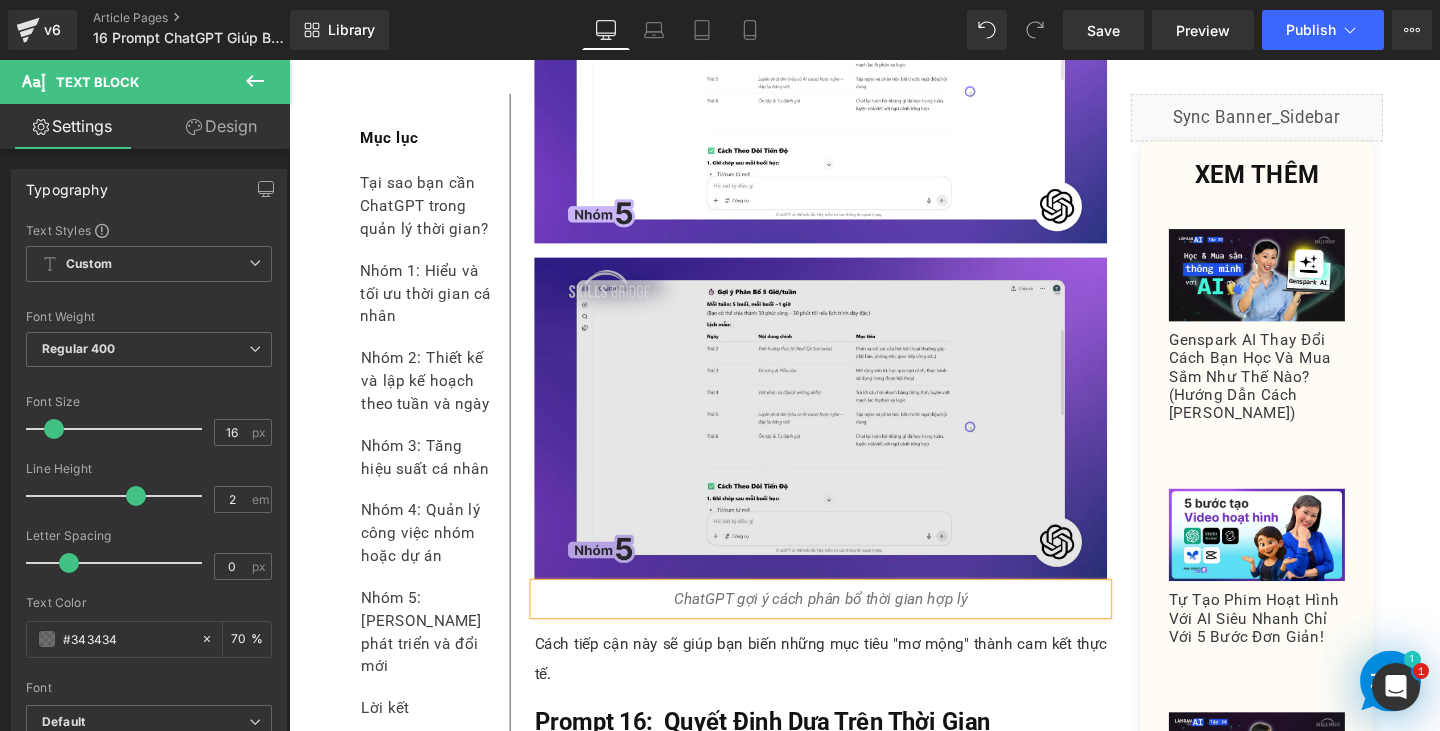 click at bounding box center [848, 436] 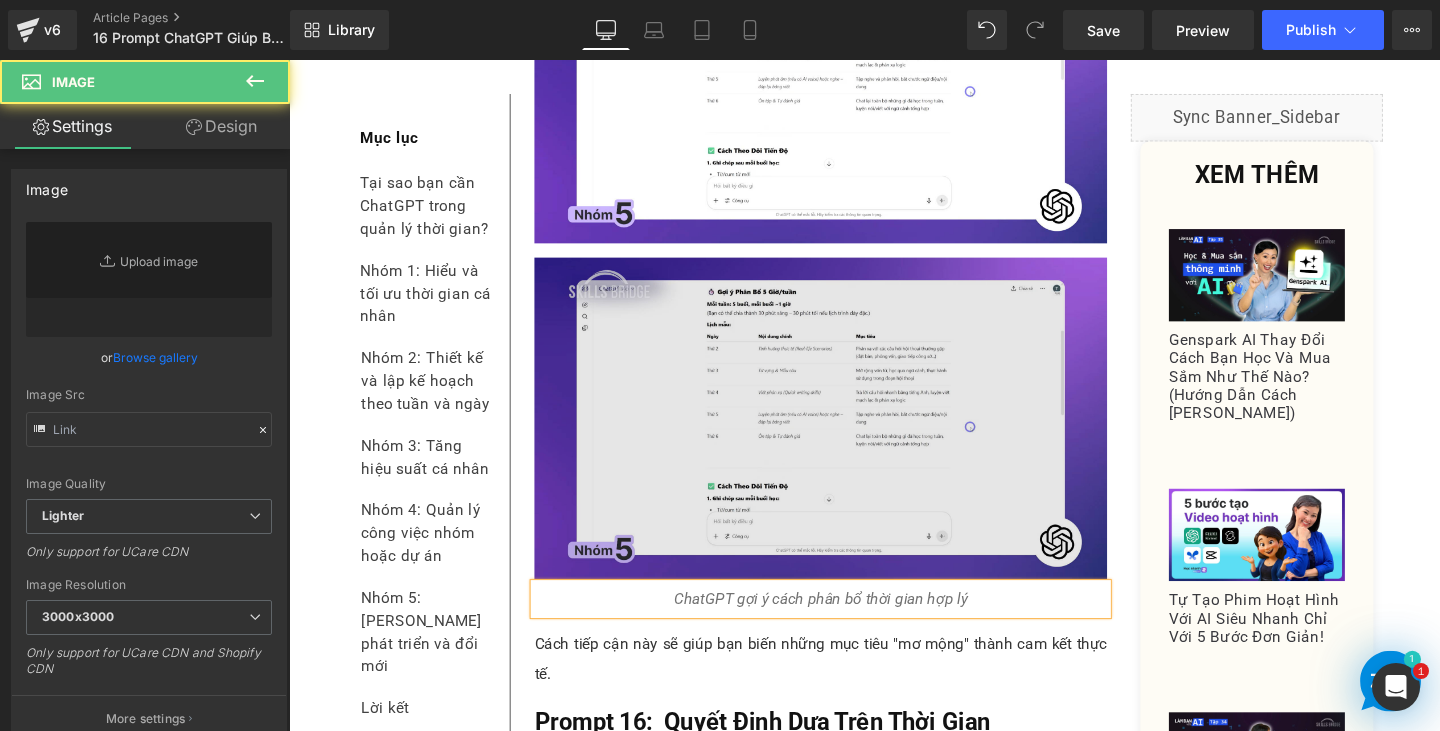 type on "[URL][DOMAIN_NAME]" 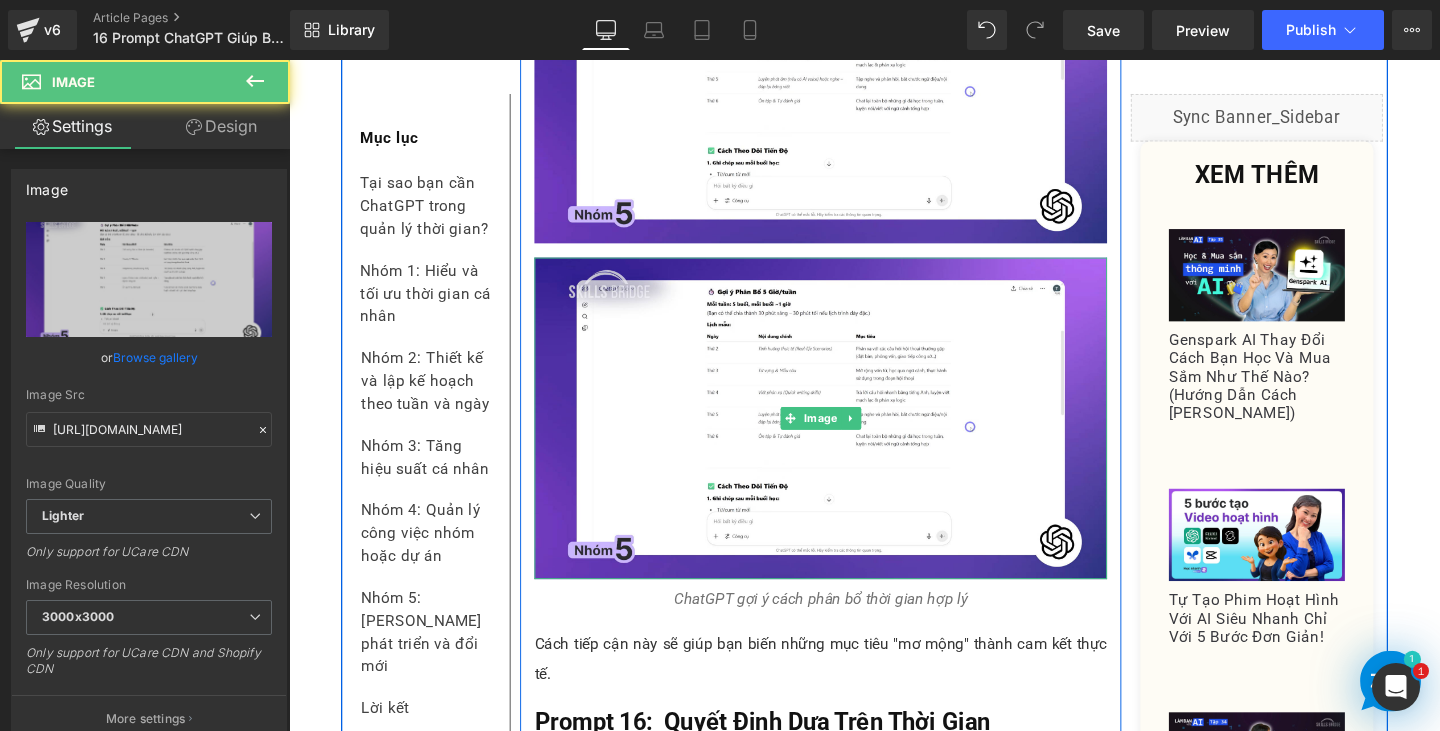 drag, startPoint x: 804, startPoint y: 310, endPoint x: 828, endPoint y: 516, distance: 207.39334 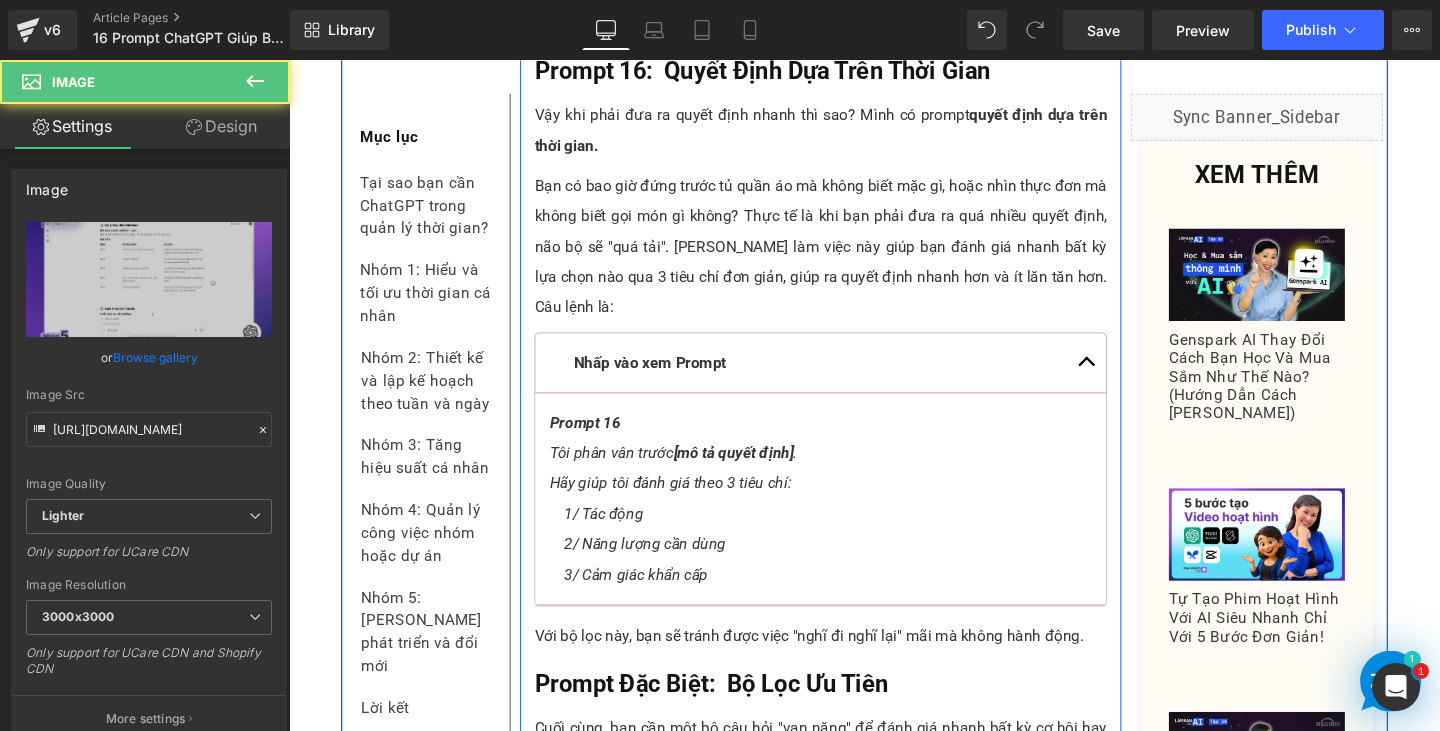 click on "Prompt 16 Text Block         Tôi phân vân trước  [mô tả quyết định] . Text Block         Hãy giúp tôi đánh giá theo 3 tiêu chí: Text Block         1/ Tác động
2/ Năng lượng cần dùng
3/ Cảm giác khẩn cấp Text Block" at bounding box center [848, 521] 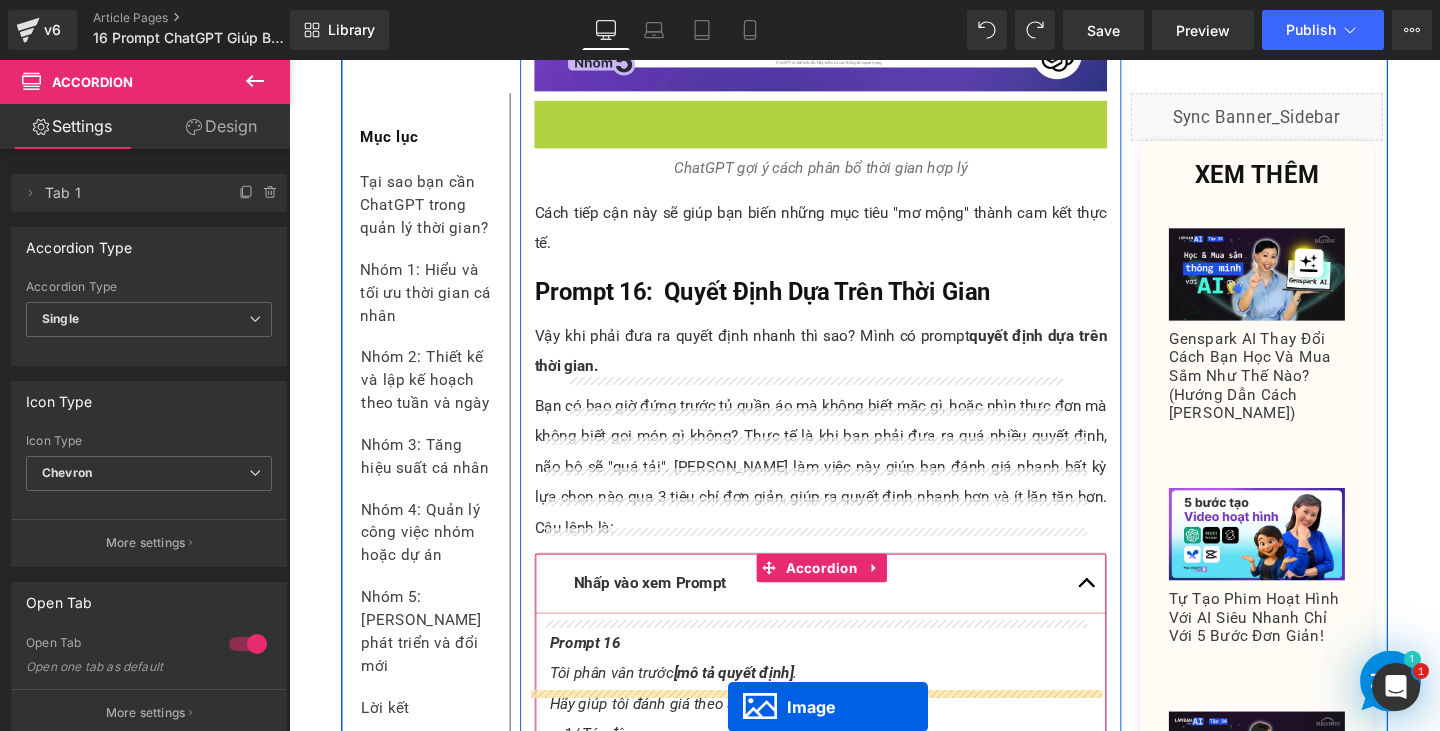 scroll, scrollTop: 19585, scrollLeft: 0, axis: vertical 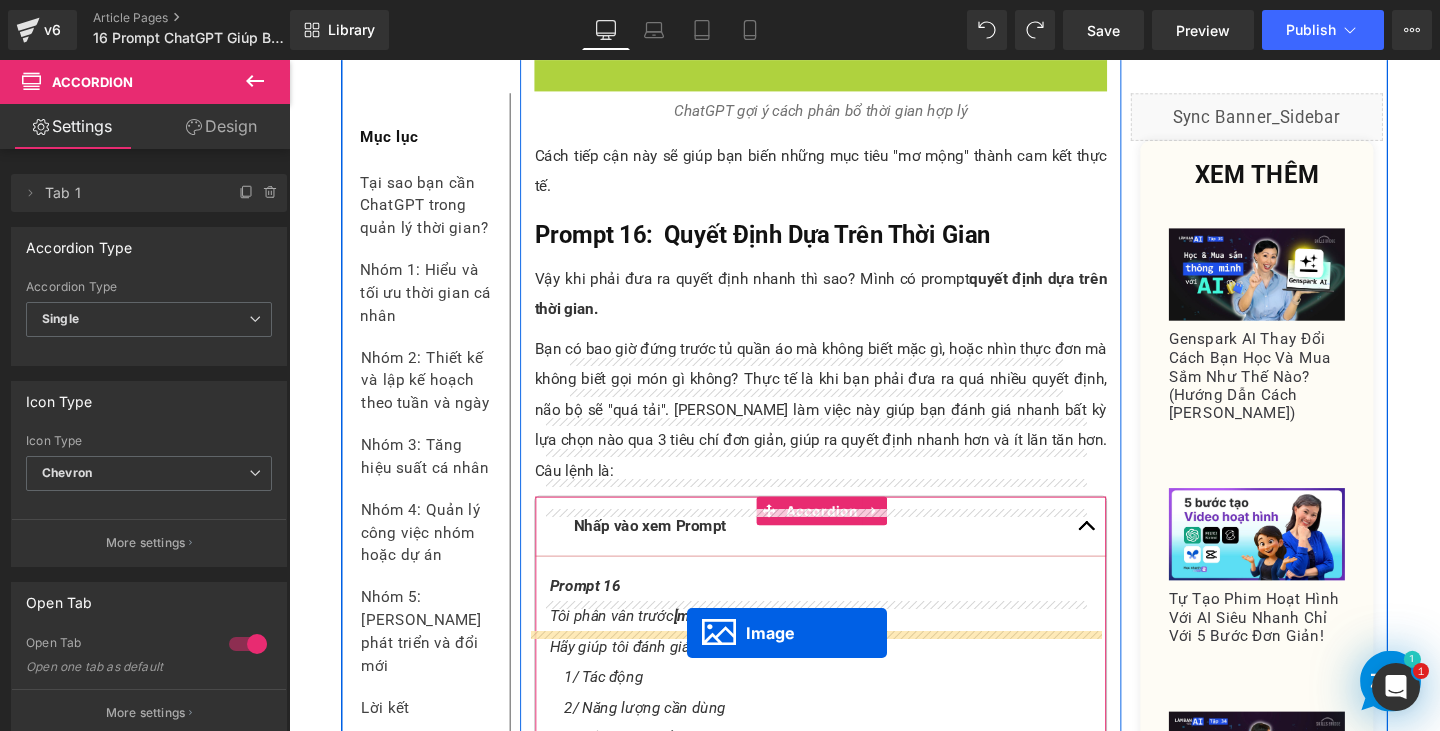 drag, startPoint x: 879, startPoint y: 581, endPoint x: 707, endPoint y: 663, distance: 190.54659 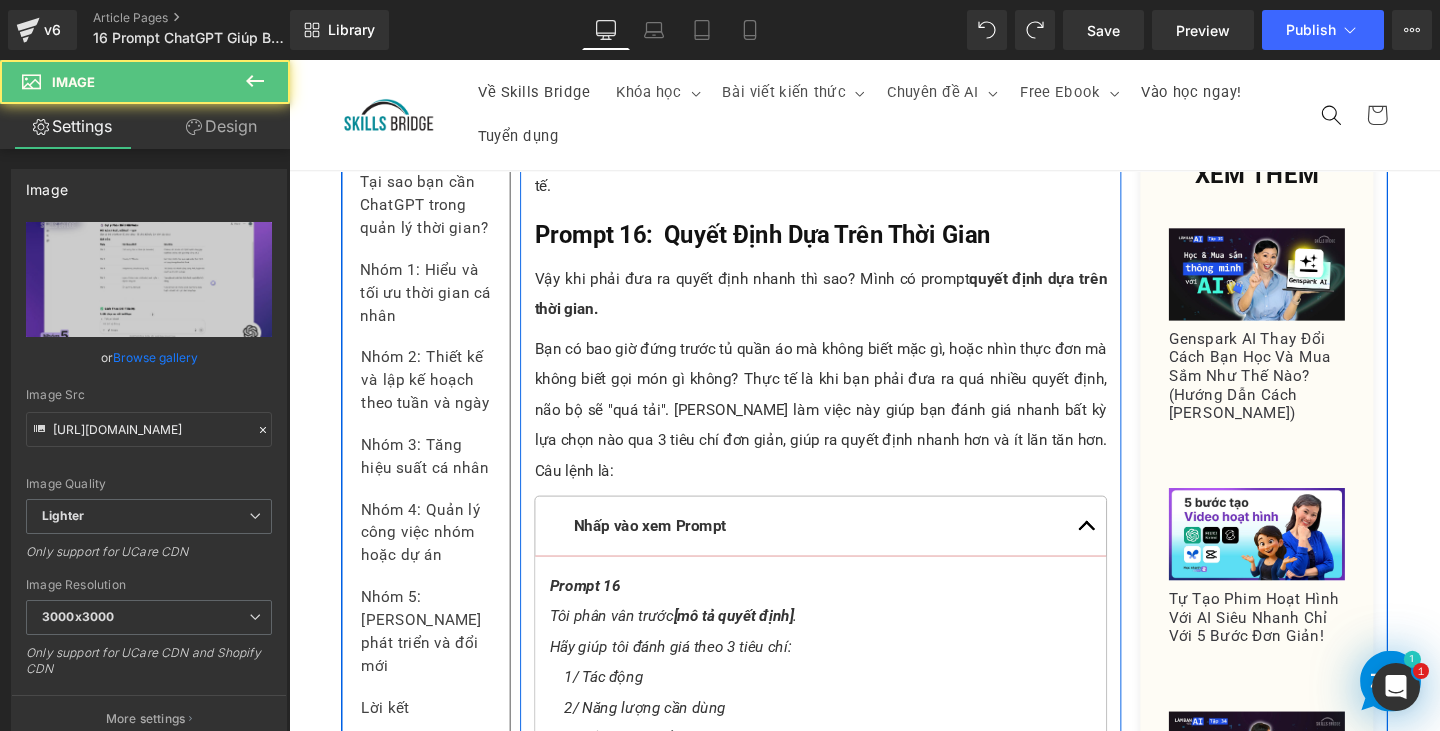 scroll, scrollTop: 19225, scrollLeft: 0, axis: vertical 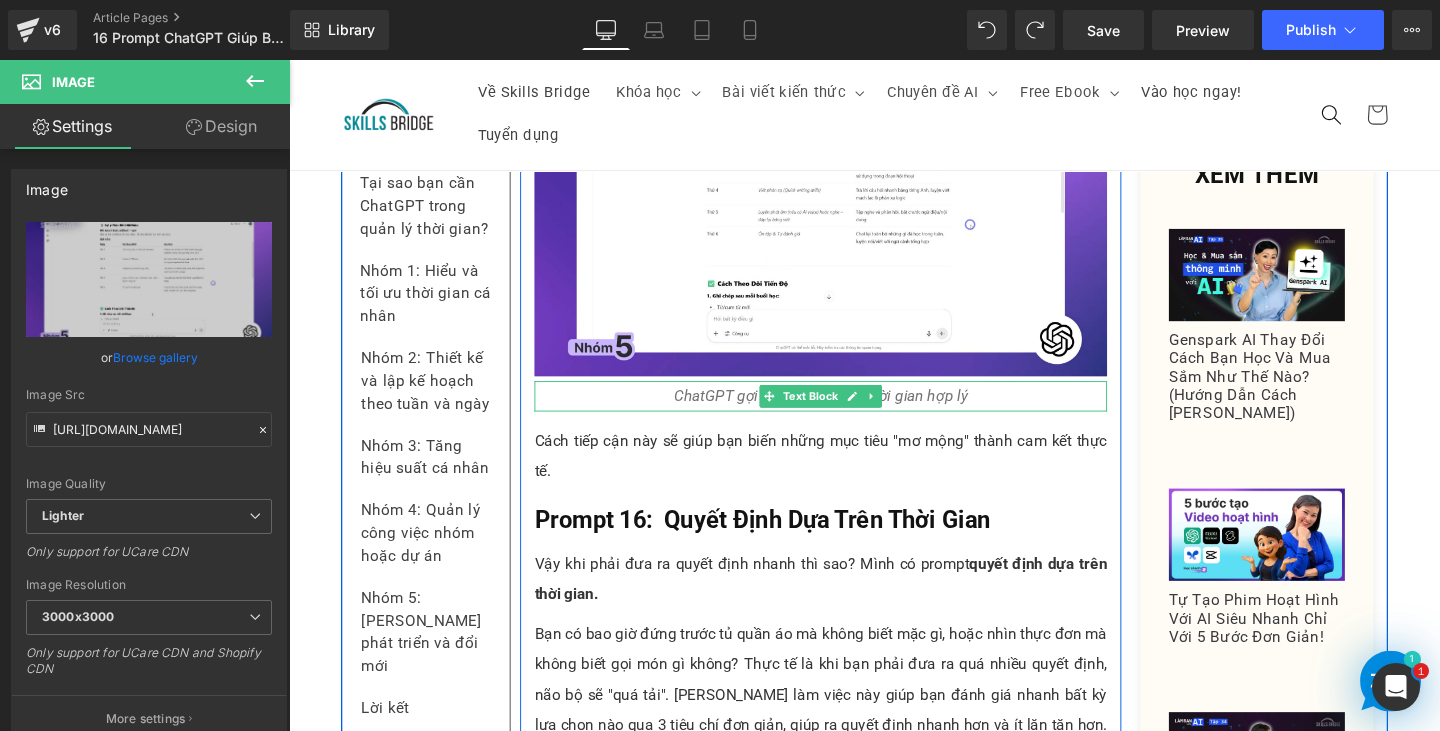 click 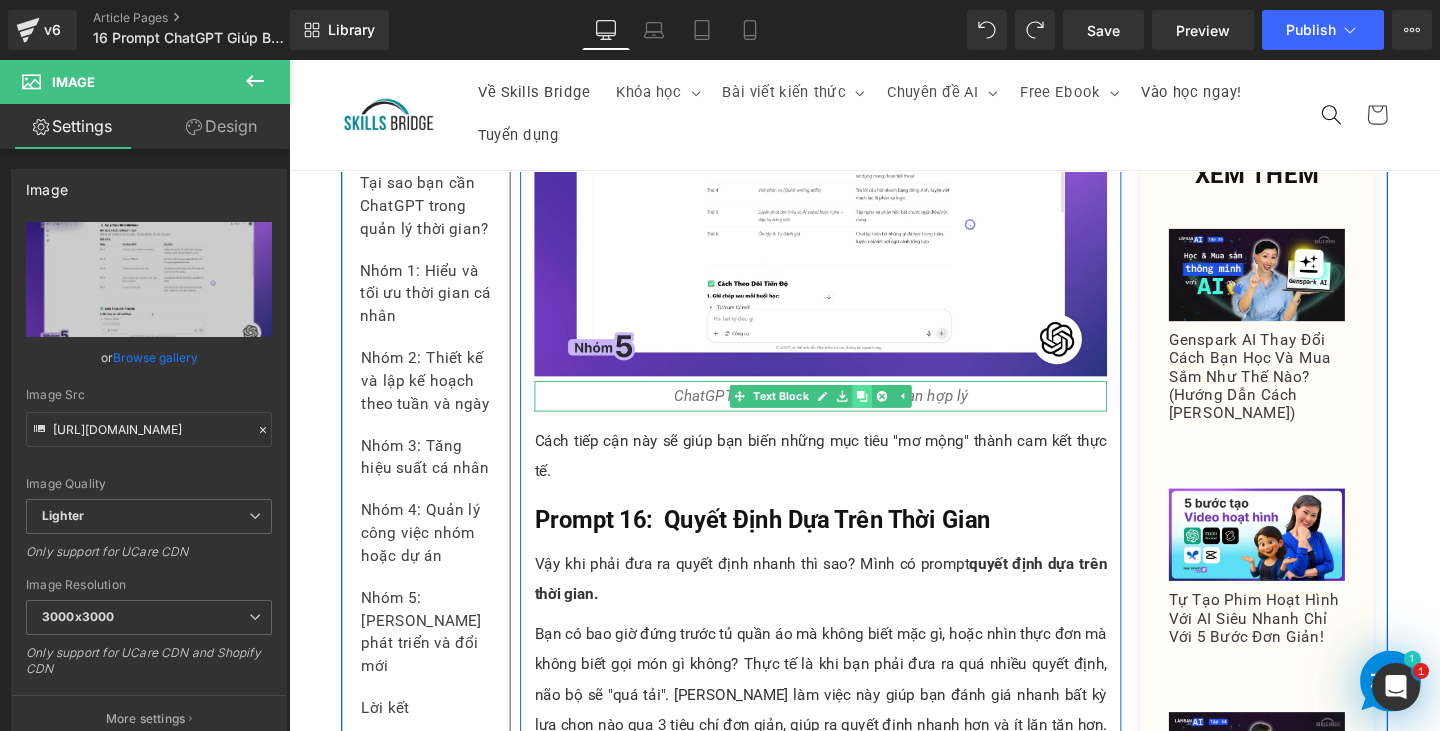 click 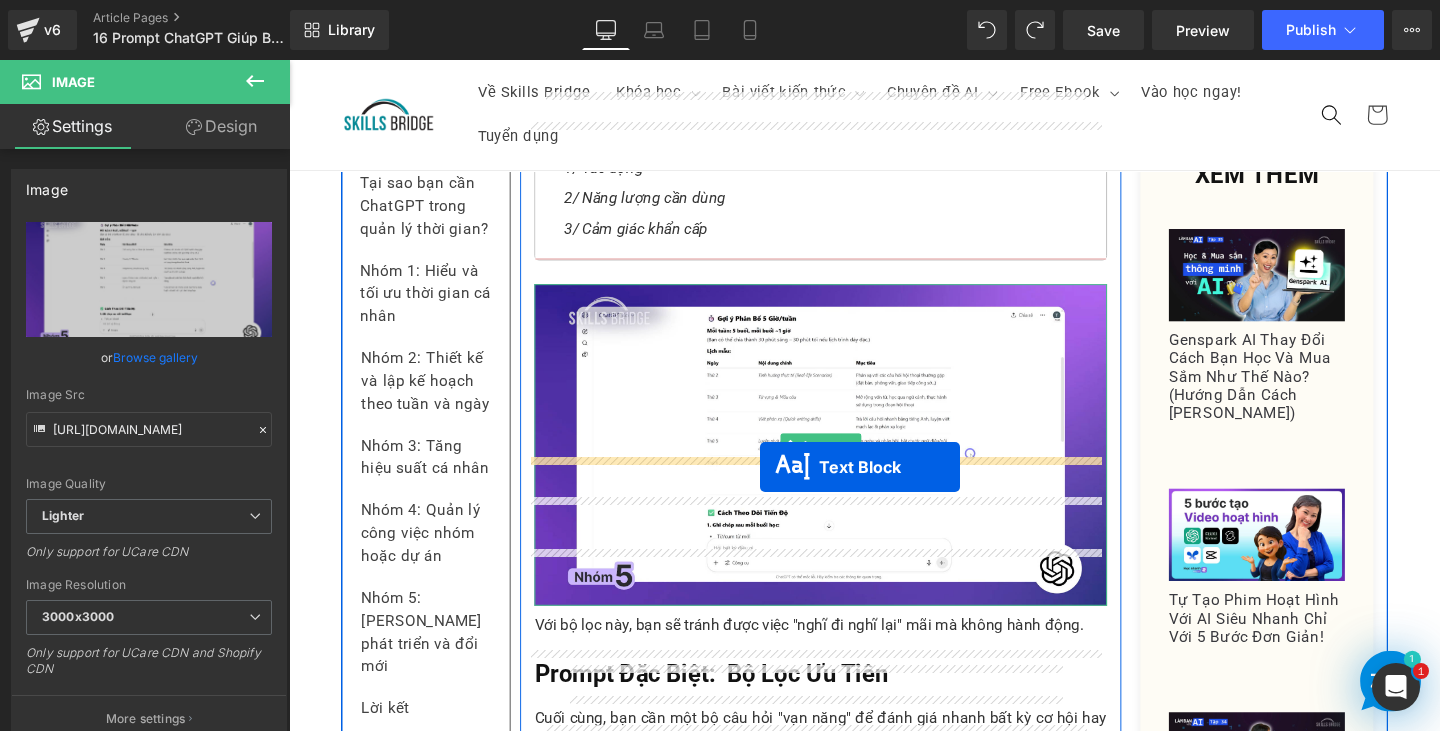 drag, startPoint x: 783, startPoint y: 332, endPoint x: 784, endPoint y: 488, distance: 156.0032 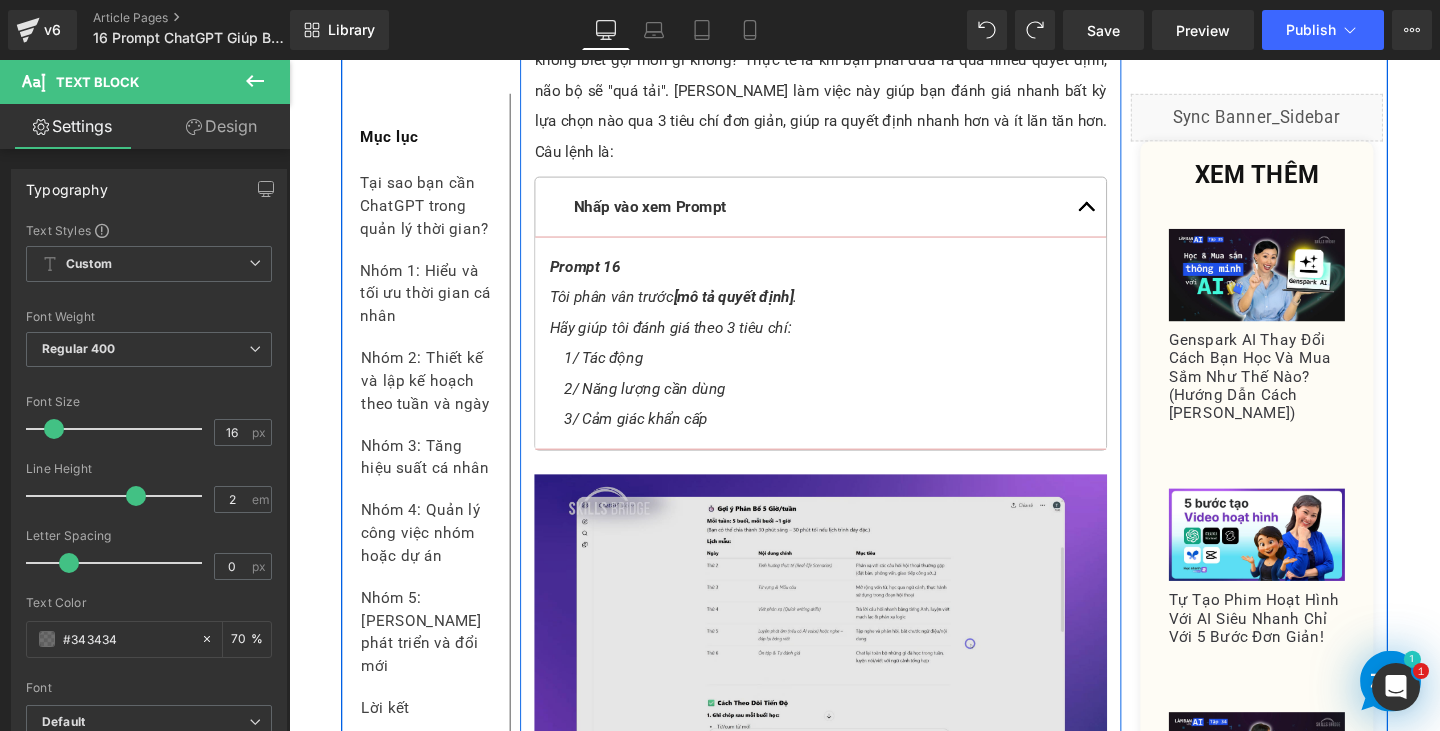 scroll, scrollTop: 19960, scrollLeft: 0, axis: vertical 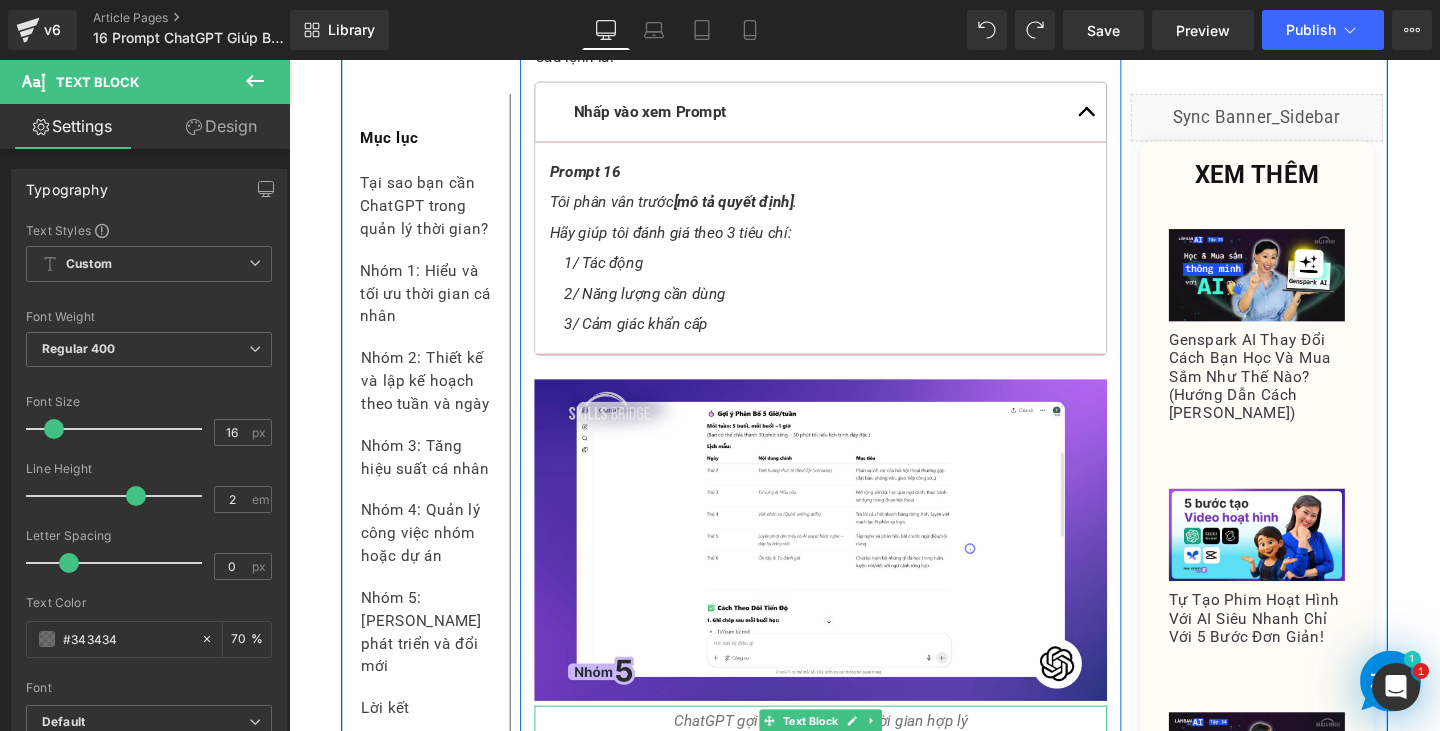 click on "ChatGPT gợi ý cách phân bổ thời gian hợp lý" at bounding box center [848, 754] 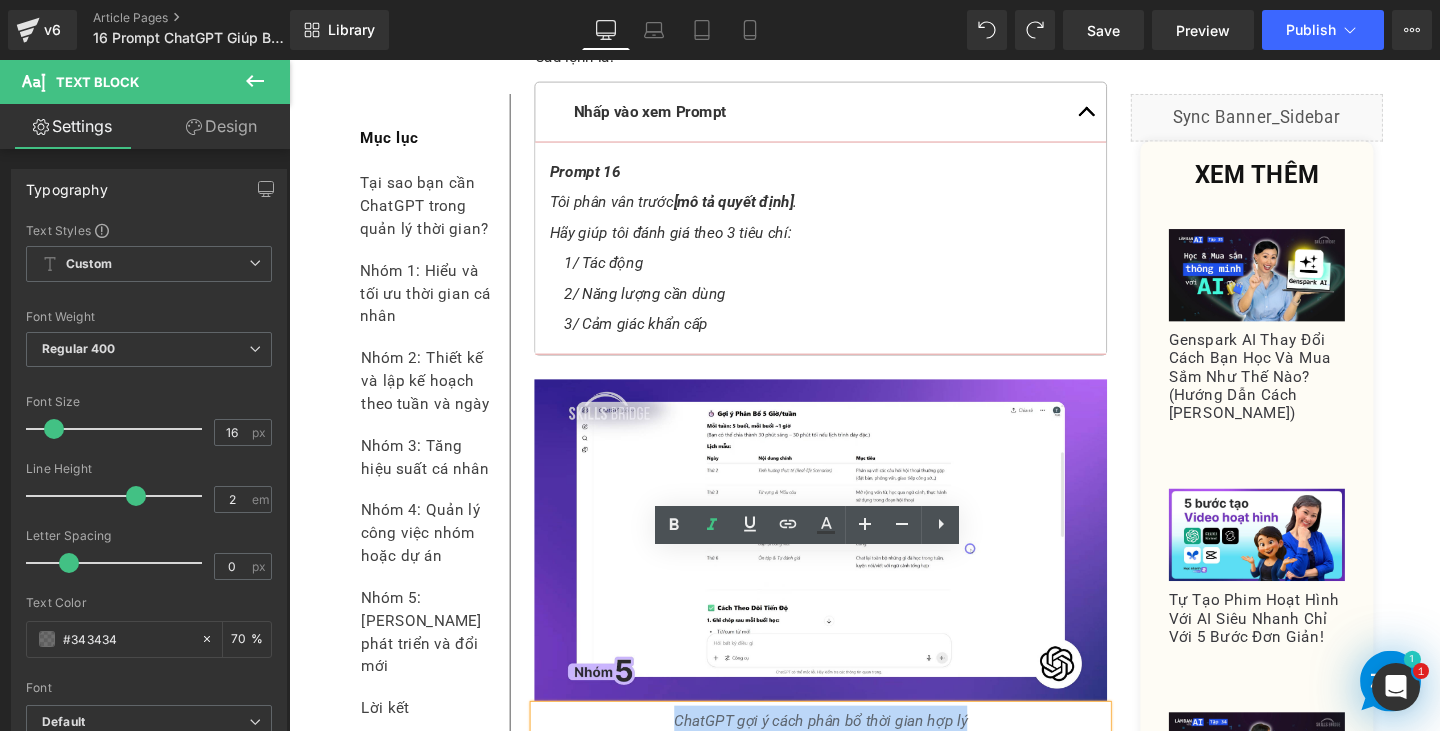 drag, startPoint x: 690, startPoint y: 594, endPoint x: 999, endPoint y: 594, distance: 309 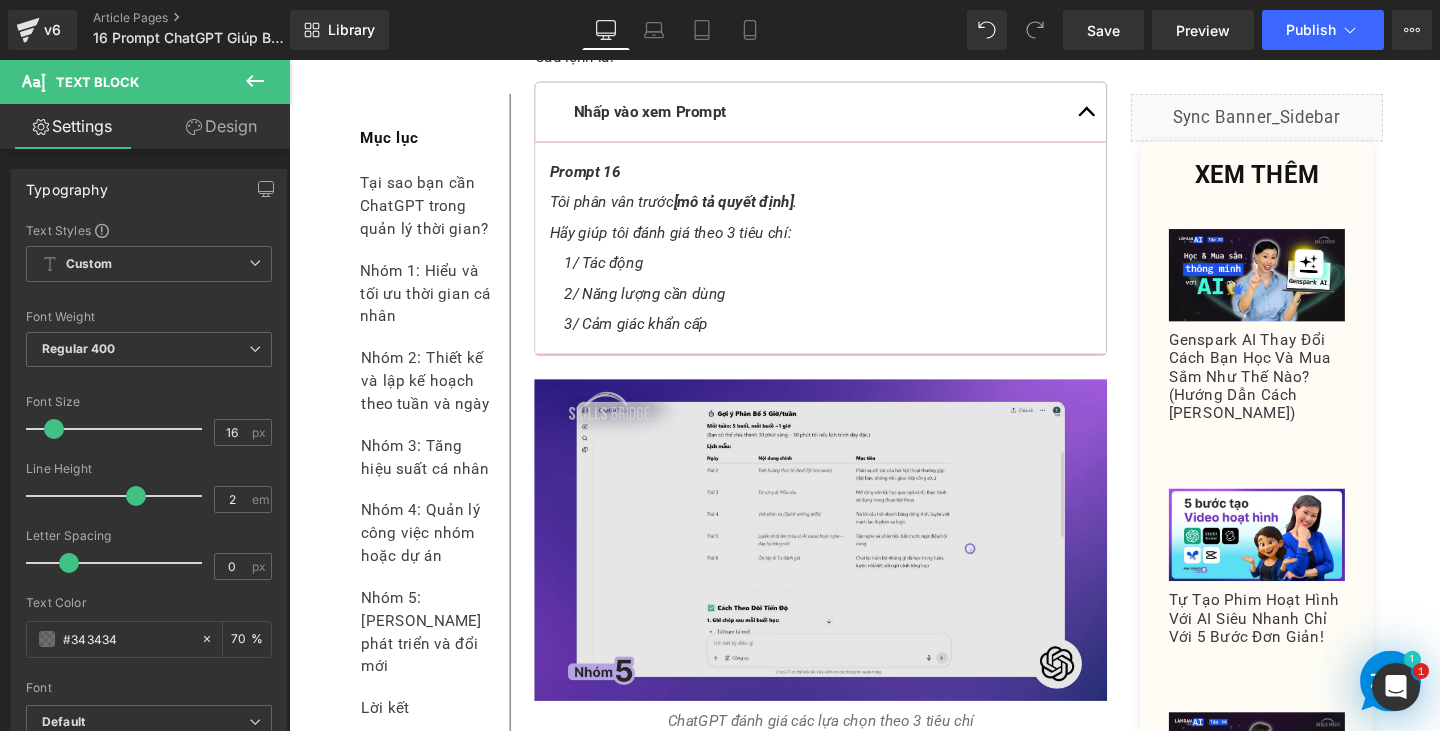 click at bounding box center (848, 564) 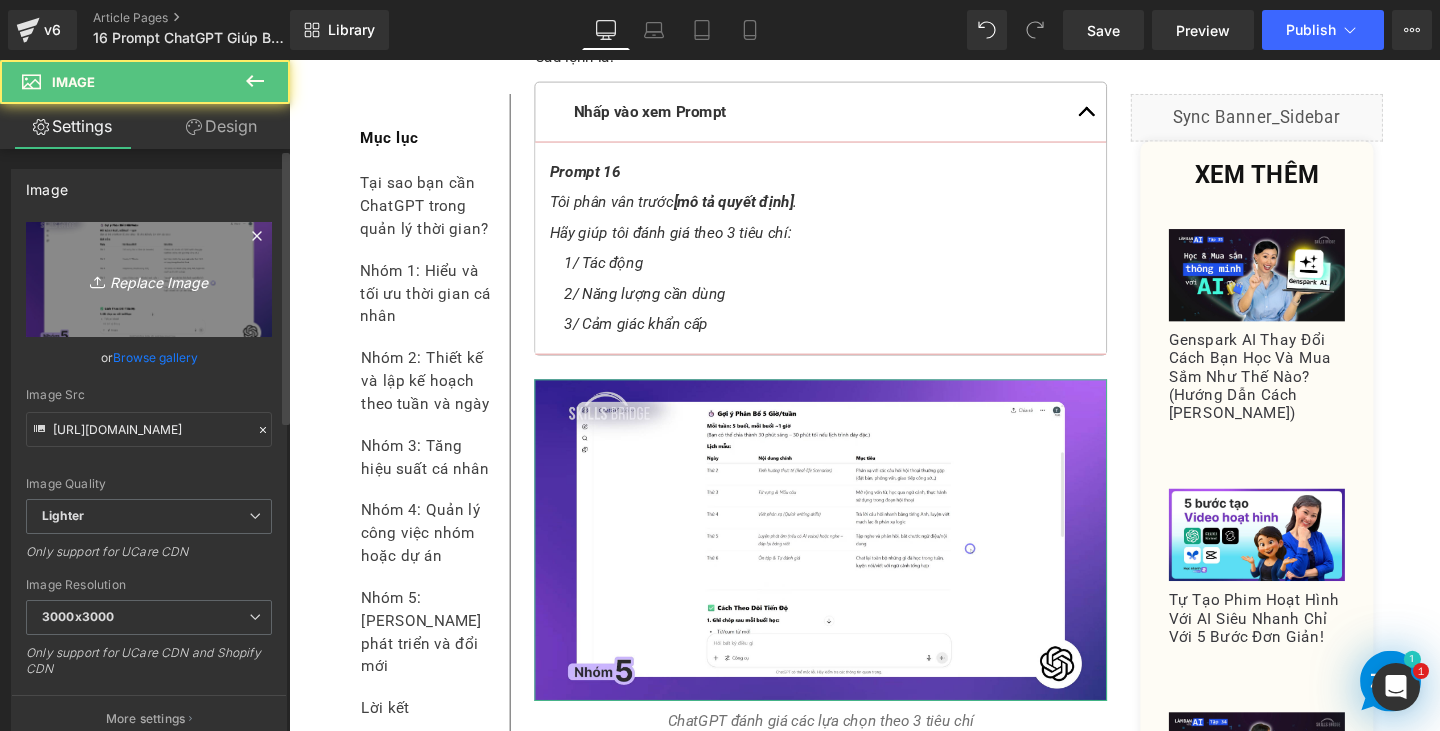 click on "Replace Image" at bounding box center (149, 279) 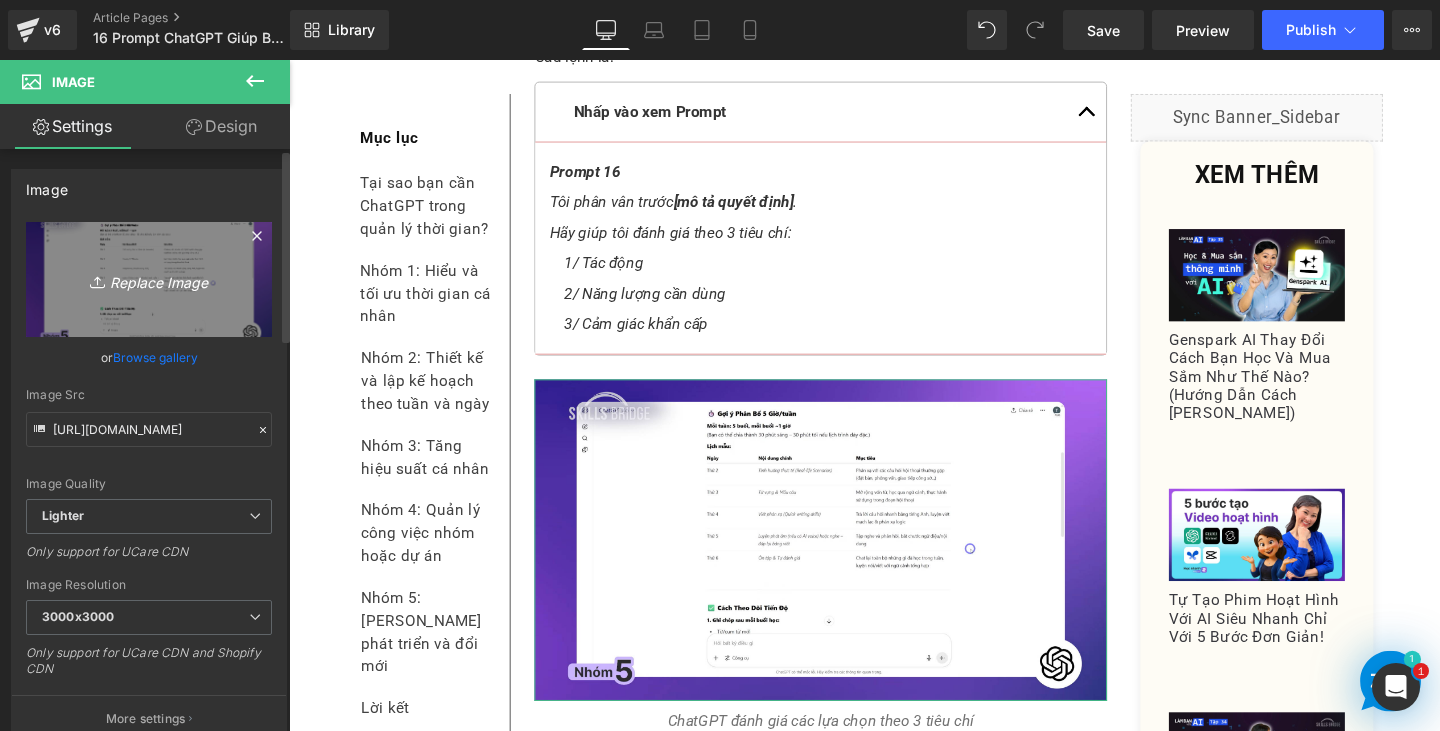 type on "C:\fakepath\Screenshot [DATE] 182405.png" 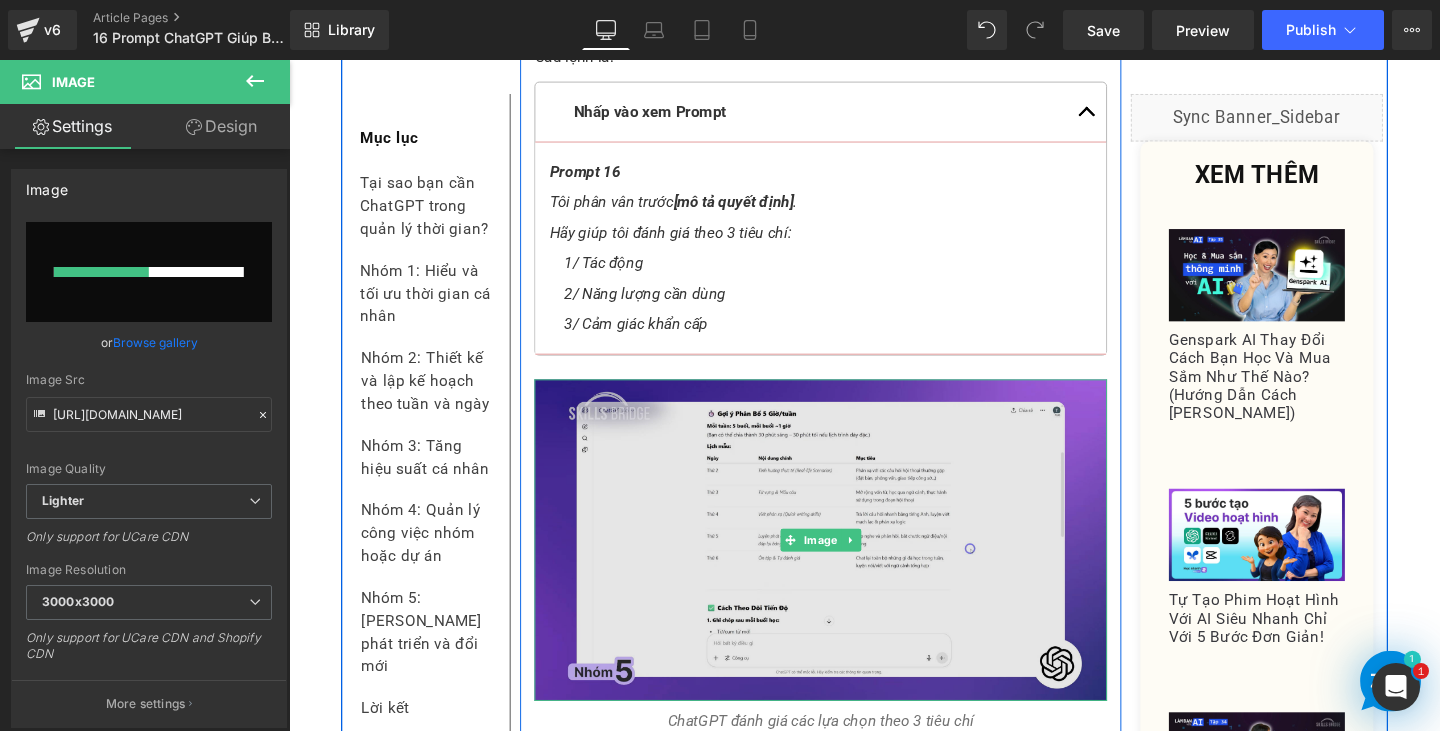 scroll, scrollTop: 20060, scrollLeft: 0, axis: vertical 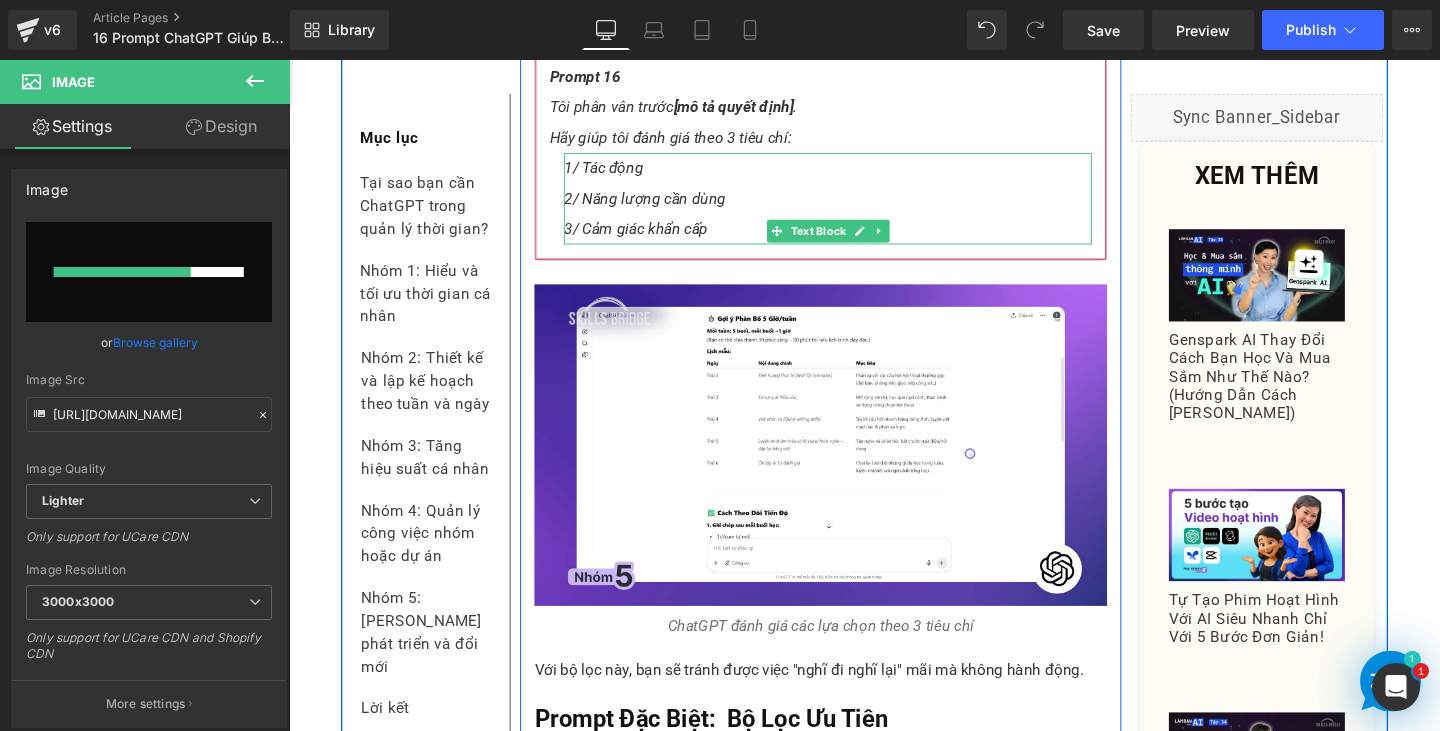 type 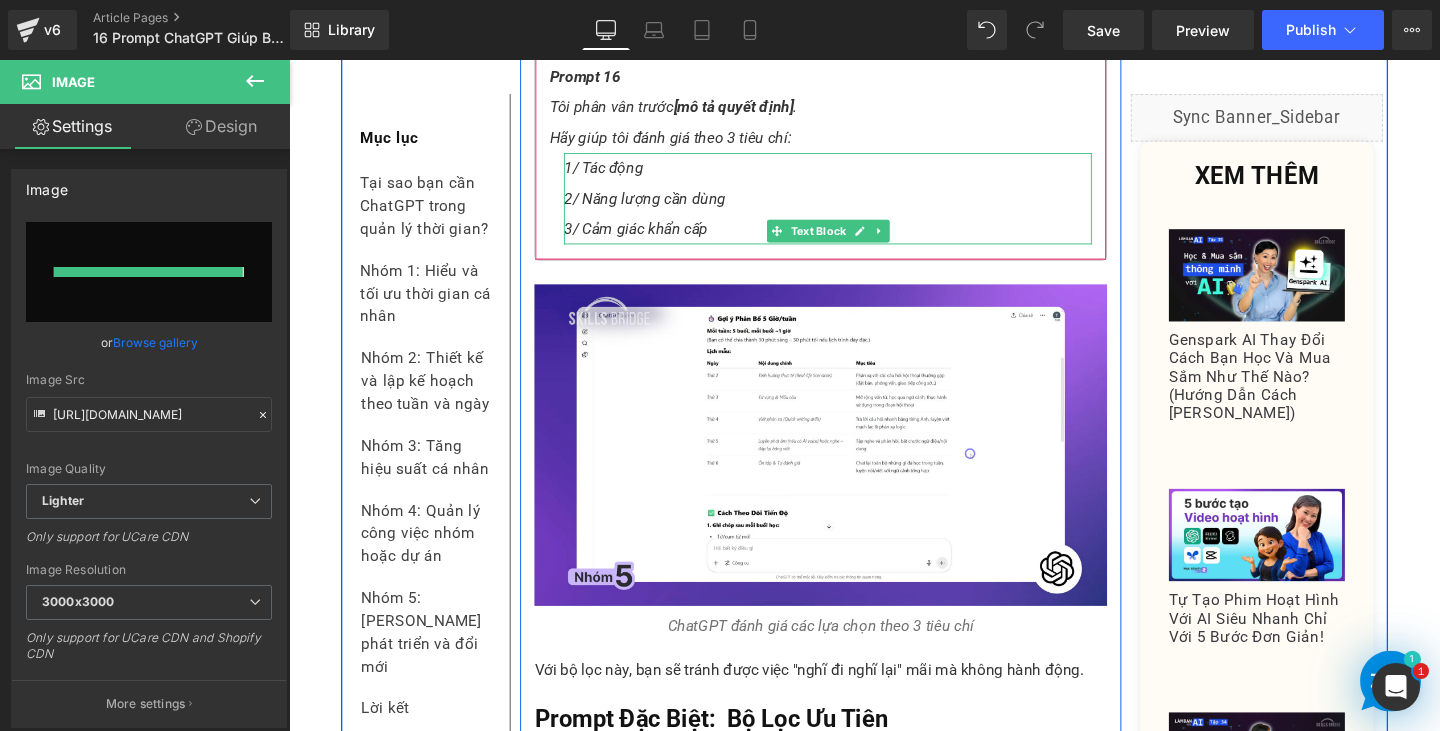 type on "[URL][DOMAIN_NAME]" 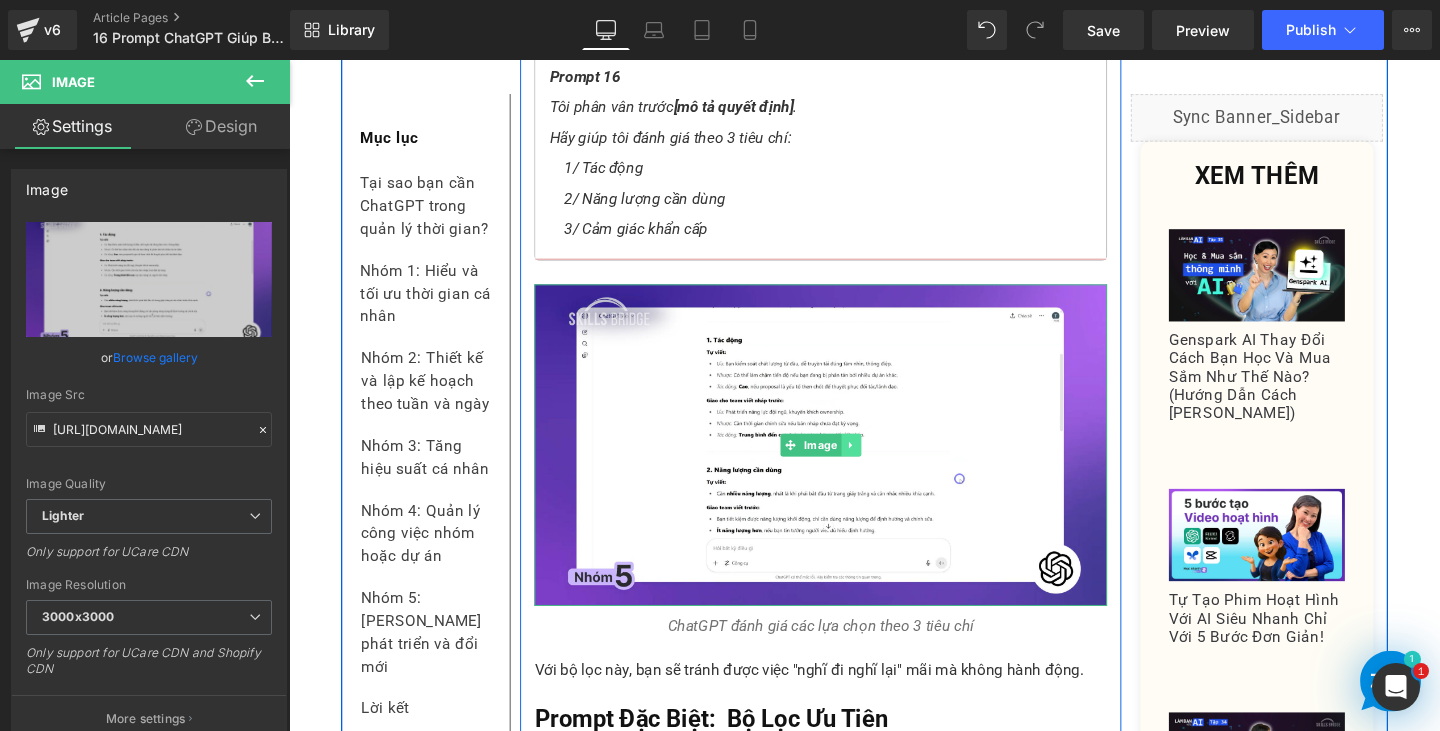 click at bounding box center (880, 465) 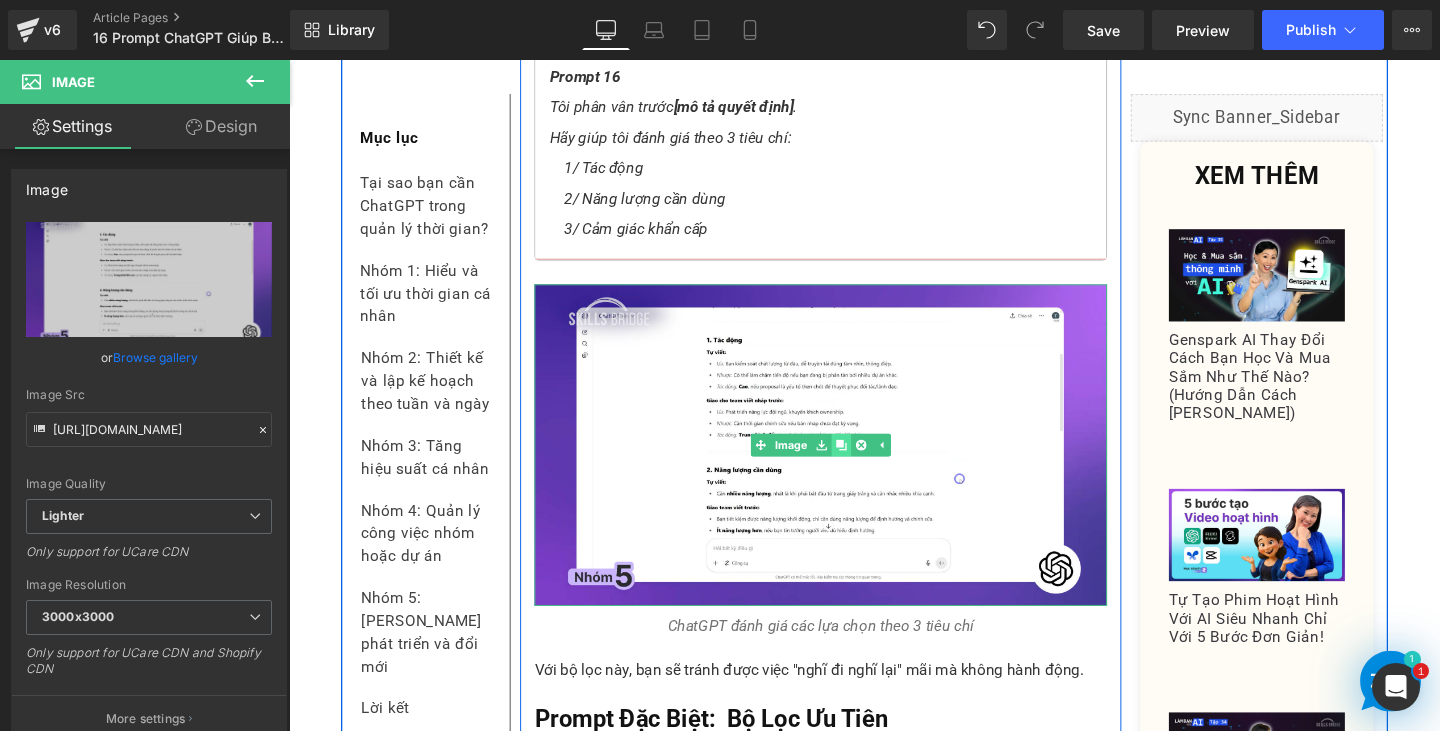 click at bounding box center (869, 465) 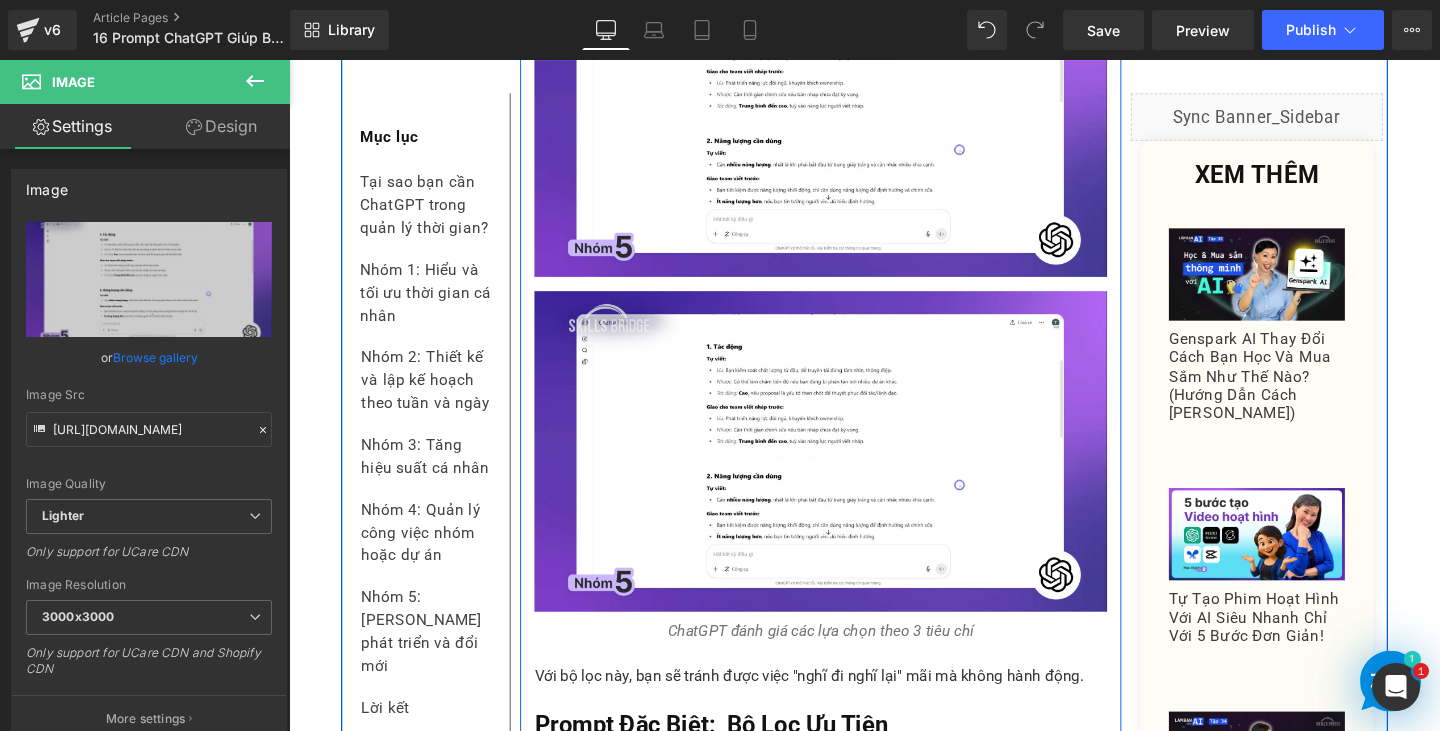 scroll, scrollTop: 20408, scrollLeft: 0, axis: vertical 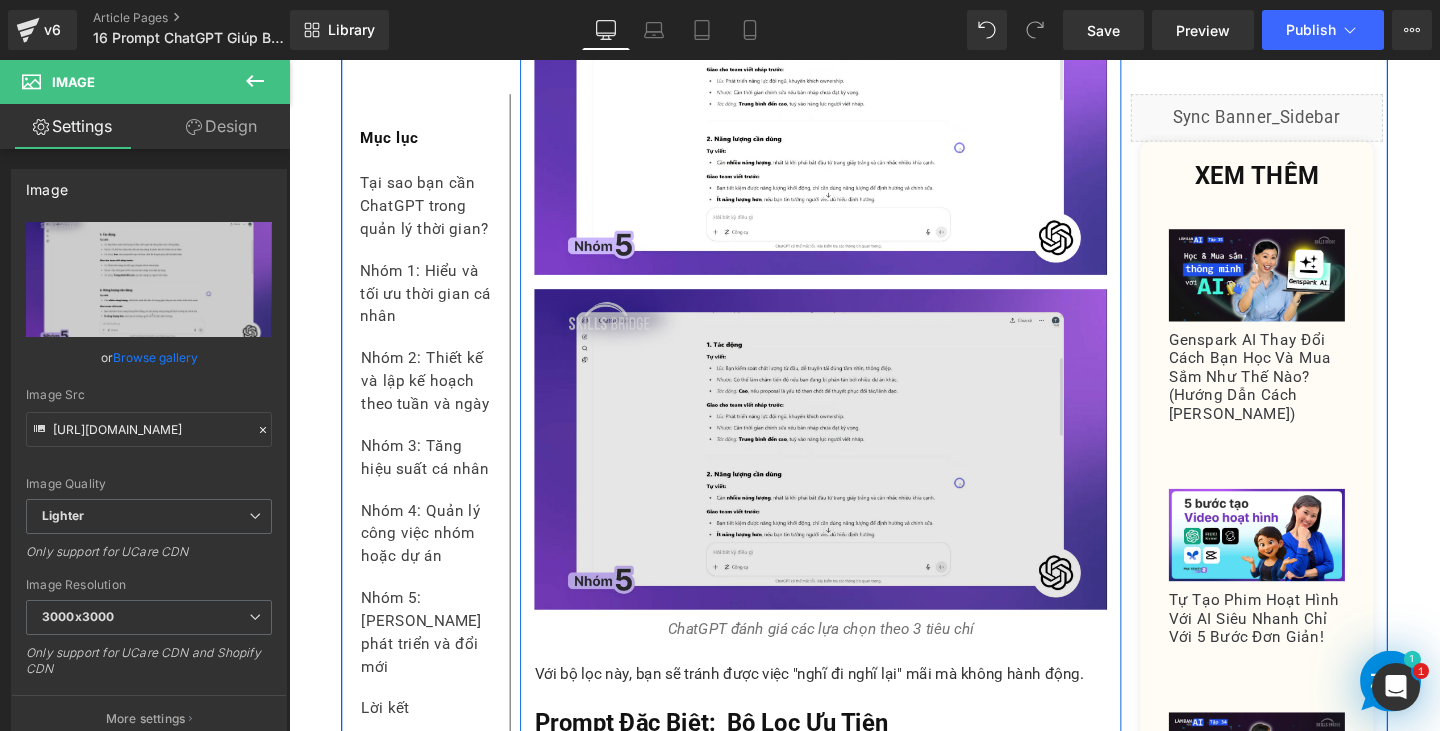click at bounding box center (848, 469) 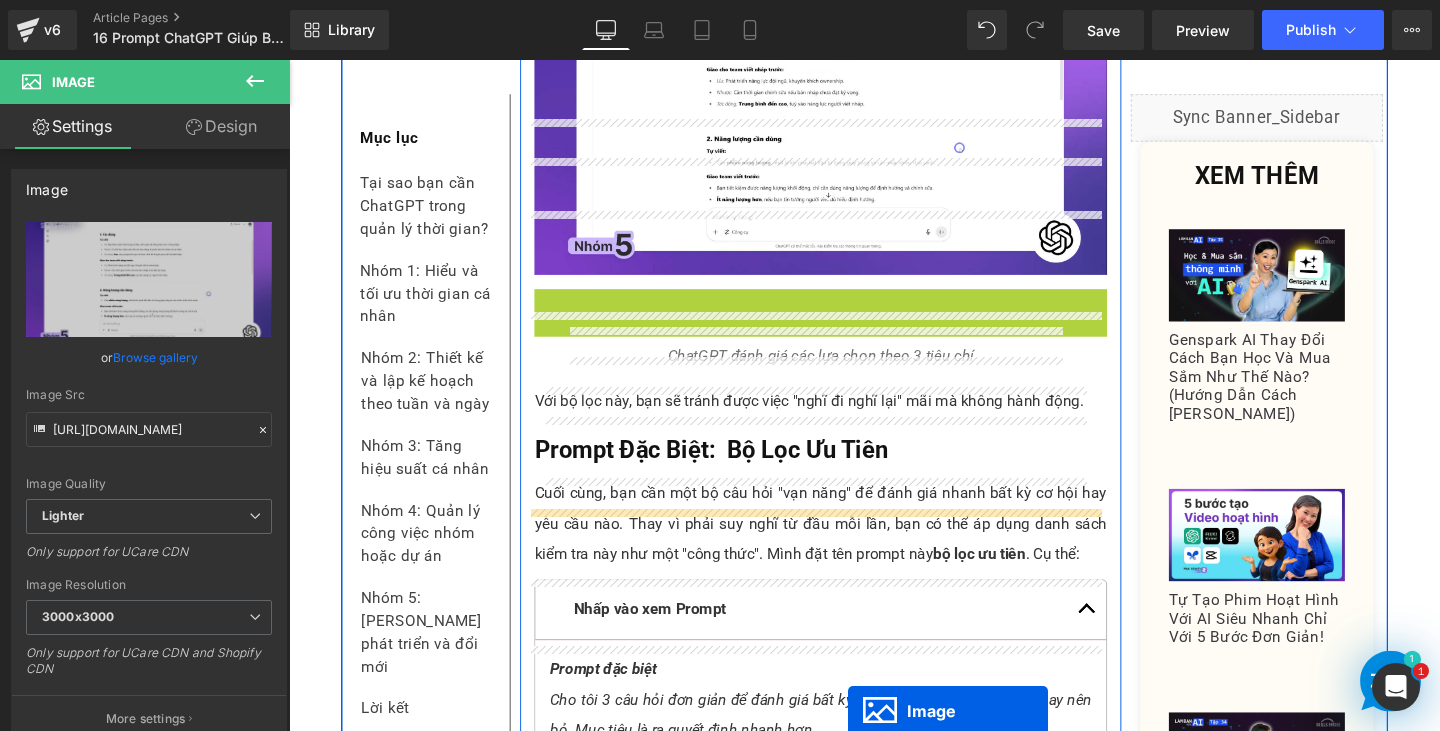 scroll, scrollTop: 20528, scrollLeft: 0, axis: vertical 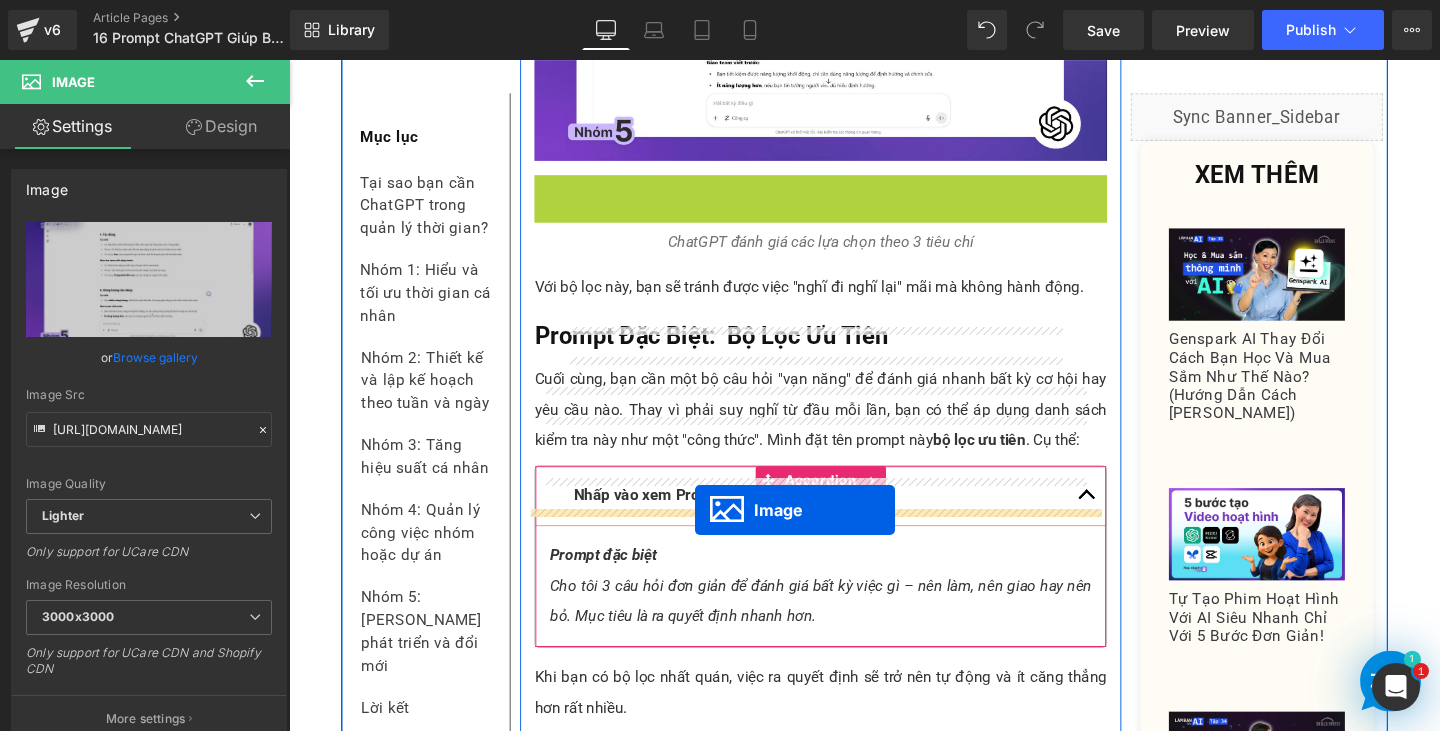 drag, startPoint x: 807, startPoint y: 305, endPoint x: 716, endPoint y: 533, distance: 245.4893 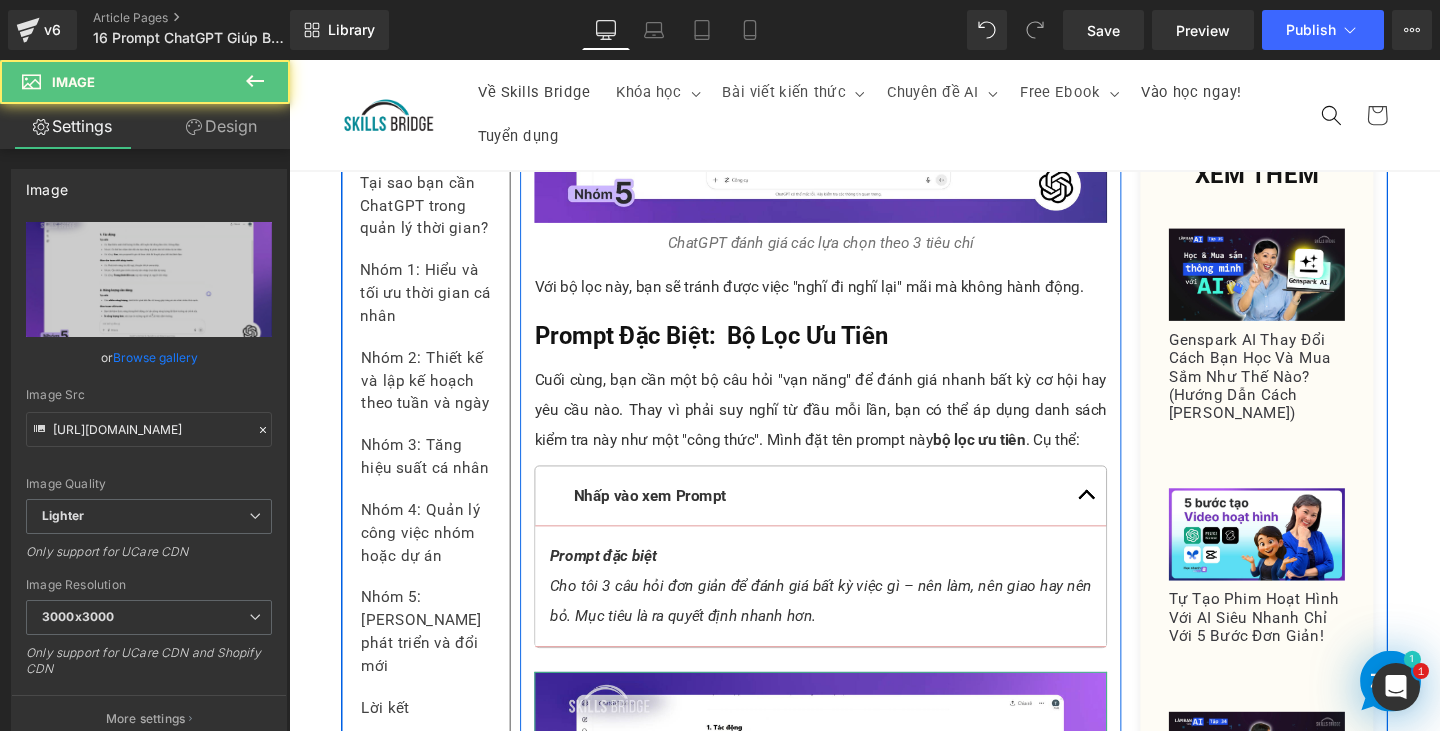 scroll, scrollTop: 20163, scrollLeft: 0, axis: vertical 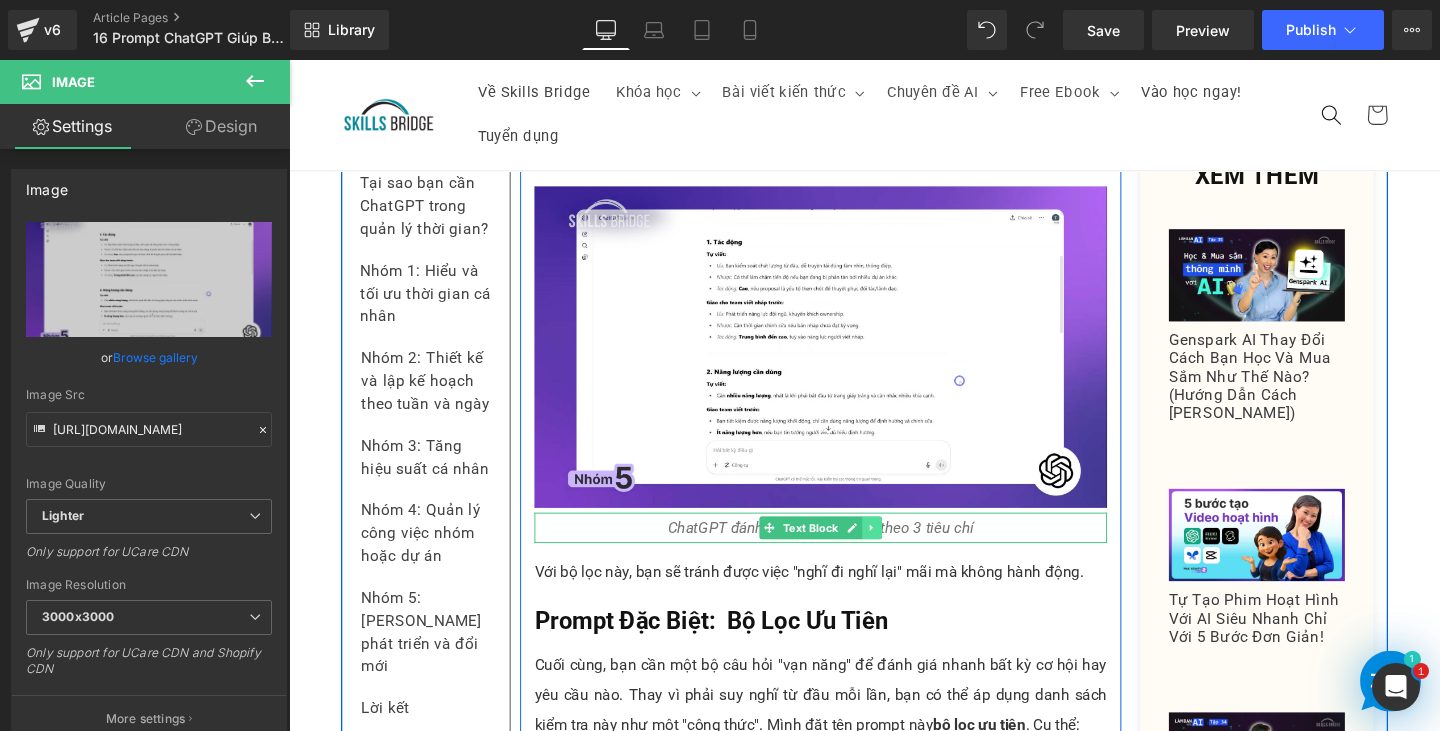 click 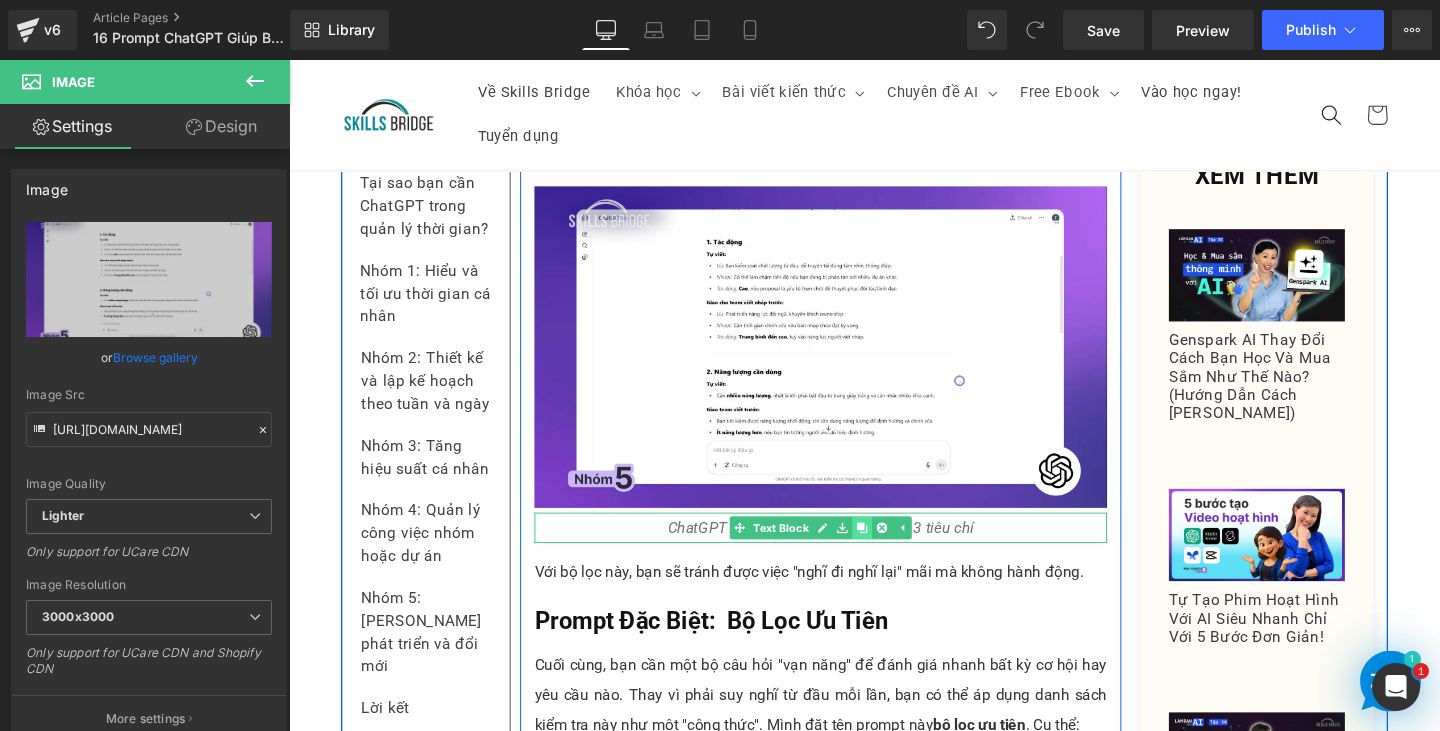click at bounding box center (891, 552) 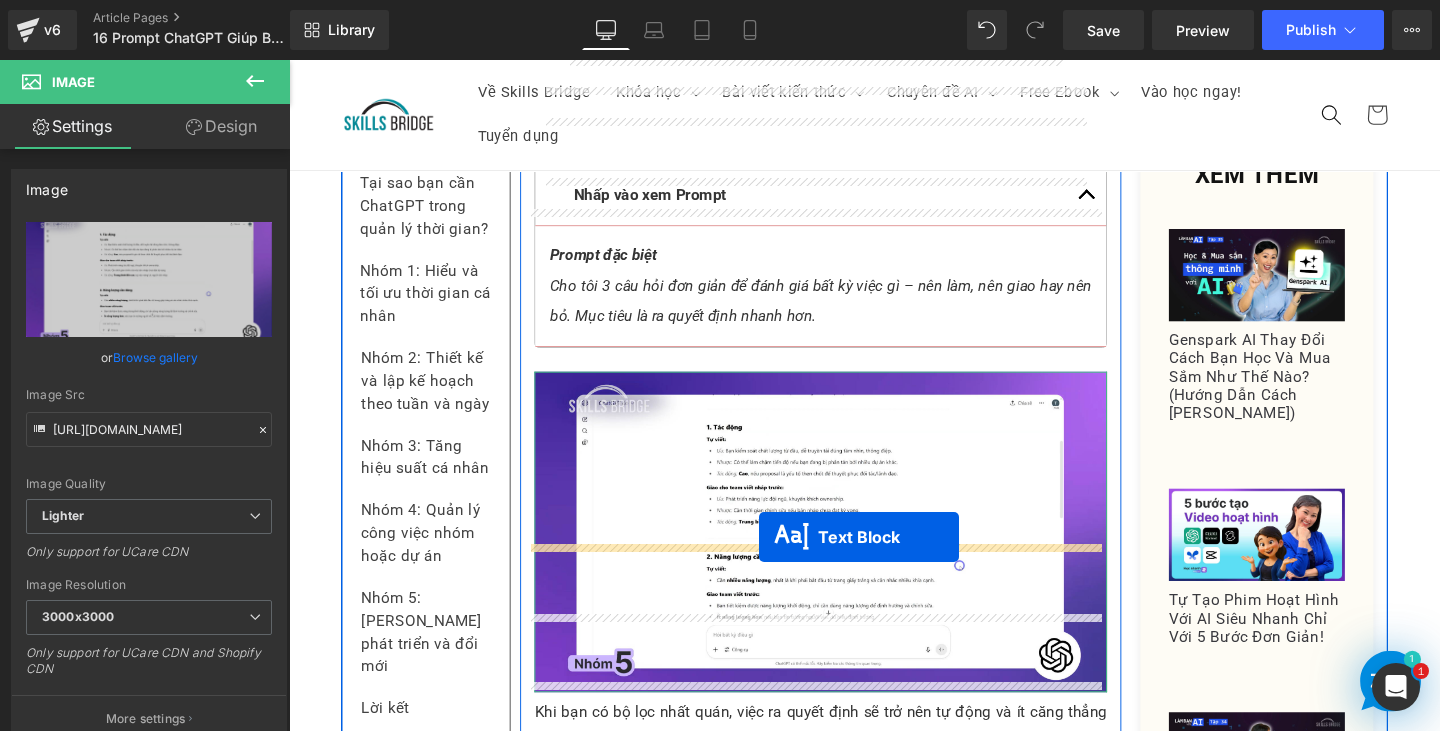 drag, startPoint x: 792, startPoint y: 438, endPoint x: 783, endPoint y: 562, distance: 124.32619 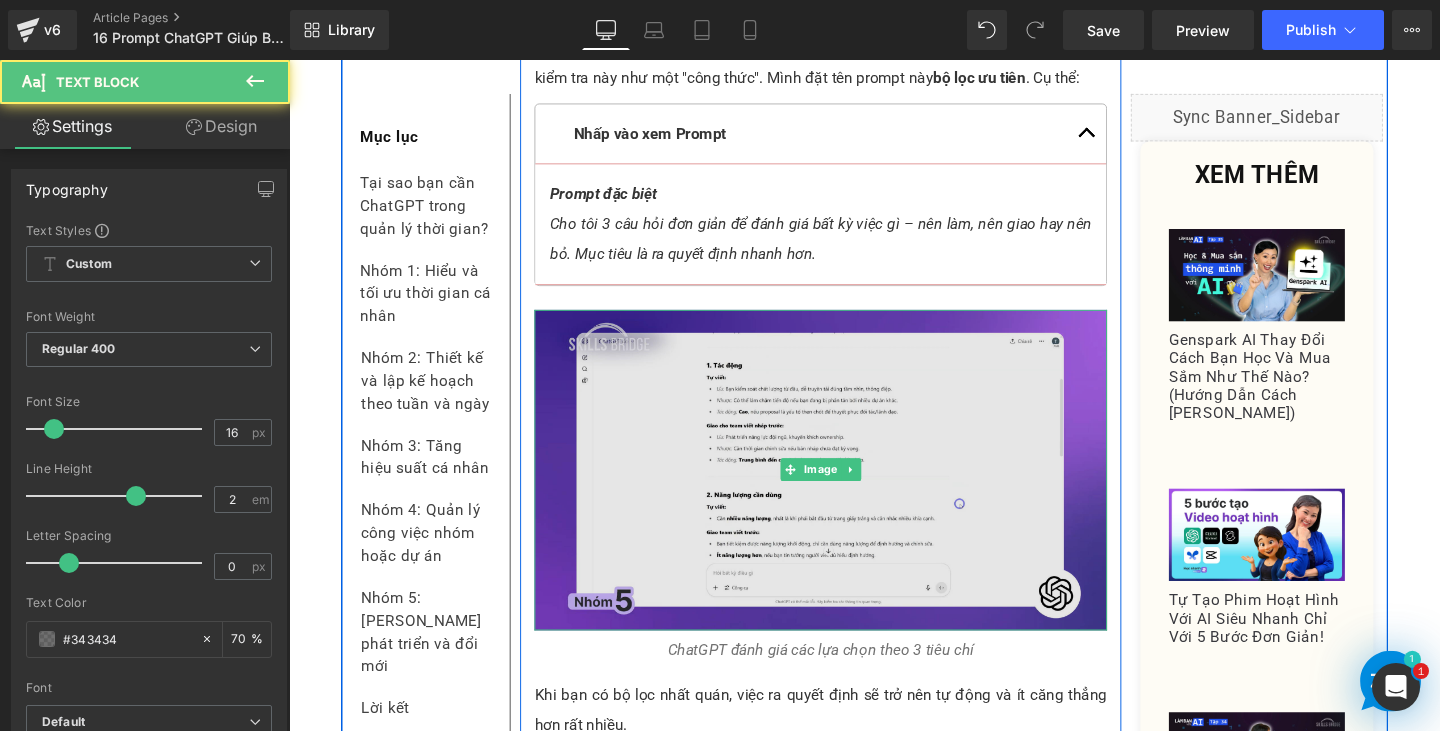 scroll, scrollTop: 20778, scrollLeft: 0, axis: vertical 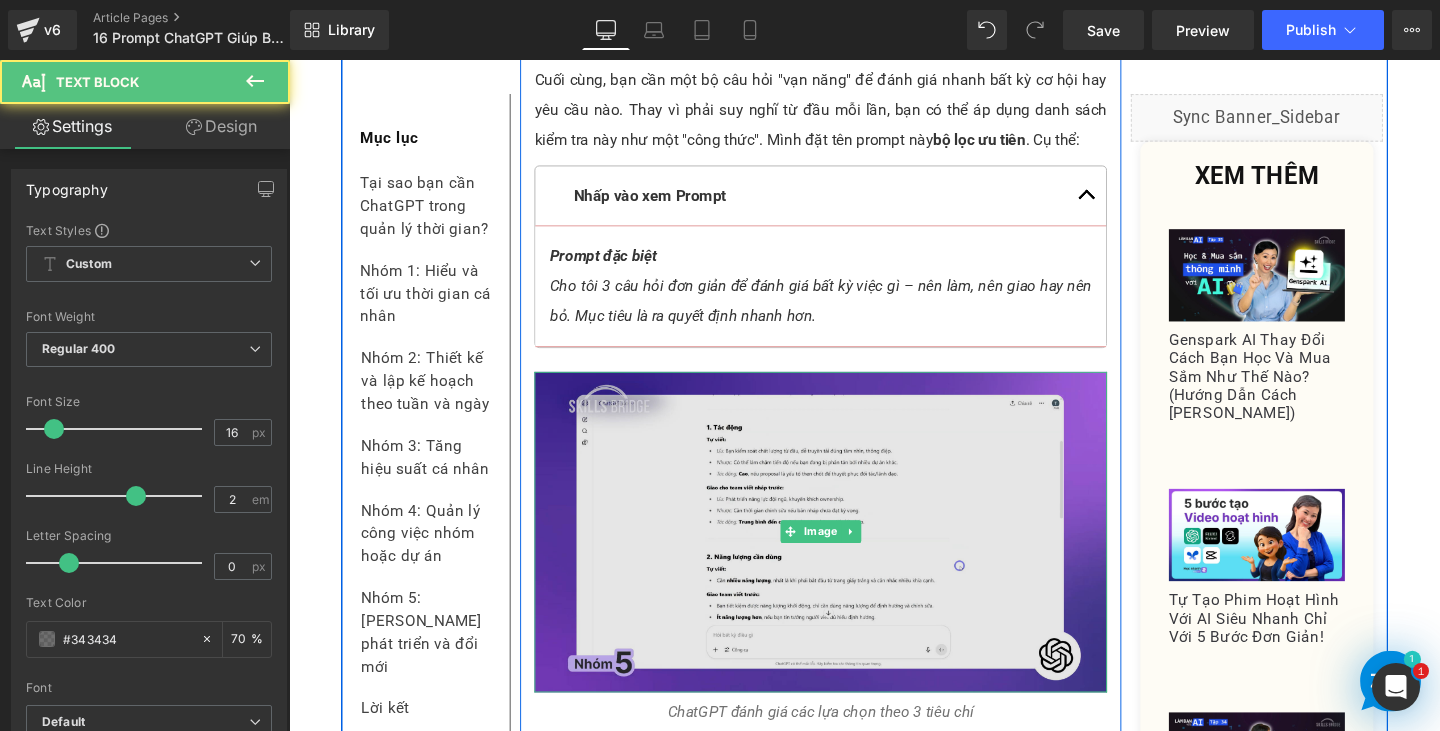 click at bounding box center [848, 556] 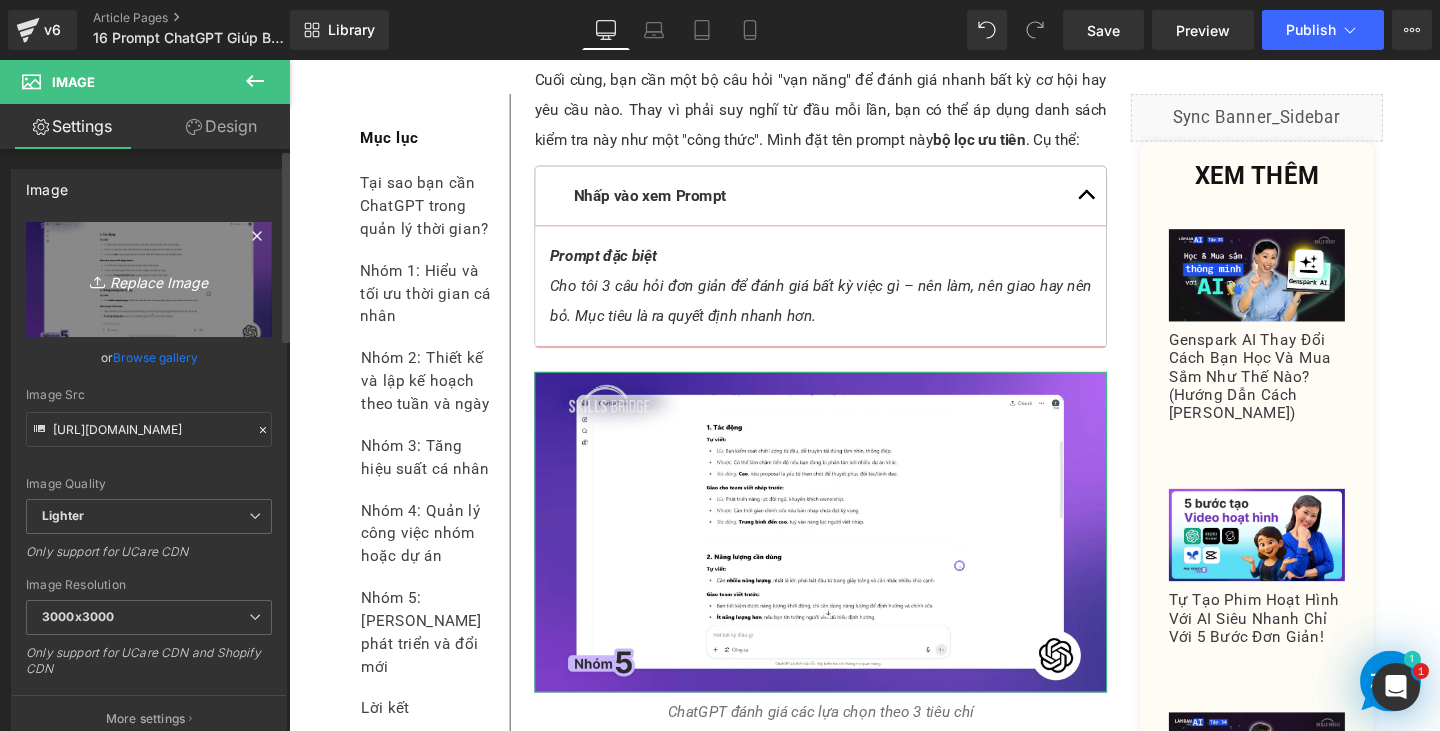 click on "Replace Image" at bounding box center (149, 279) 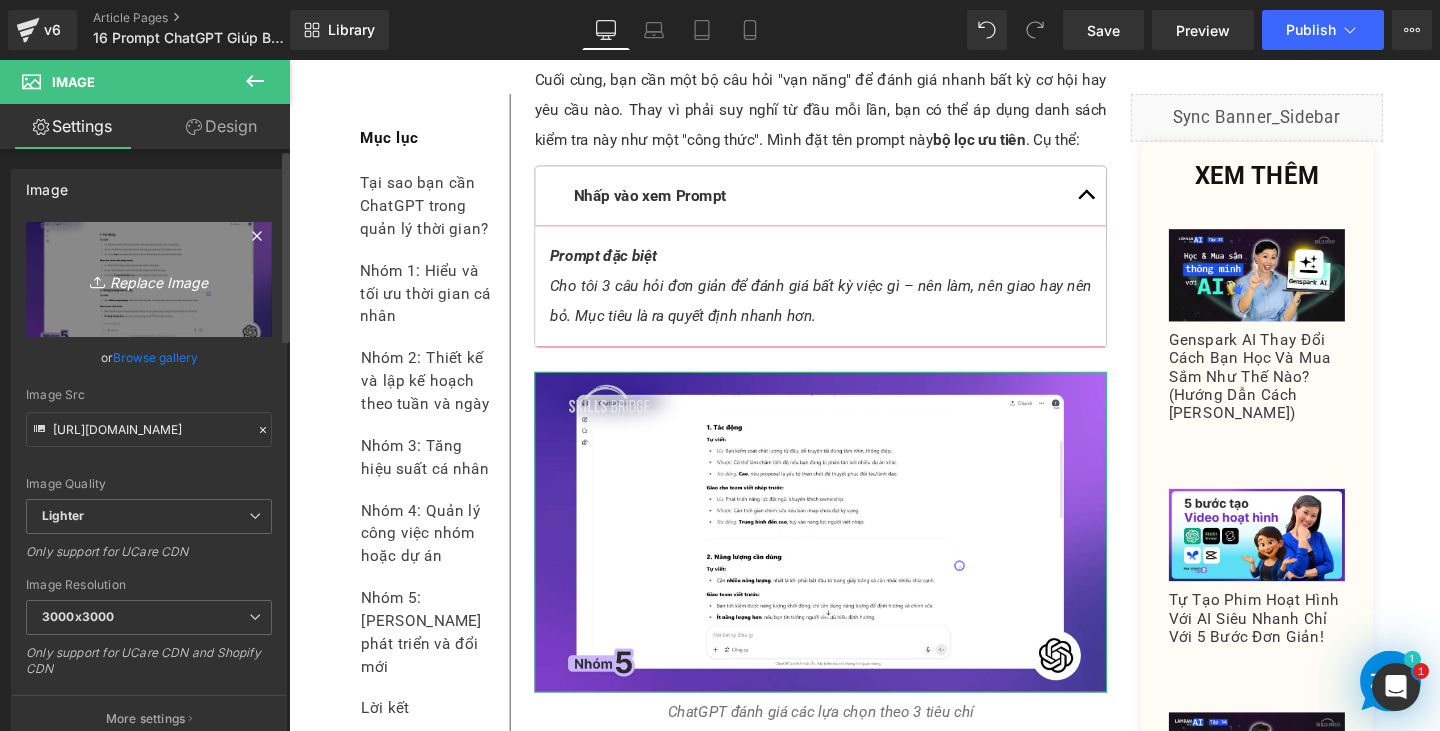 type on "C:\fakepath\Screenshot [DATE] 182519.png" 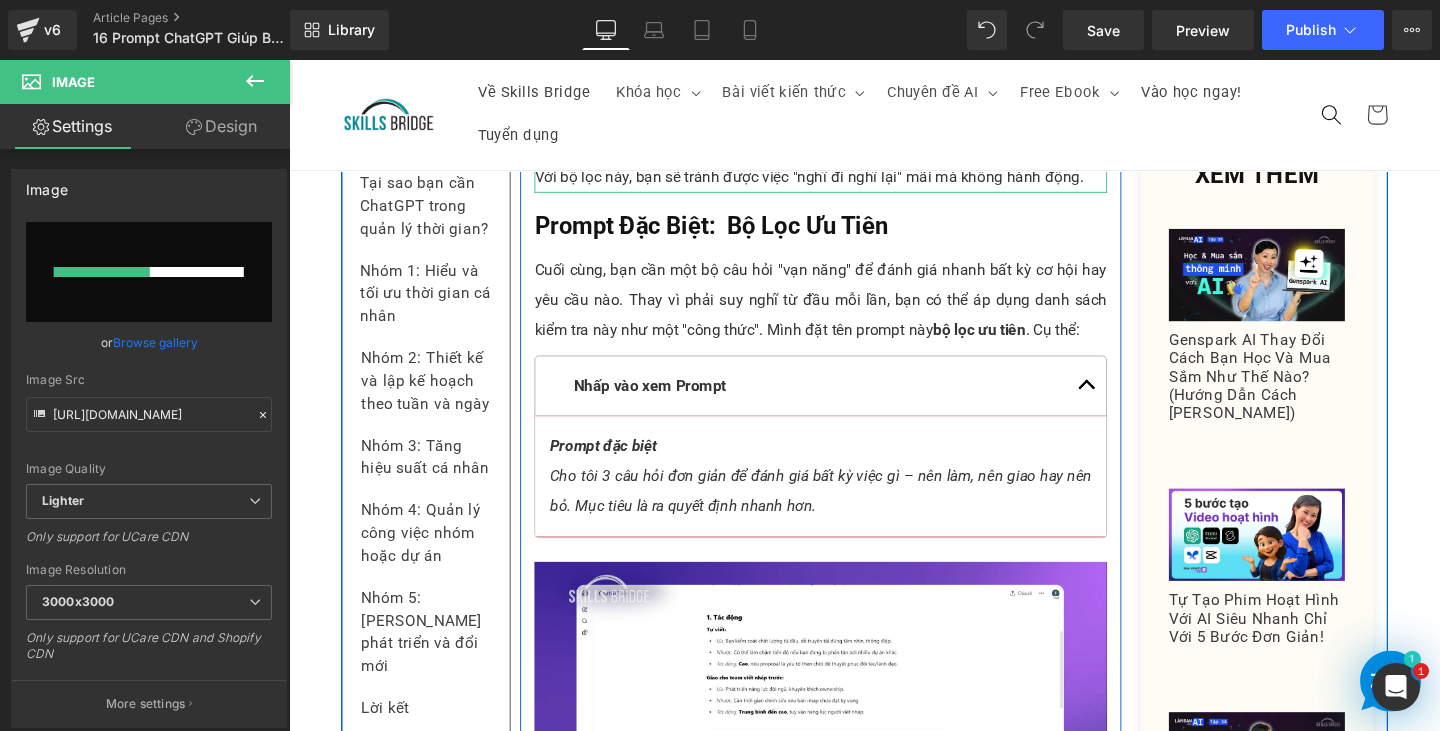 scroll, scrollTop: 20378, scrollLeft: 0, axis: vertical 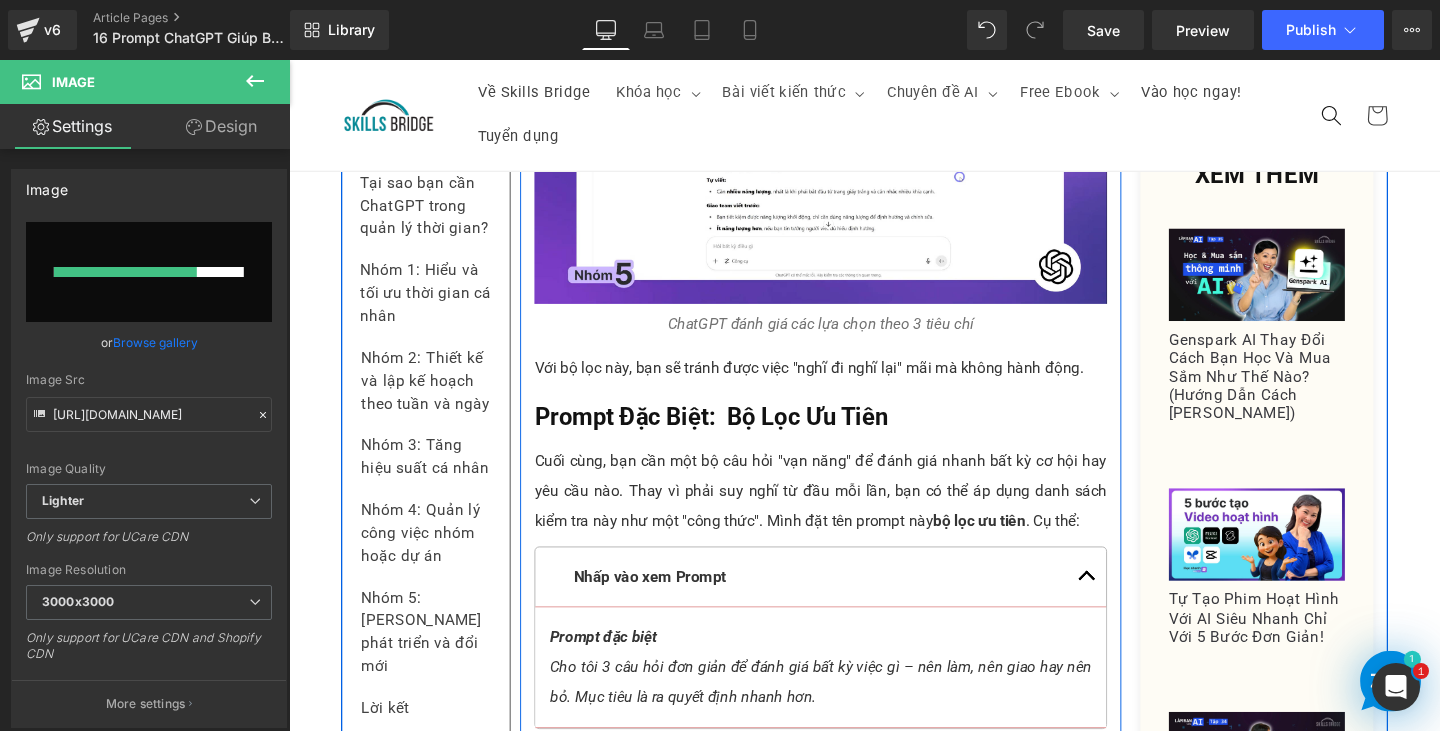 type 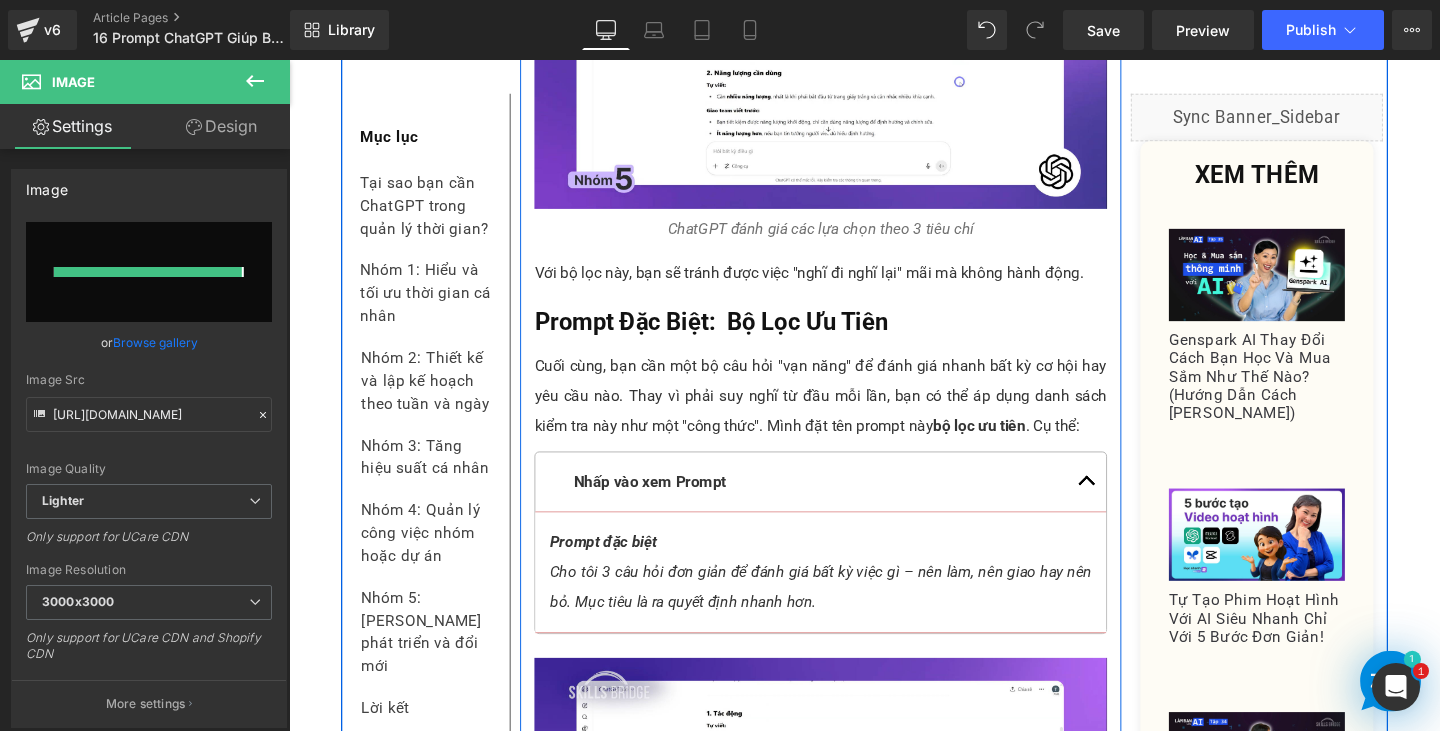 type on "[URL][DOMAIN_NAME]" 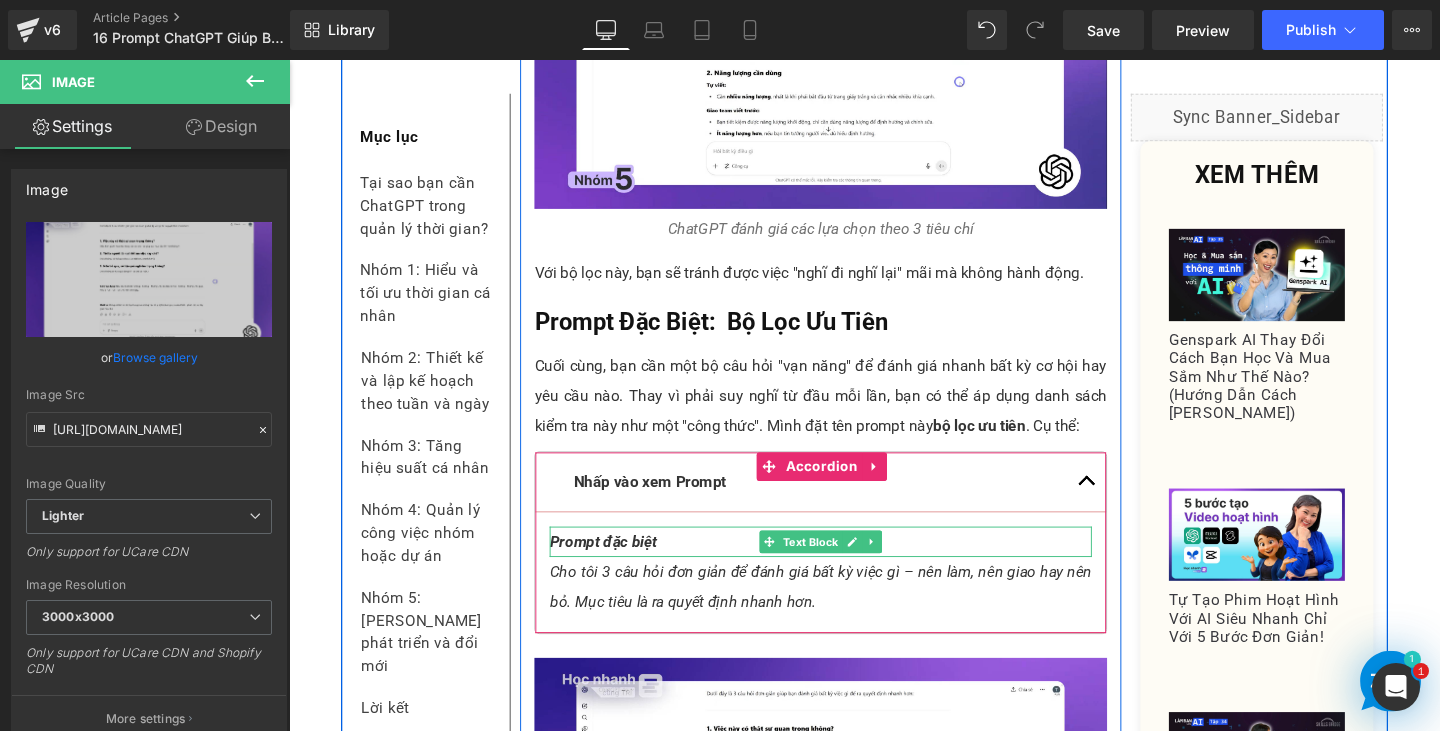 scroll, scrollTop: 20678, scrollLeft: 0, axis: vertical 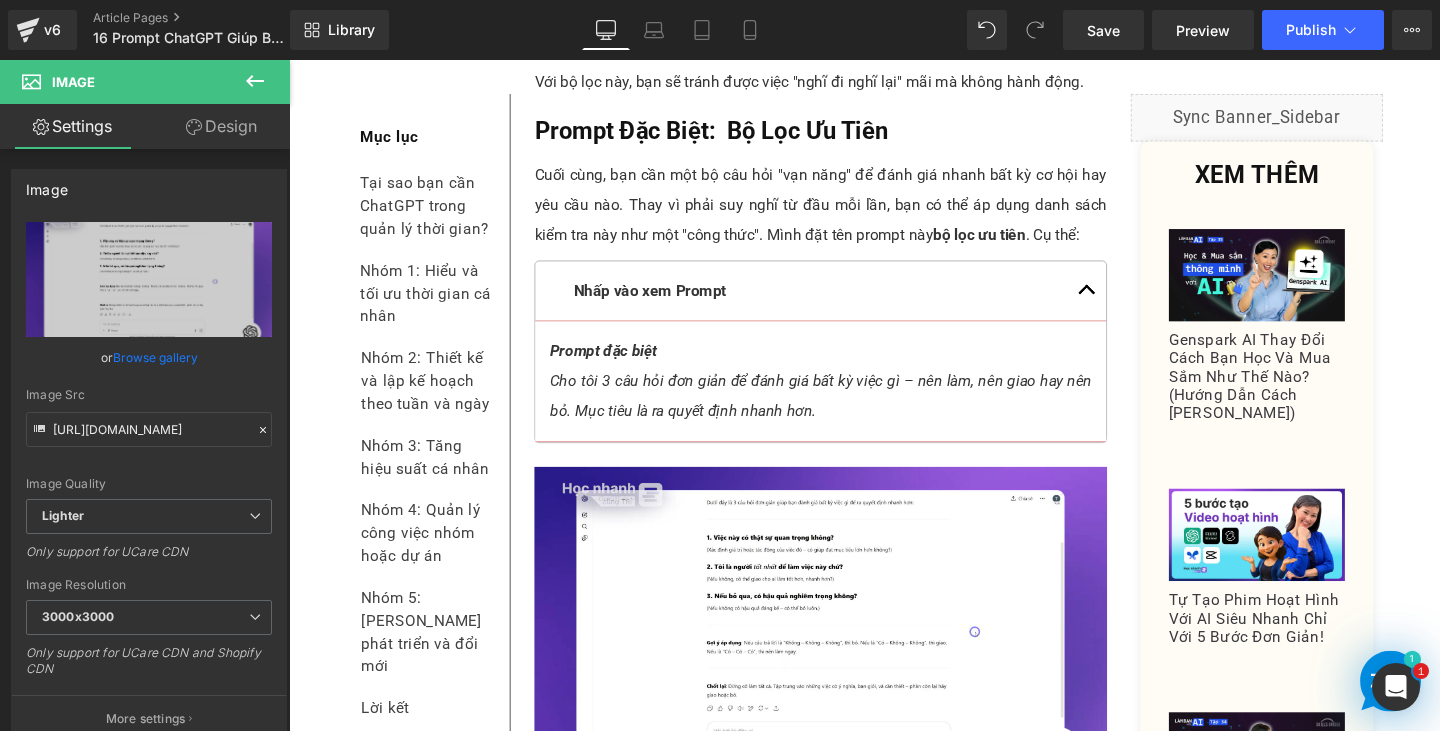 click on "Rendering Content" at bounding box center [720, 652] 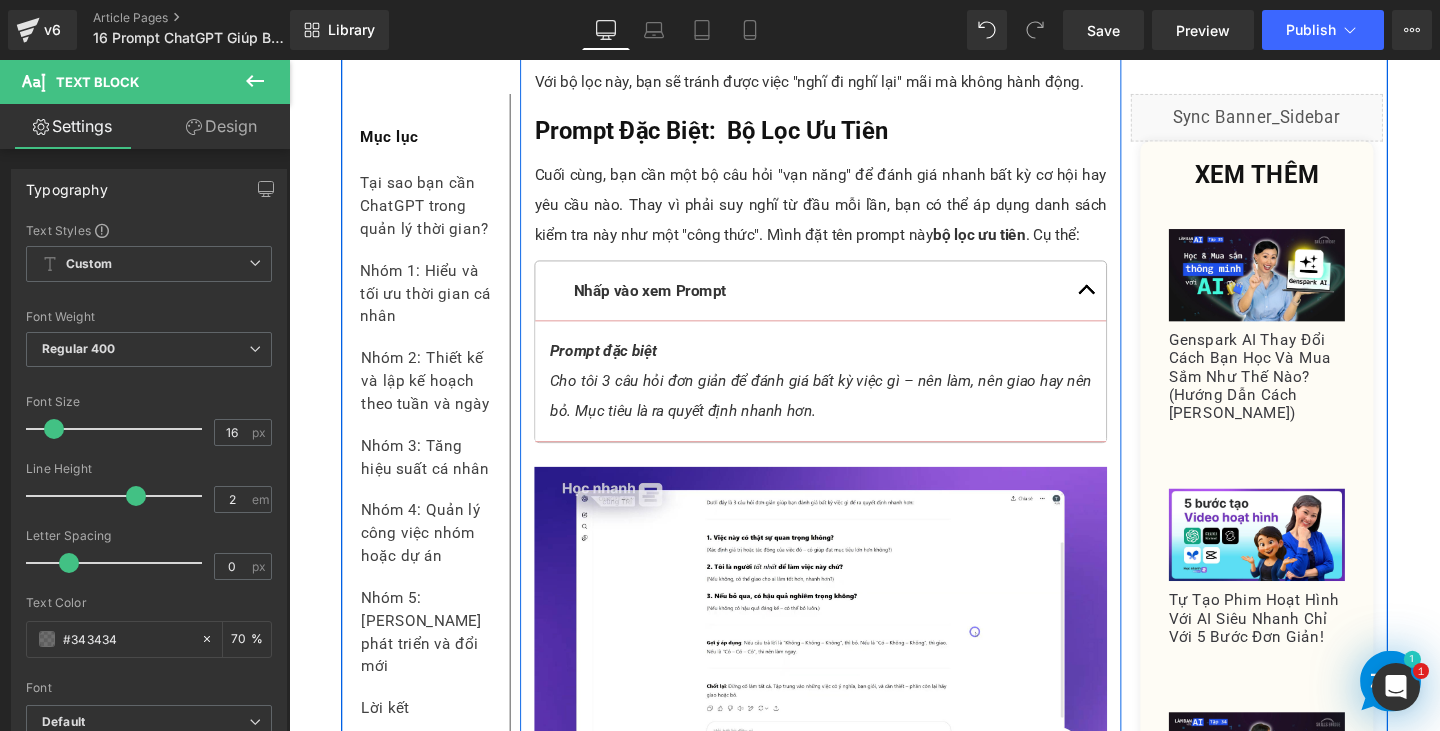 drag, startPoint x: 1015, startPoint y: 717, endPoint x: 909, endPoint y: 682, distance: 111.62885 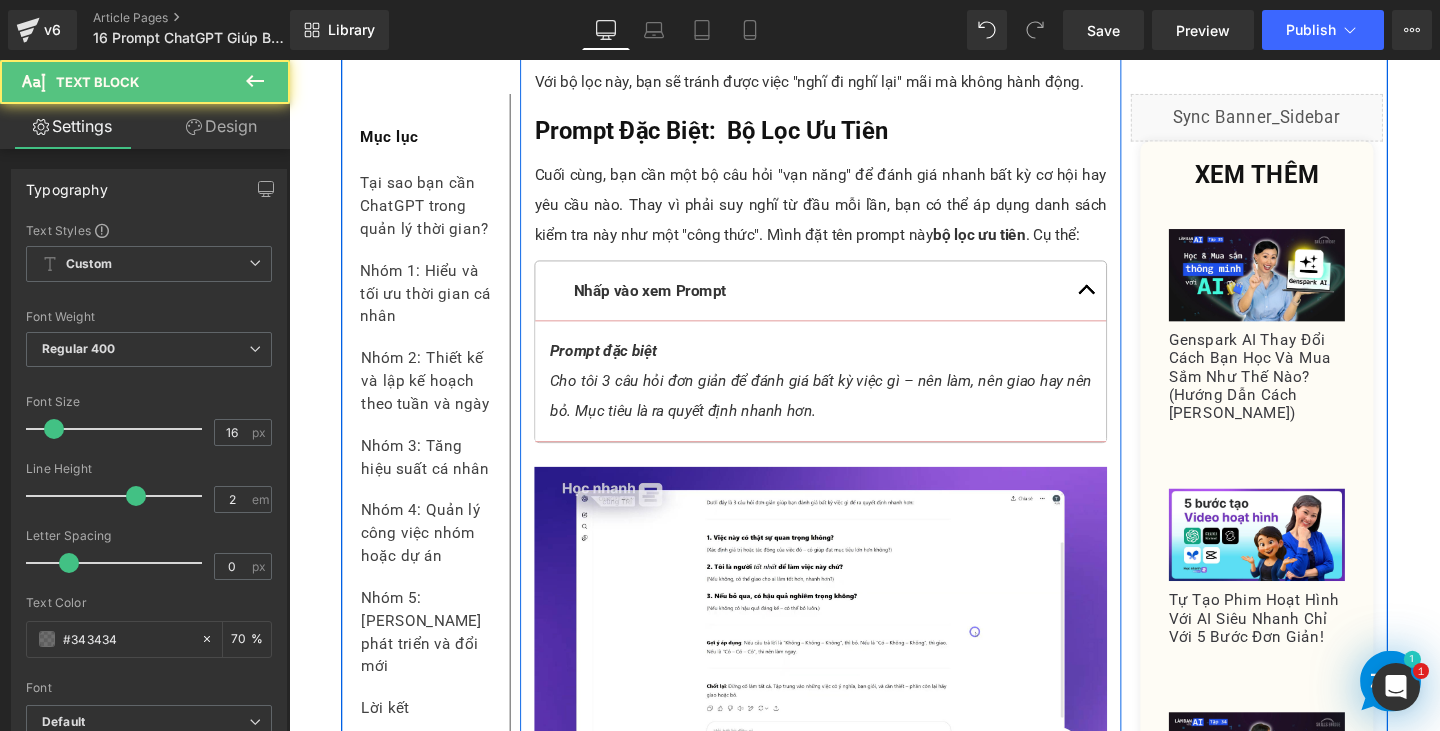 click on "ChatGPT đánh giá các lựa chọn theo 3 tiêu chí" at bounding box center (848, 845) 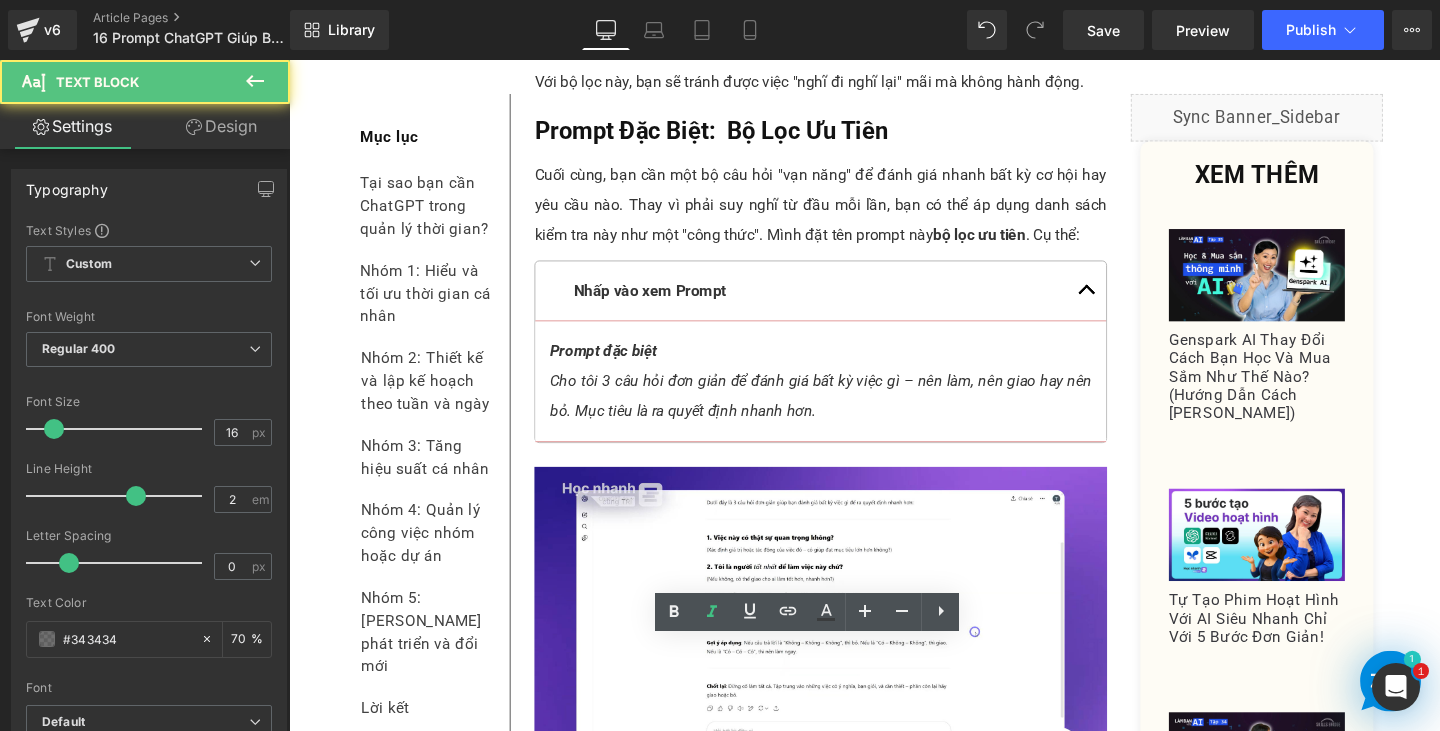 click on "ChatGPT đánh giá các lựa chọn theo 3 tiêu chí" at bounding box center [848, 846] 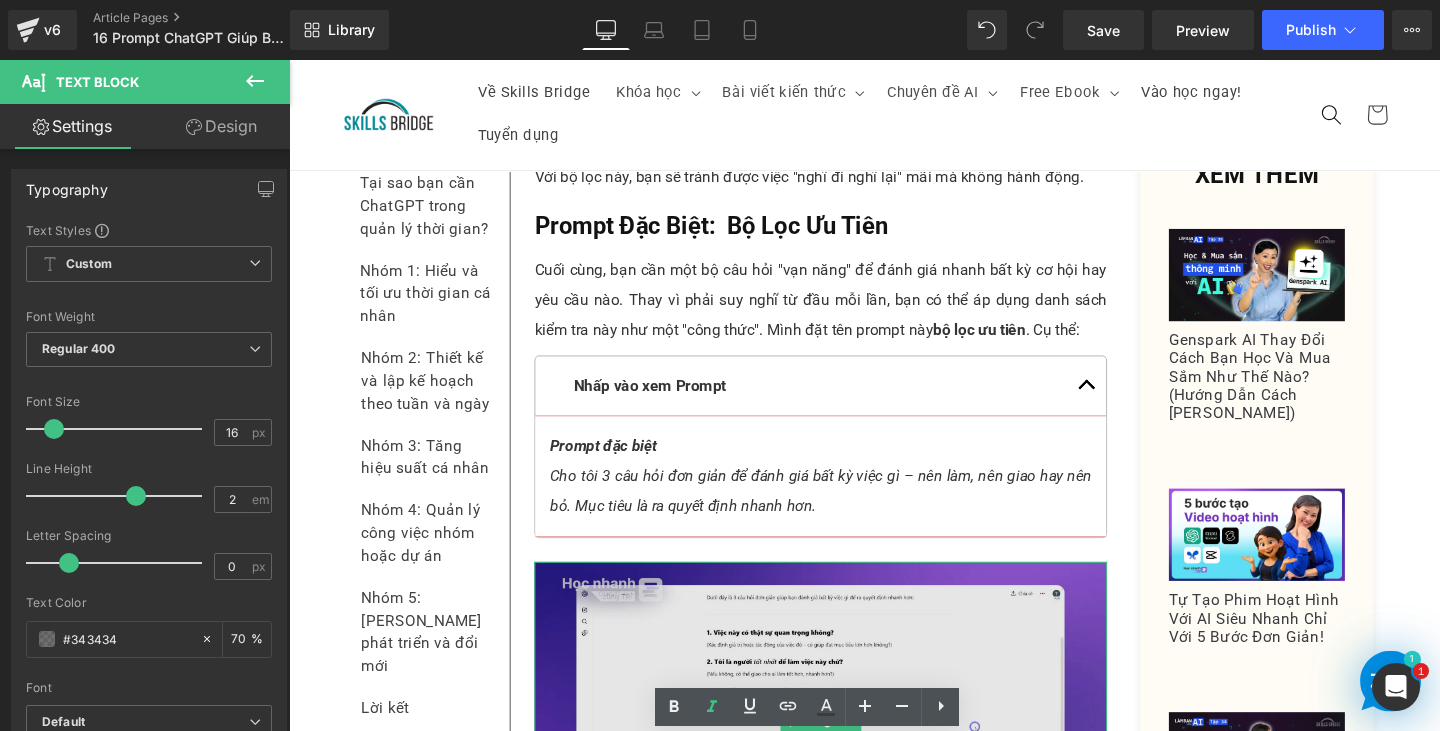 scroll, scrollTop: 20678, scrollLeft: 0, axis: vertical 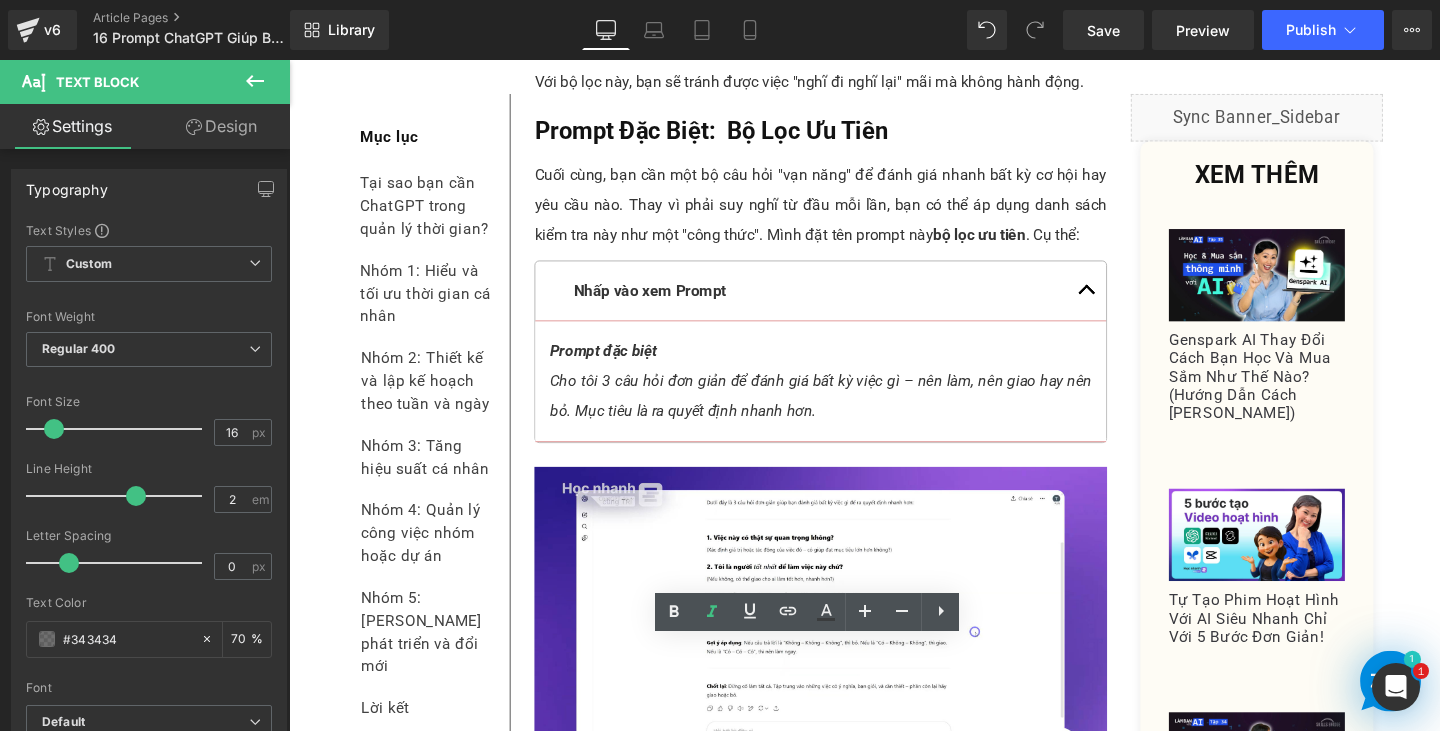click on "Rendering Content" at bounding box center (720, 652) 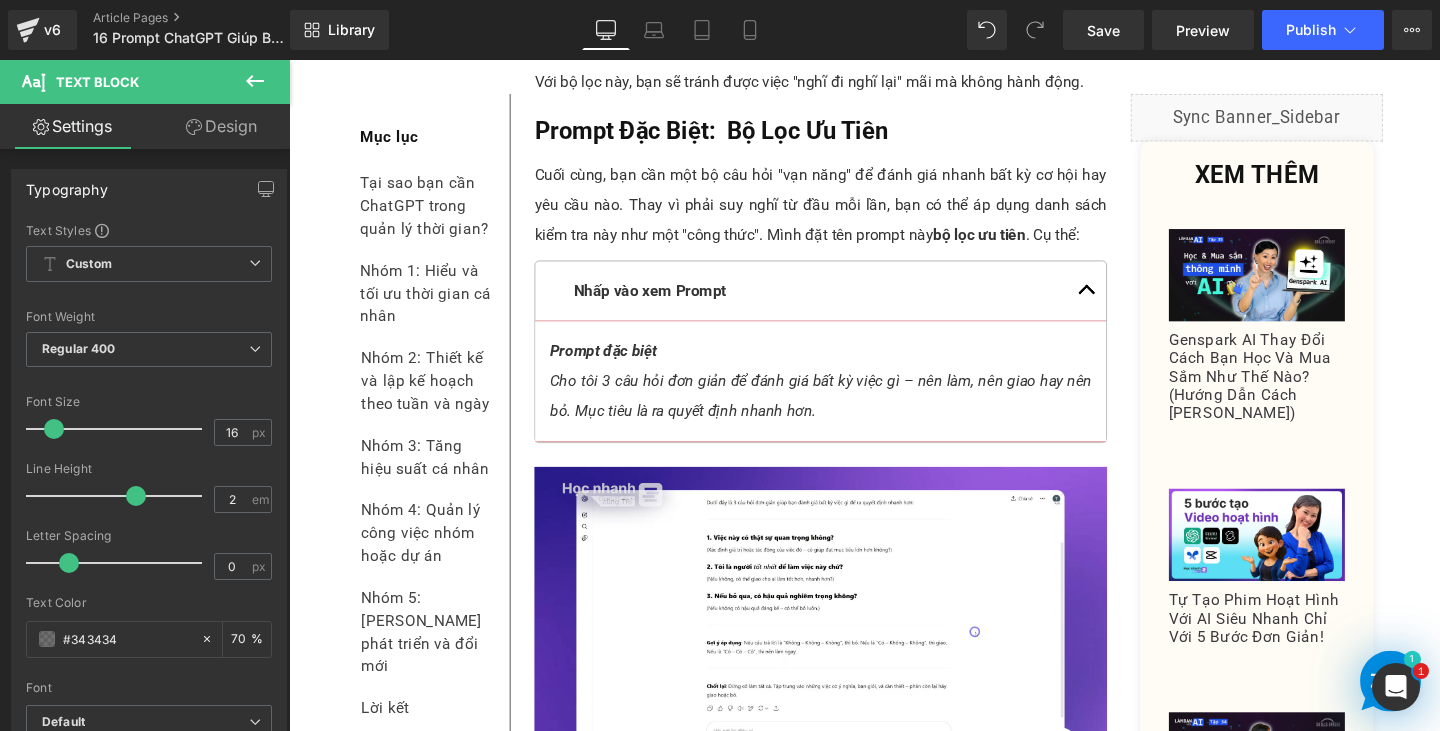 click on "Rendering Content" at bounding box center (720, 652) 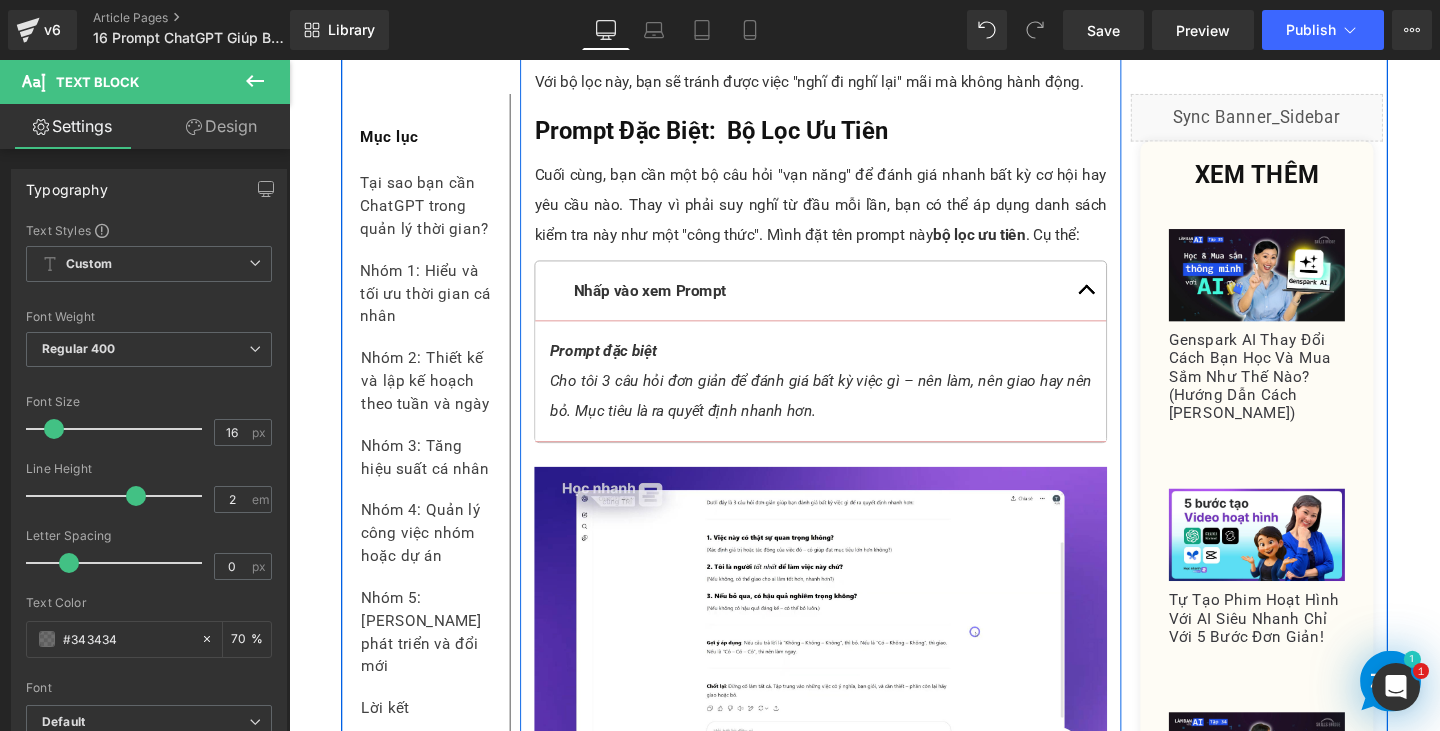 click on "ChatGPT đánh giá các lựa chọn theo 3 tiêu chí" at bounding box center (848, 846) 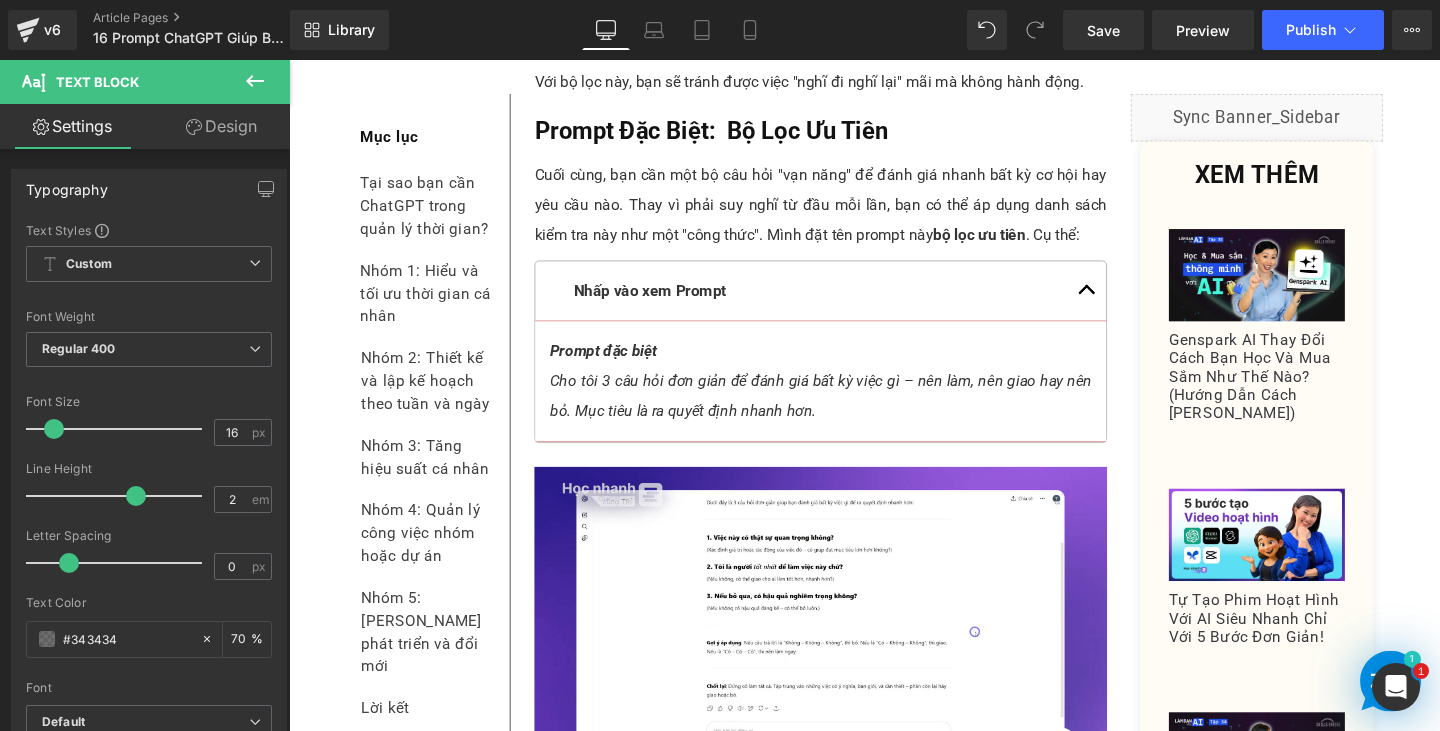 drag, startPoint x: 1015, startPoint y: 713, endPoint x: 910, endPoint y: 683, distance: 109.201645 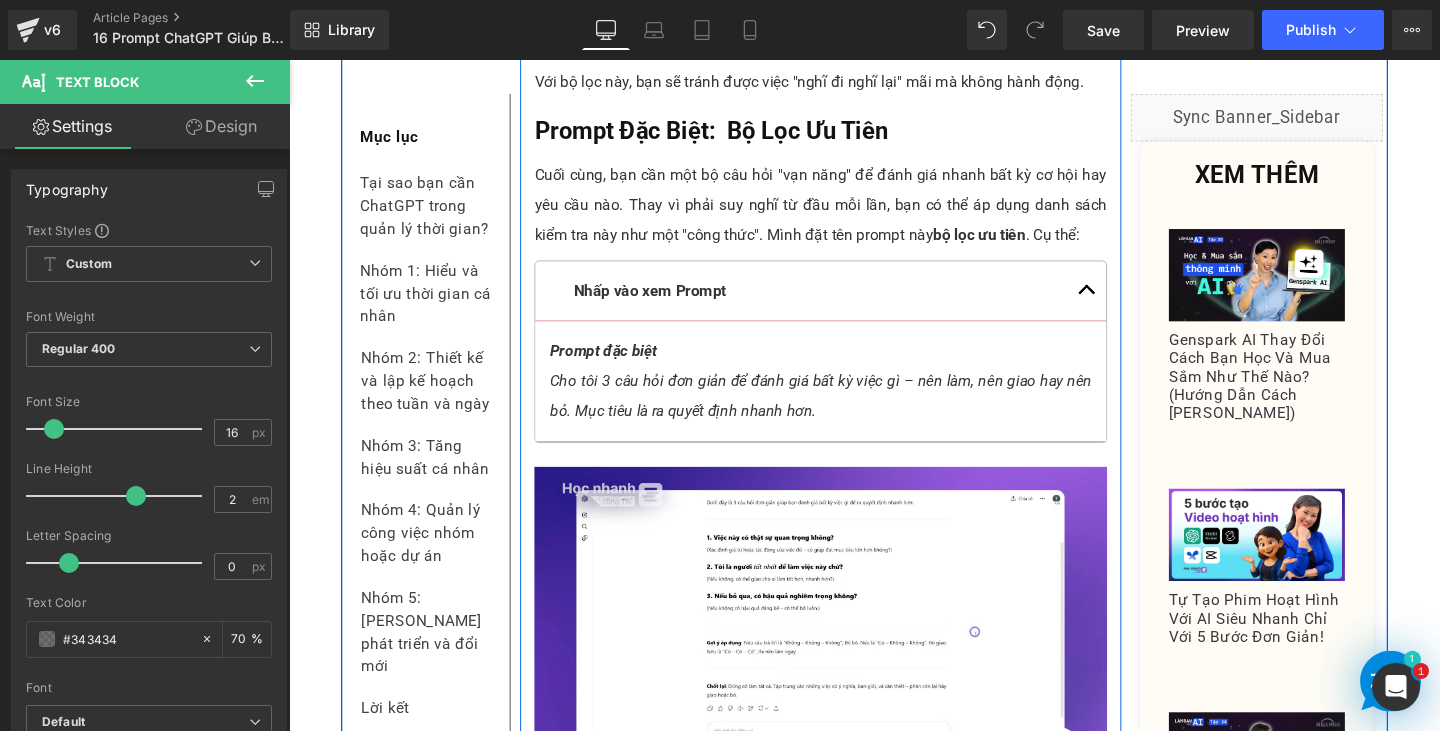 click on "ChatGPT đánh giá các lựa chọn theo 3 tiêu chí" at bounding box center (848, 846) 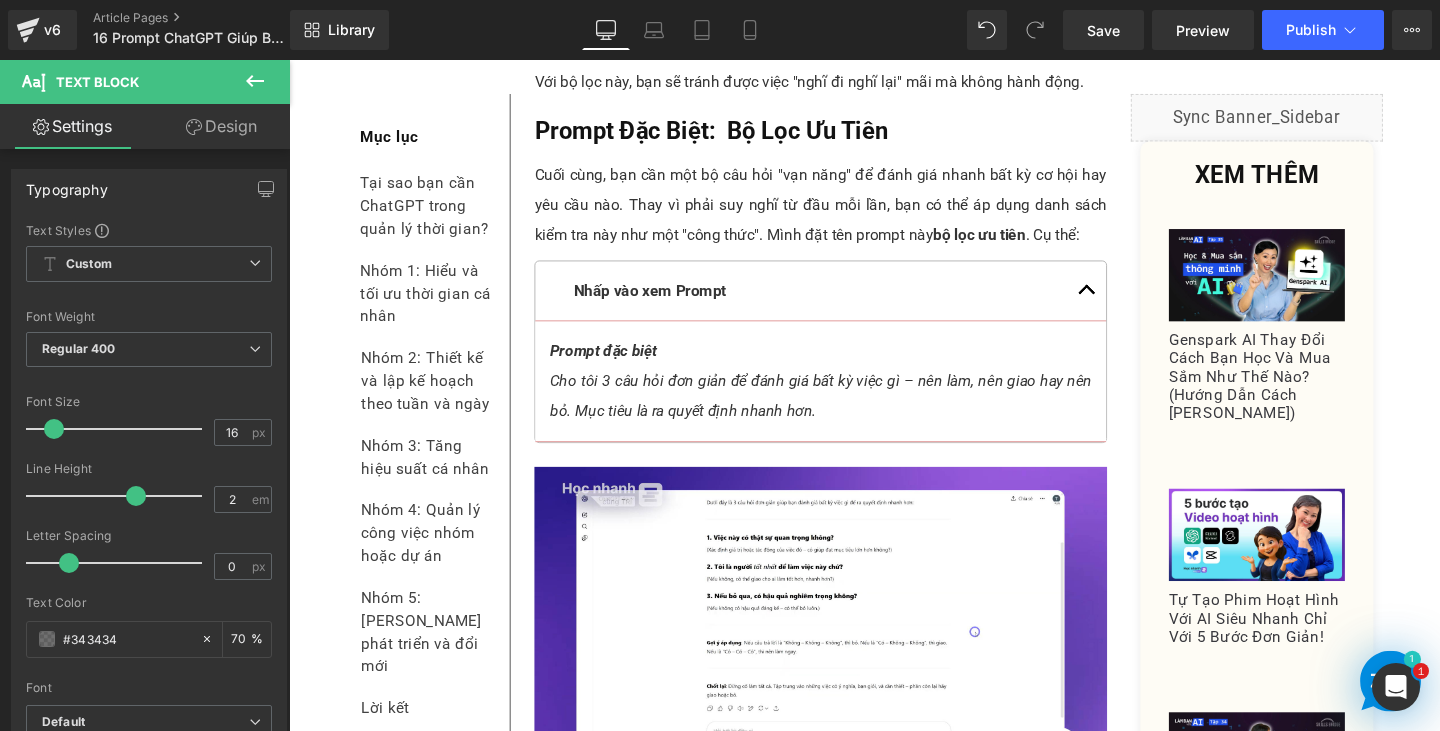 type 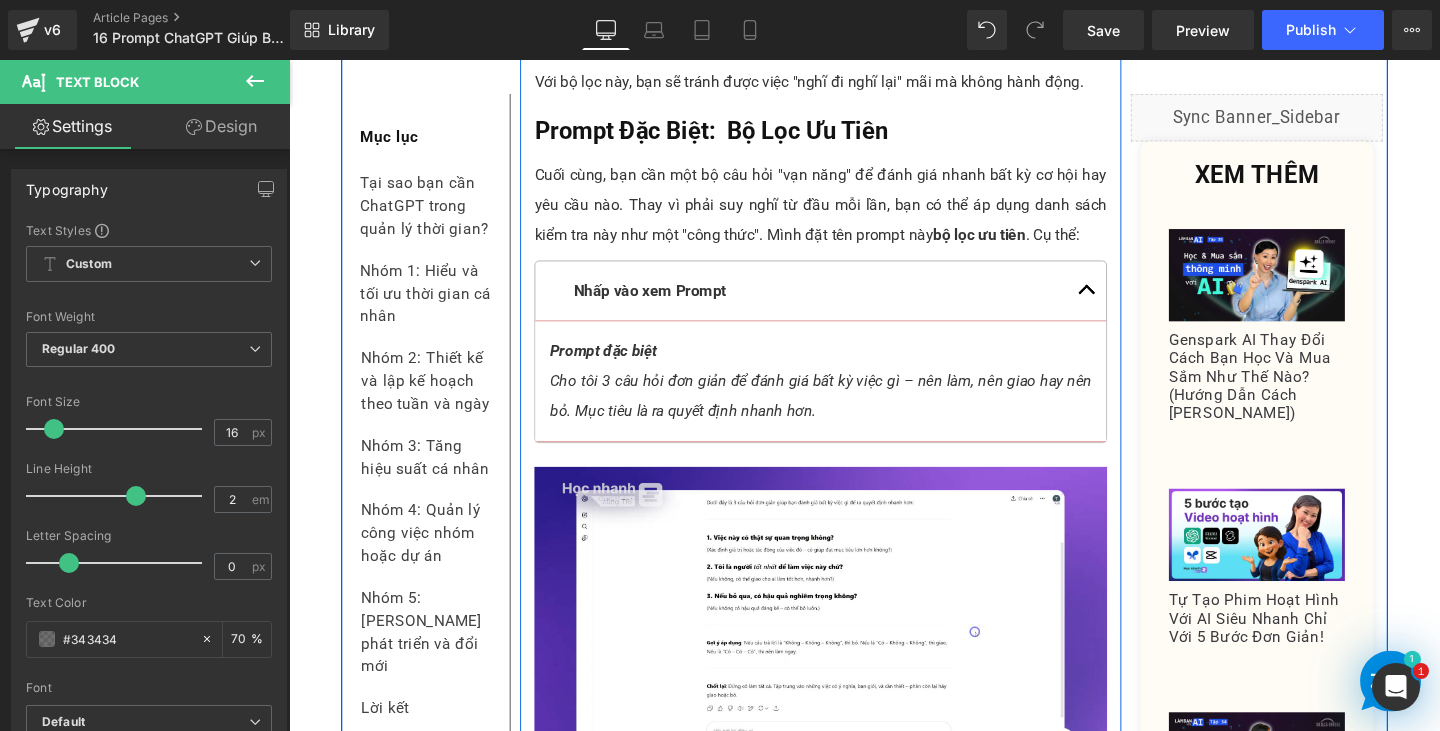 scroll, scrollTop: 20978, scrollLeft: 0, axis: vertical 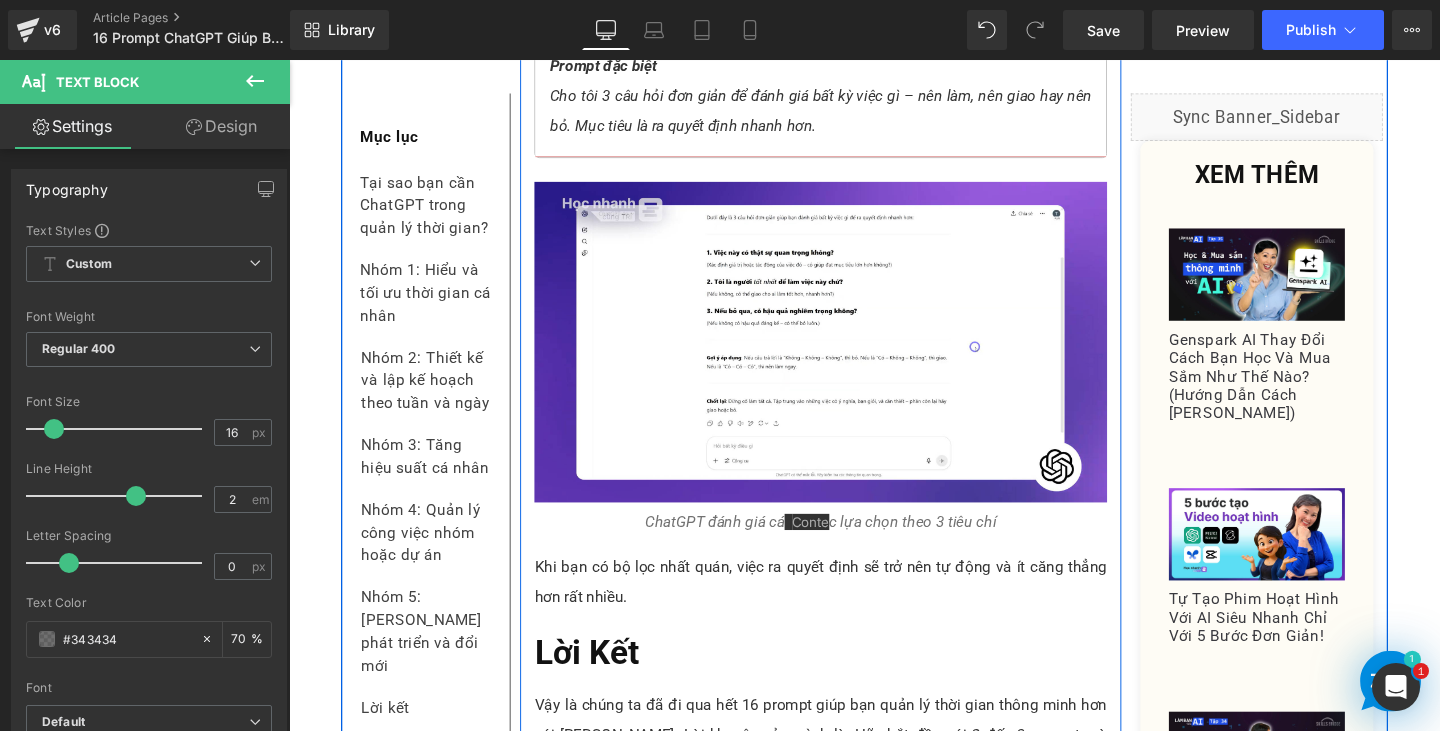 click on "Khi bạn có bộ lọc nhất quán, việc ra quyết định sẽ trở nên tự động và ít căng thẳng hơn rất nhiều." at bounding box center [848, 609] 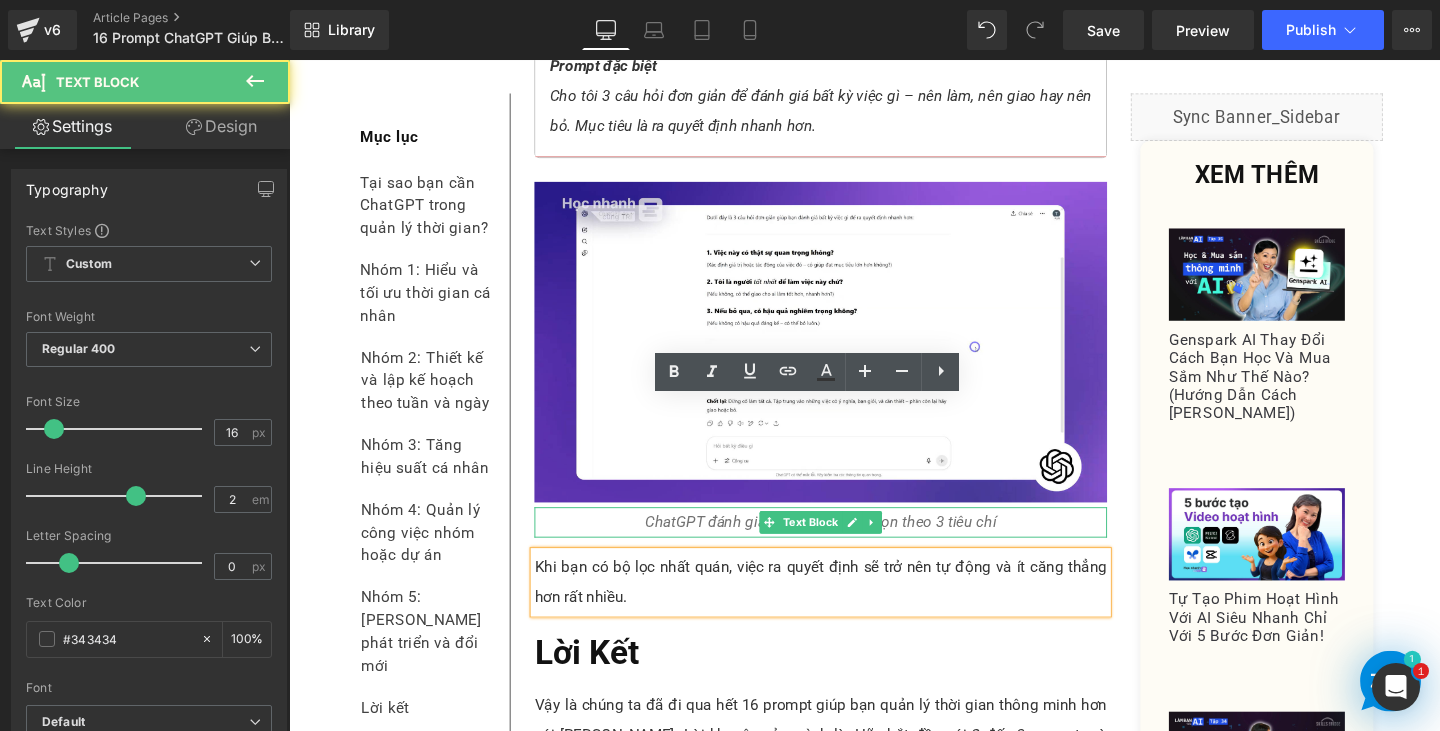 click on "ChatGPT đánh giá cá    Conte  c lựa chọn theo 3 tiêu chí" at bounding box center [848, 546] 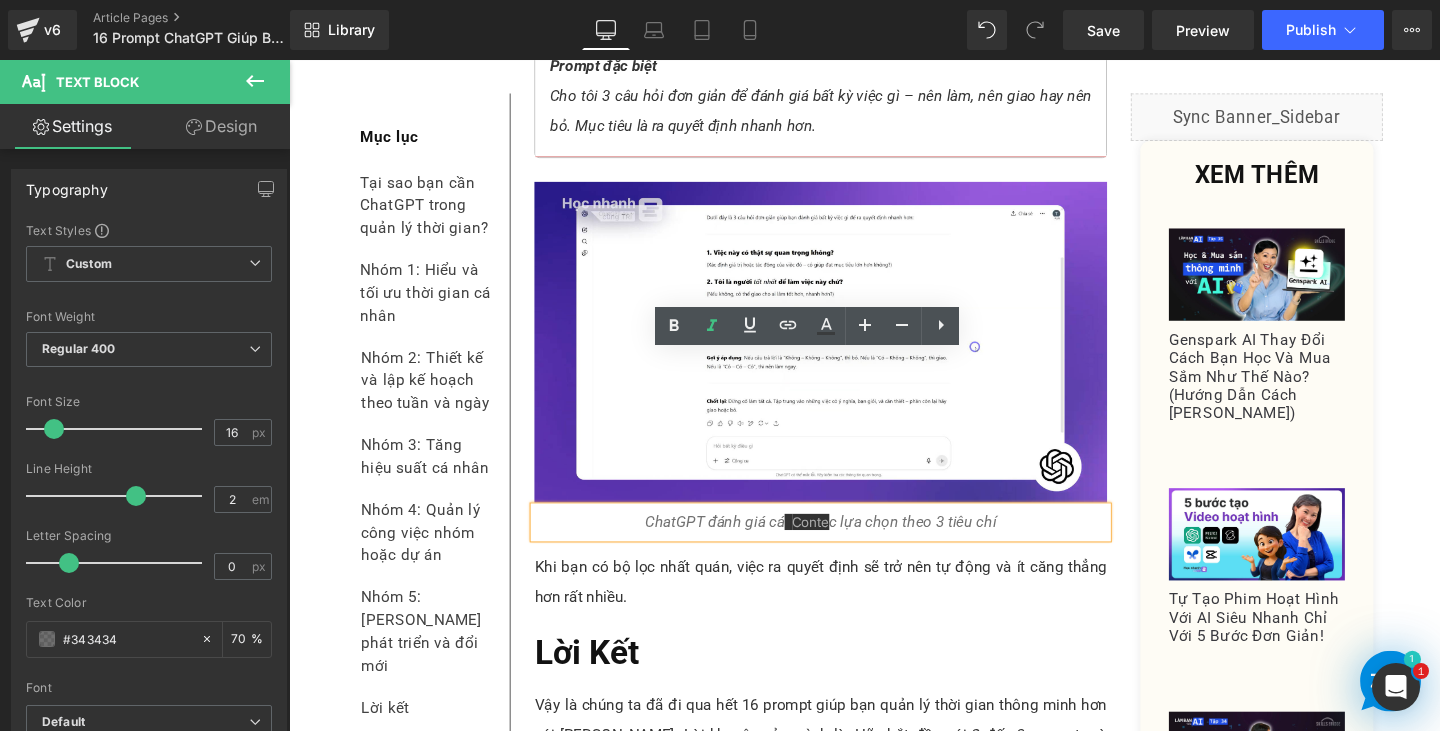 click on "ChatGPT đánh giá cá    Conte  c lựa chọn theo 3 tiêu chí" at bounding box center [848, 546] 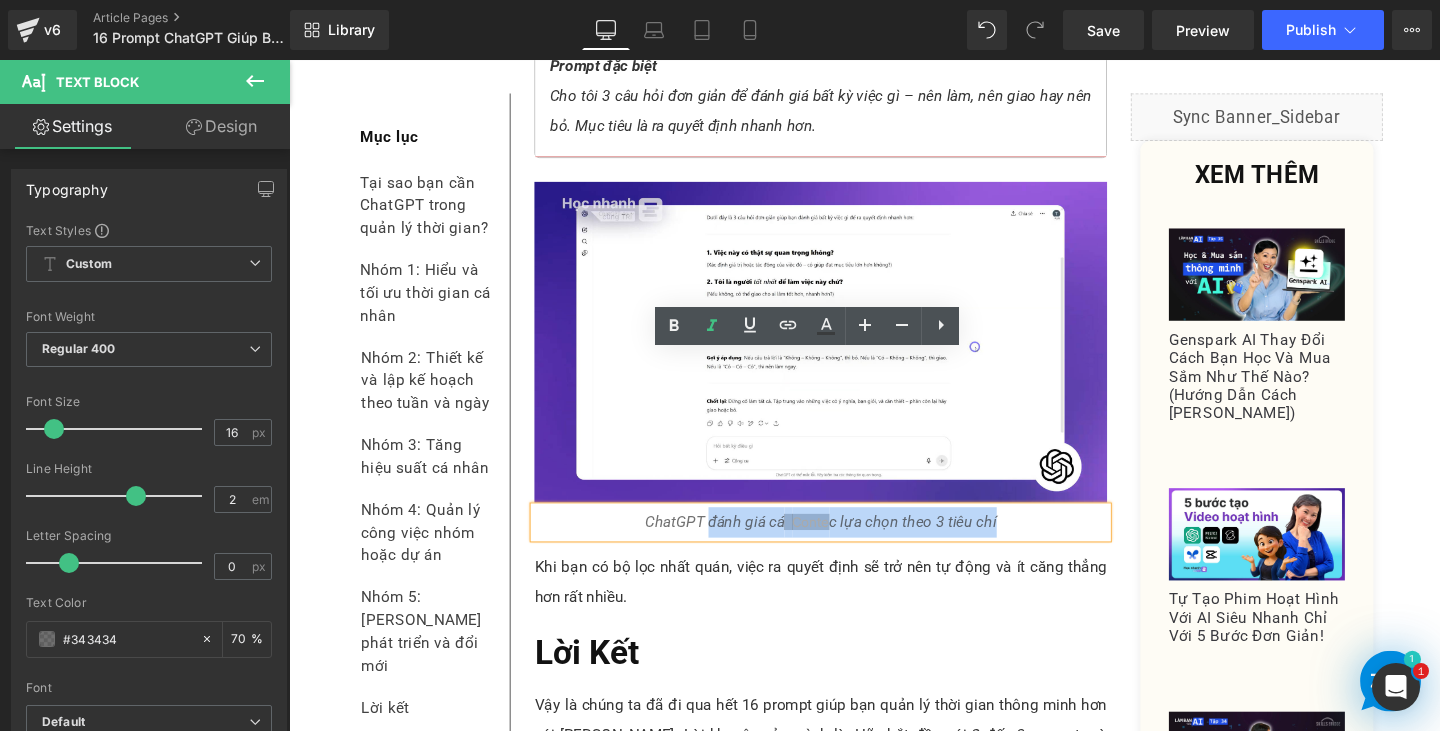 drag, startPoint x: 1023, startPoint y: 384, endPoint x: 722, endPoint y: 374, distance: 301.16608 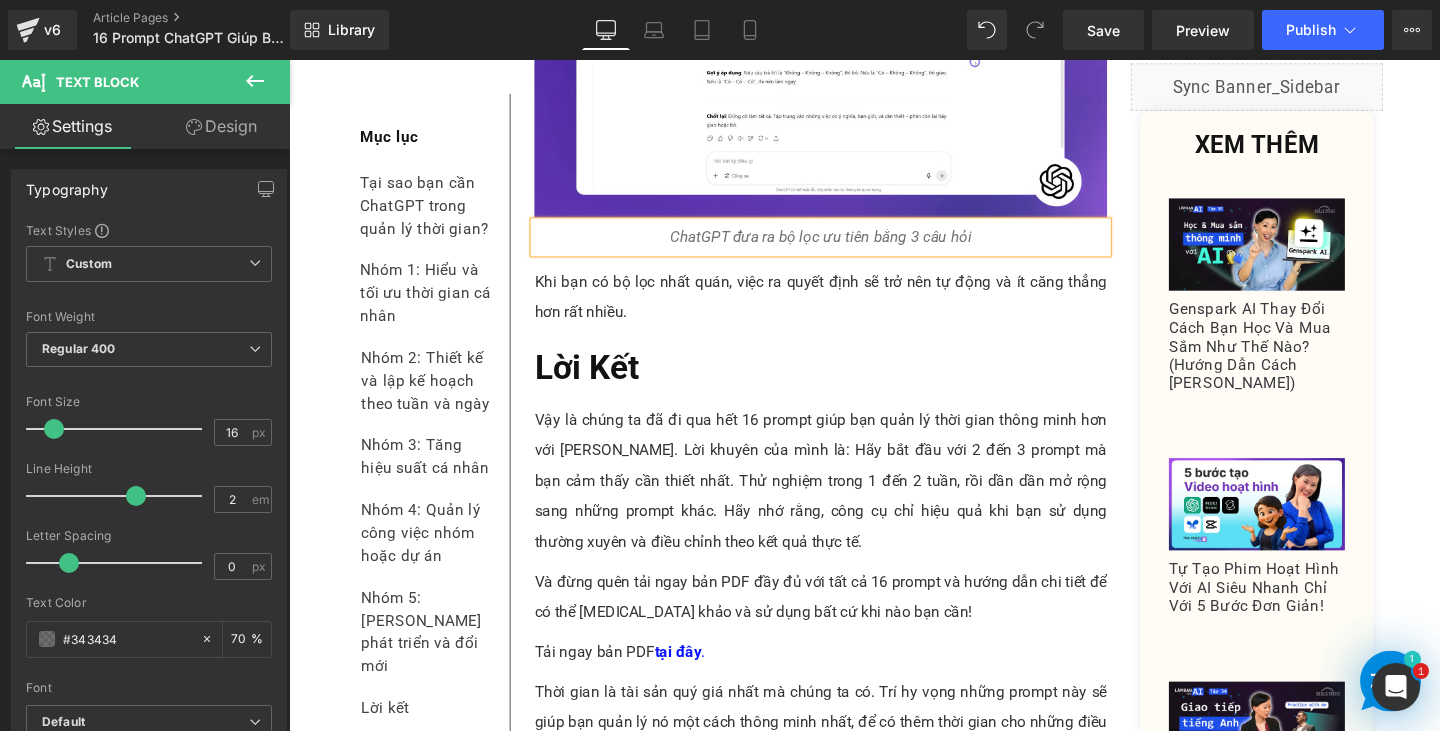 scroll, scrollTop: 21478, scrollLeft: 0, axis: vertical 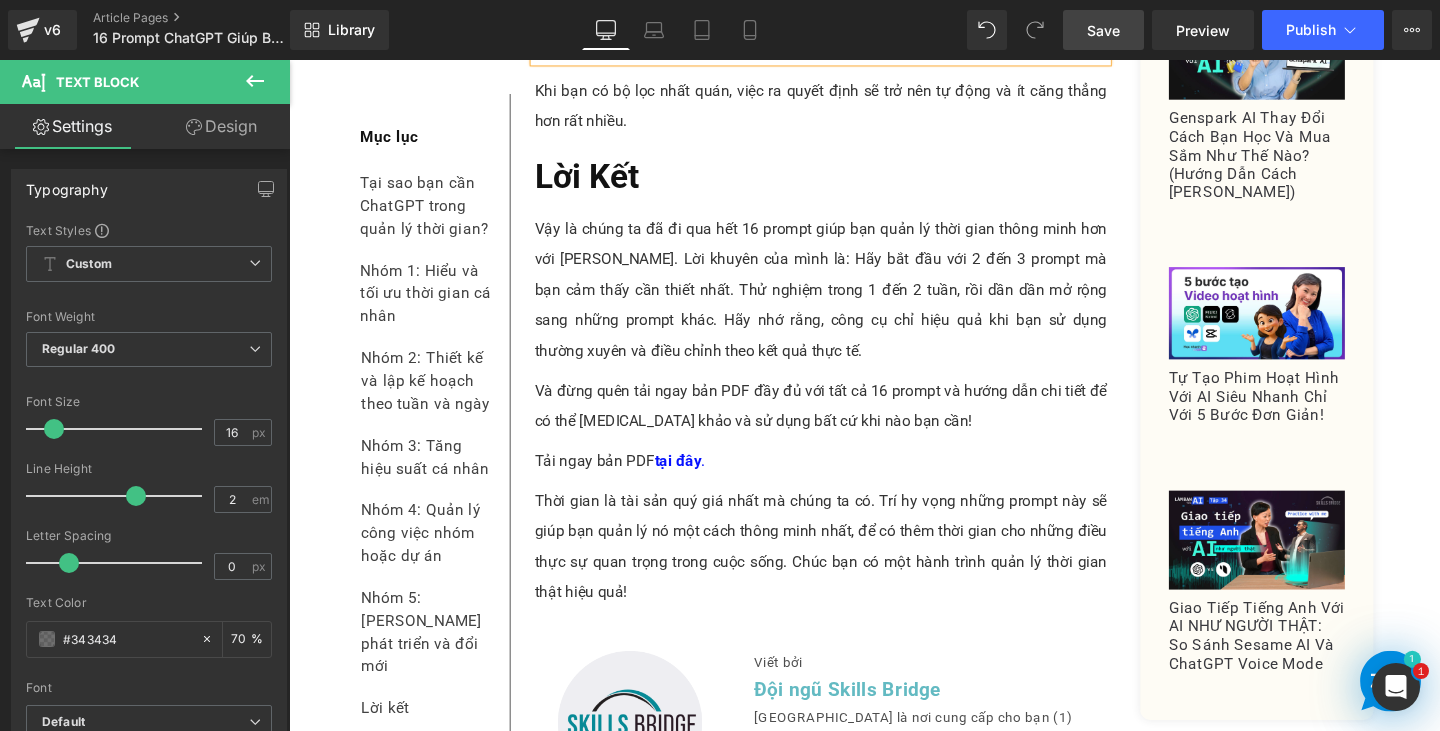 click on "Save" at bounding box center [1103, 30] 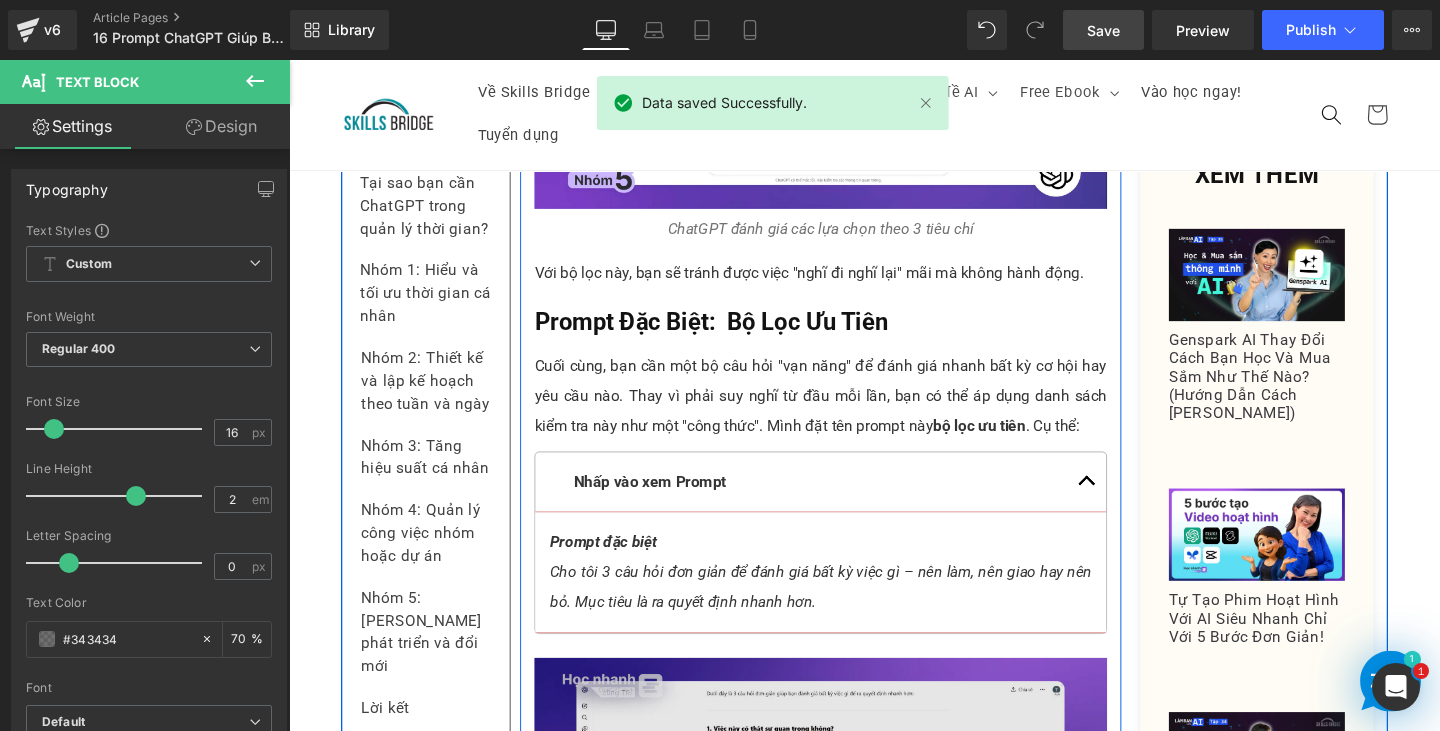 scroll, scrollTop: 20678, scrollLeft: 0, axis: vertical 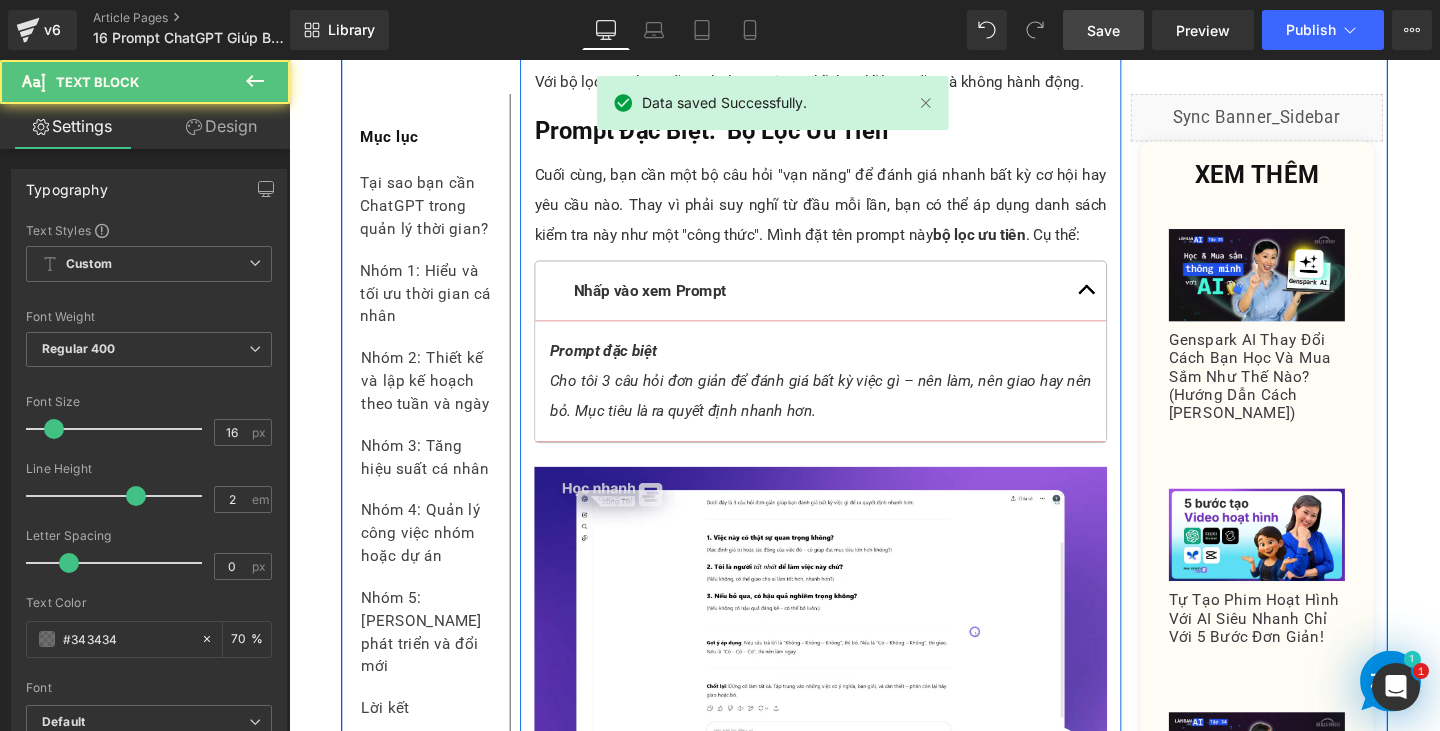click on "ChatGPT đưa ra bộ lọc ưu tiên bằng 3 câu hỏi" at bounding box center (848, 845) 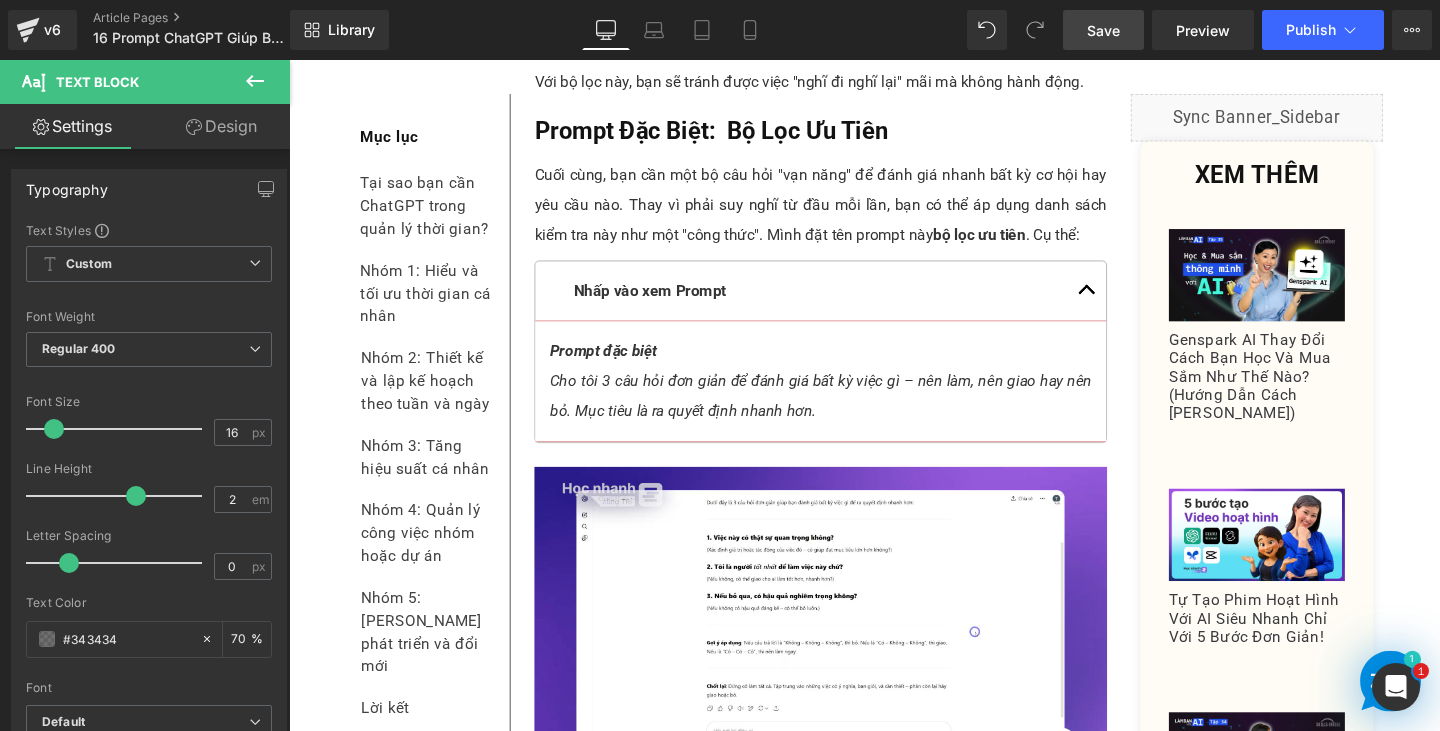 click on "Rendering Content" at bounding box center [720, 652] 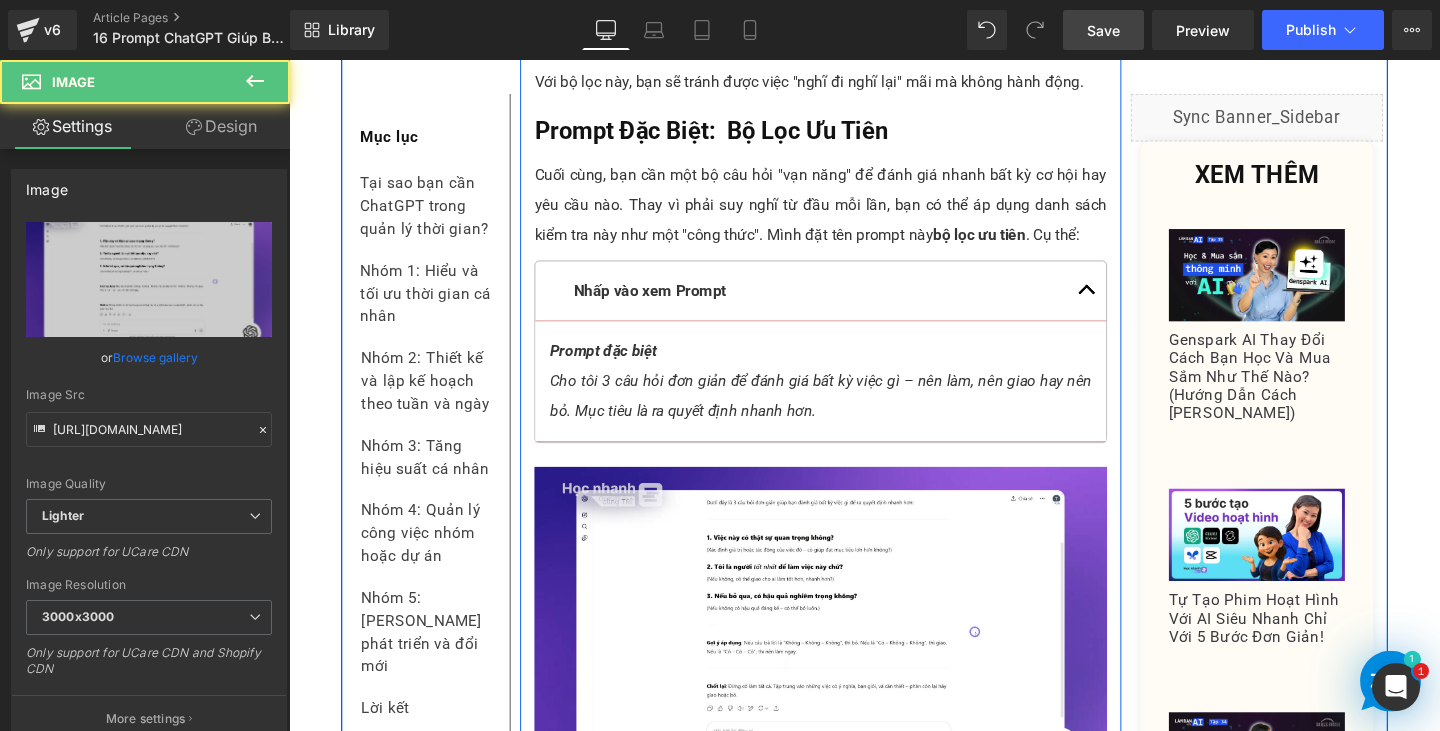 click on "ChatGPT đưa ra bộ lọc ưu tiên bằng 3 câu hỏi" at bounding box center (848, 846) 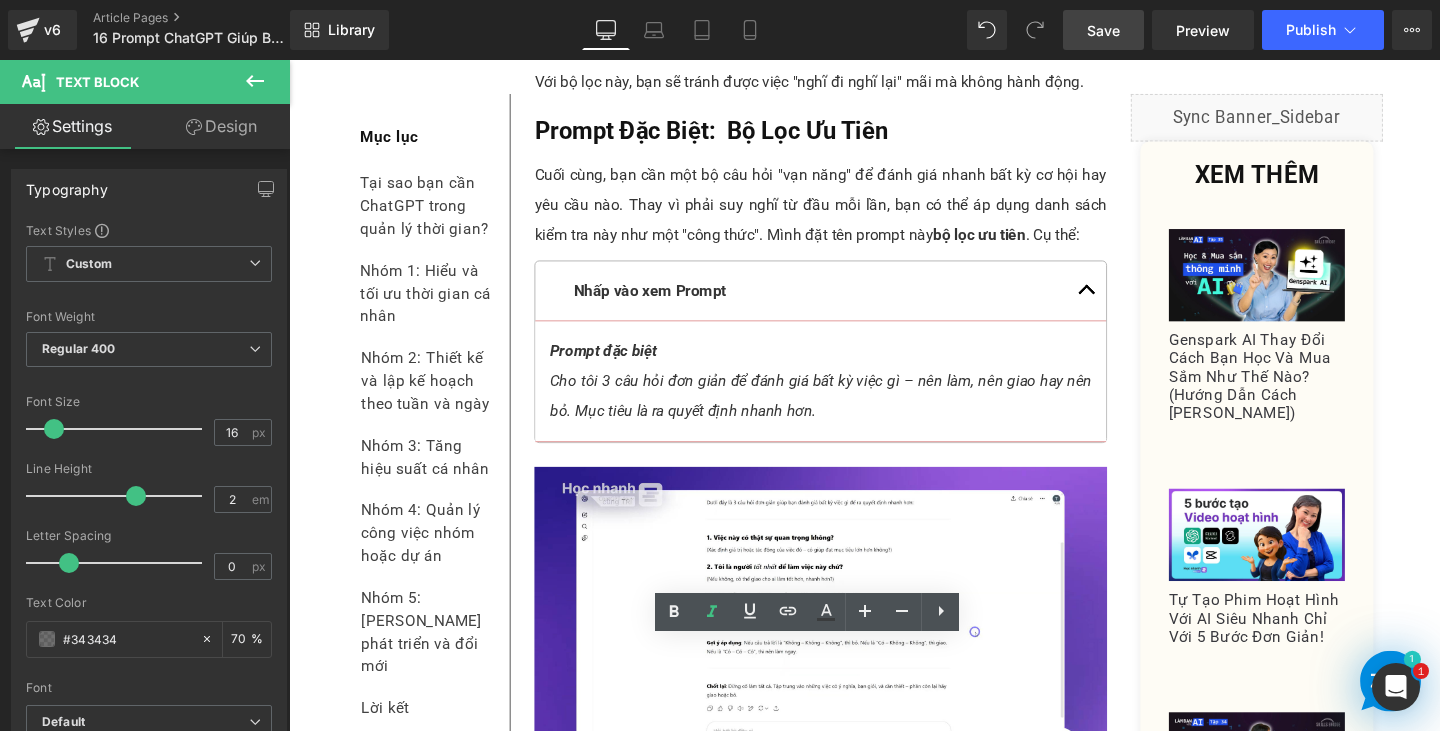 click on "Rendering Content" at bounding box center [720, 652] 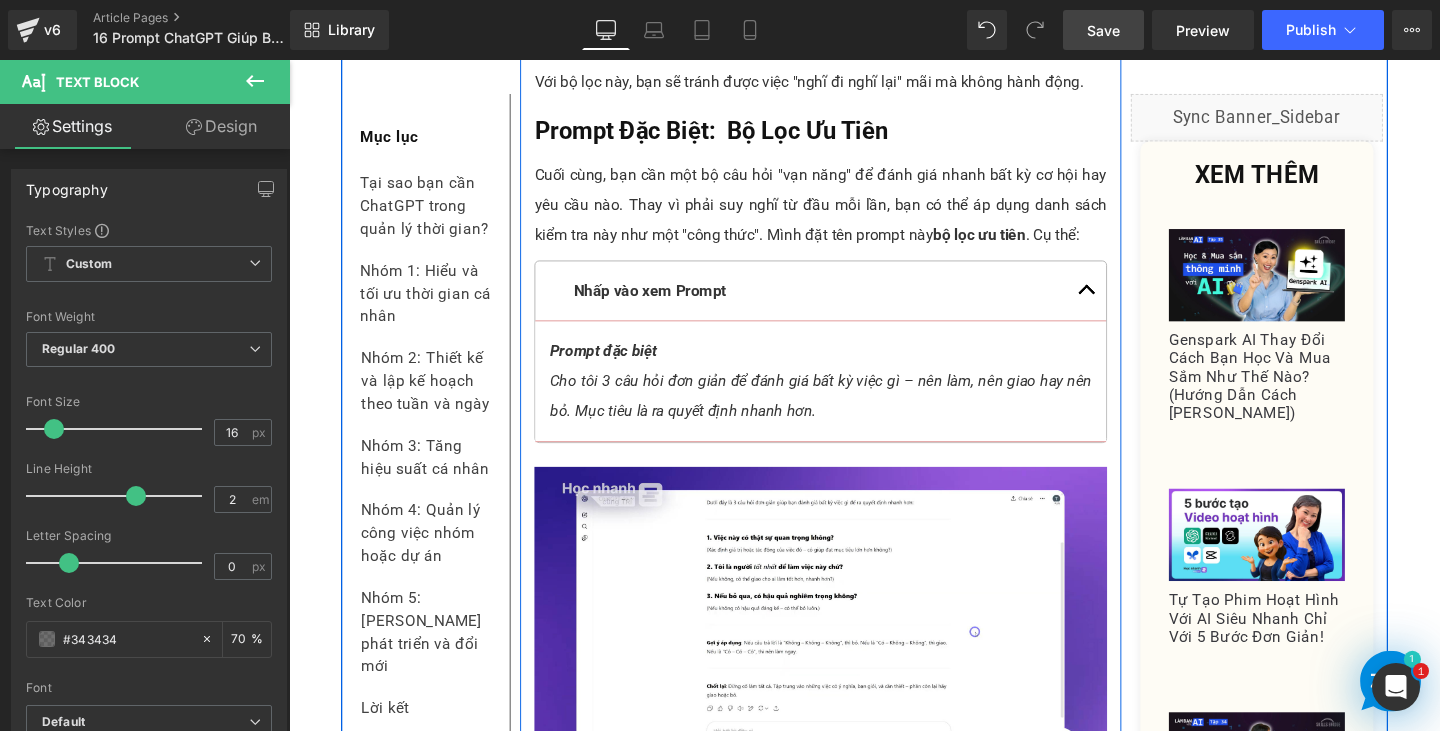 click on "ChatGPT đưa ra bộ lọc ưu tiên bằng 3 câu hỏi" at bounding box center (848, 846) 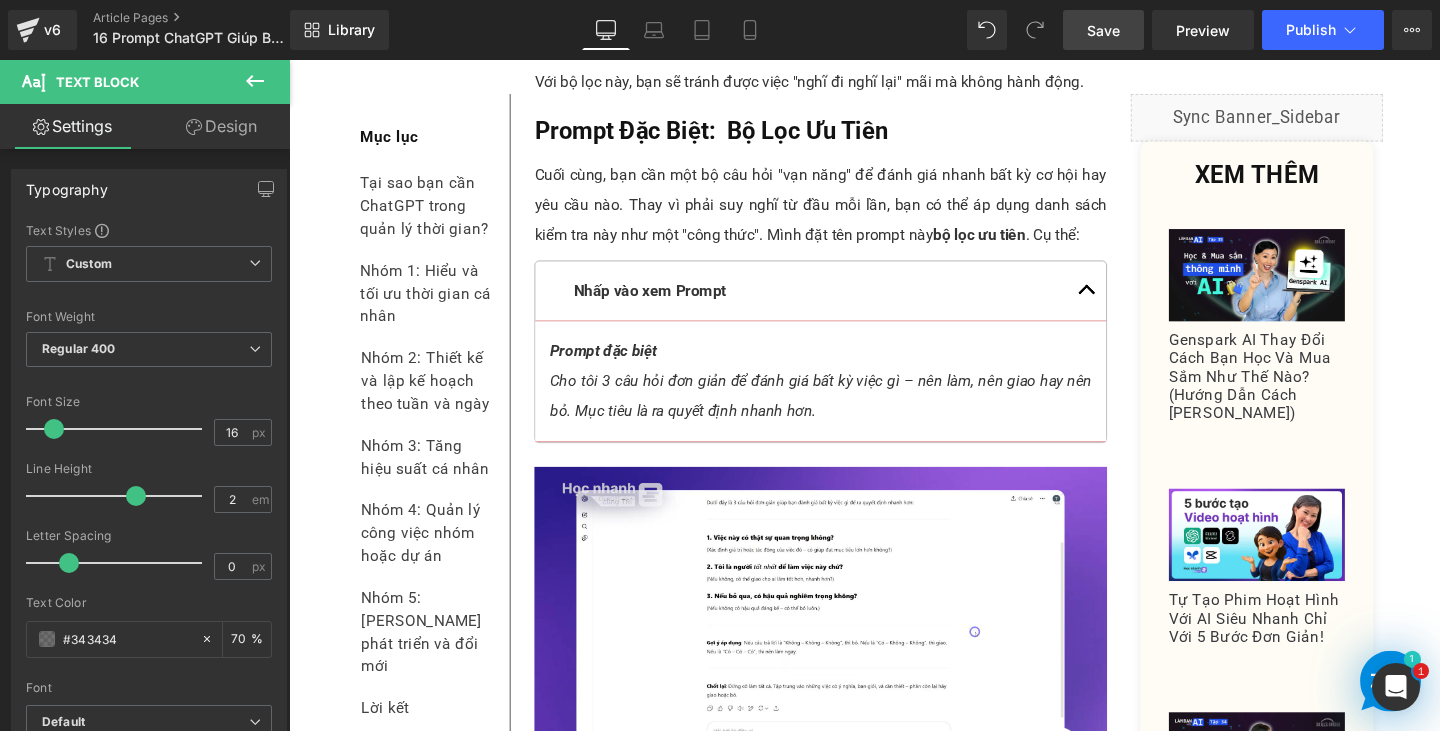 click on "ChatGPT thiết kế bộ lọc ưu tiên bằng 3 câu hỏi" at bounding box center (848, 845) 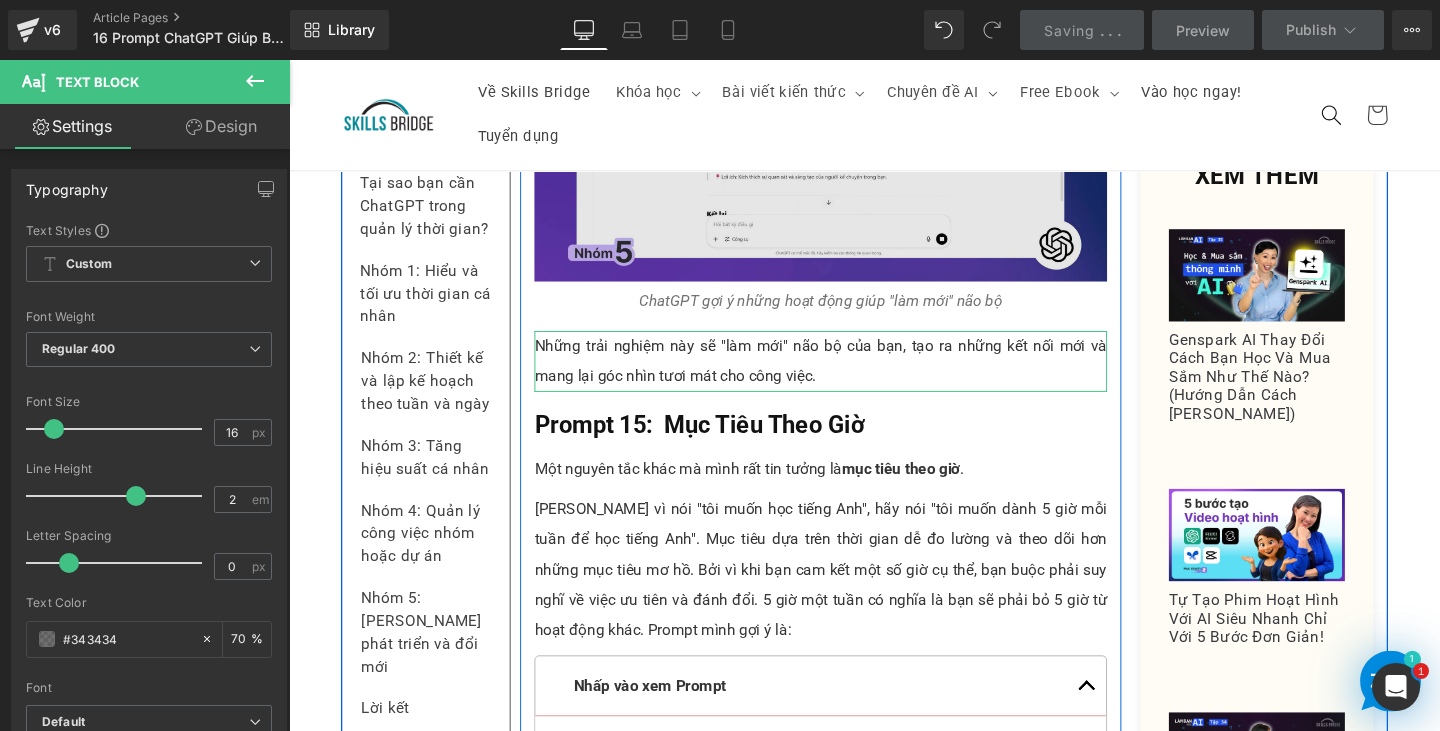 drag, startPoint x: 1138, startPoint y: 296, endPoint x: 1138, endPoint y: 258, distance: 38 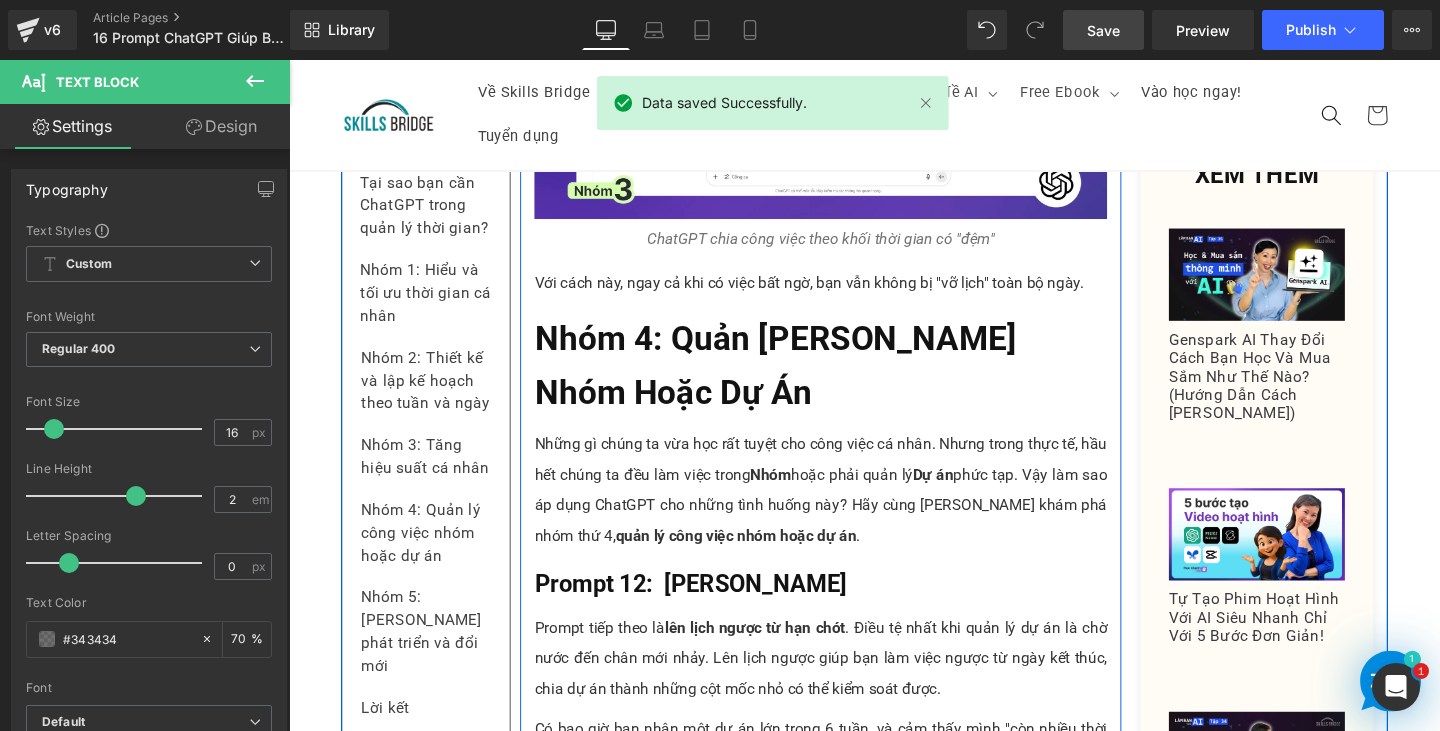 scroll, scrollTop: 14678, scrollLeft: 0, axis: vertical 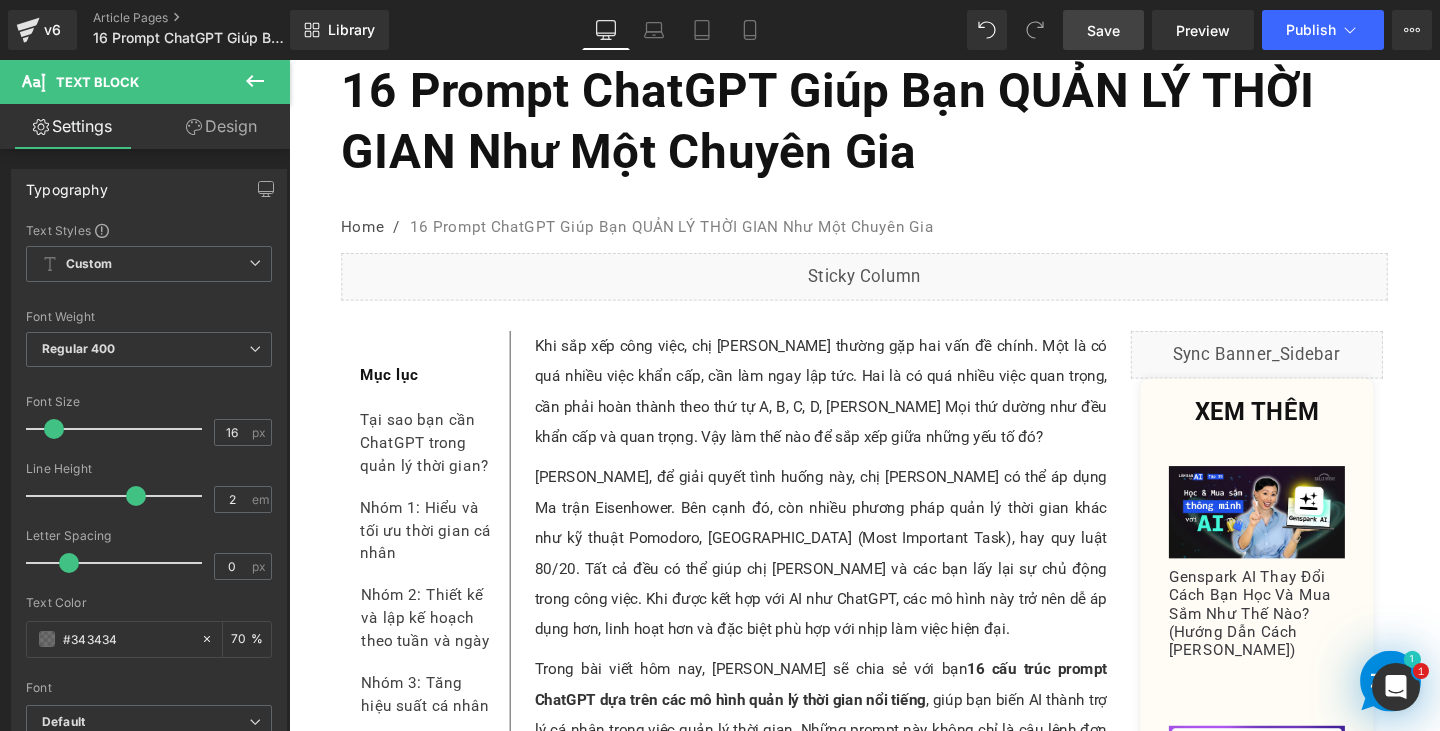 drag, startPoint x: 1489, startPoint y: 279, endPoint x: 1728, endPoint y: 129, distance: 282.17194 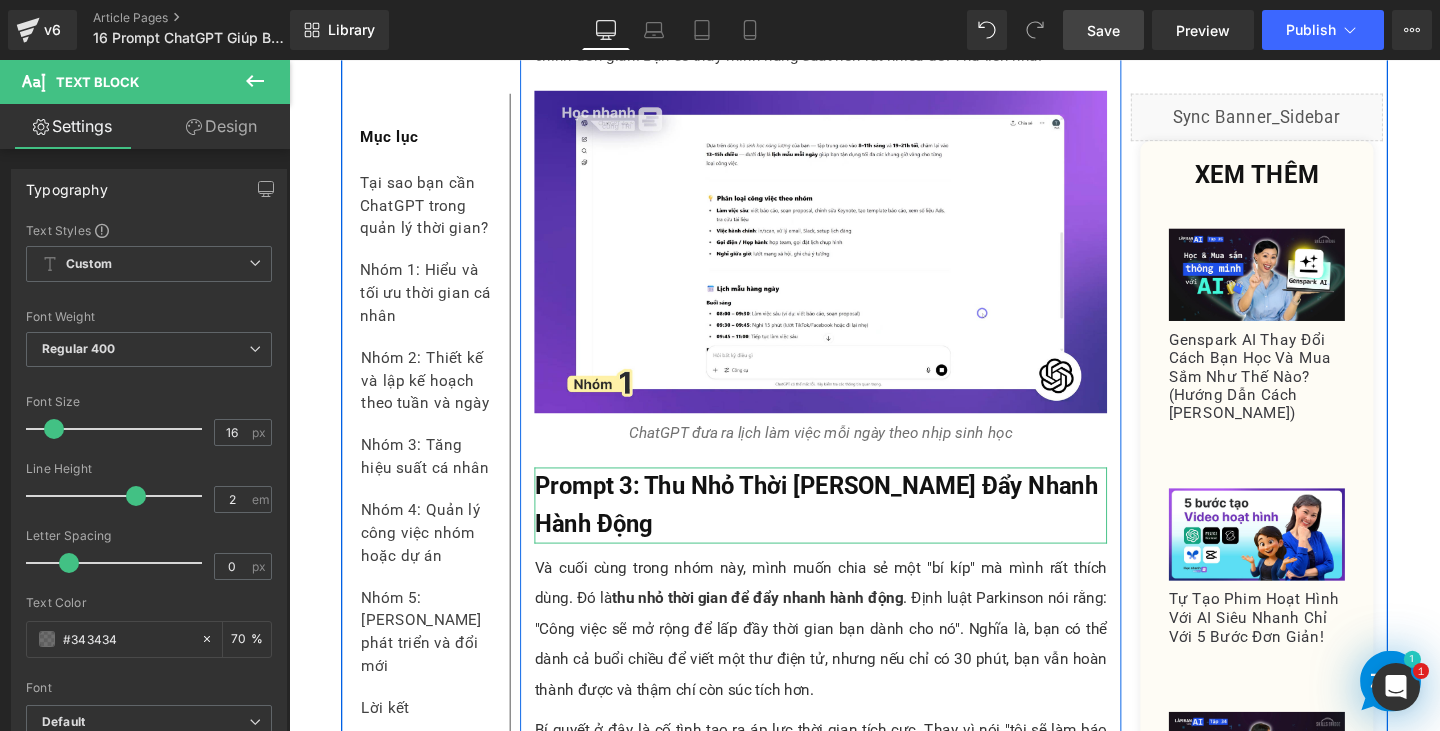 scroll, scrollTop: 4400, scrollLeft: 0, axis: vertical 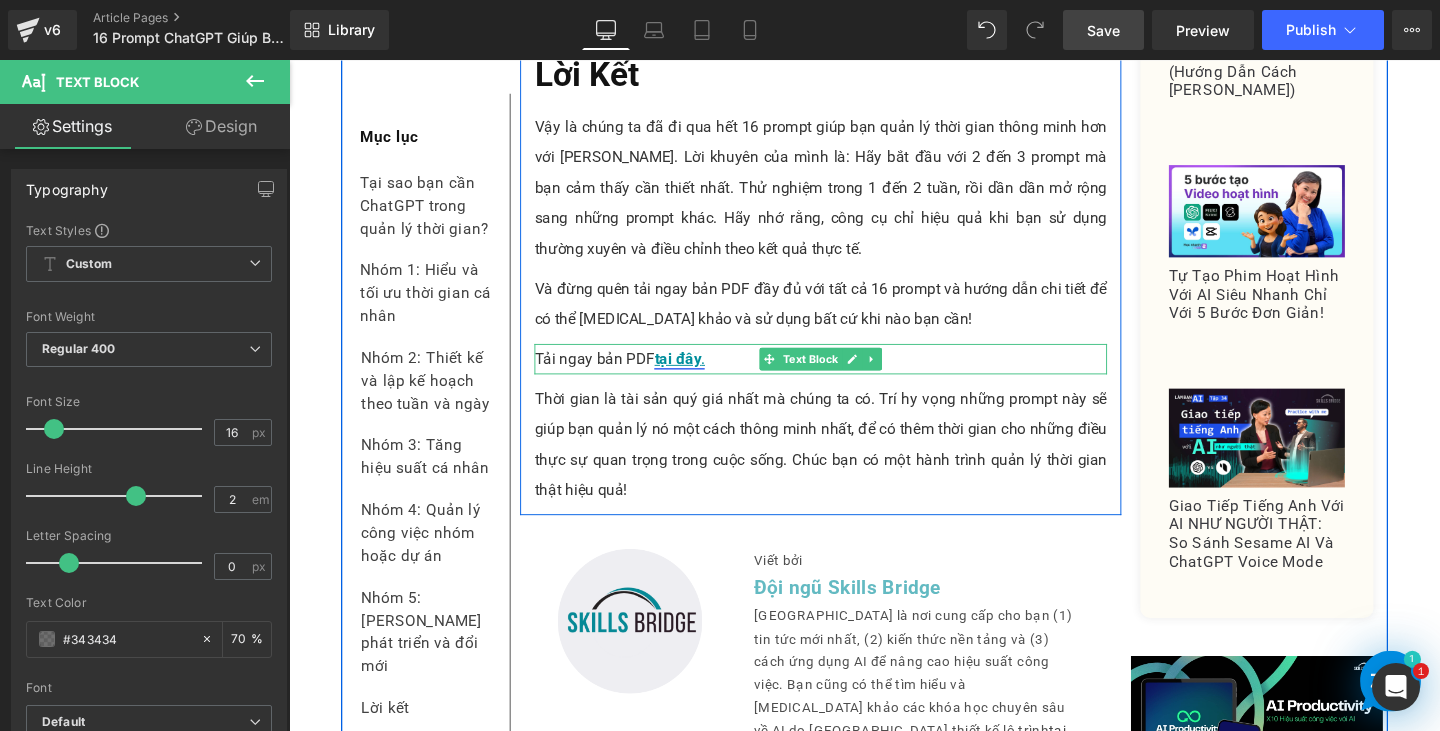 click on "tại đây" at bounding box center (697, 373) 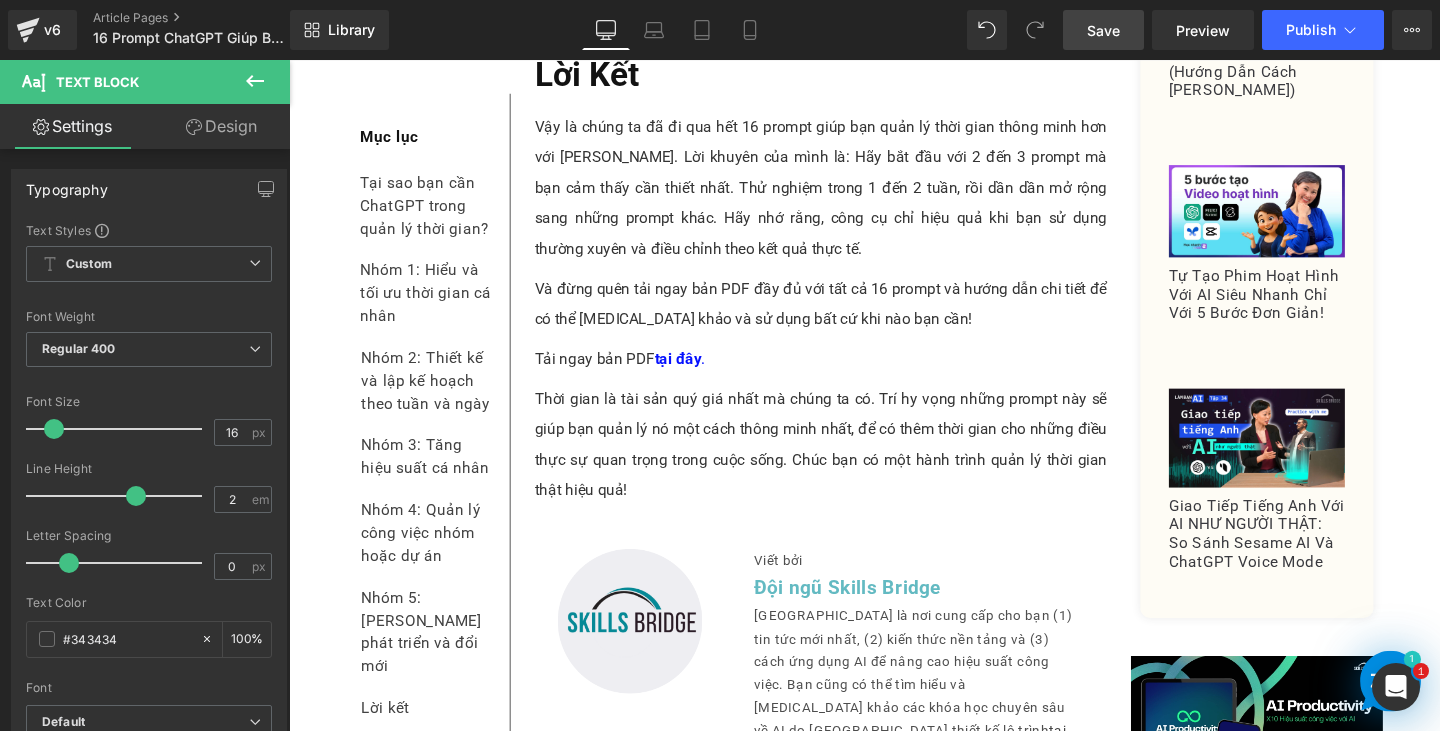 drag, startPoint x: 1114, startPoint y: 29, endPoint x: 854, endPoint y: 380, distance: 436.80774 